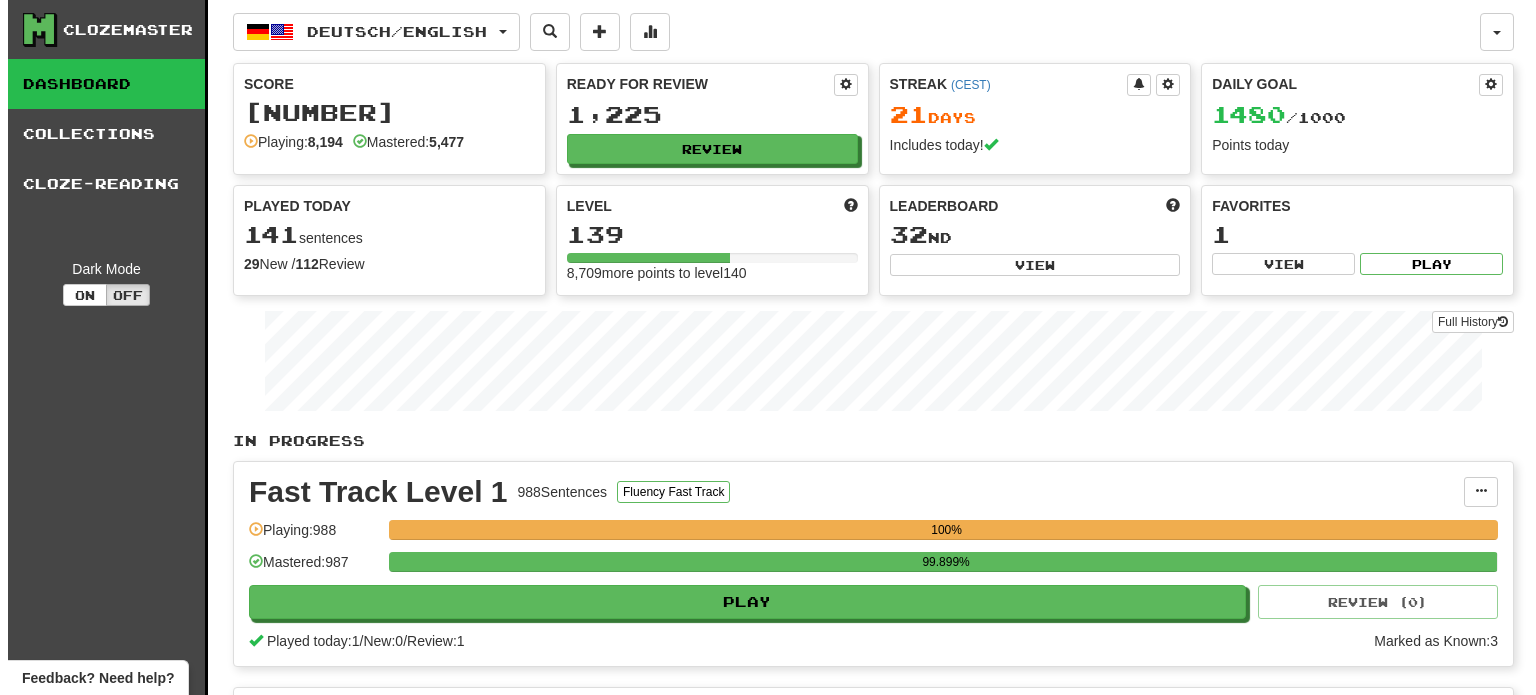 scroll, scrollTop: 0, scrollLeft: 0, axis: both 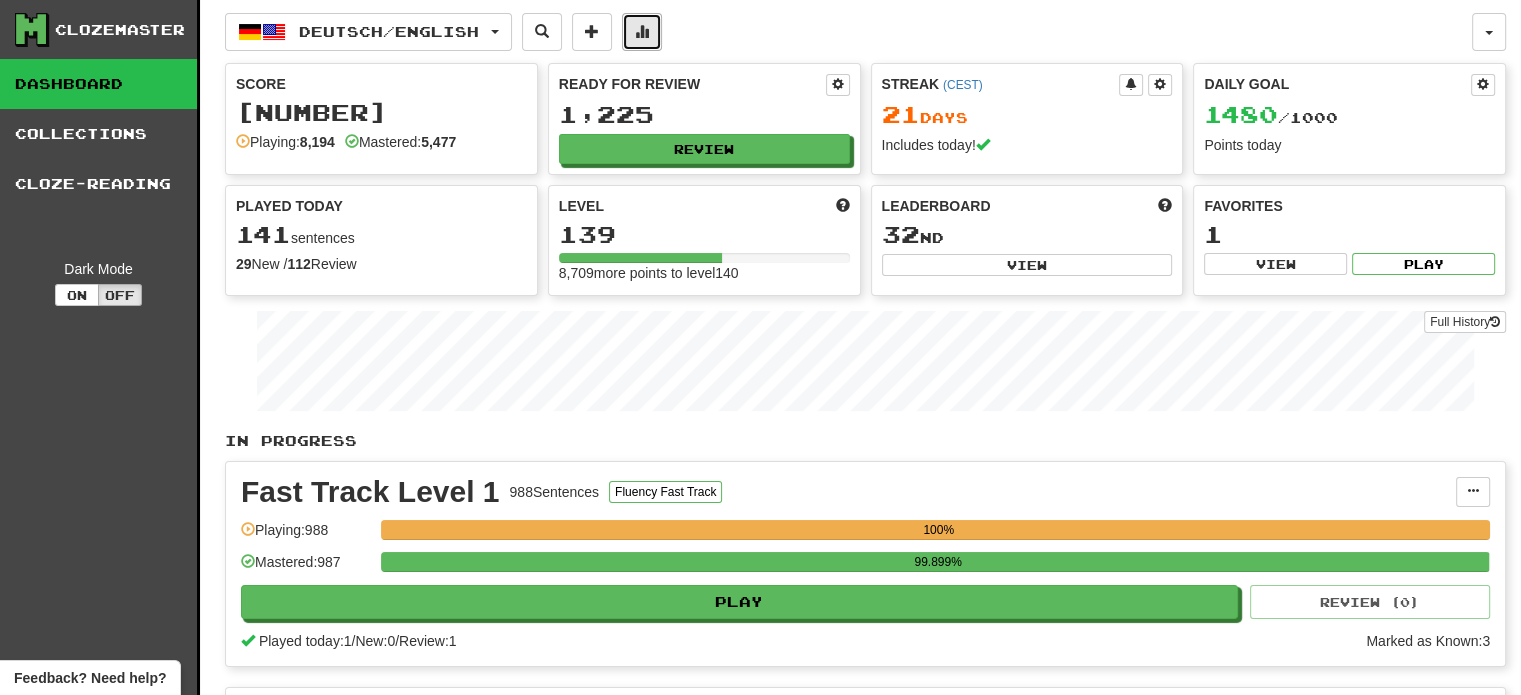 click at bounding box center [642, 31] 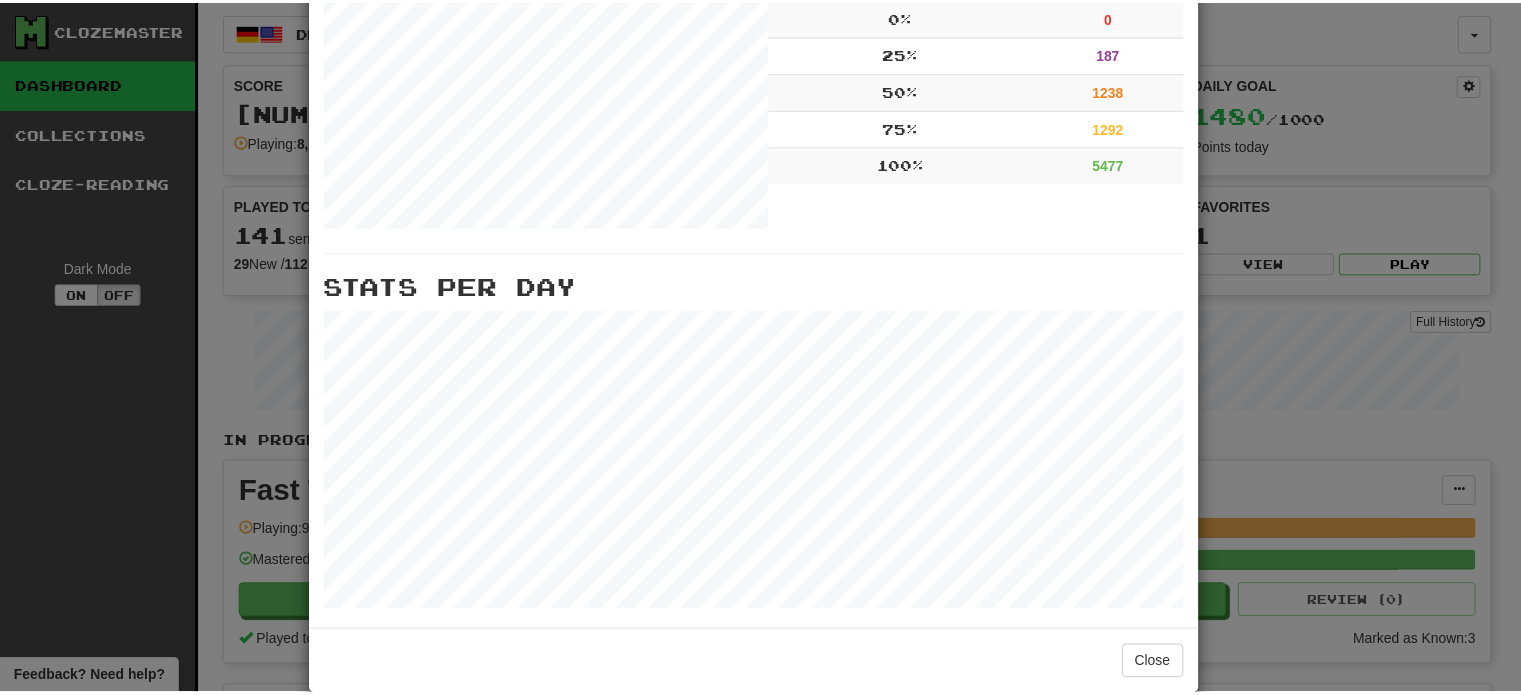 scroll, scrollTop: 771, scrollLeft: 0, axis: vertical 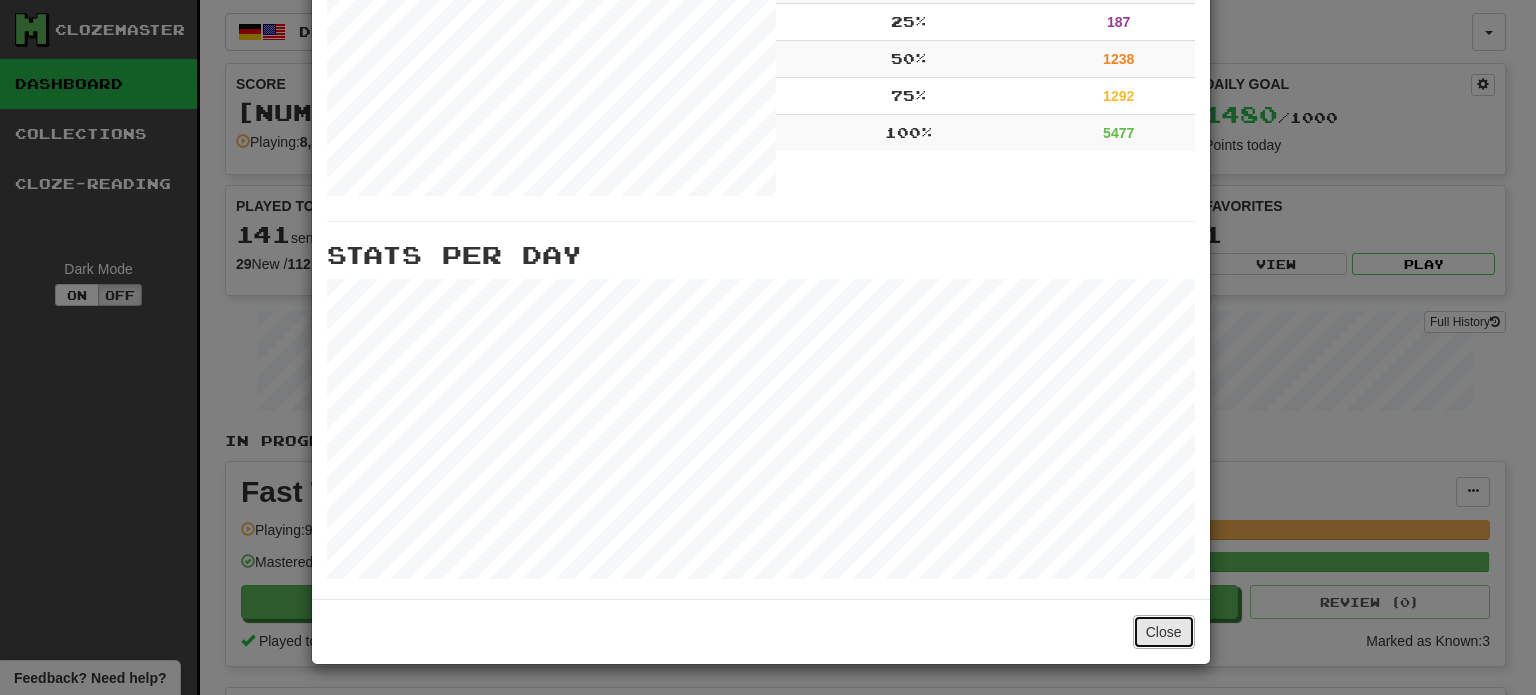 click on "Close" at bounding box center (1164, 632) 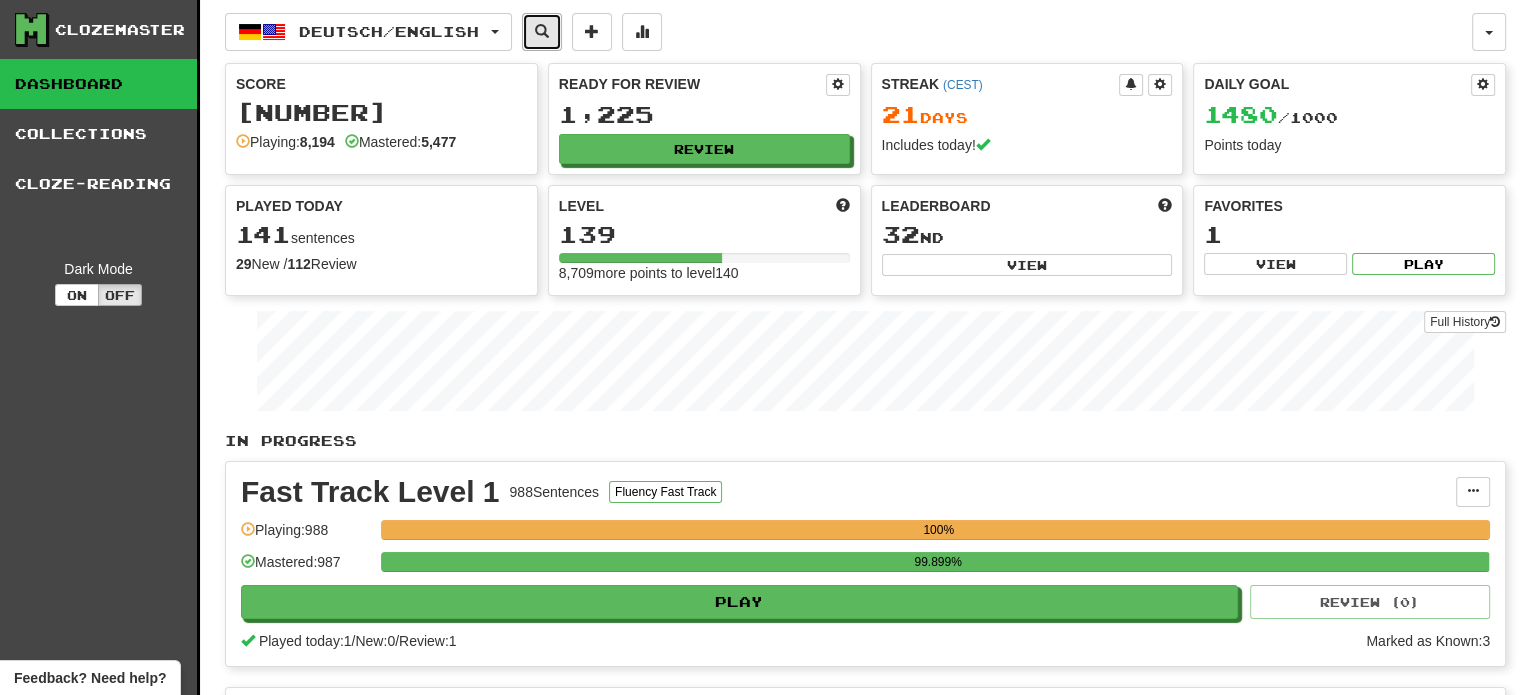 click at bounding box center (542, 31) 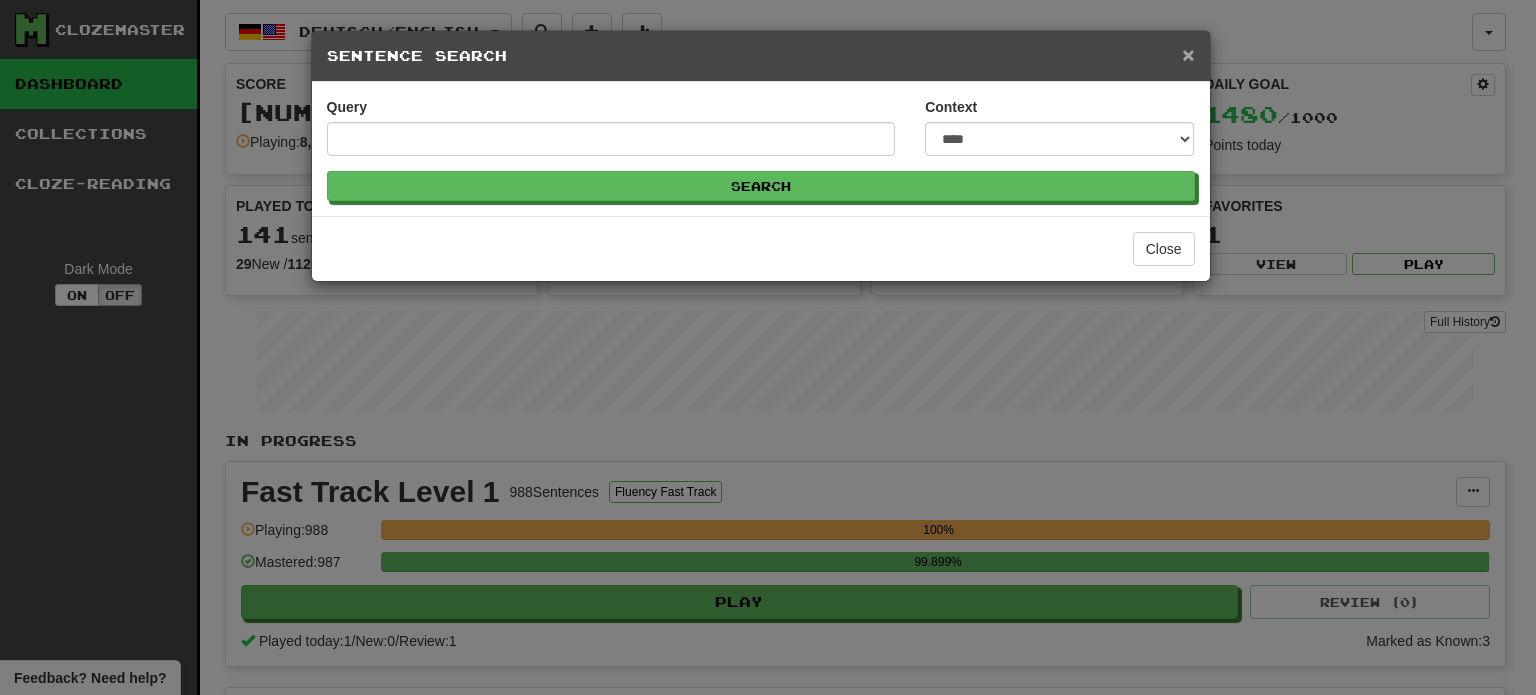 click on "×" at bounding box center (1188, 54) 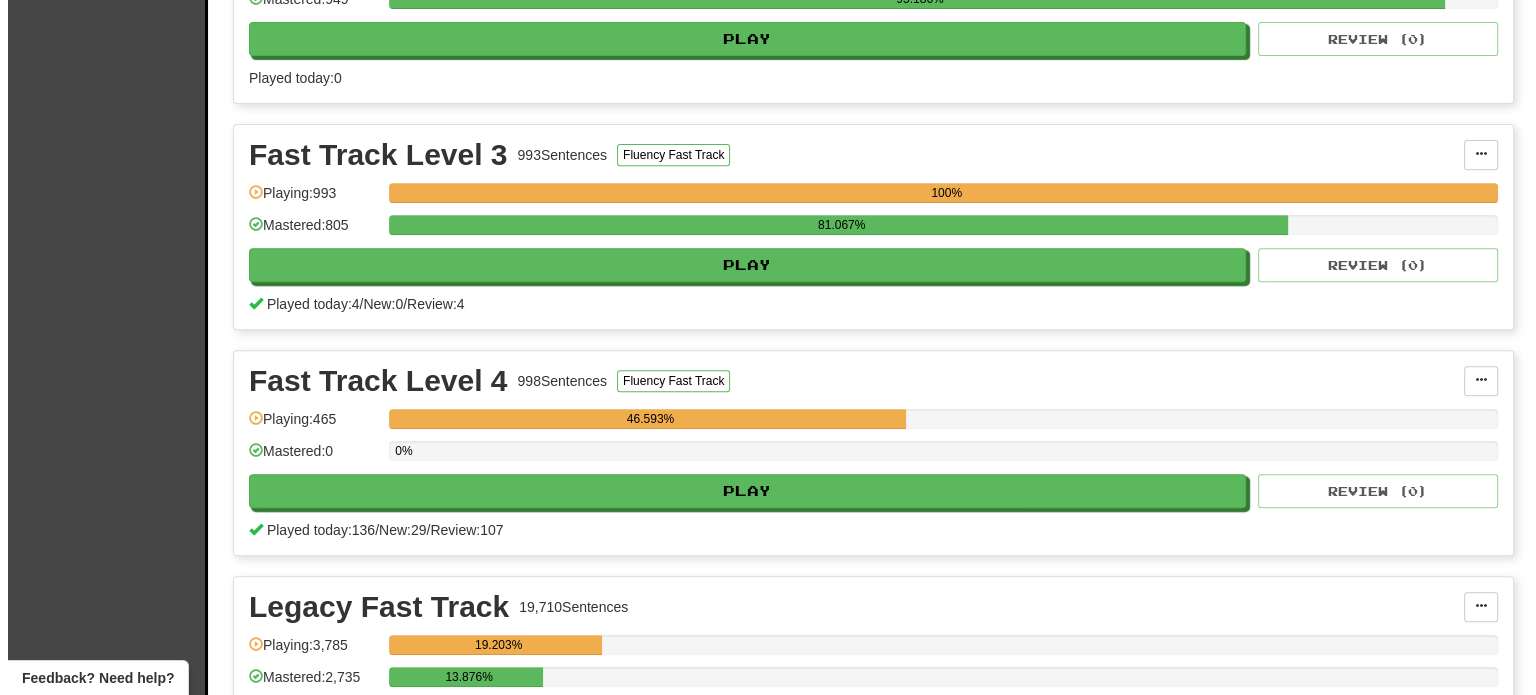 scroll, scrollTop: 1200, scrollLeft: 0, axis: vertical 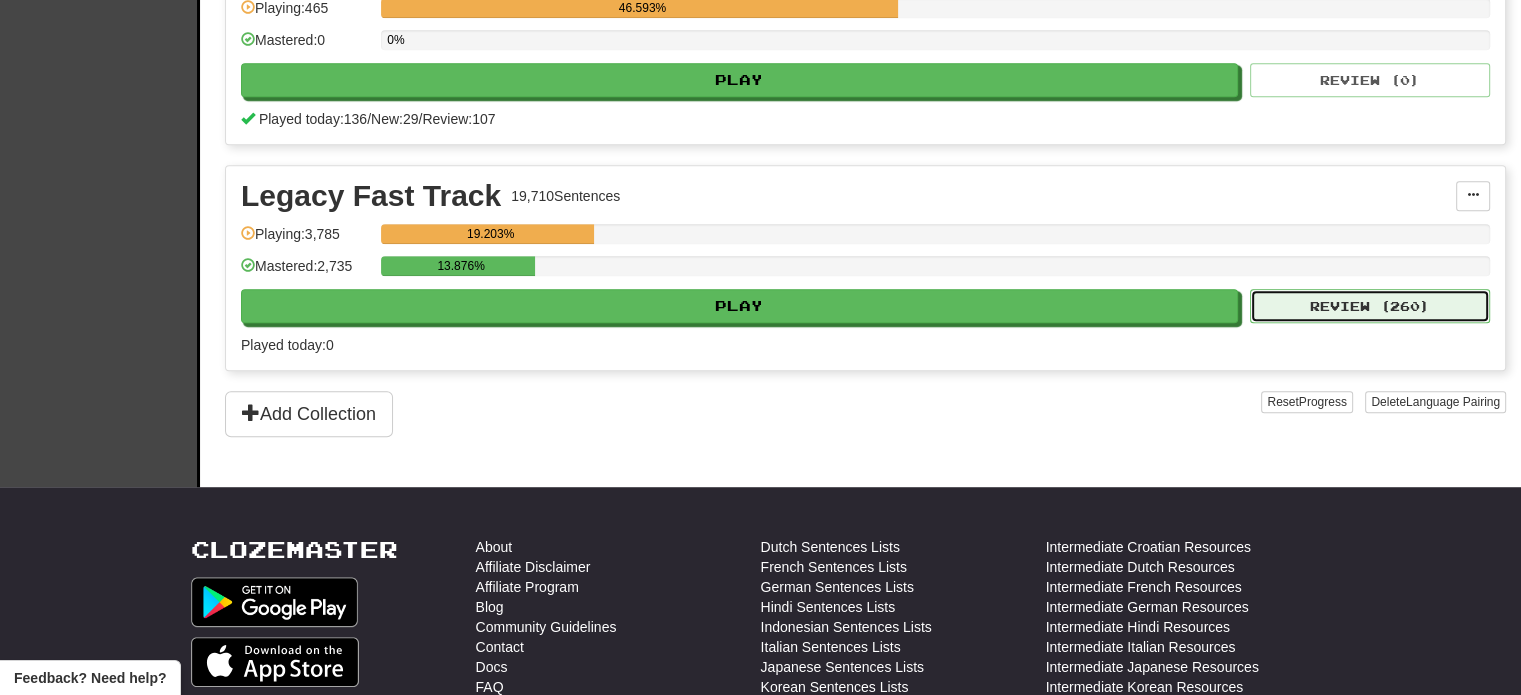 click on "Review ( 260 )" at bounding box center [1370, 306] 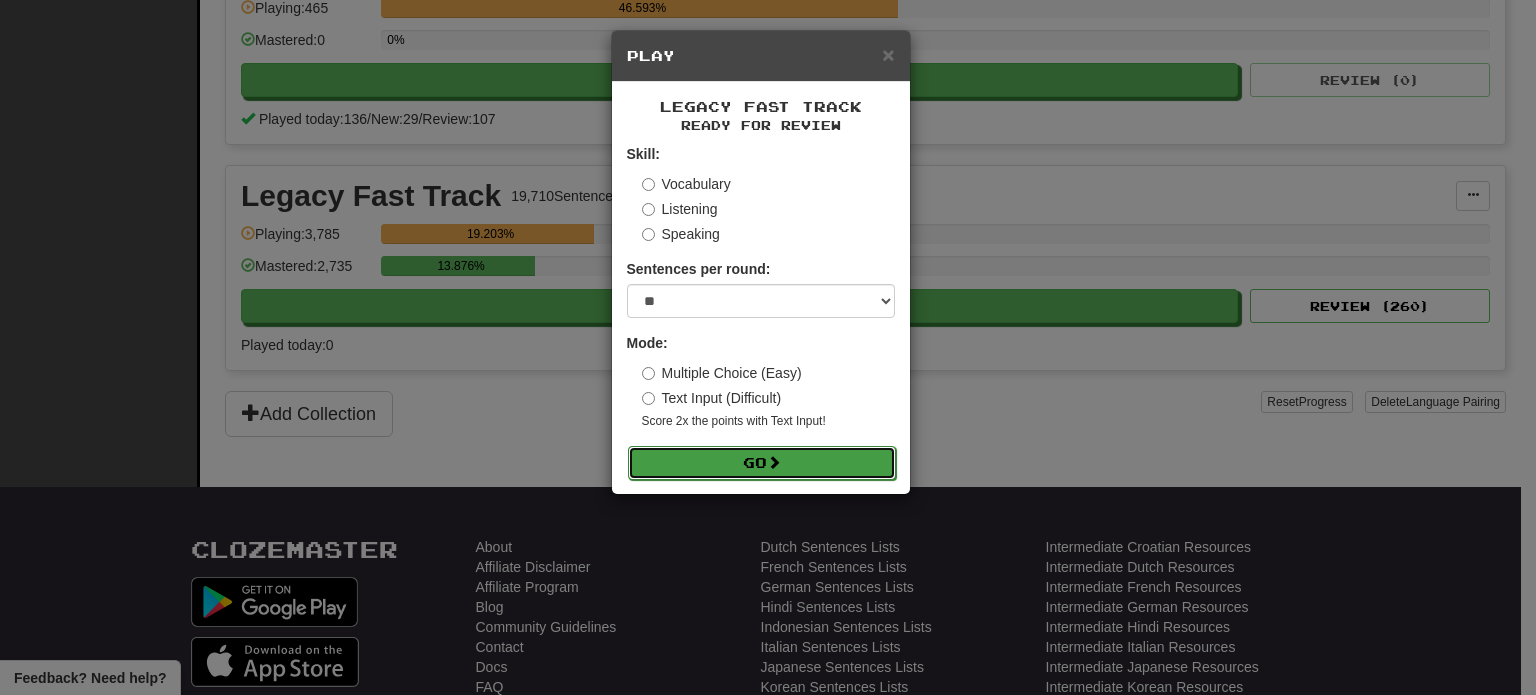 click on "Go" at bounding box center (762, 463) 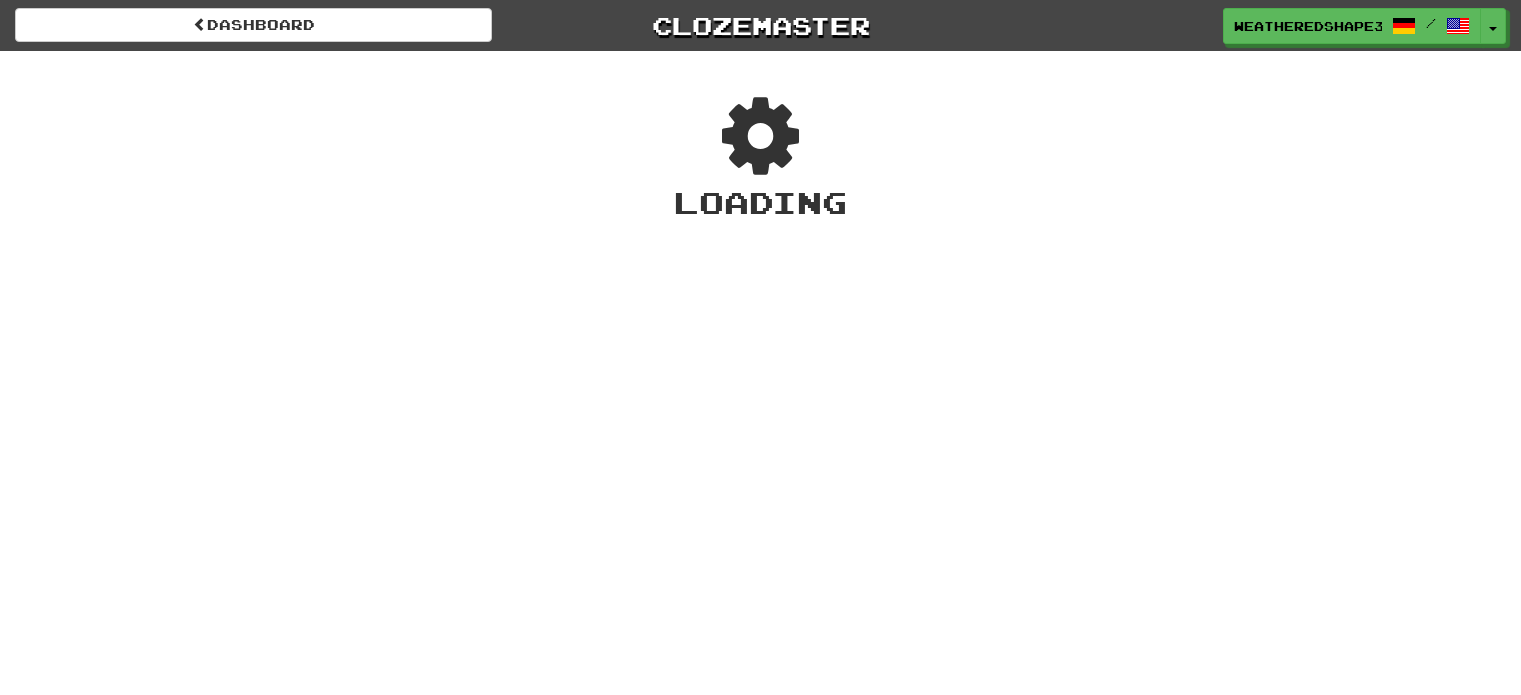 scroll, scrollTop: 0, scrollLeft: 0, axis: both 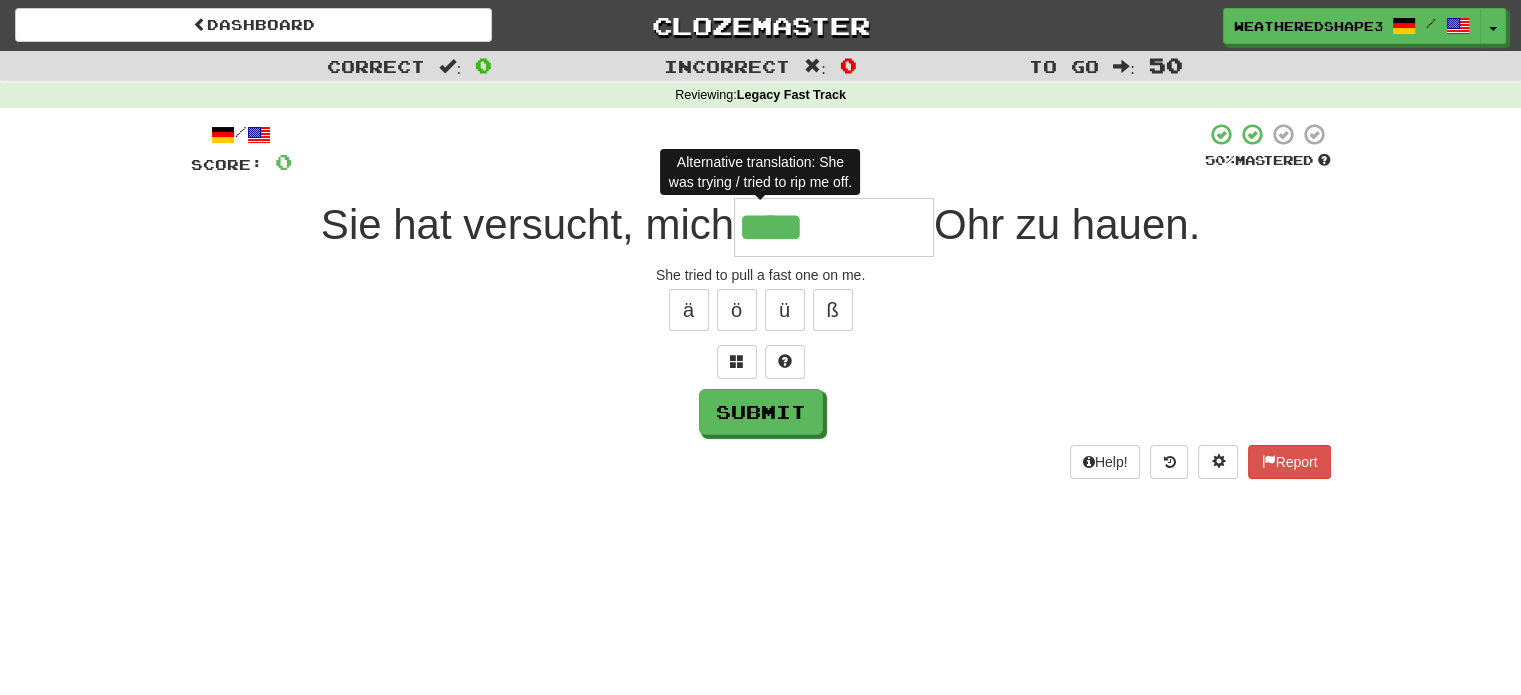 type on "*****" 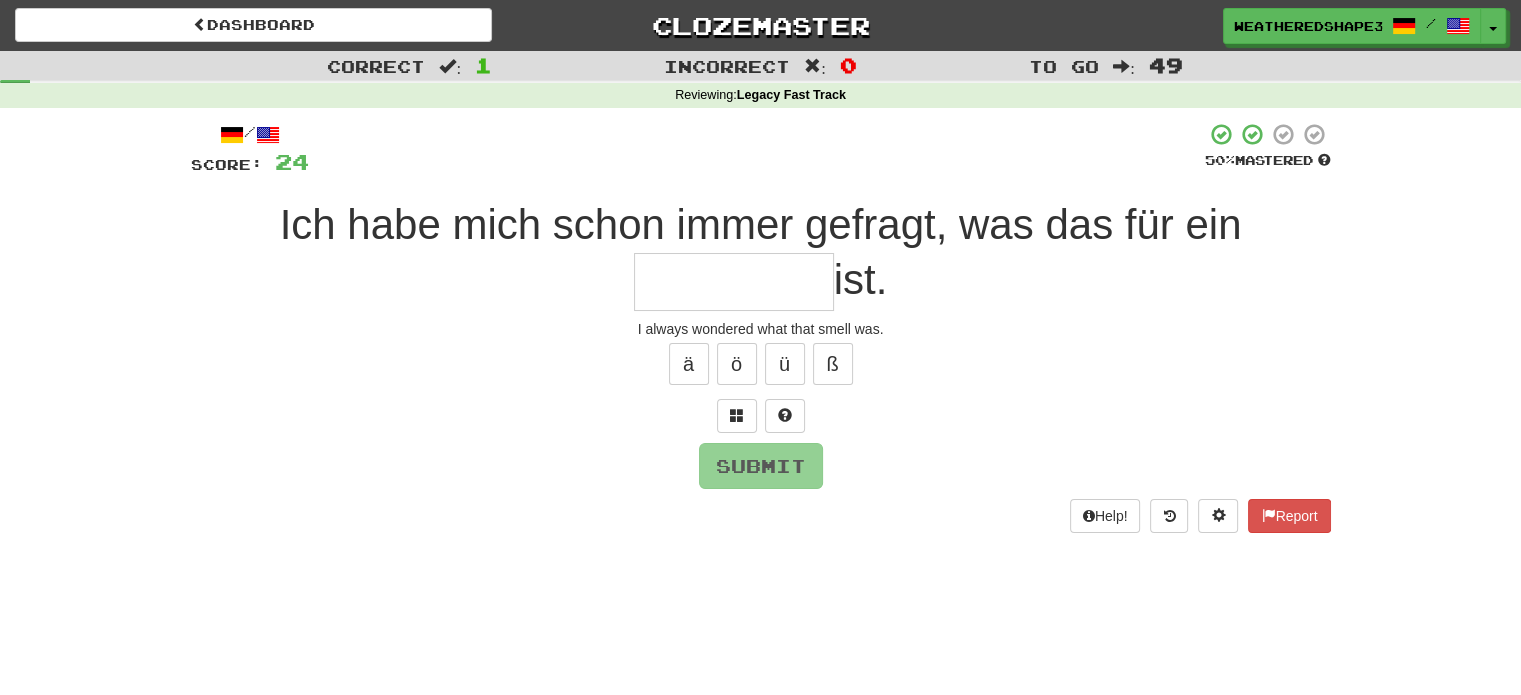 type on "*" 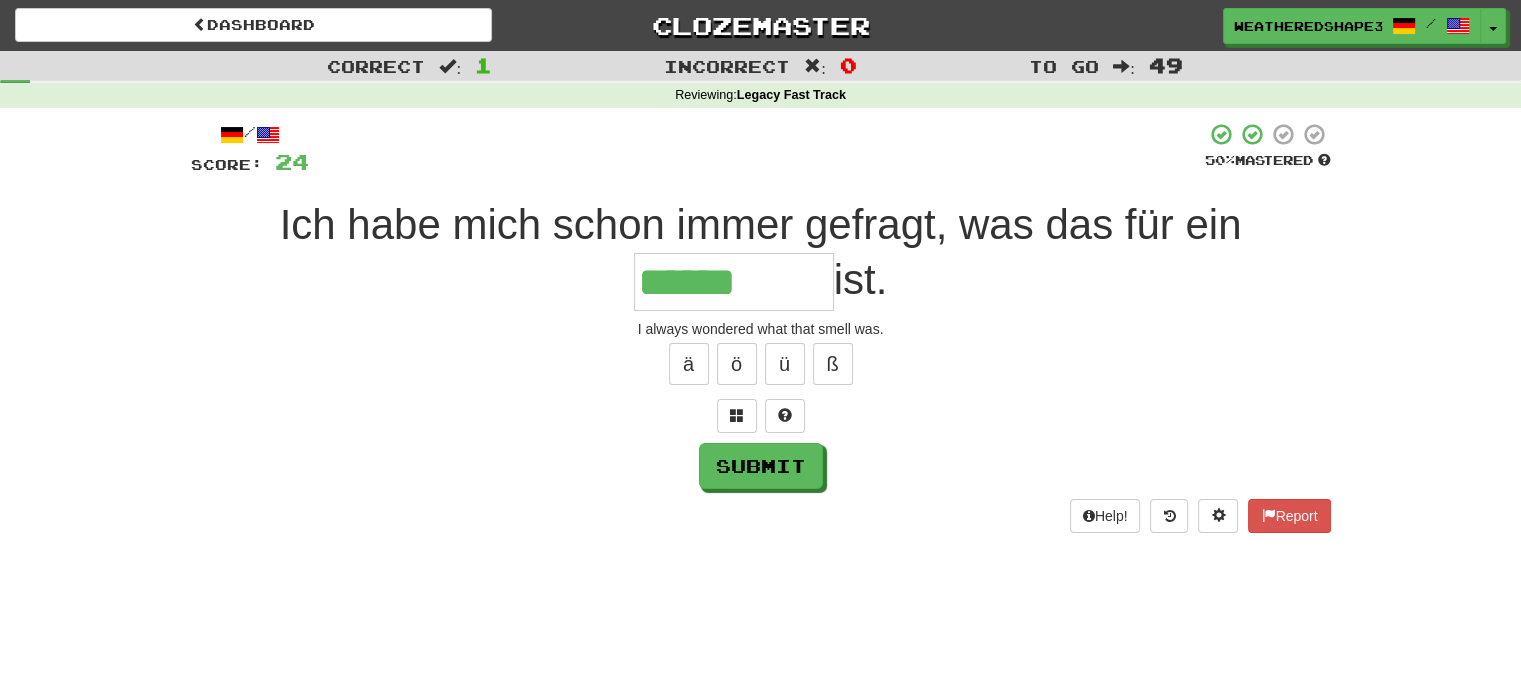 type on "******" 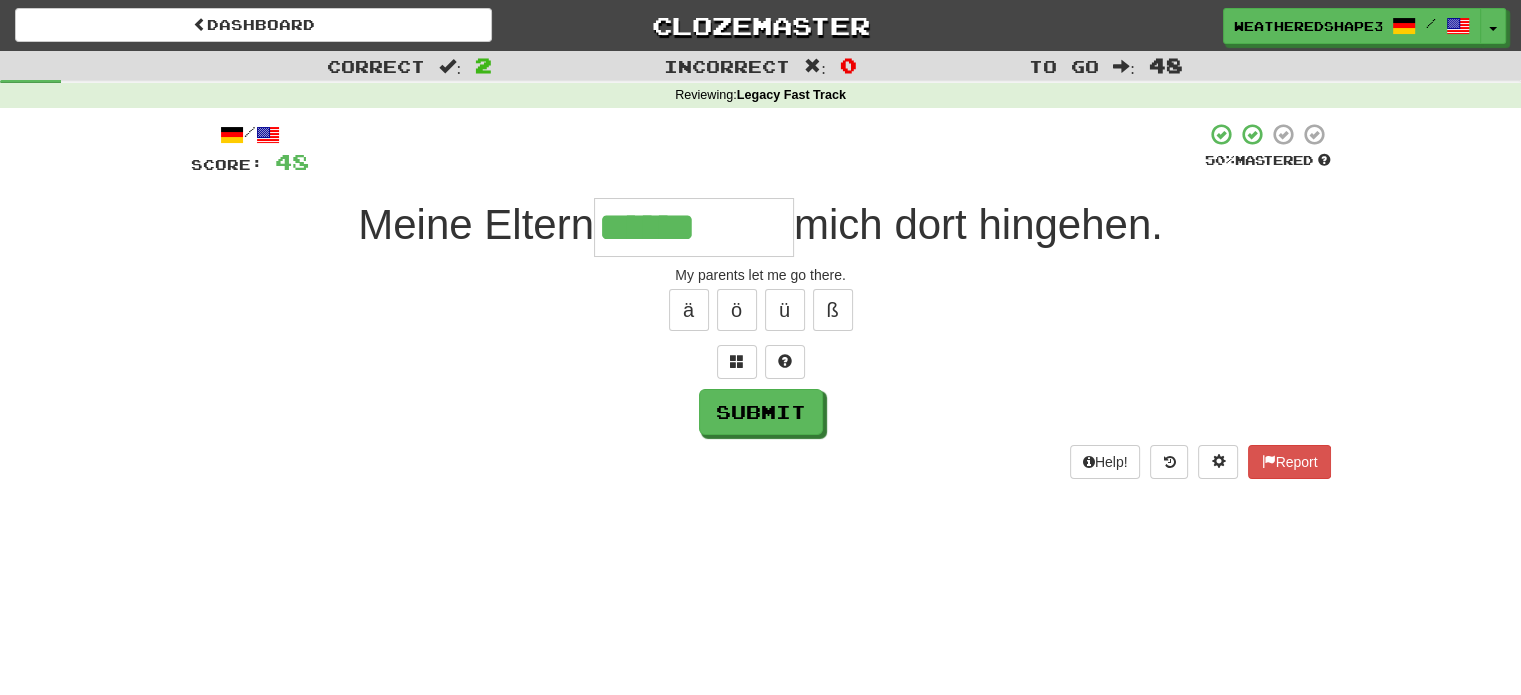 type on "******" 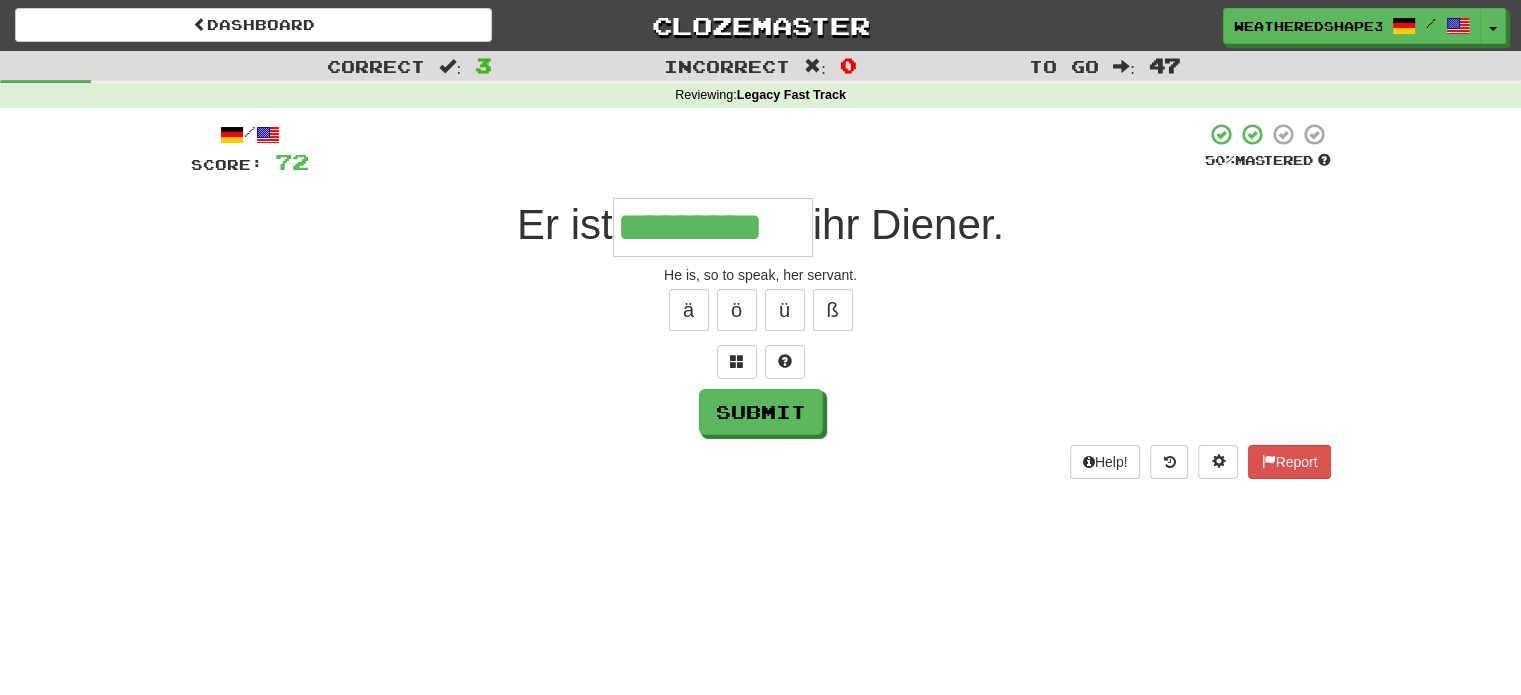 type on "*********" 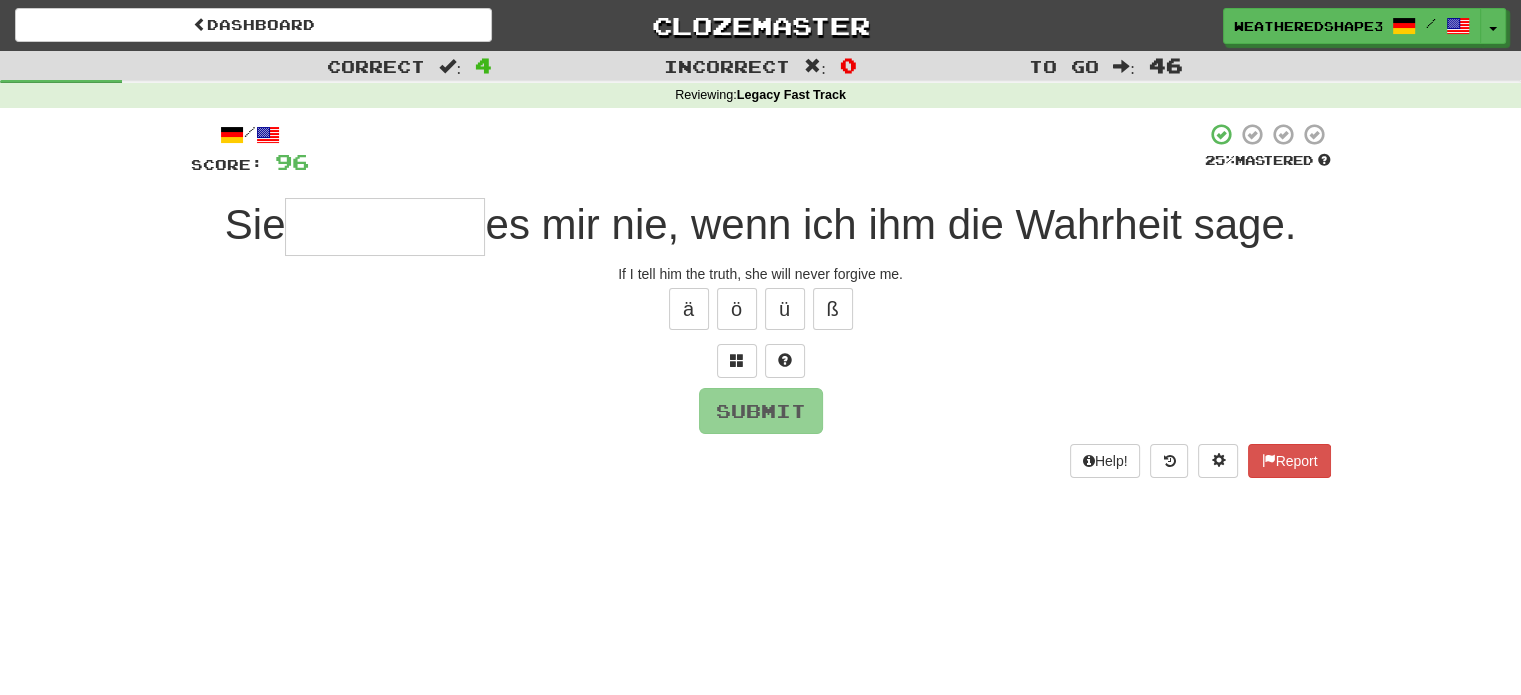 type on "*" 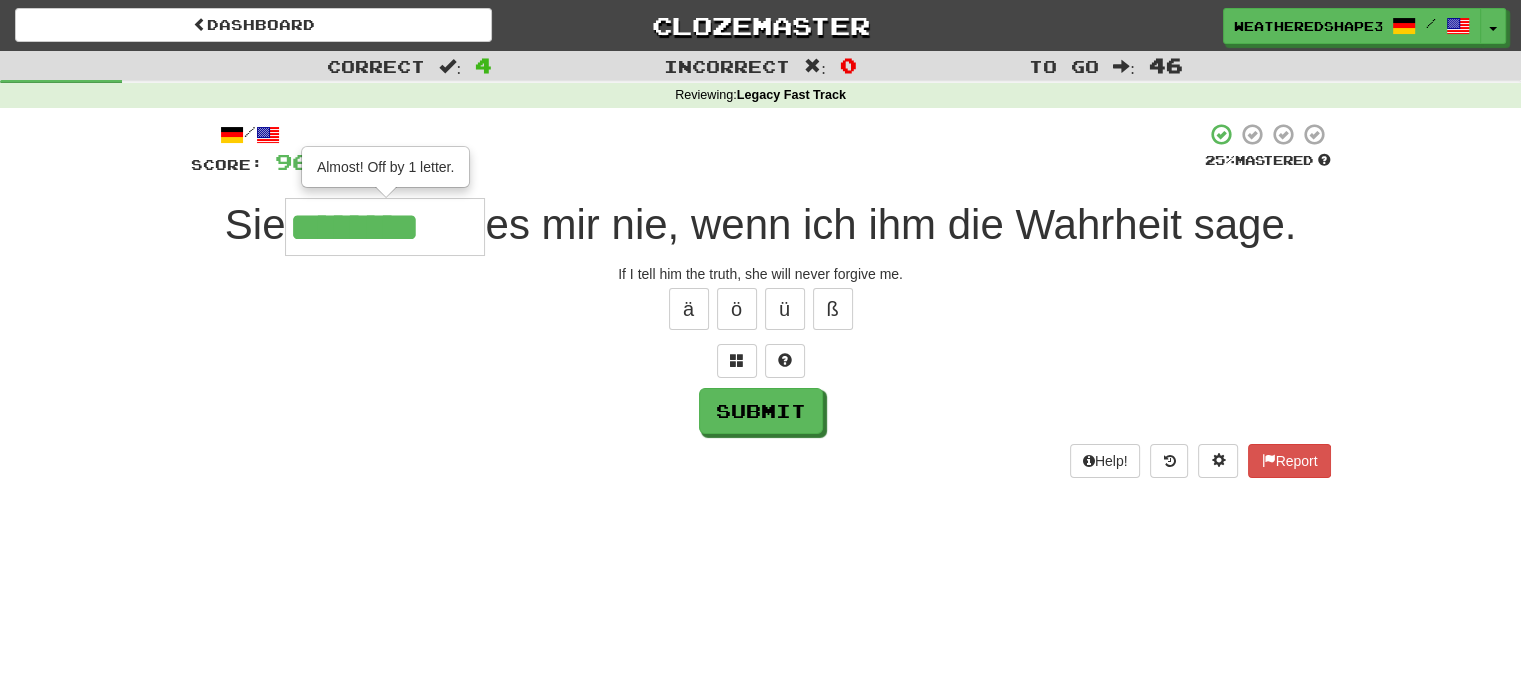 type on "********" 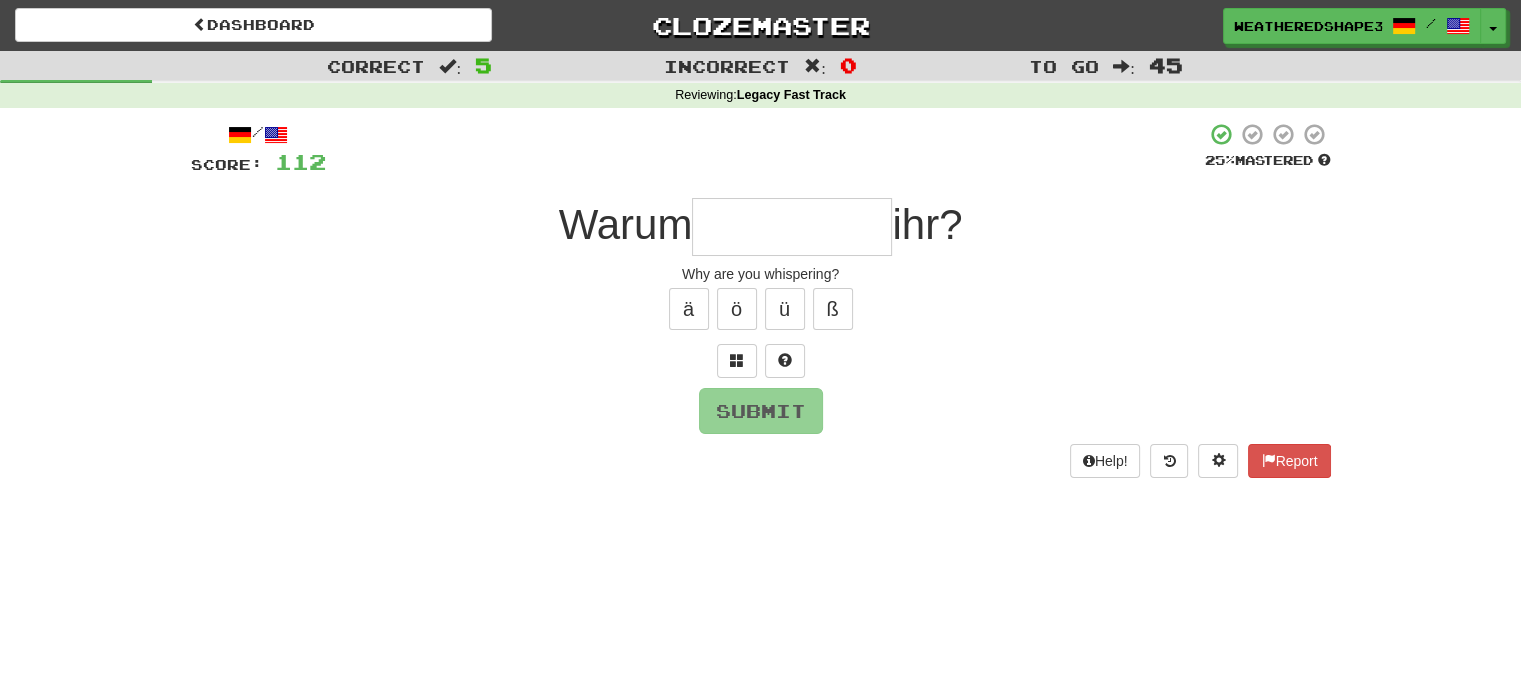 type on "*" 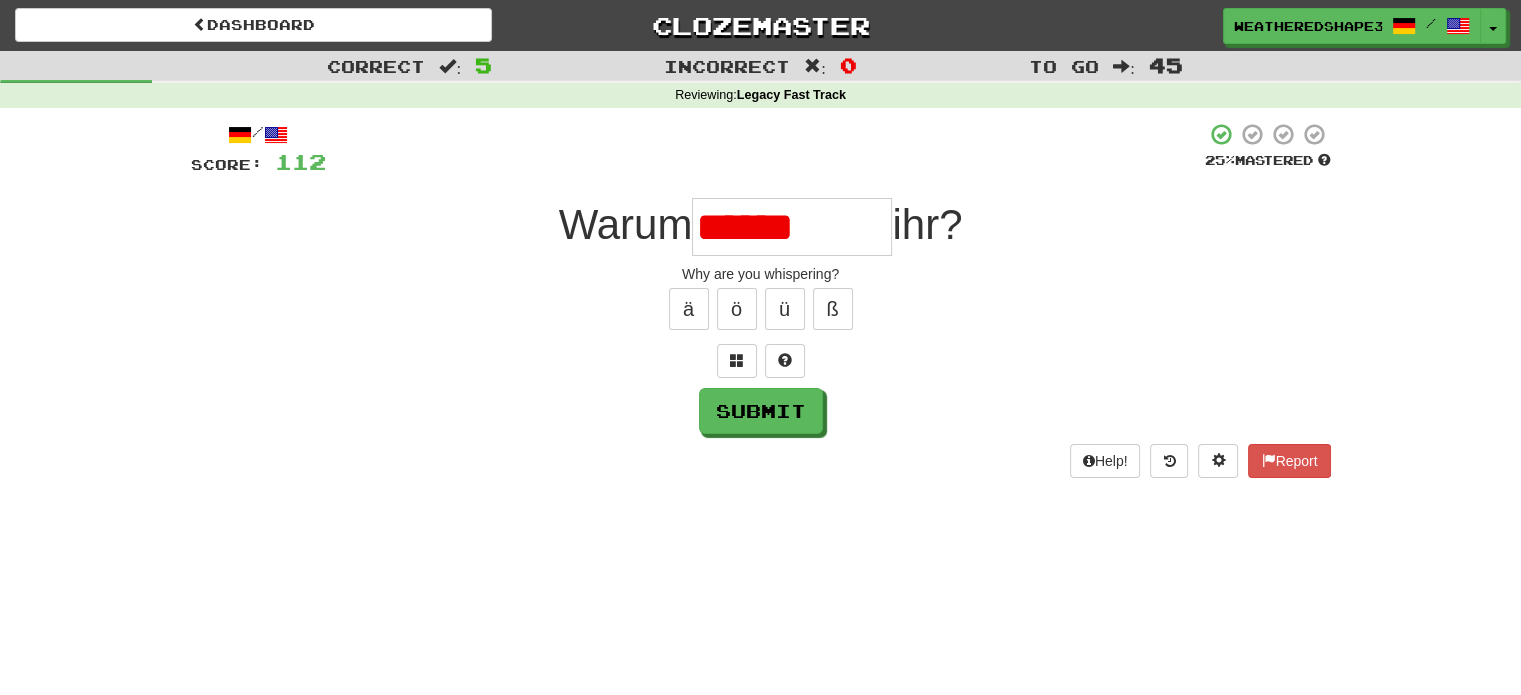 type on "********" 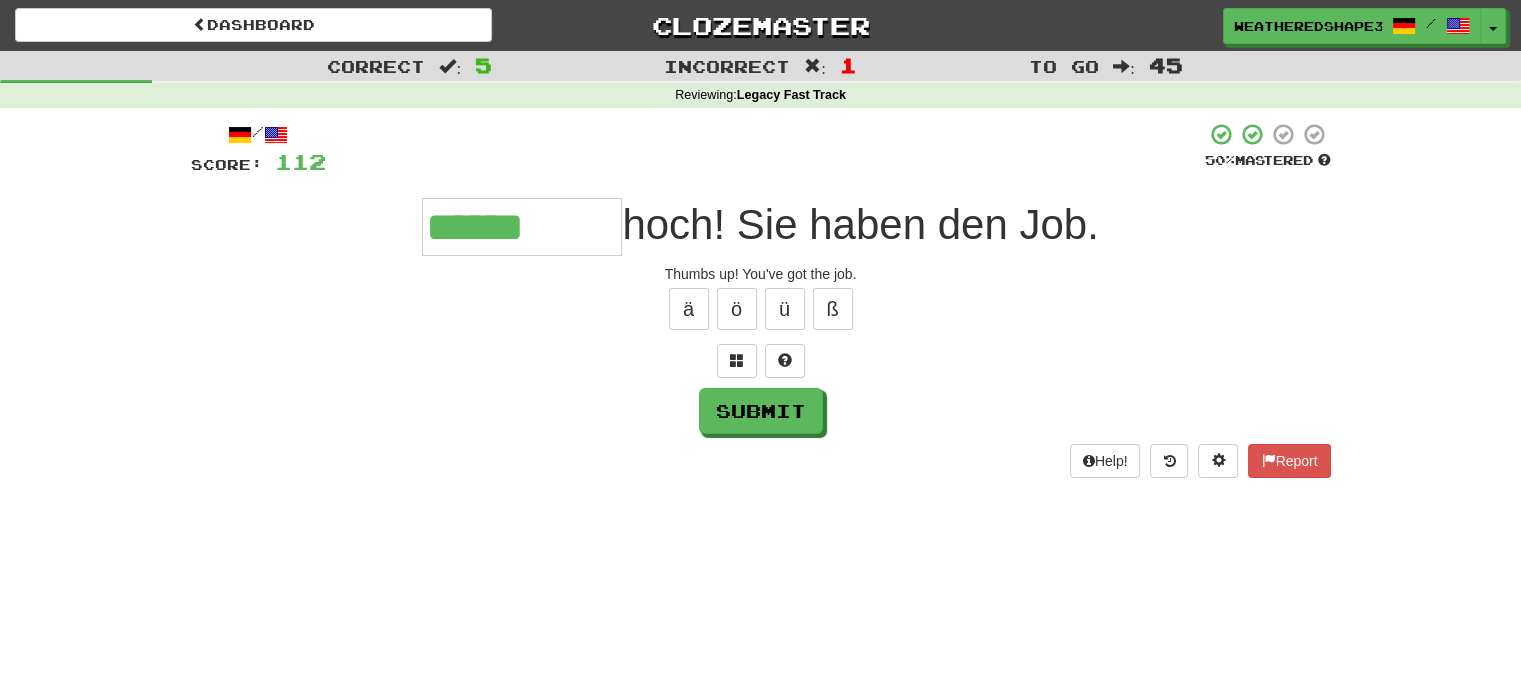 type on "******" 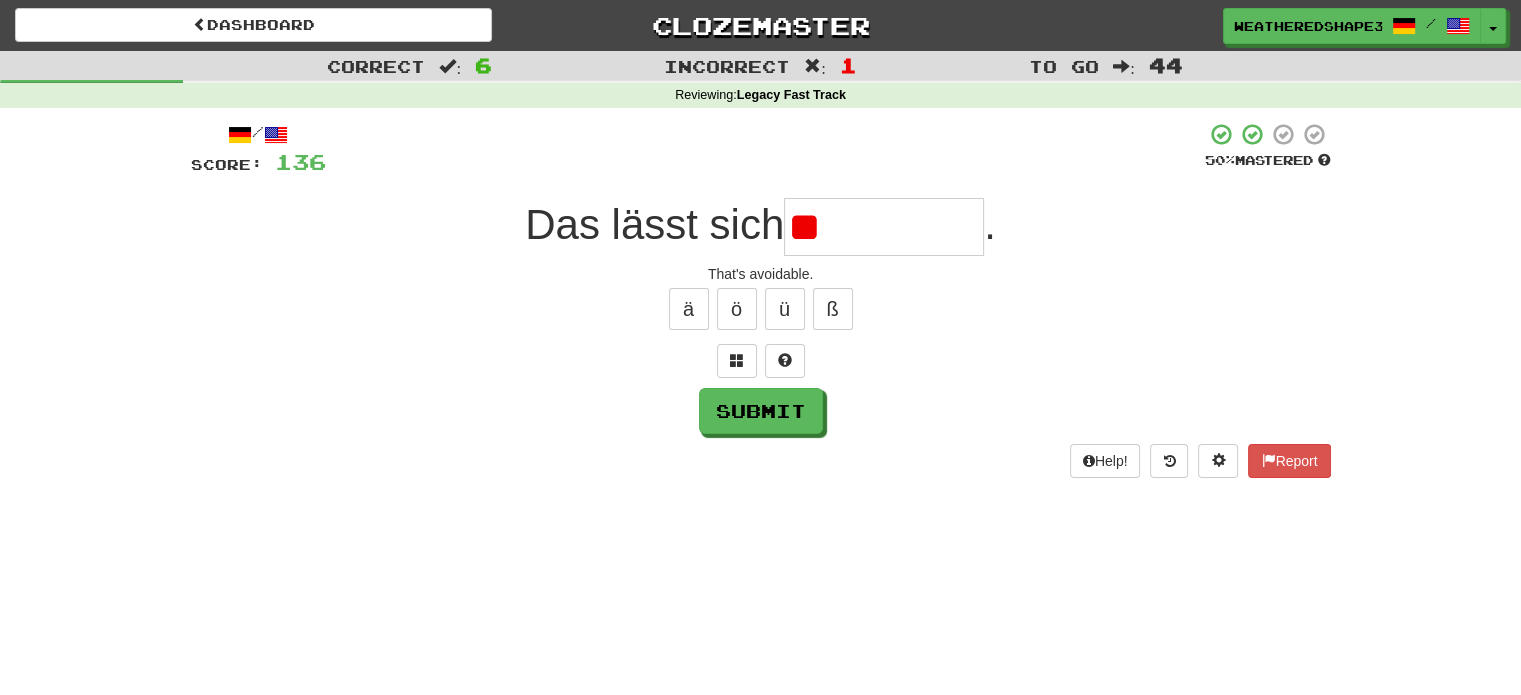 type on "*" 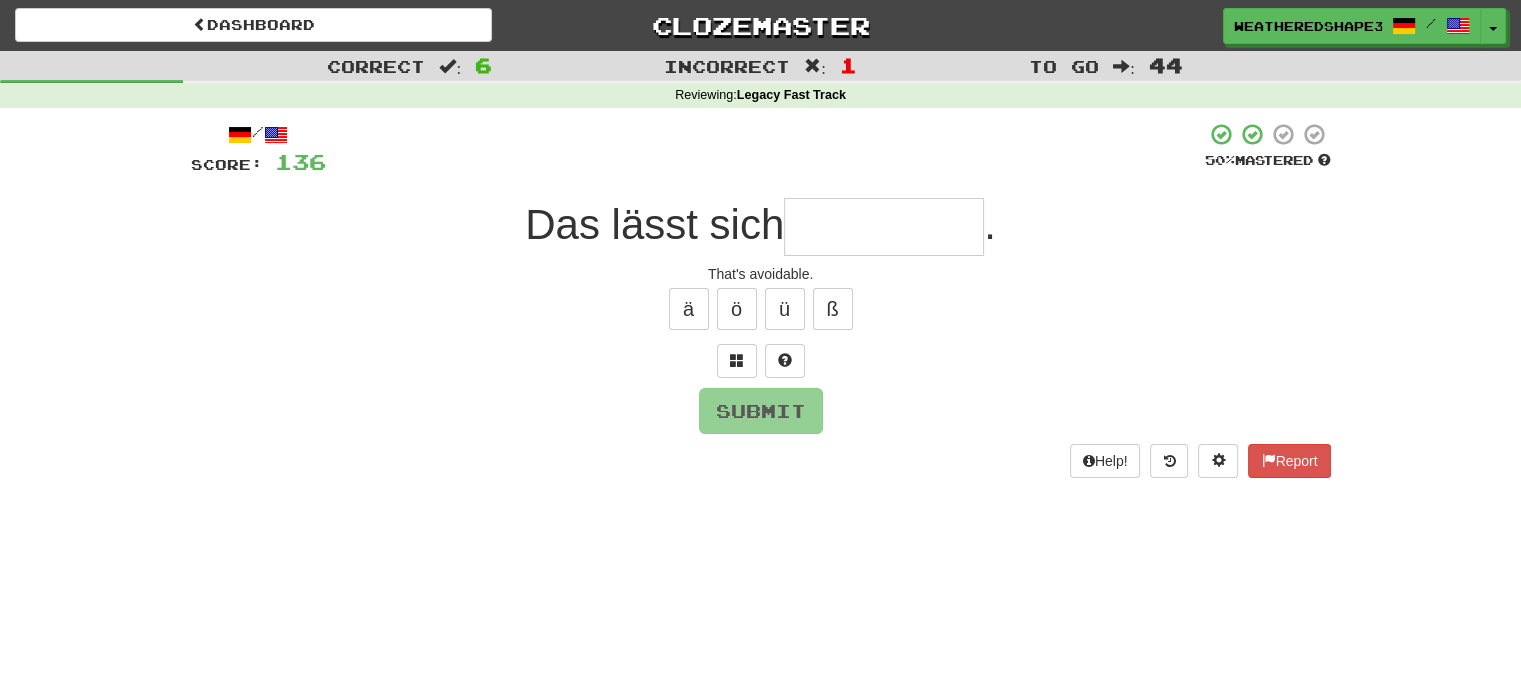 type on "*" 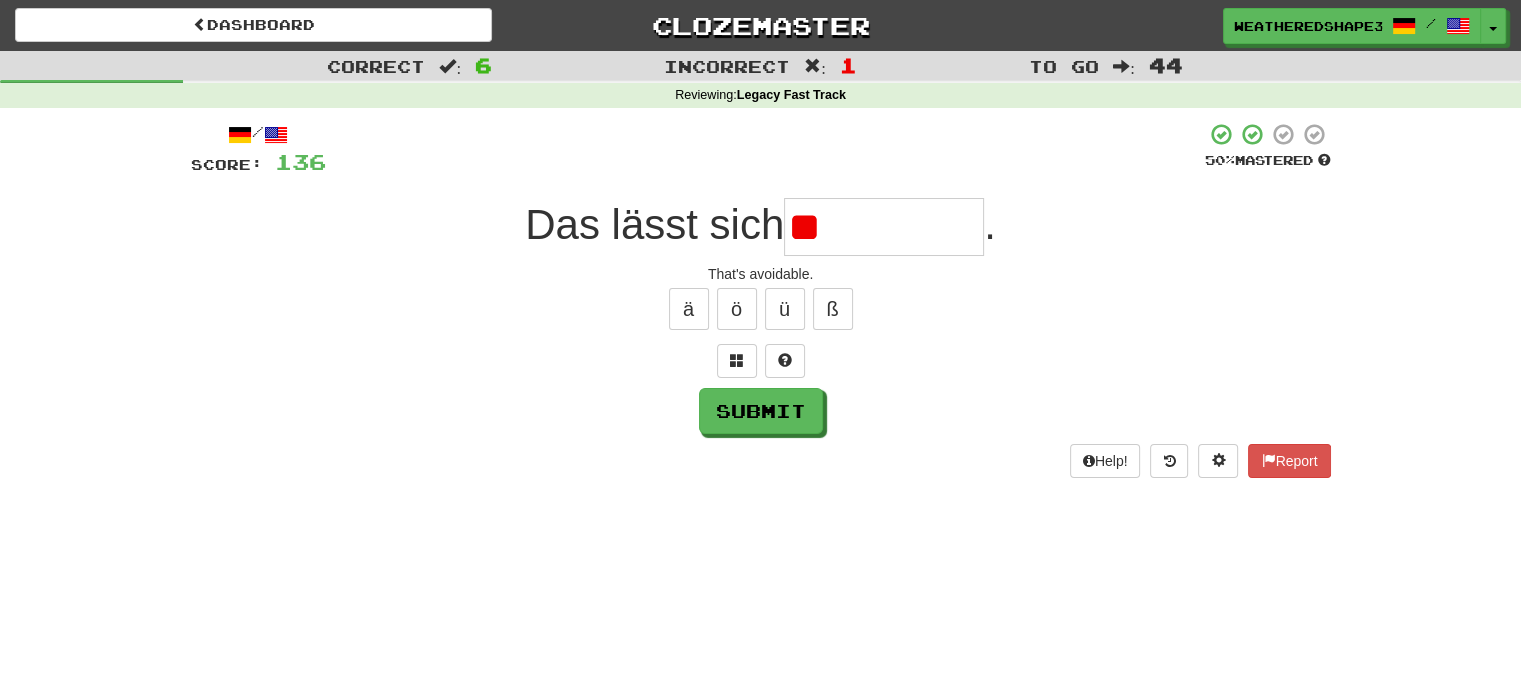 type on "*" 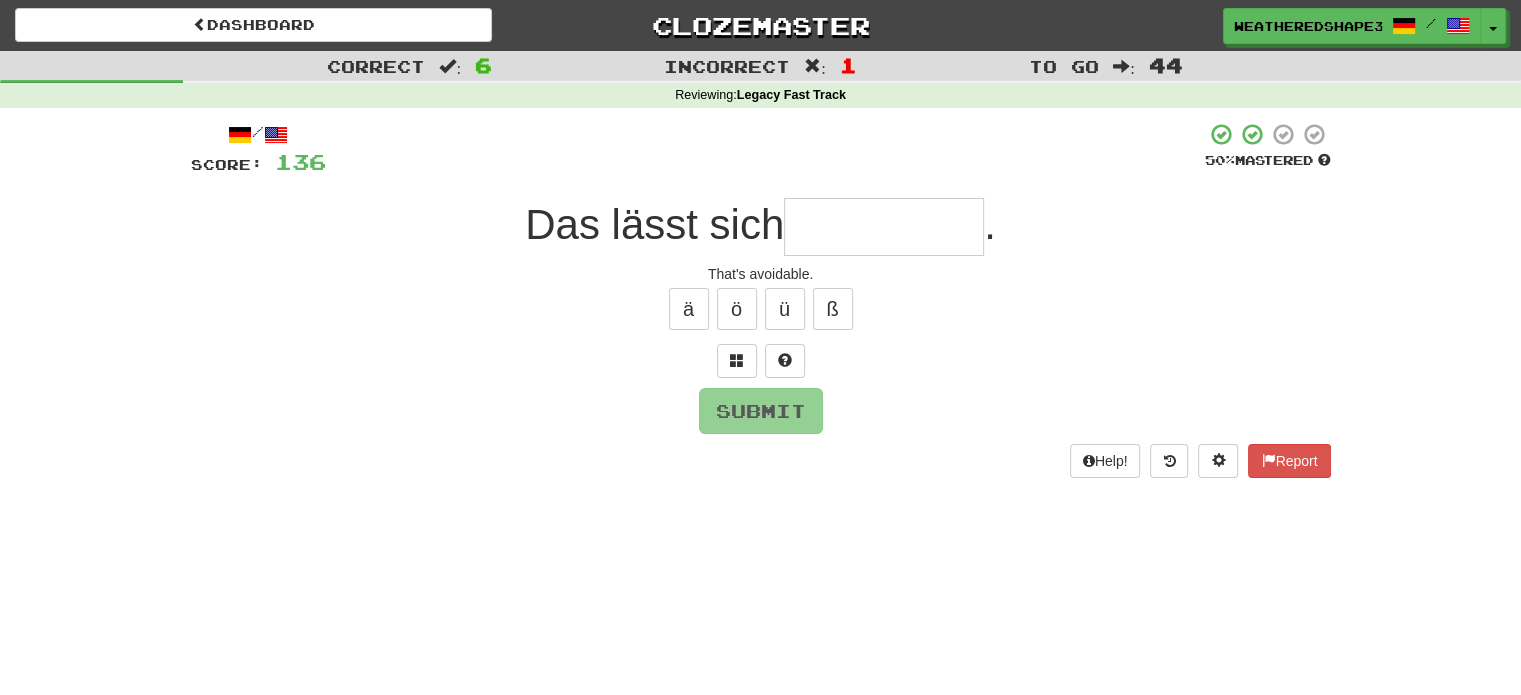 type on "*" 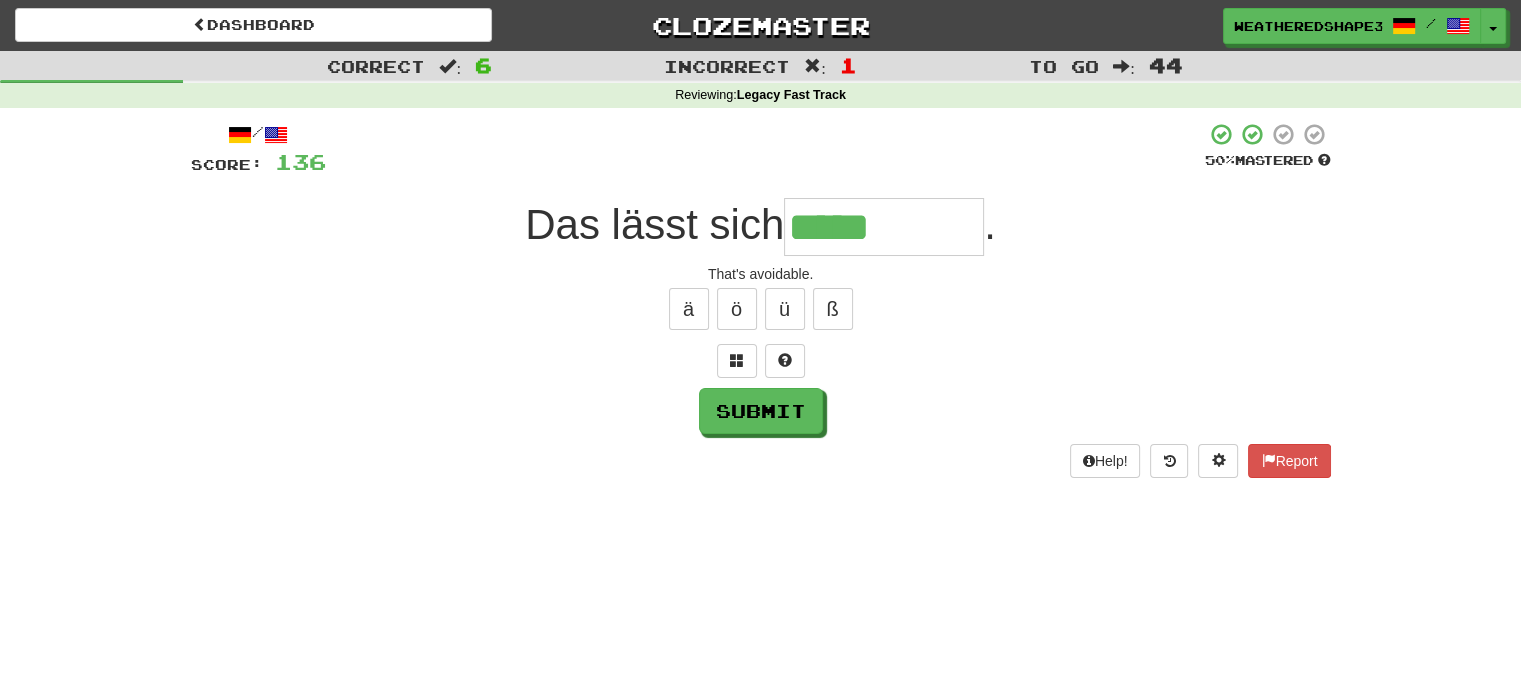 type on "*********" 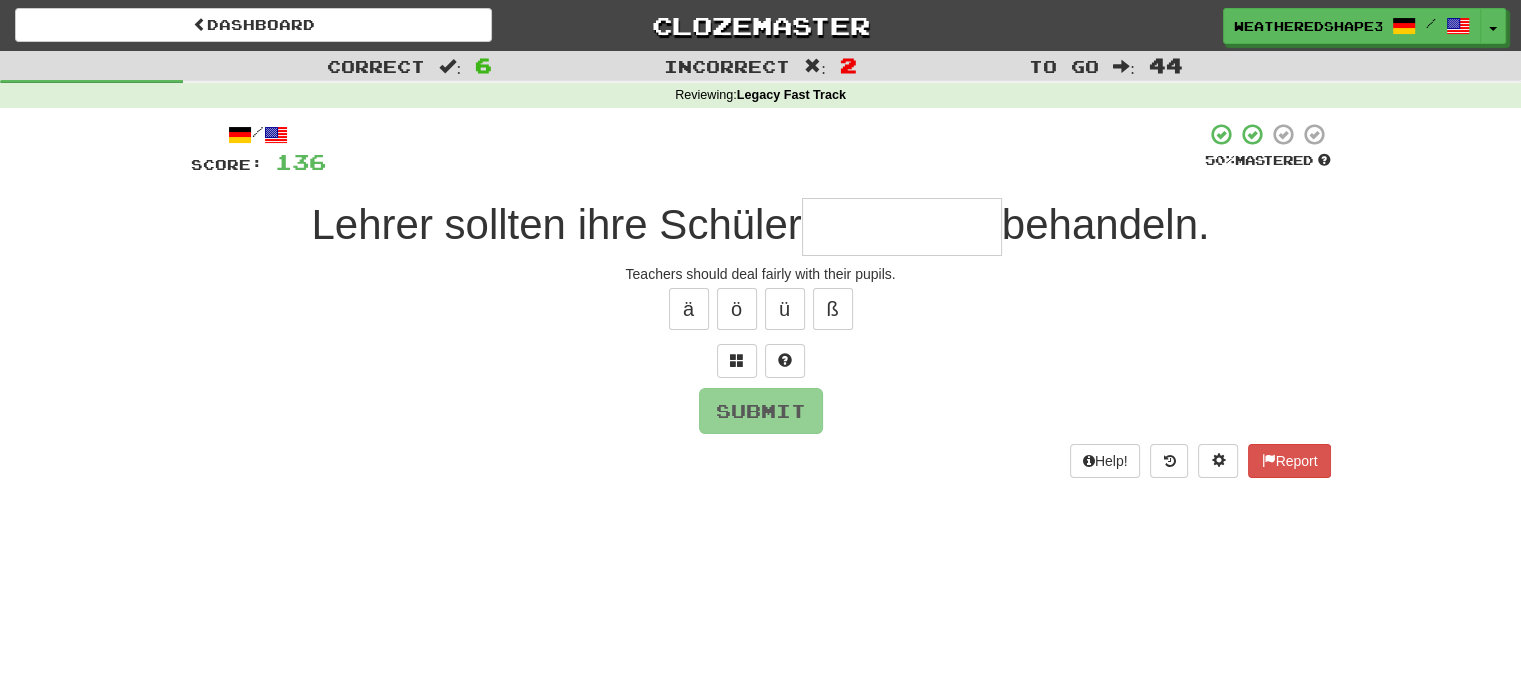 type on "*" 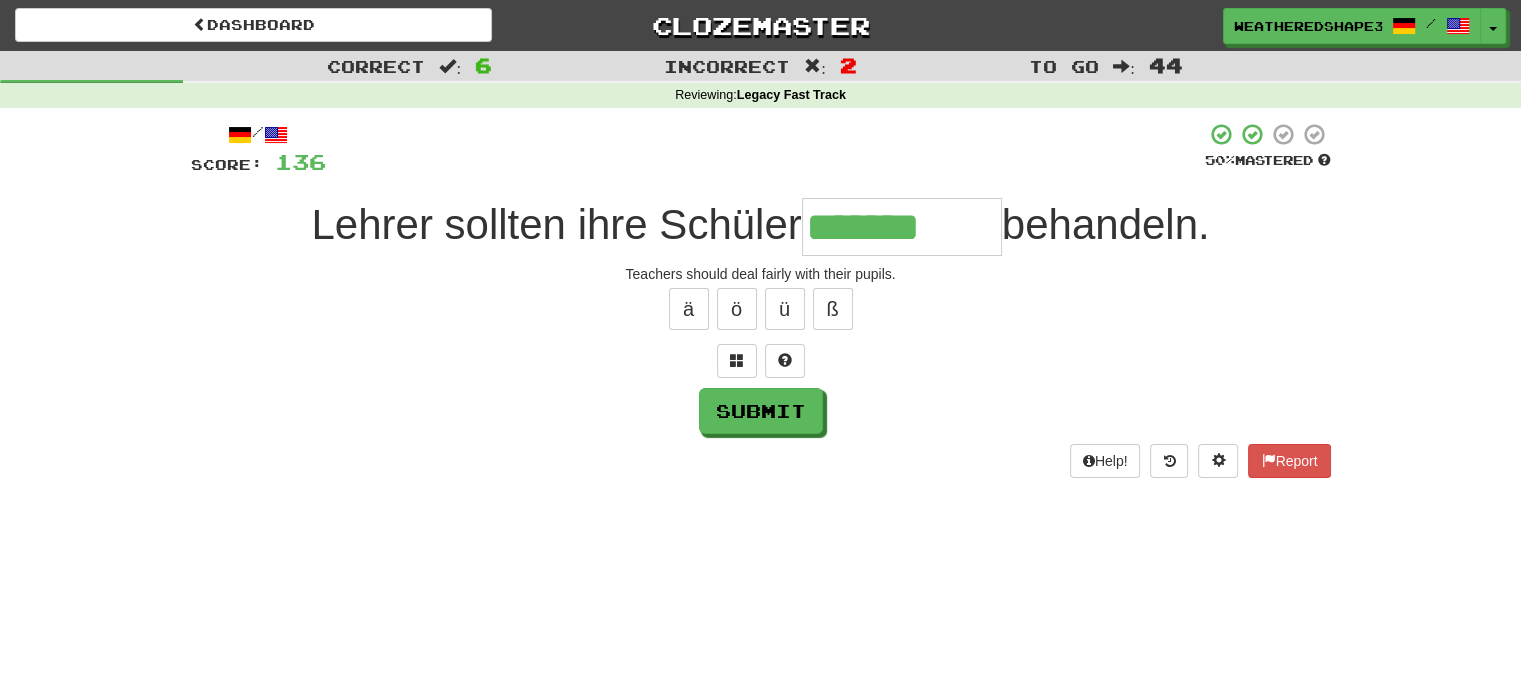 type on "*******" 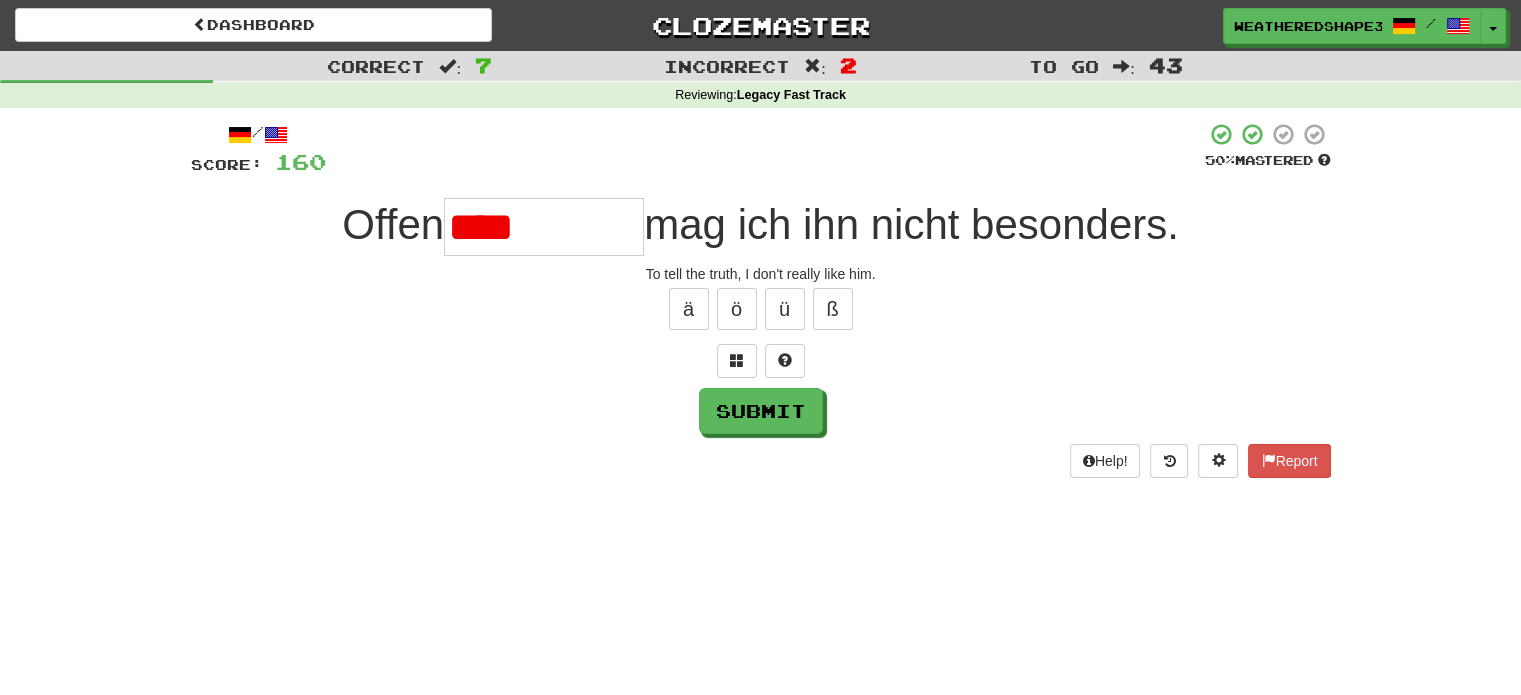 type on "*********" 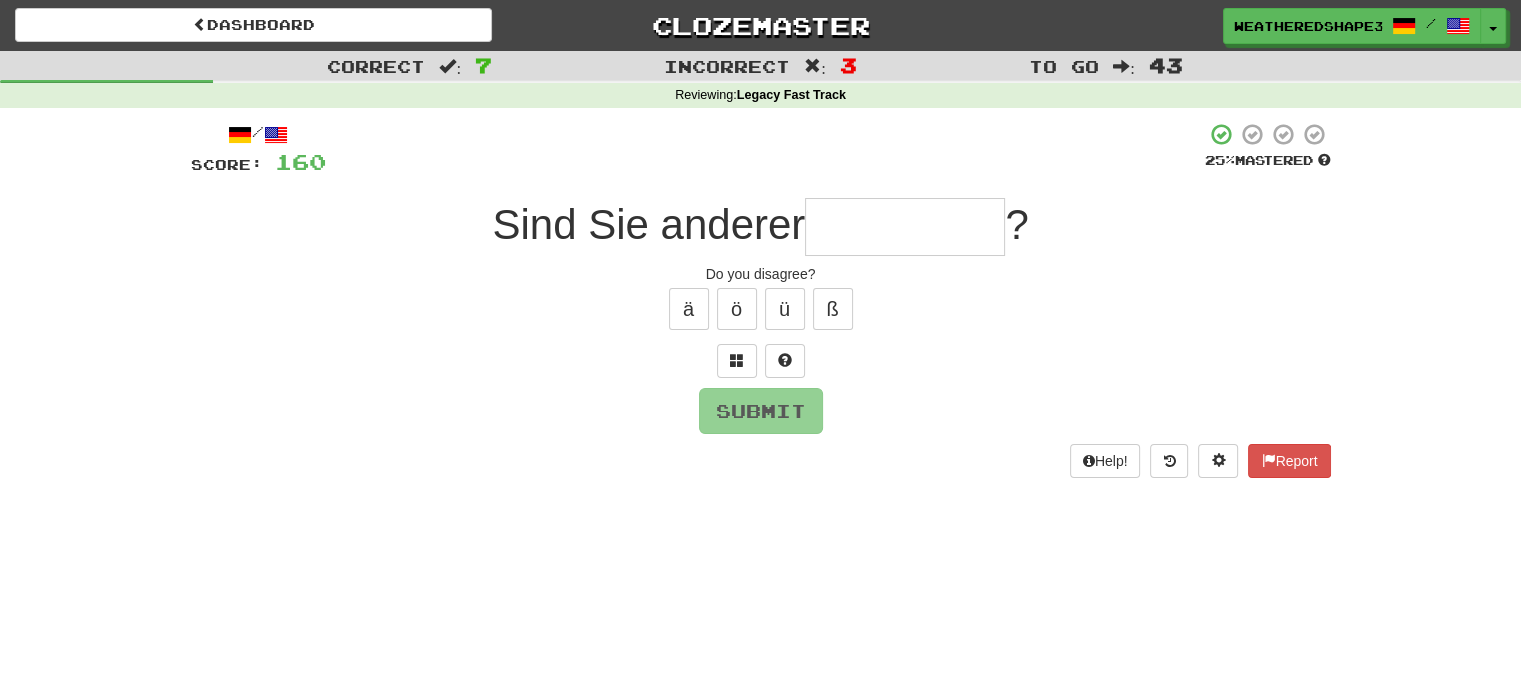 type on "*" 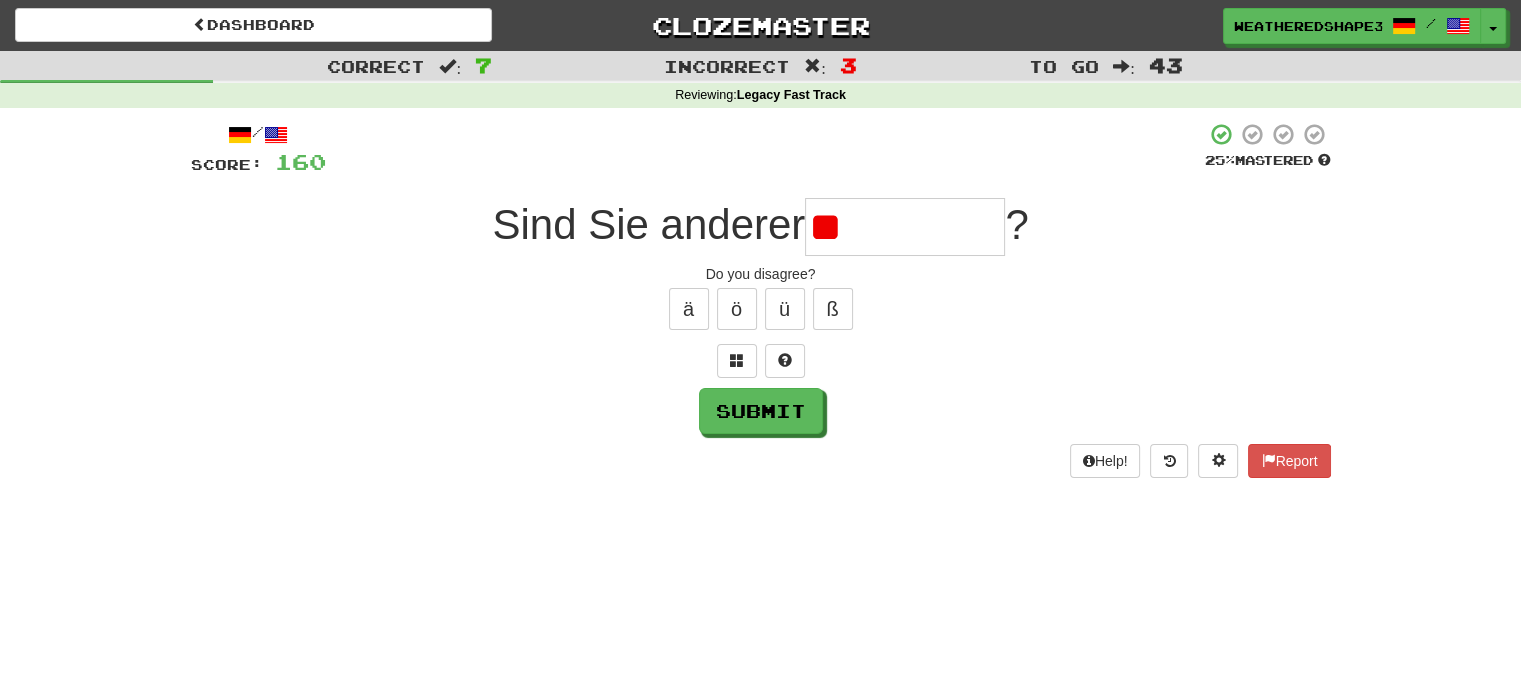 type on "*" 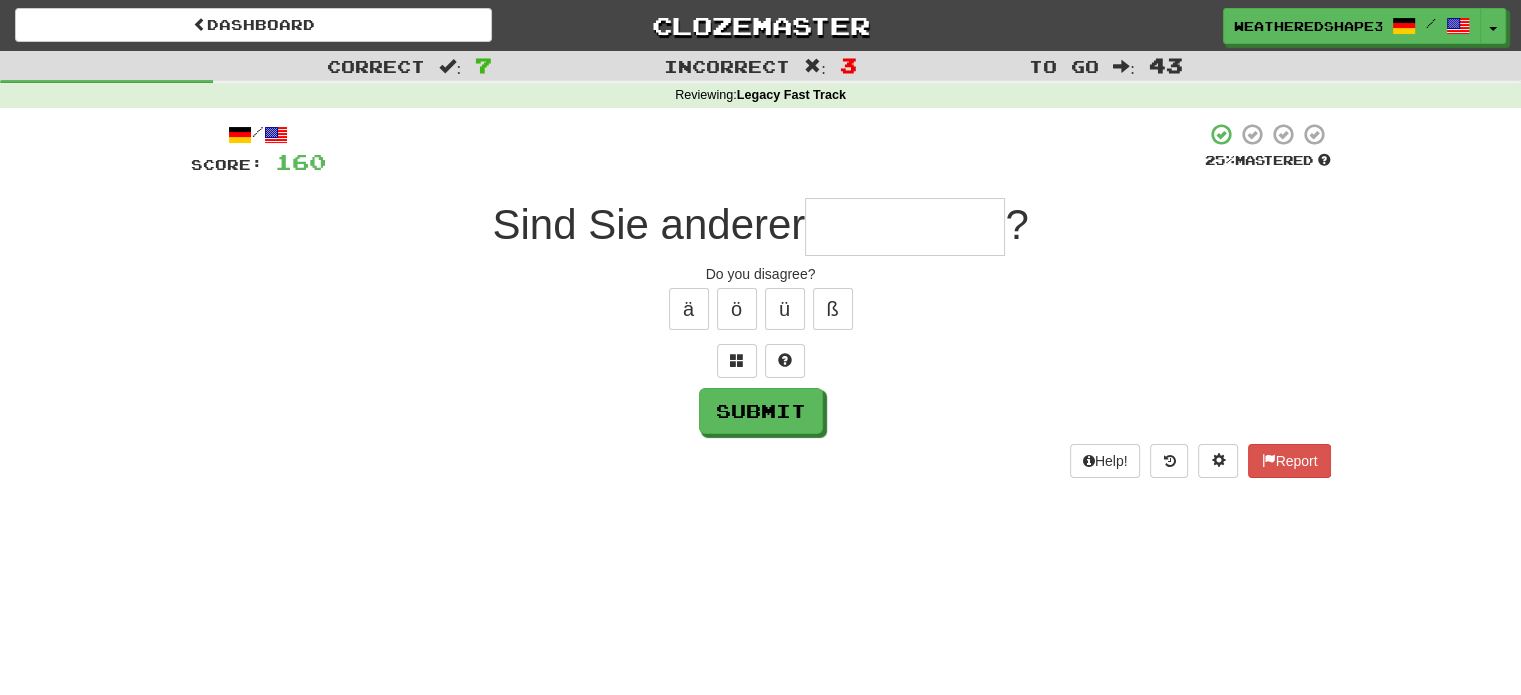 type on "*" 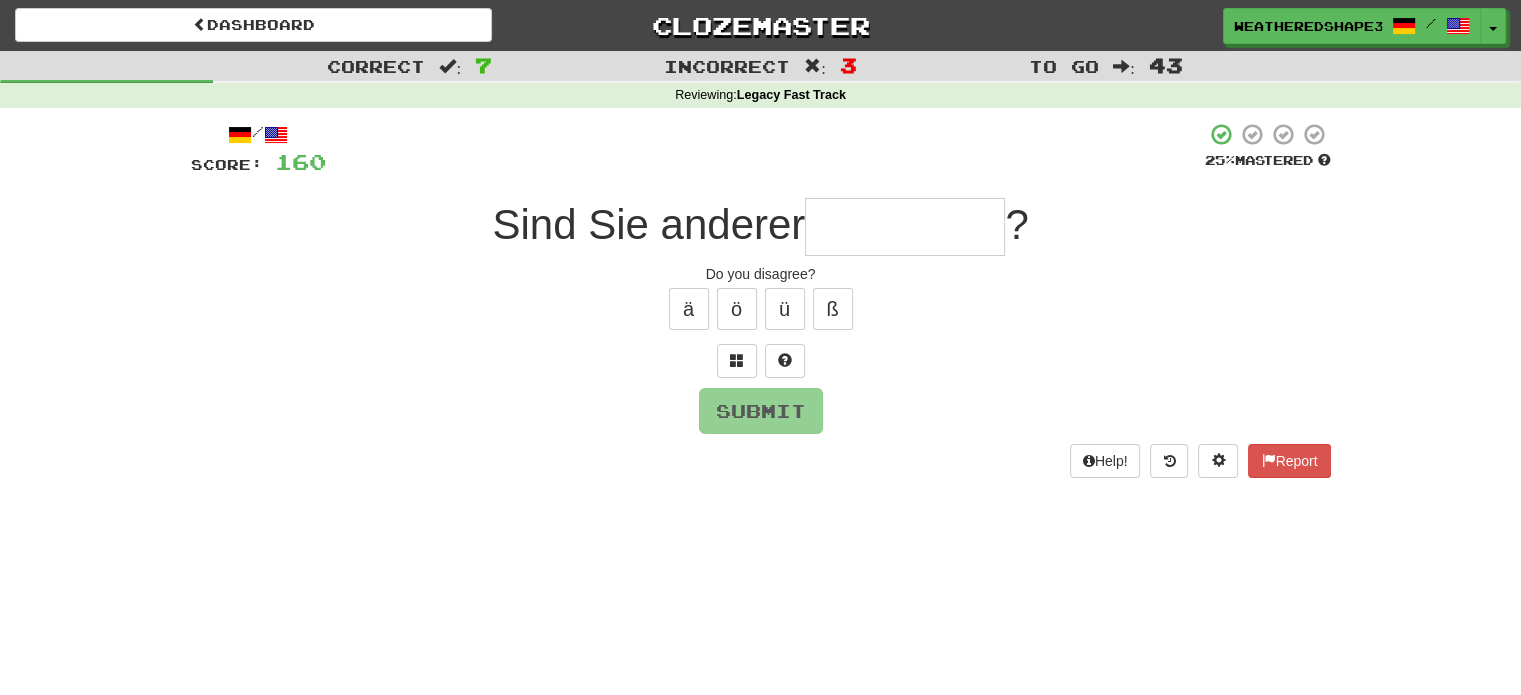 type on "*" 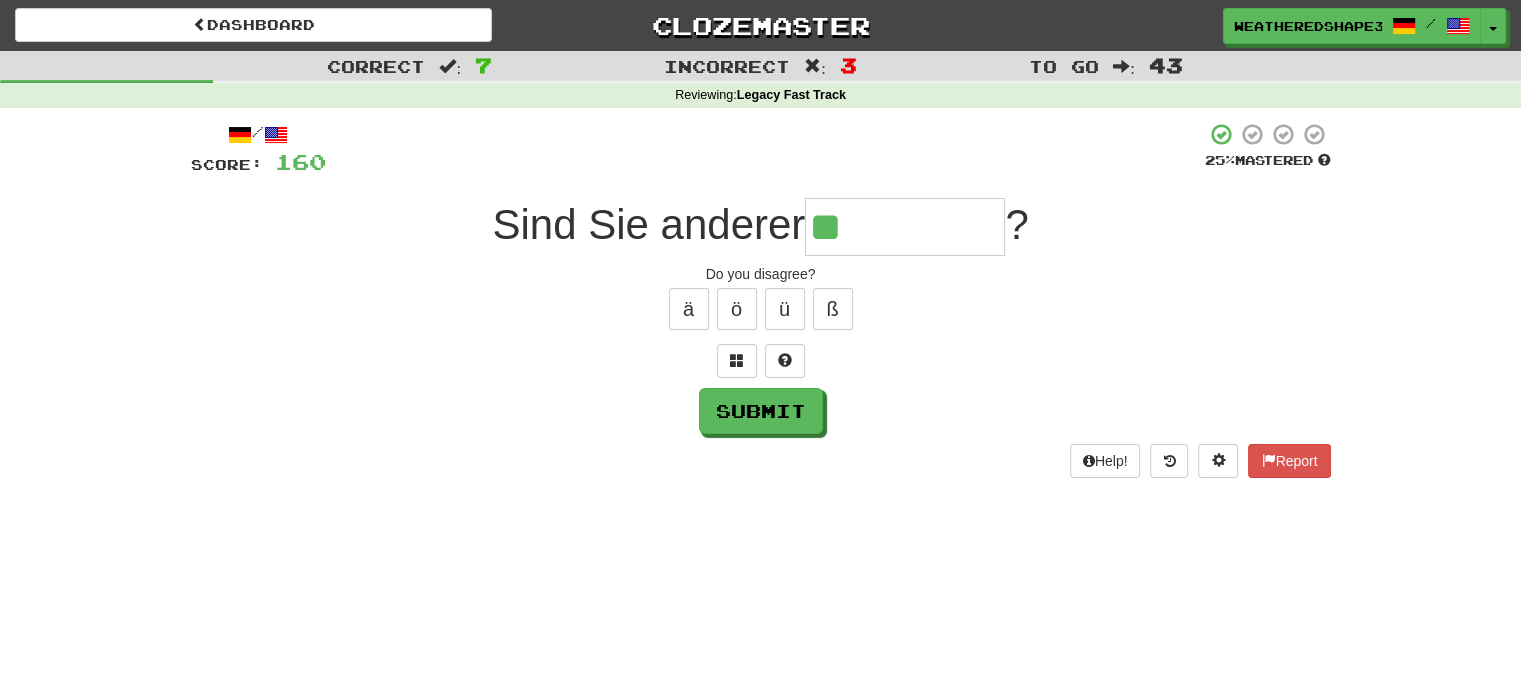 type on "*******" 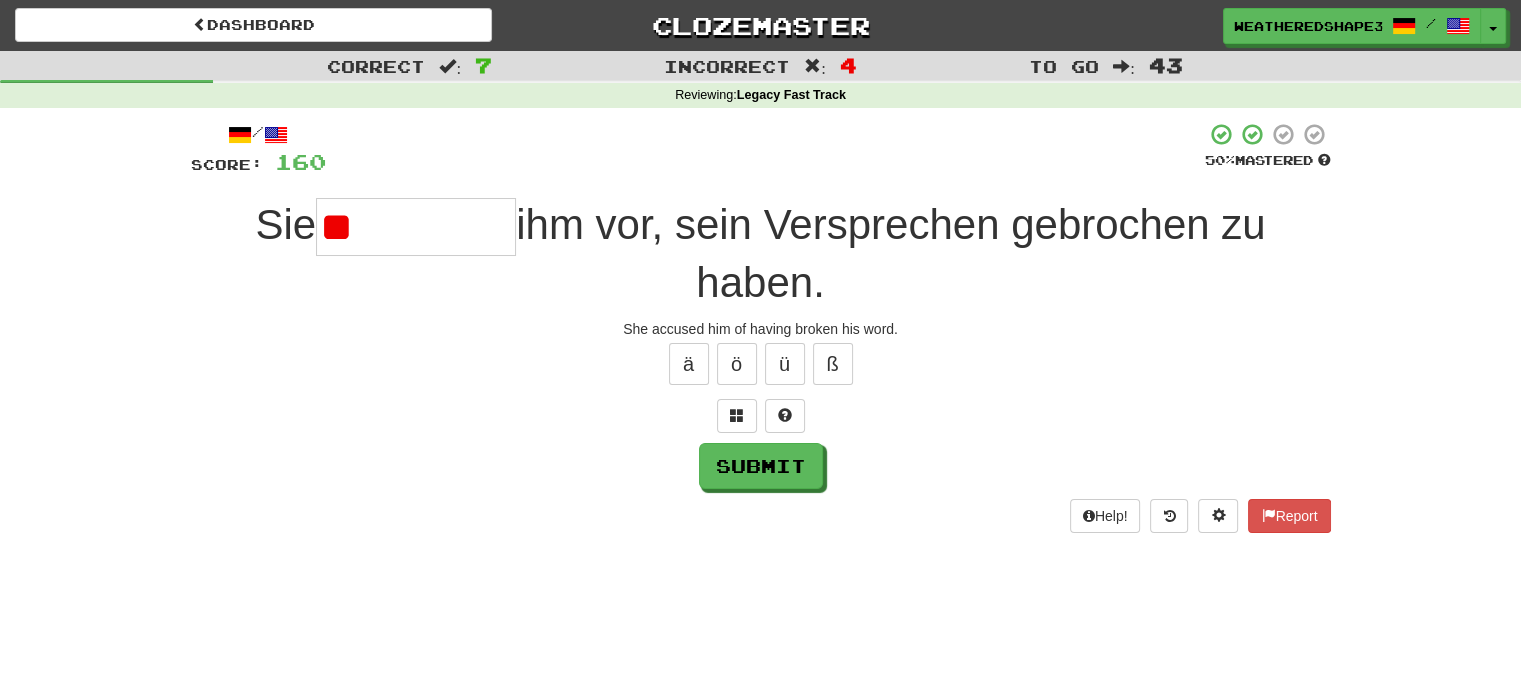 type on "*" 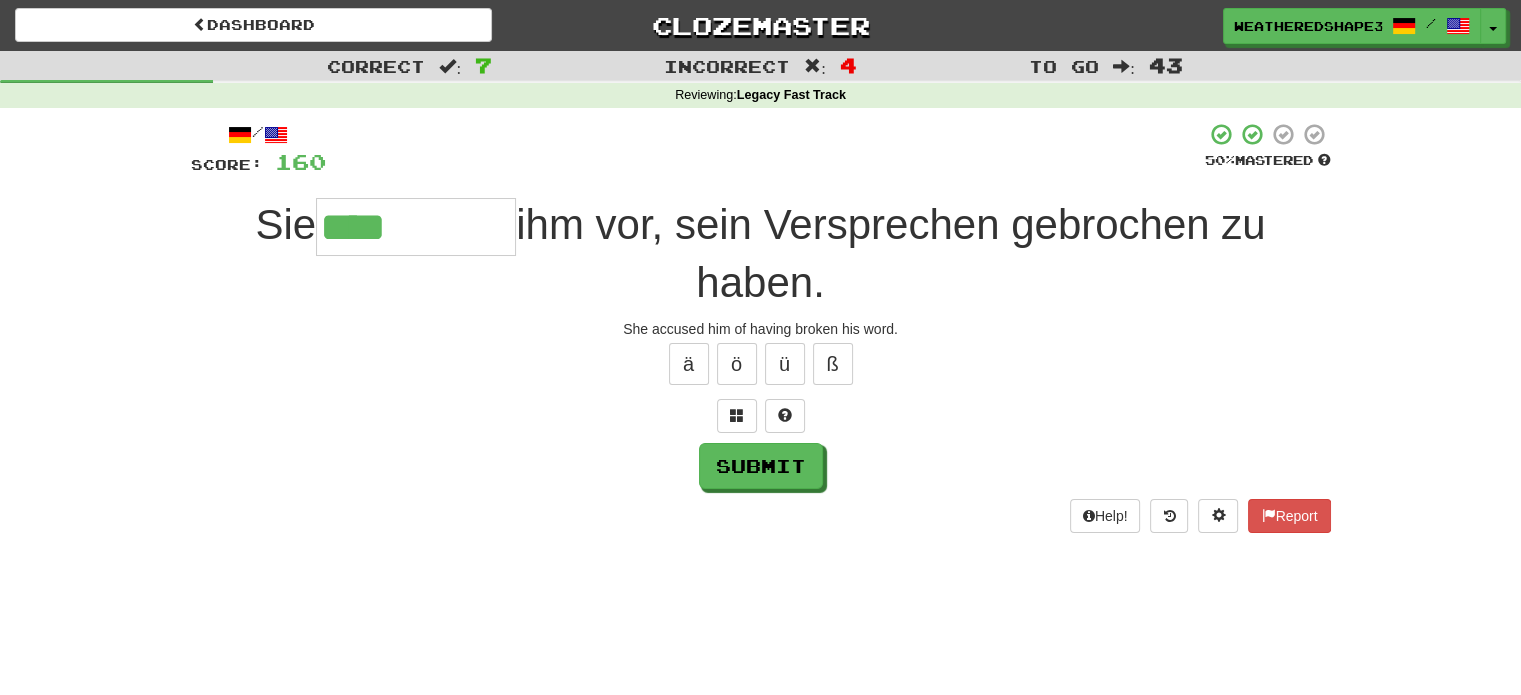 type on "****" 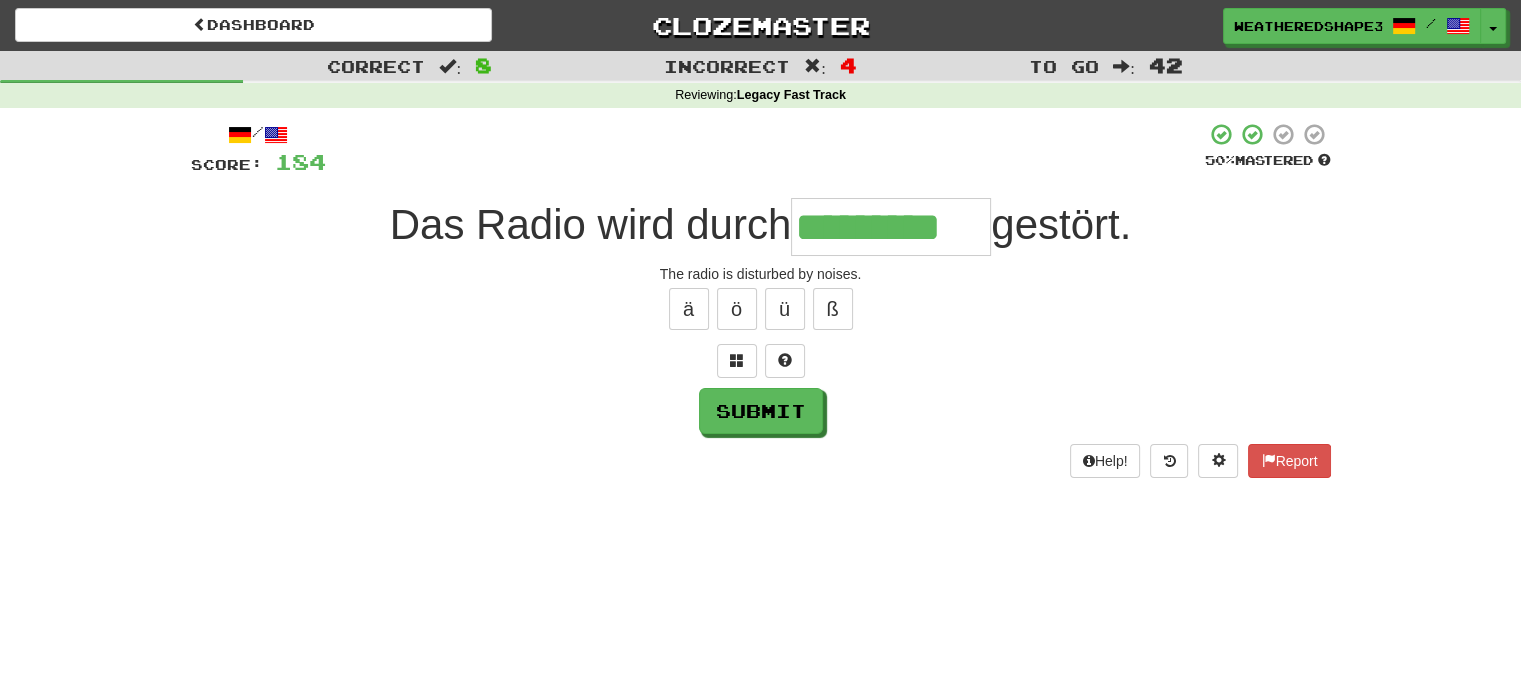 scroll, scrollTop: 0, scrollLeft: 3, axis: horizontal 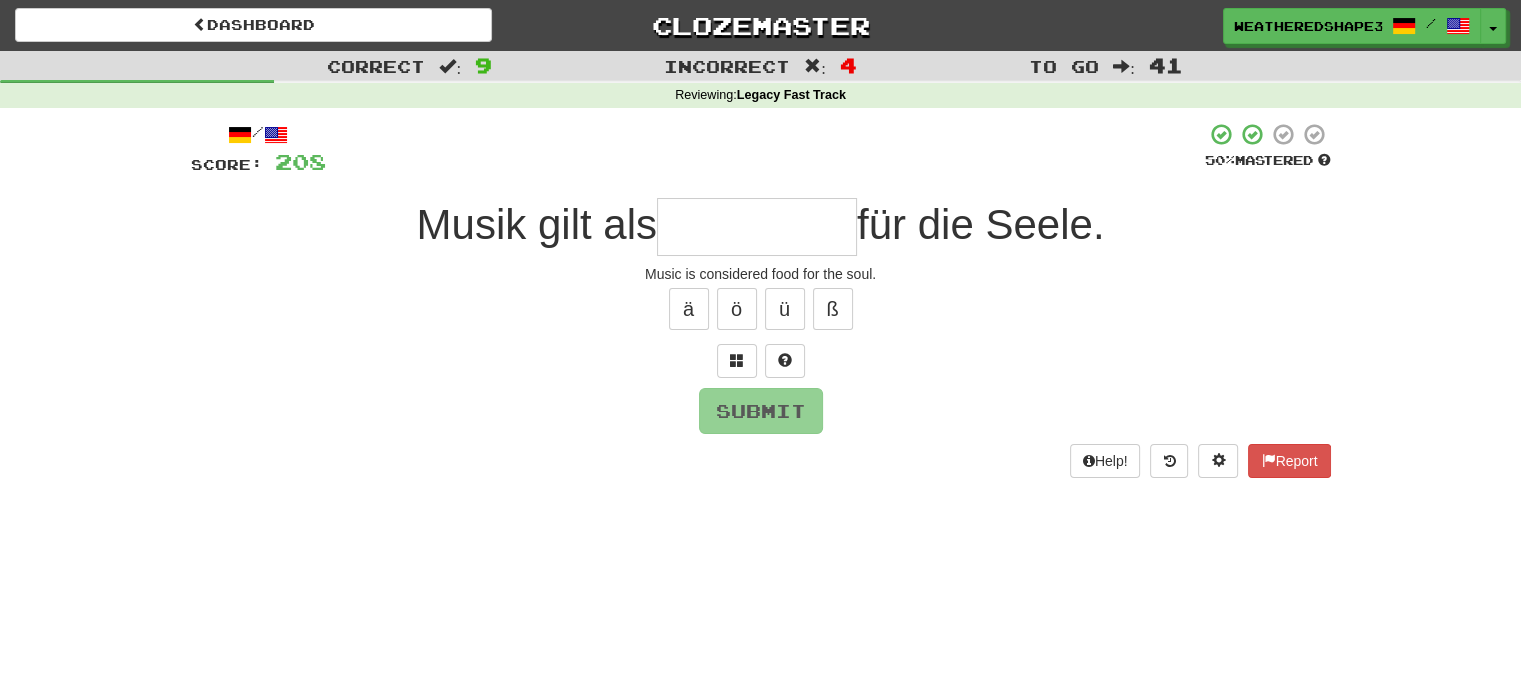 type on "*" 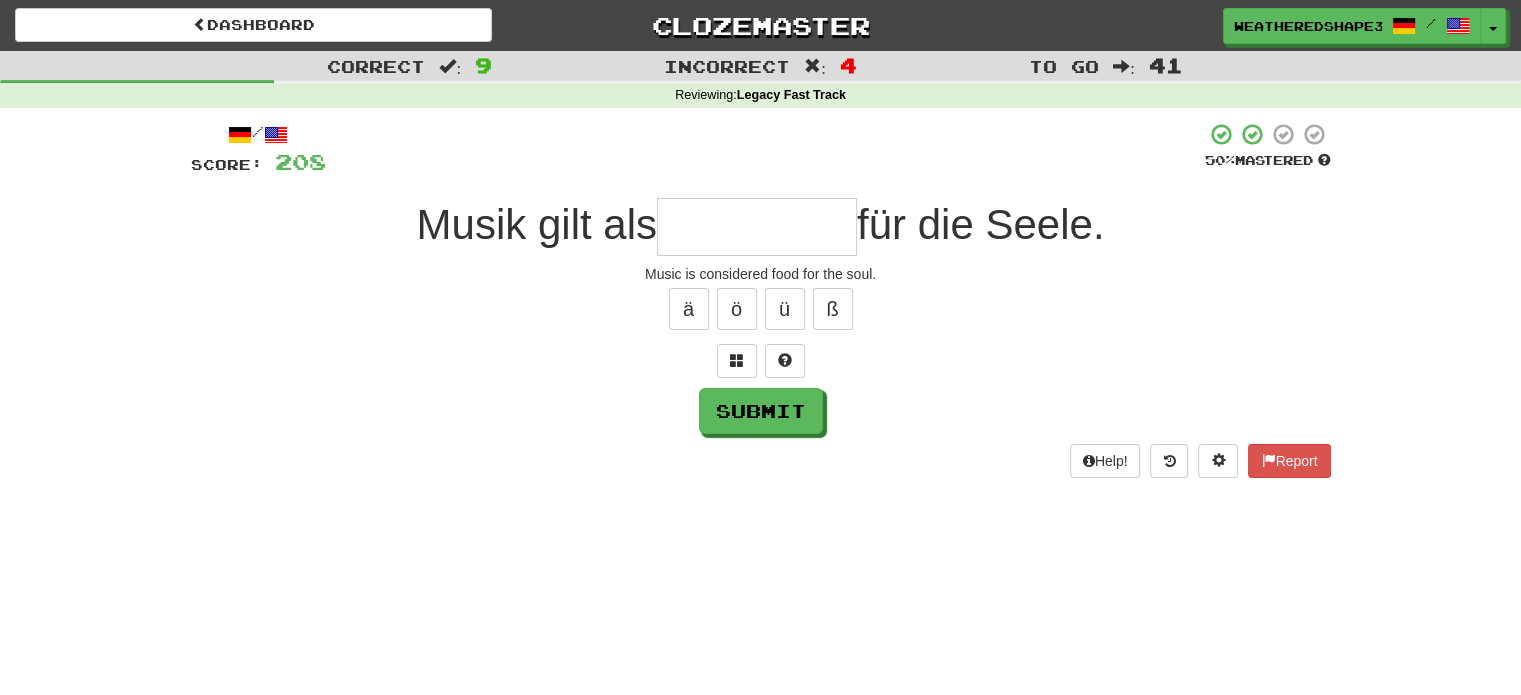 type on "*" 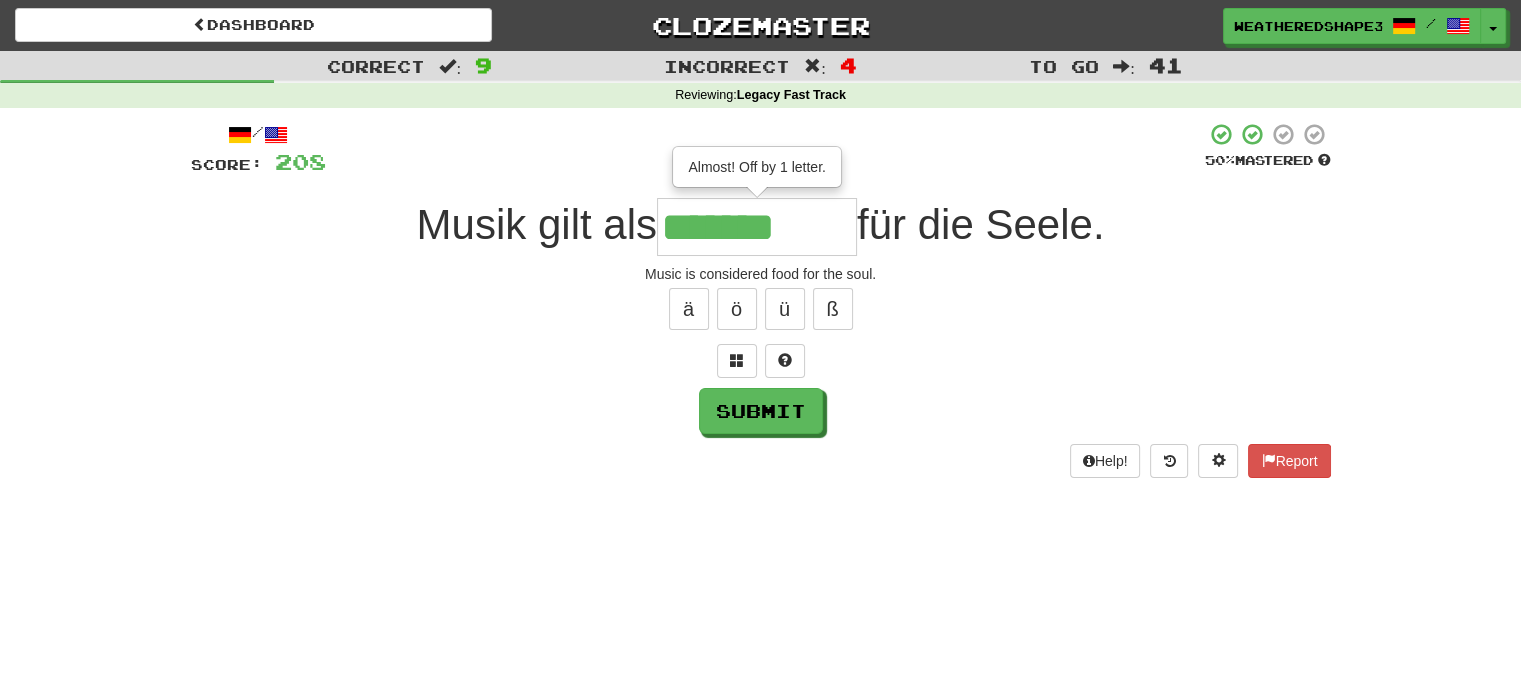 type on "*******" 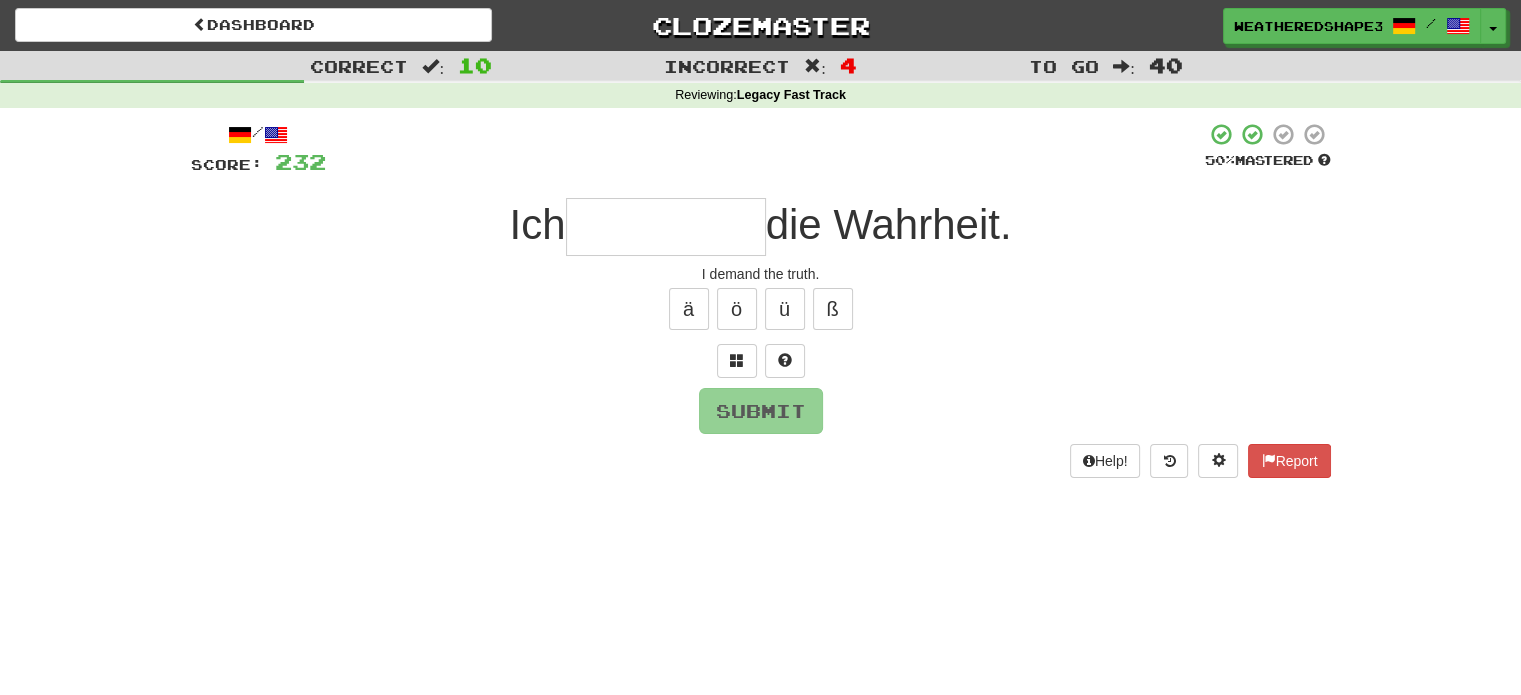 type on "*" 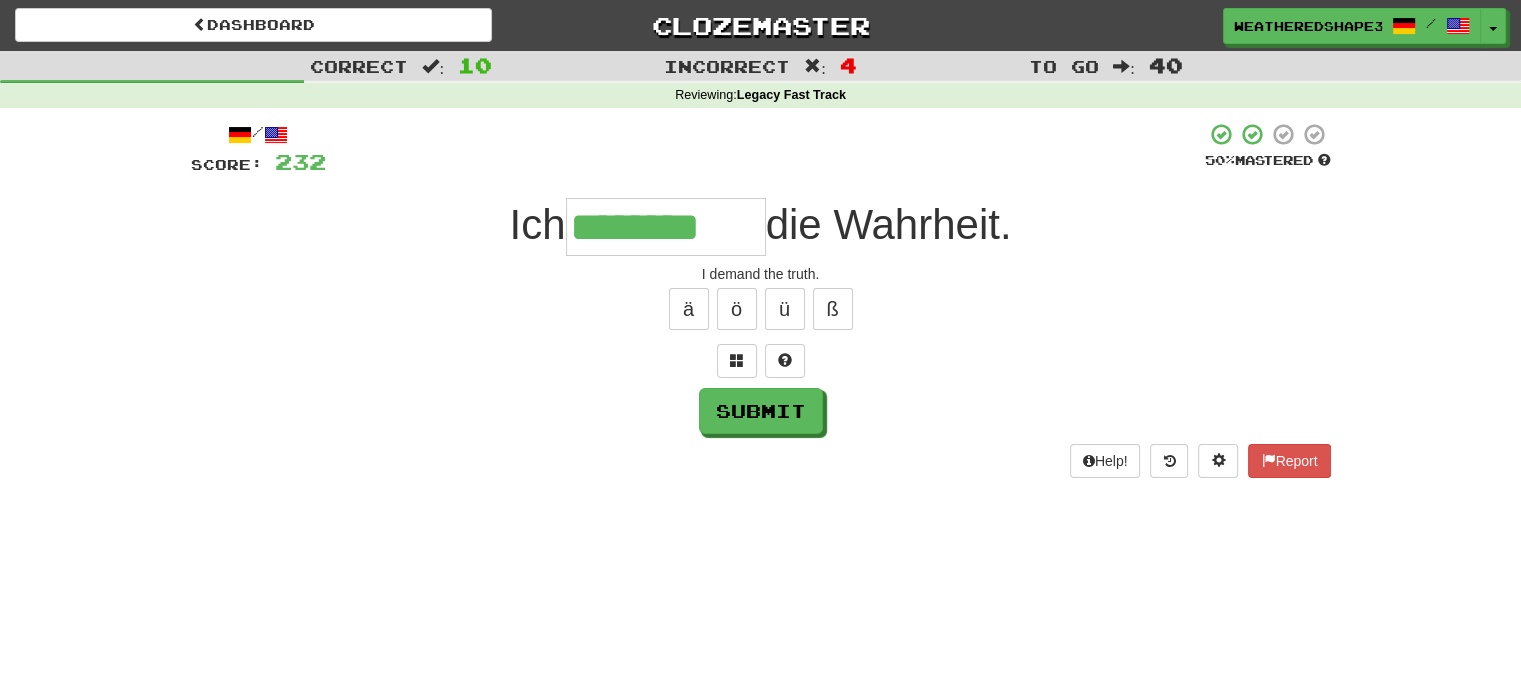 type on "********" 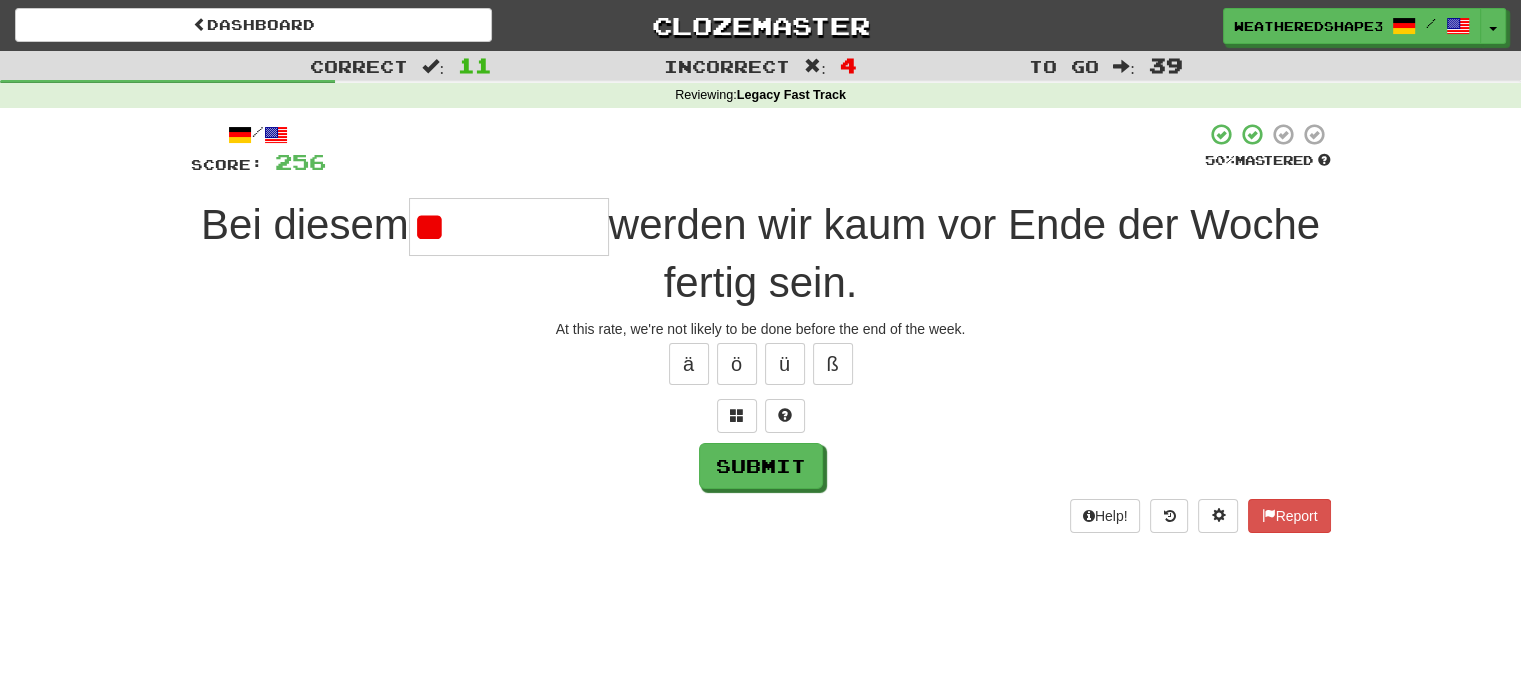 type on "*" 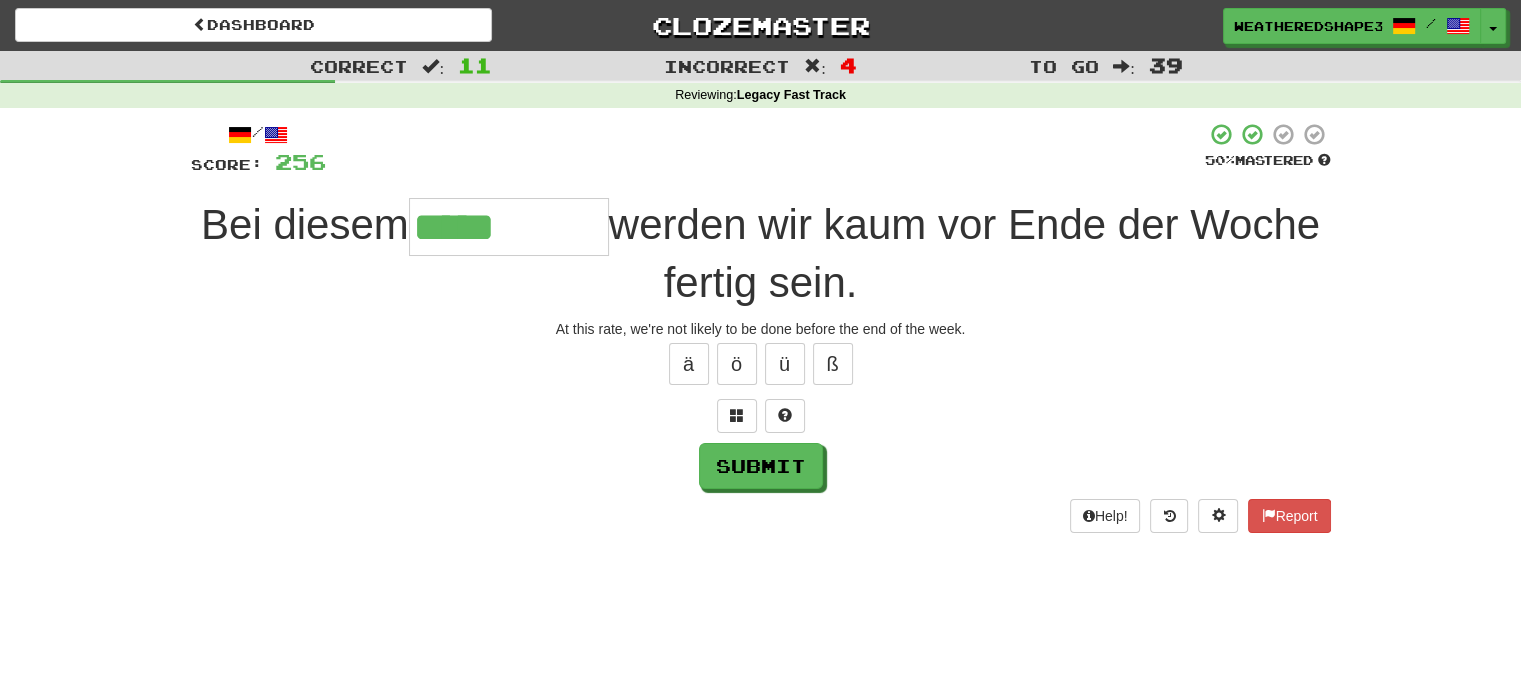 type on "*****" 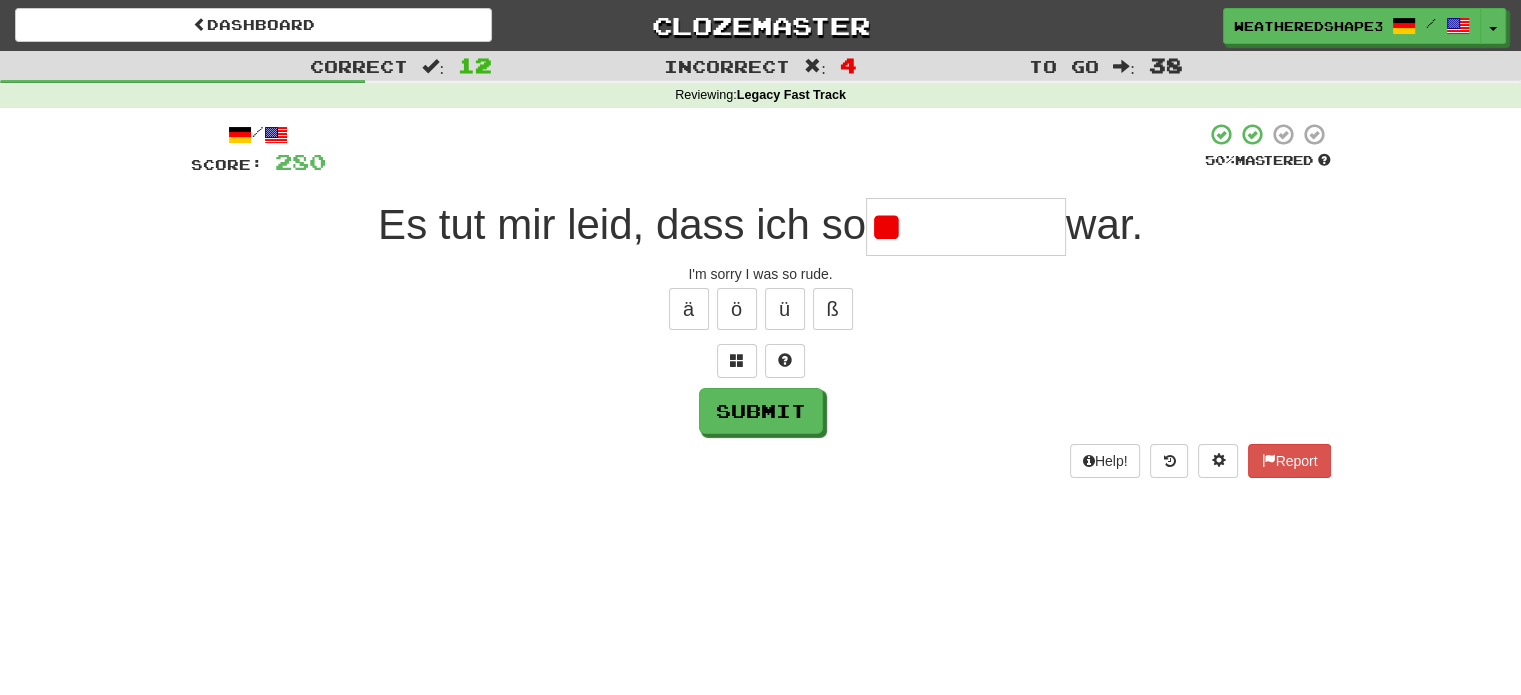 type on "*" 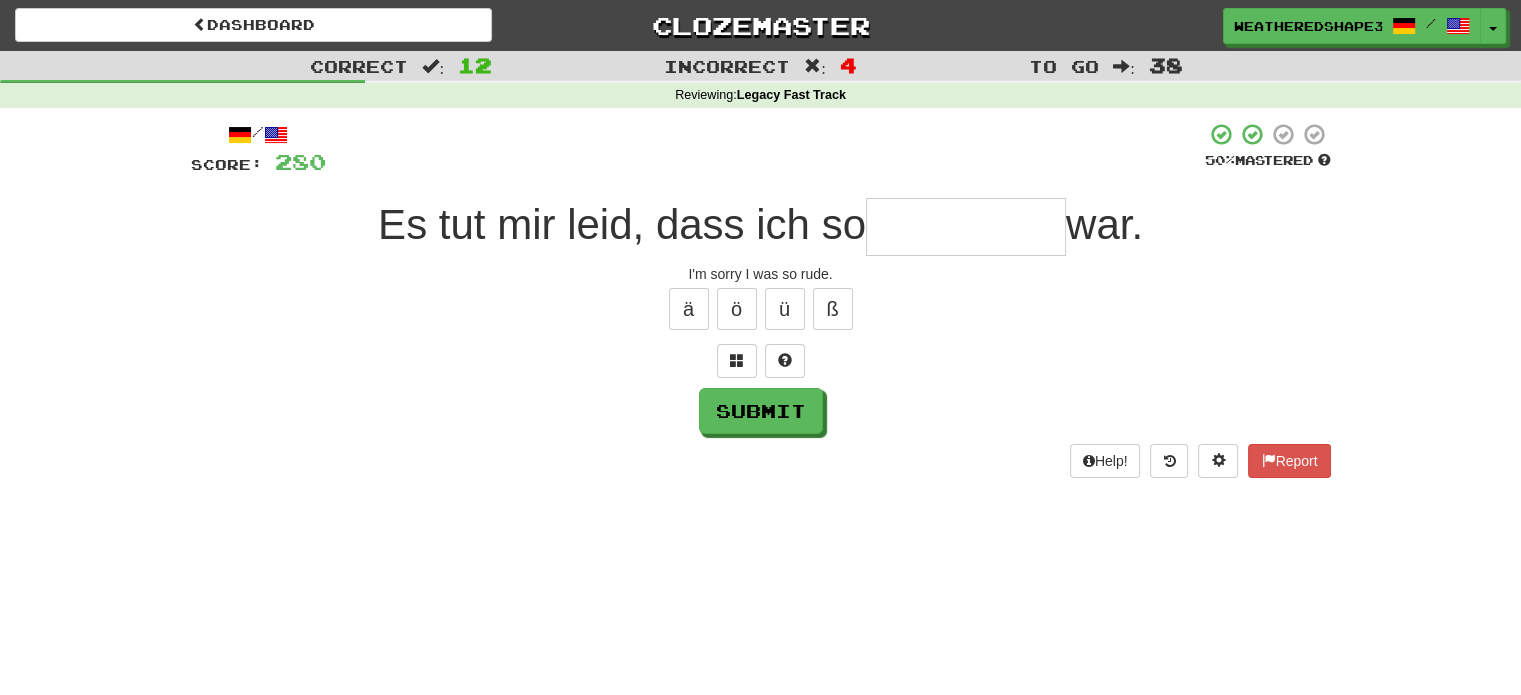 type on "*" 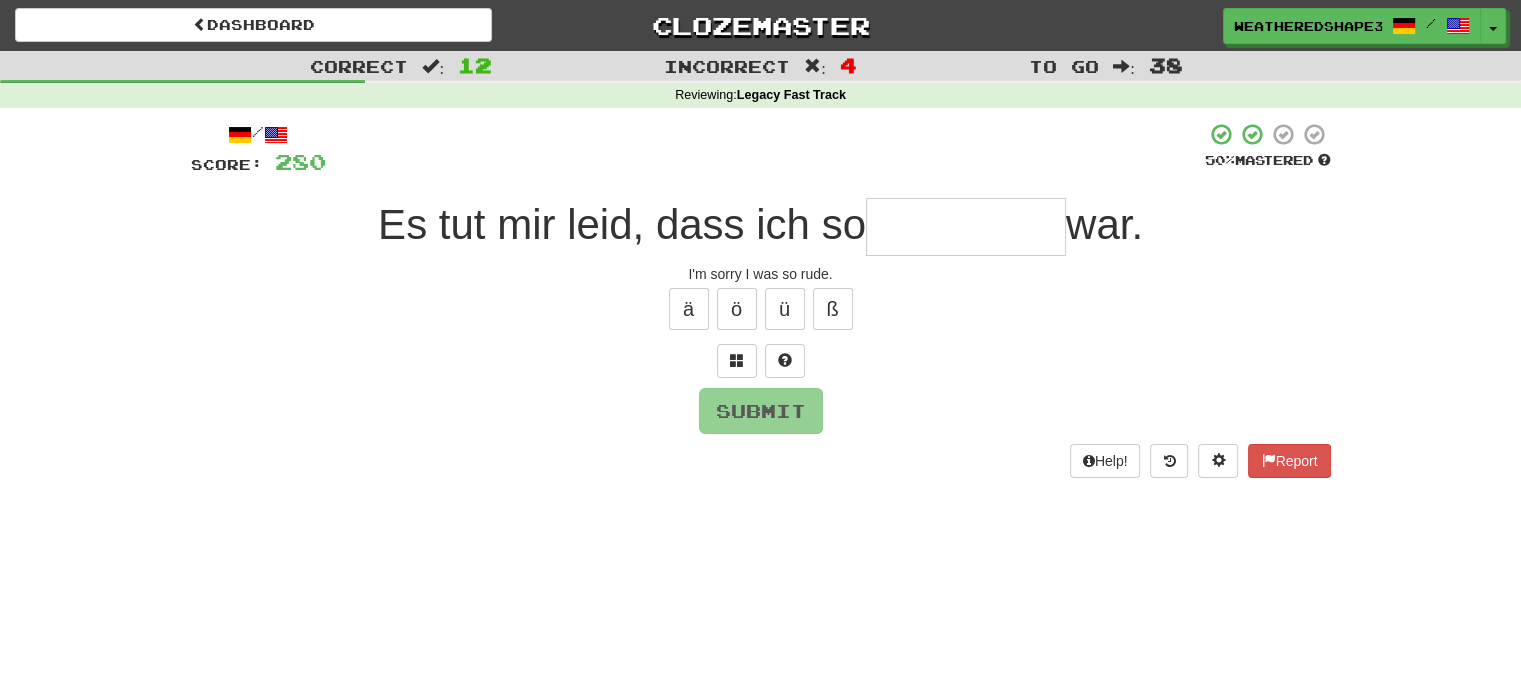 type on "*" 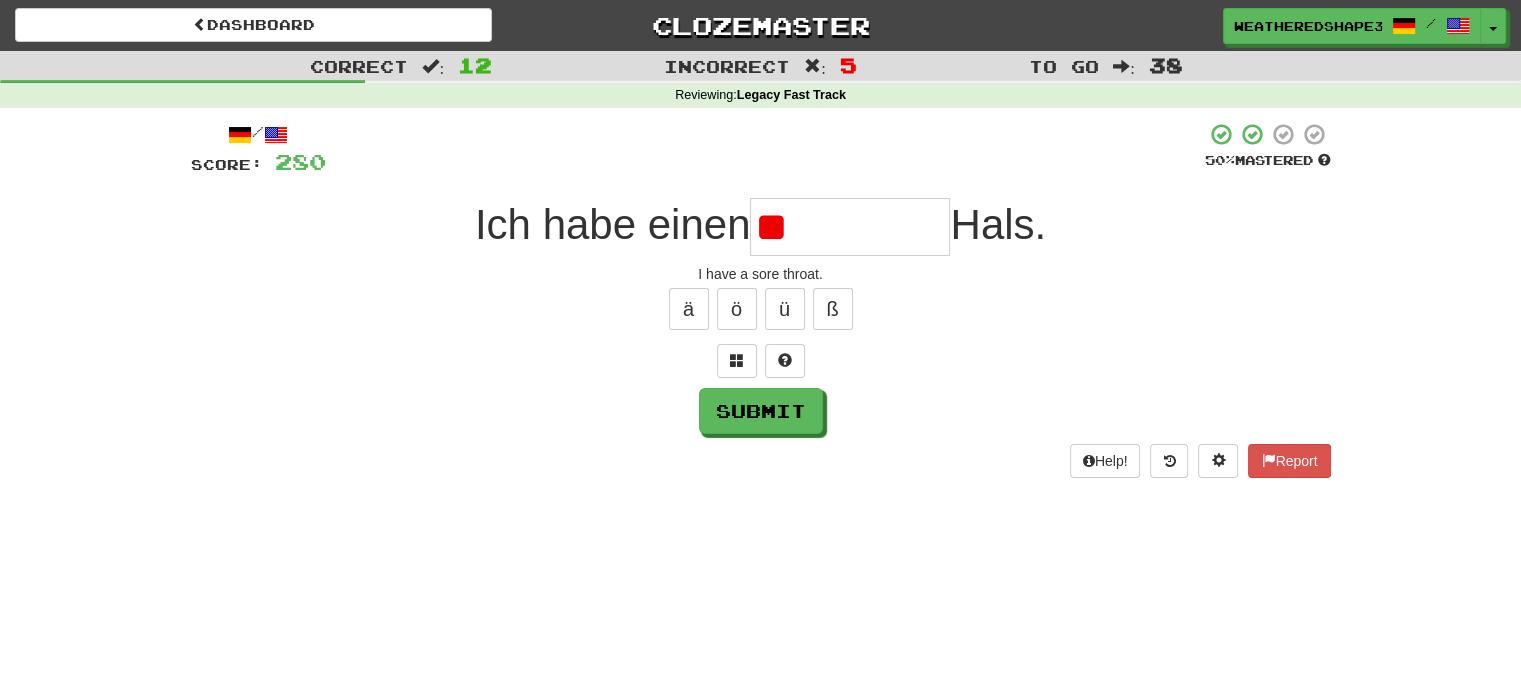 type on "*" 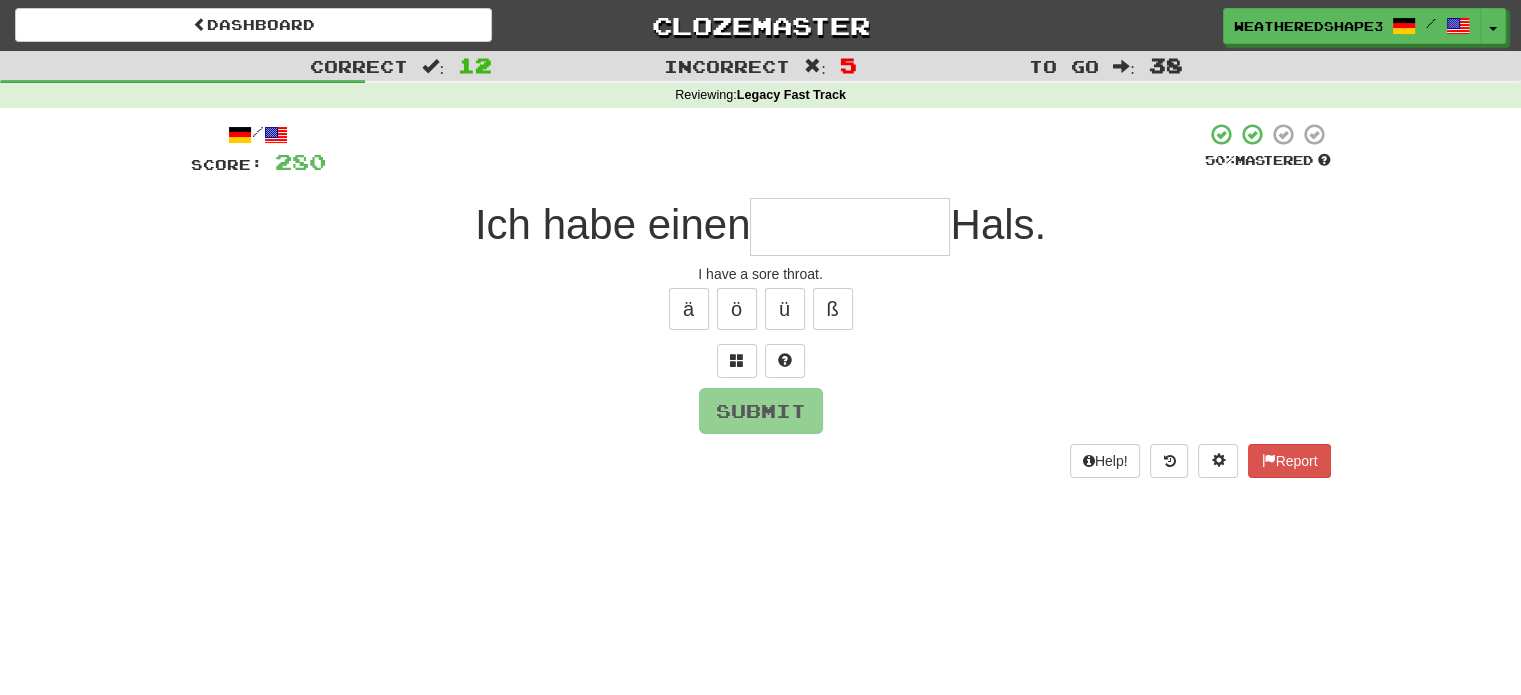 type on "*" 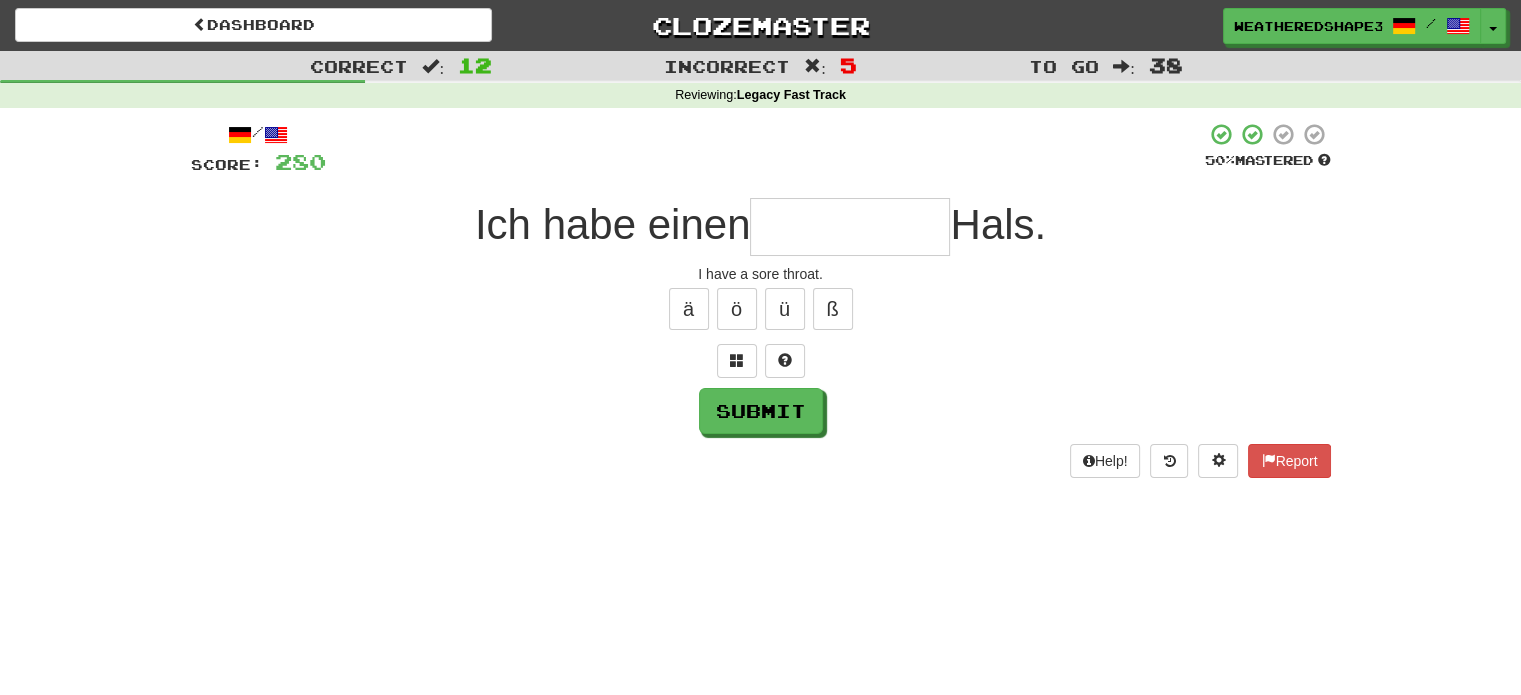 type on "*" 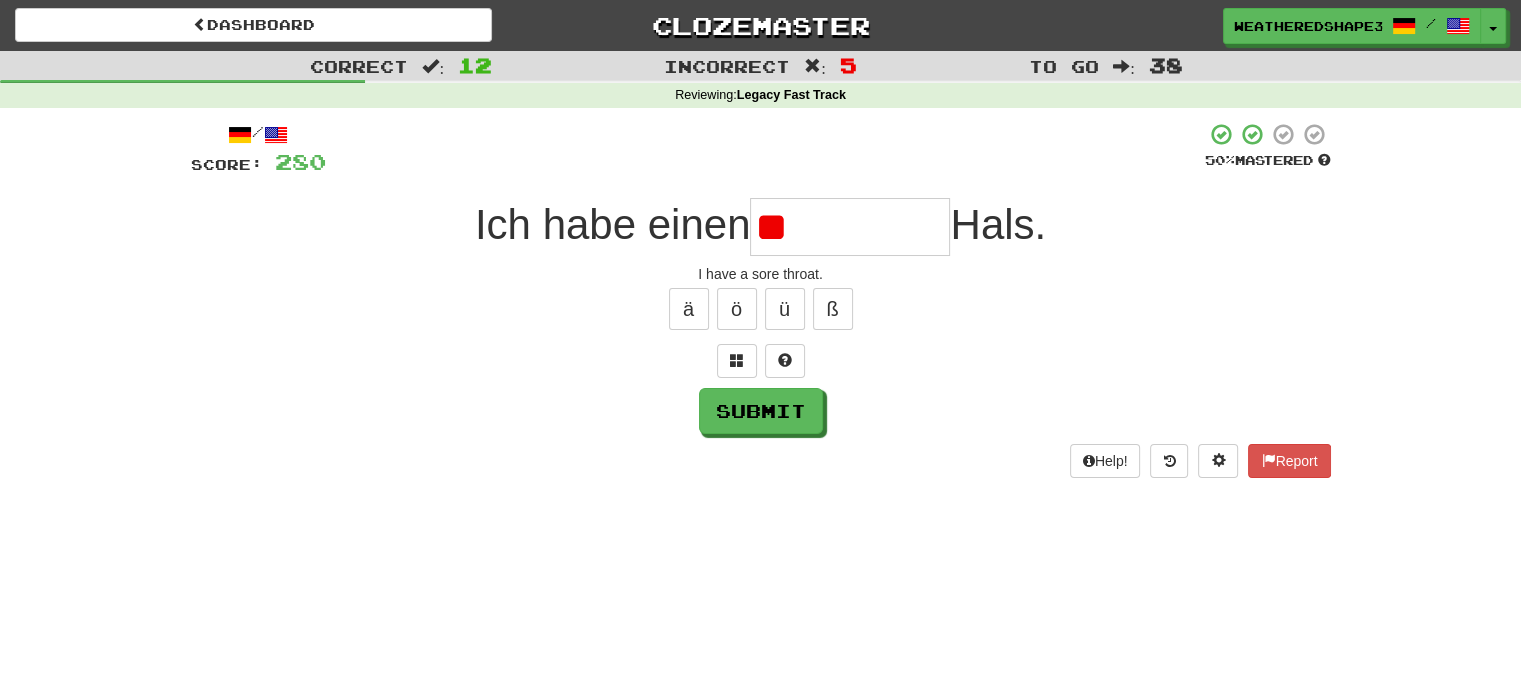 type on "*" 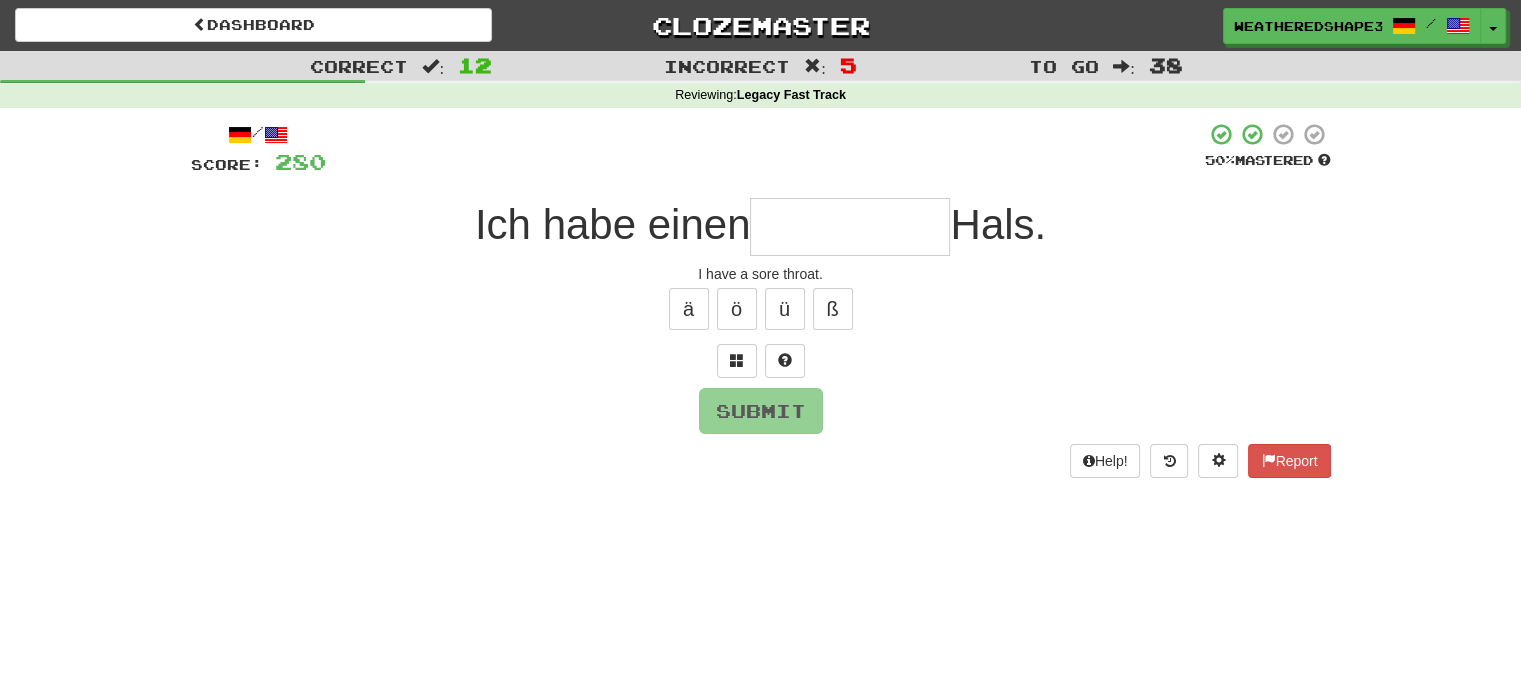 type on "*" 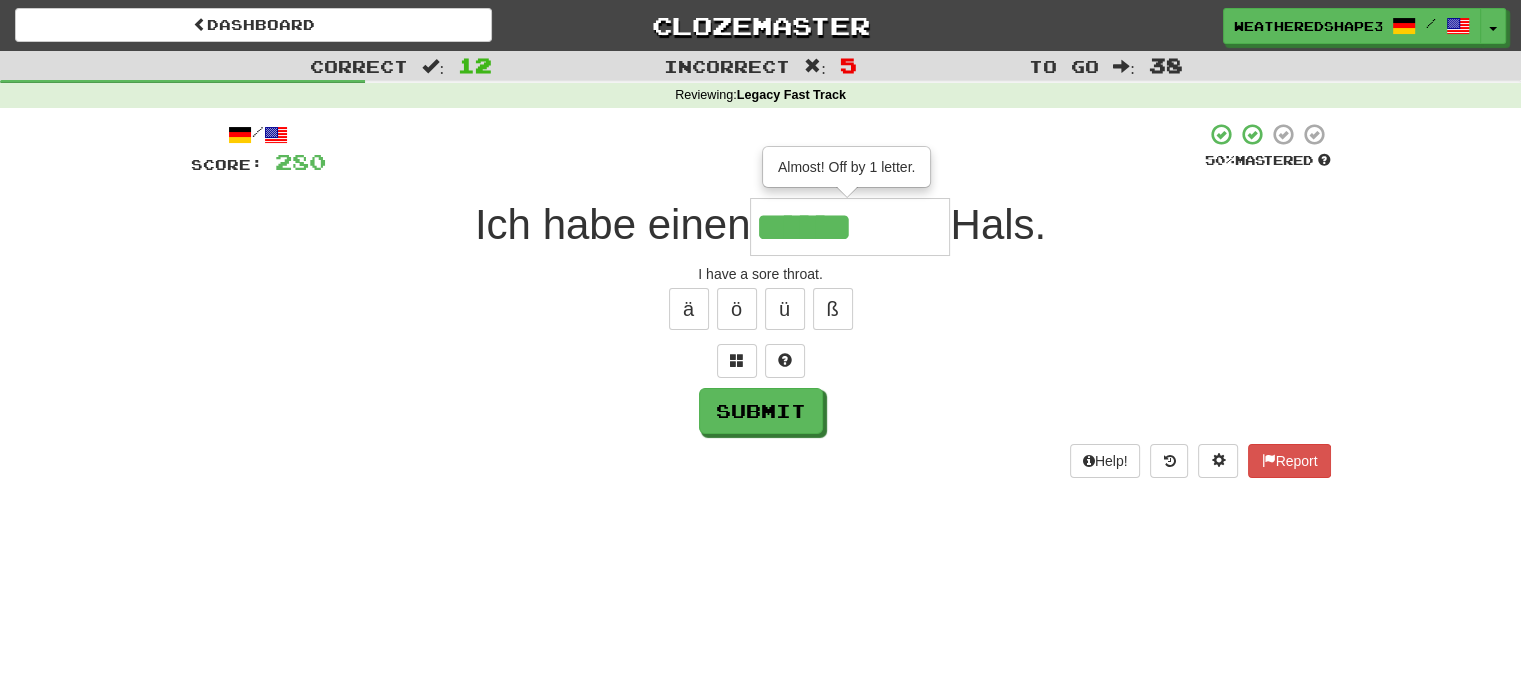 type on "******" 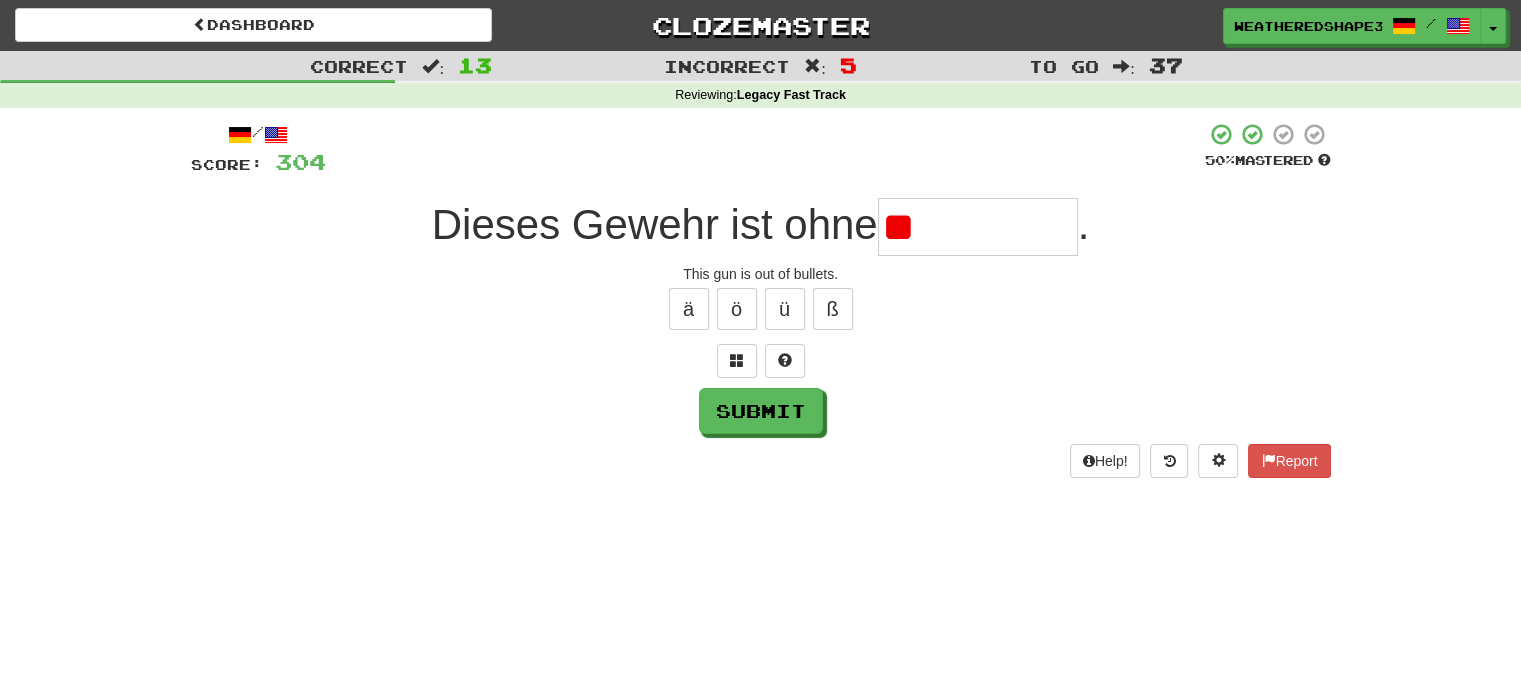 type on "*" 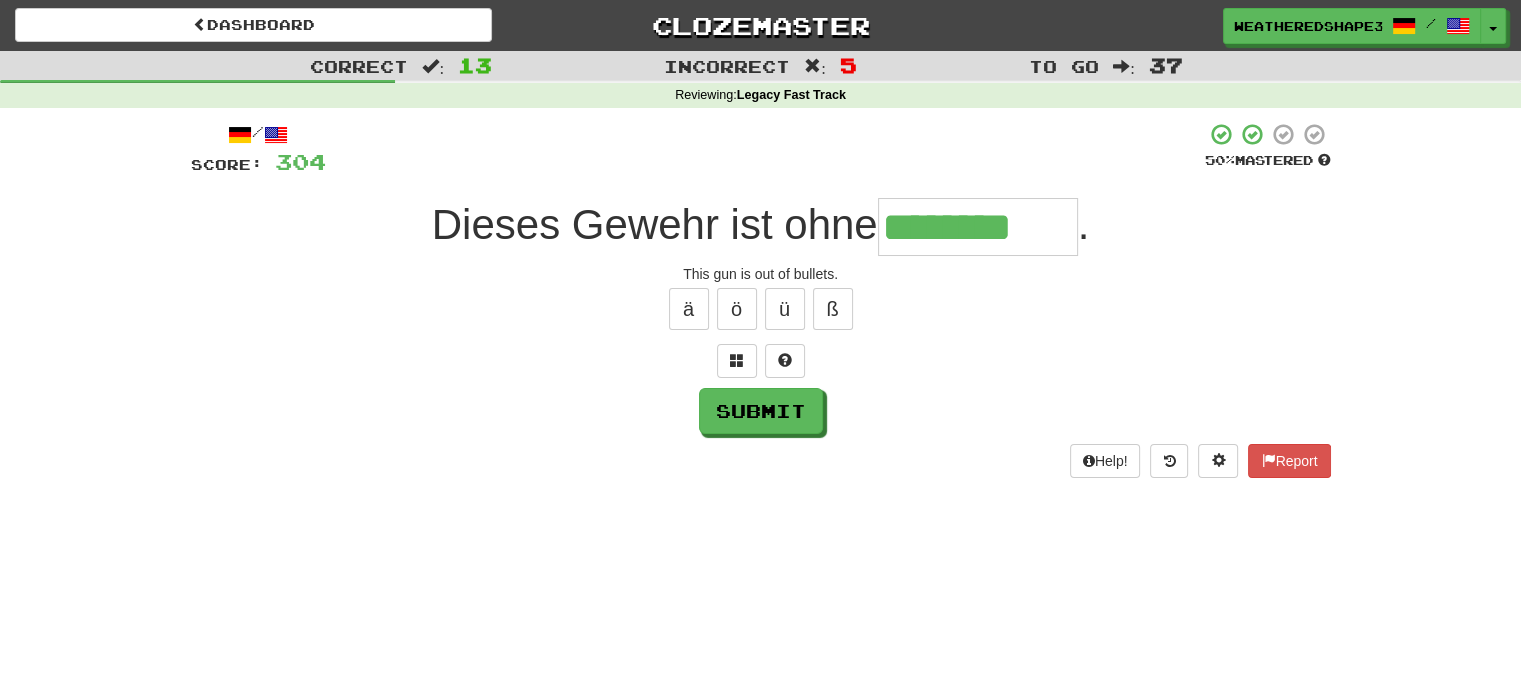 type on "********" 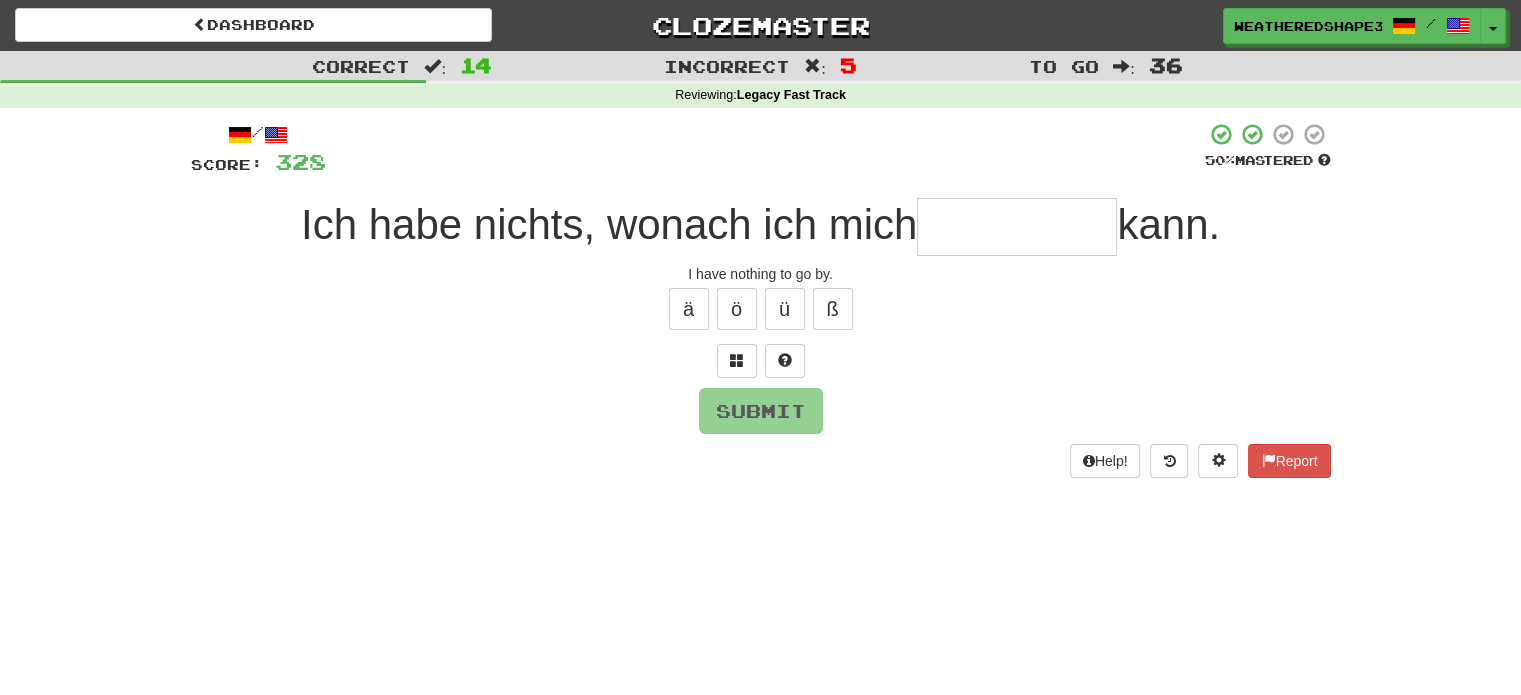 type on "*" 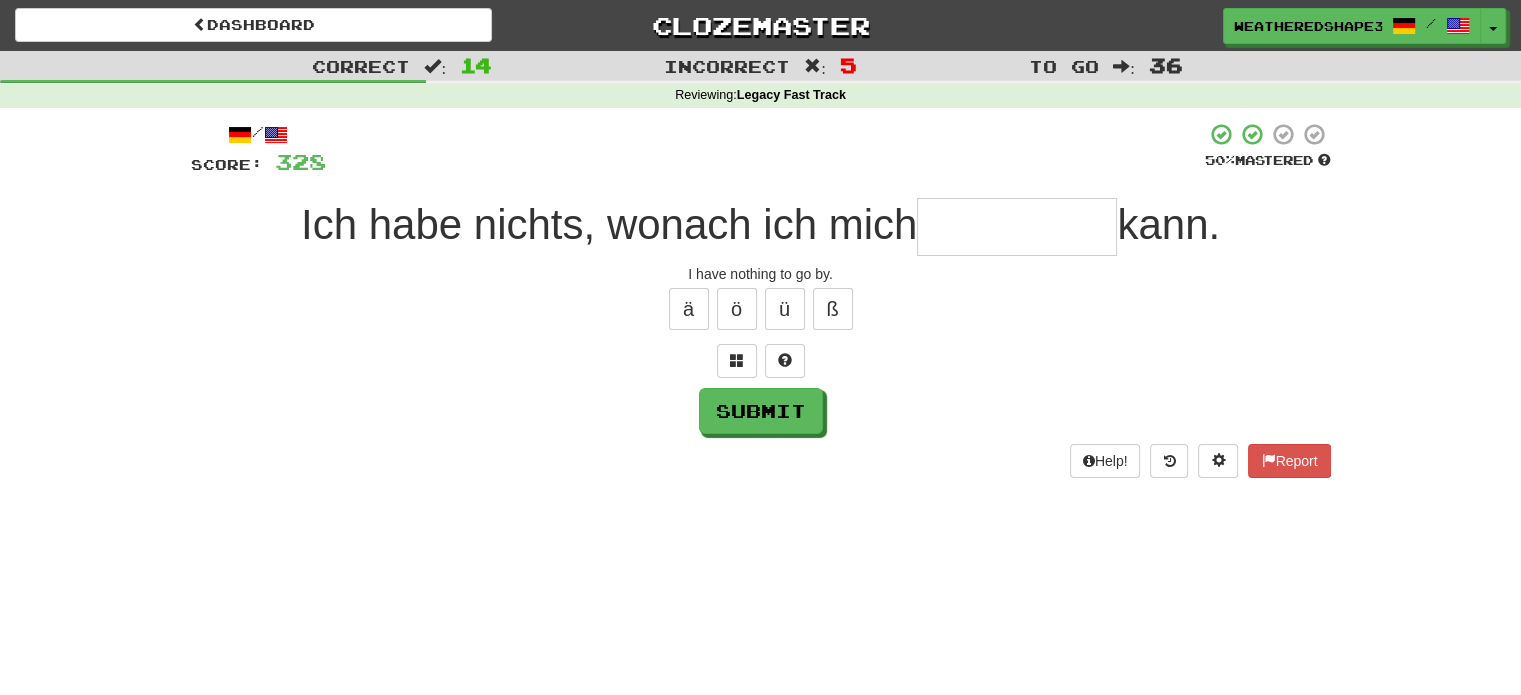 type on "*" 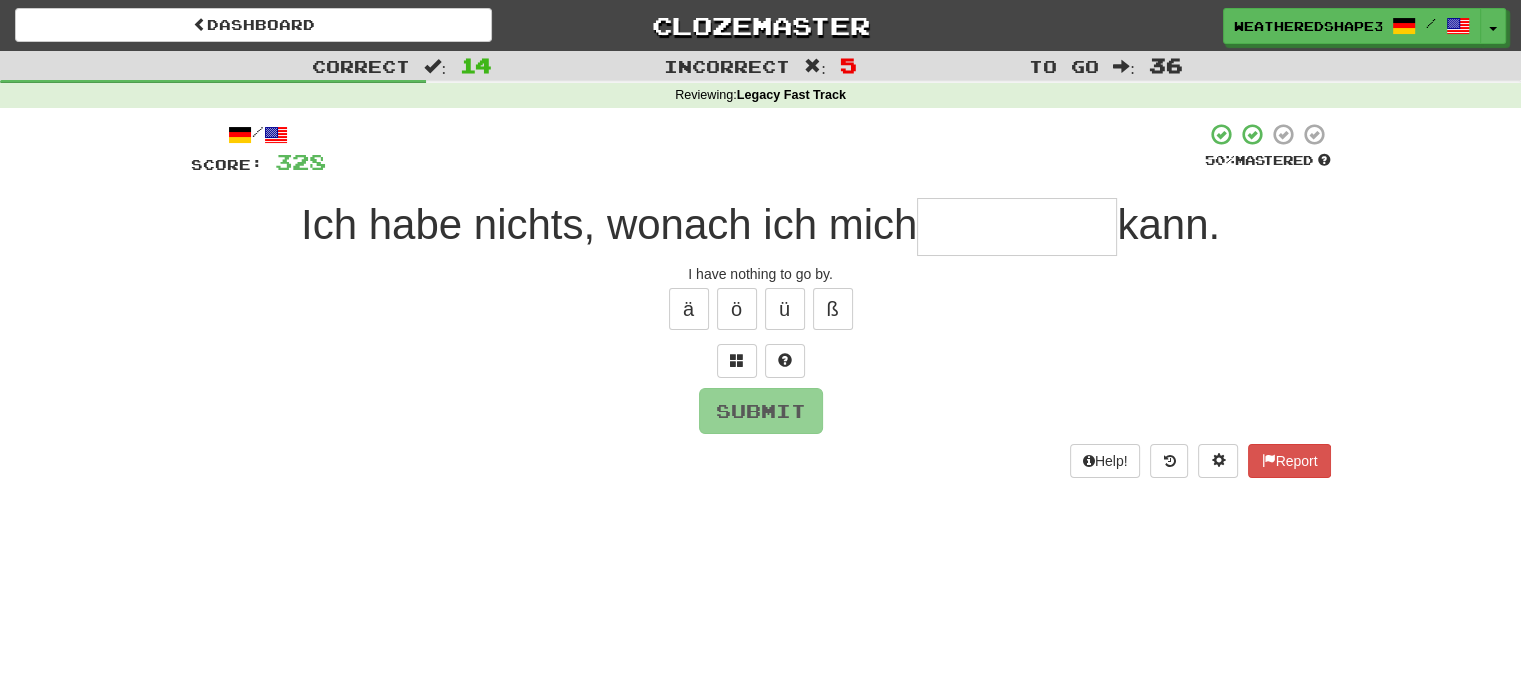 type on "*" 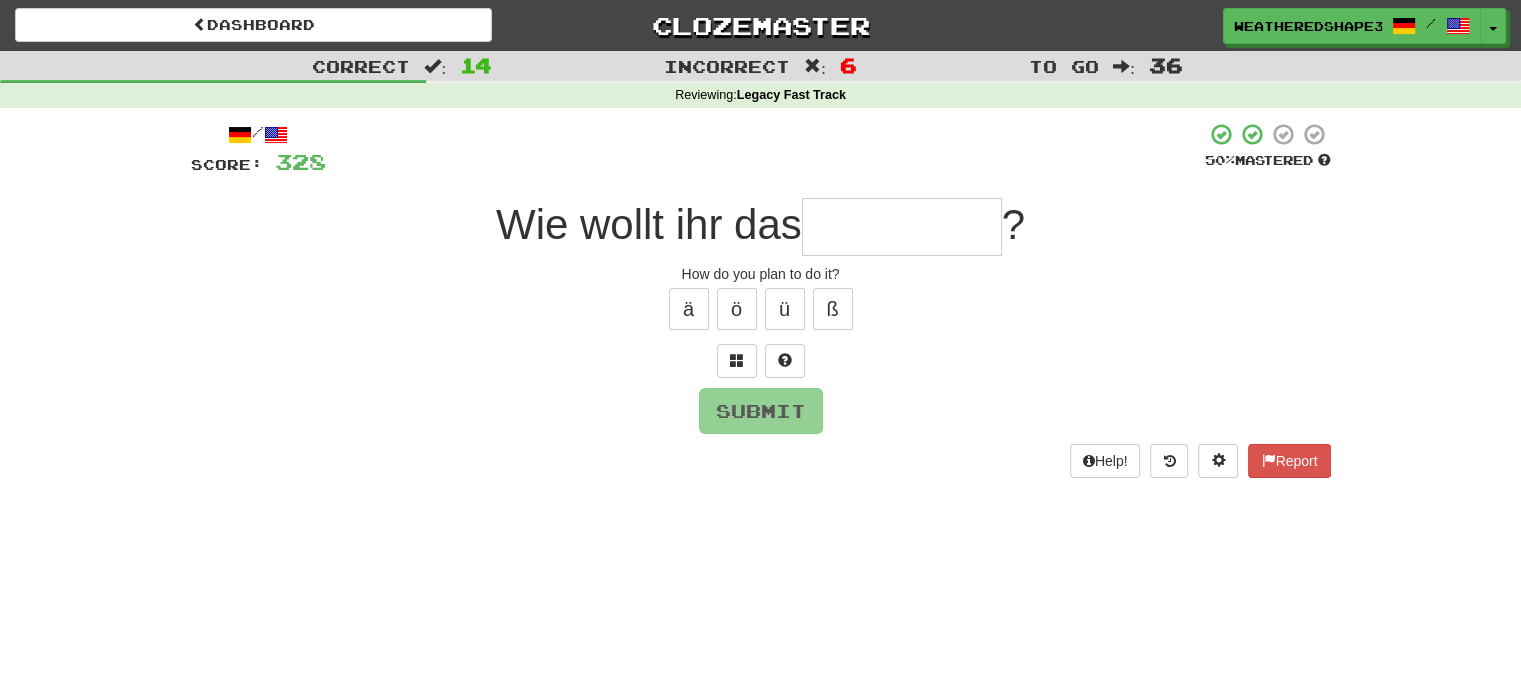 type on "*" 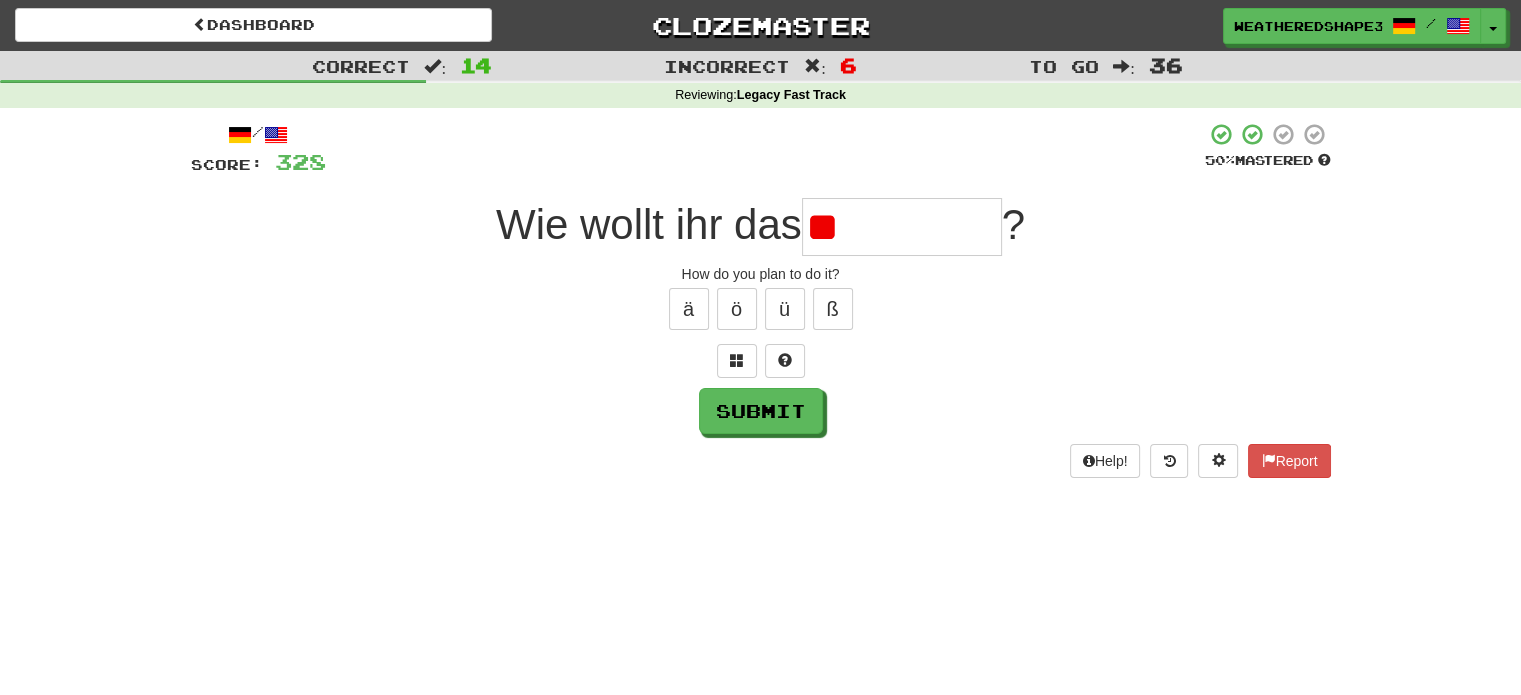 type on "*" 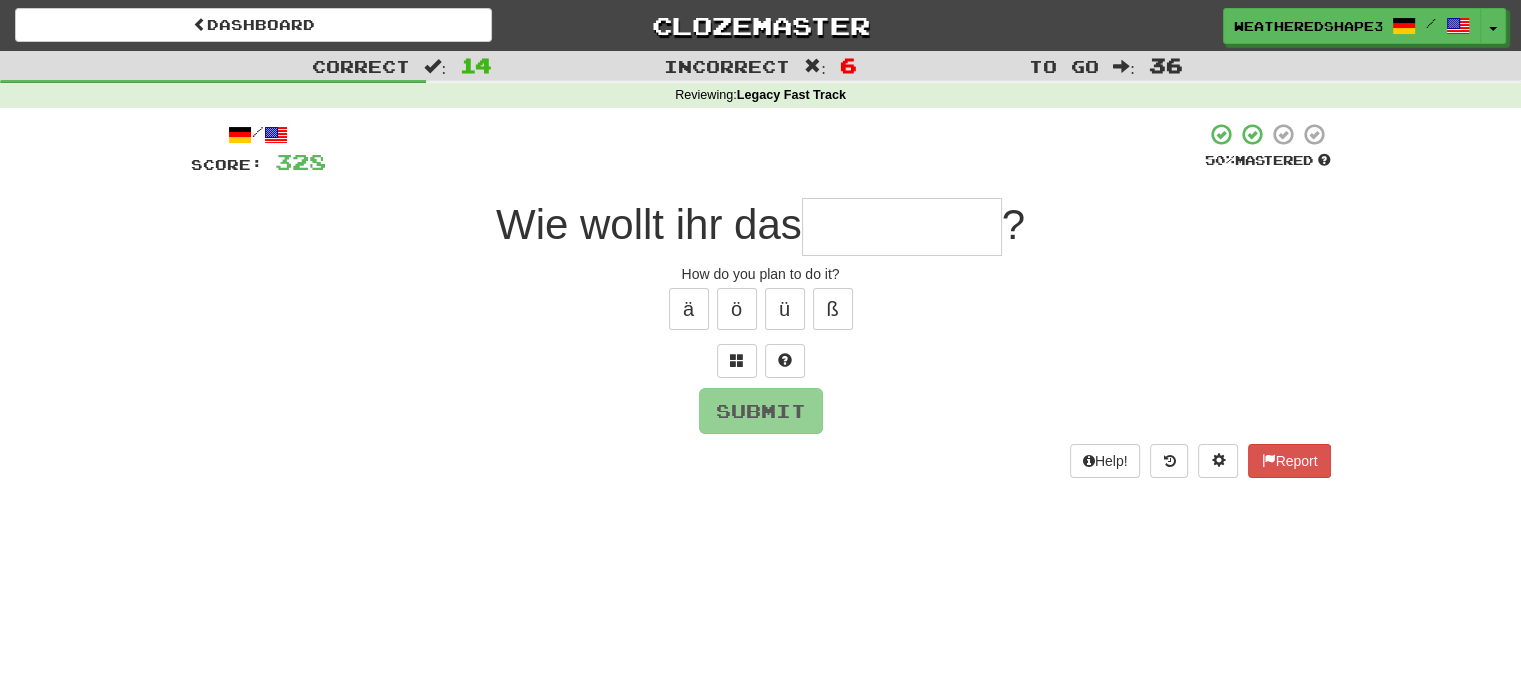 type on "*" 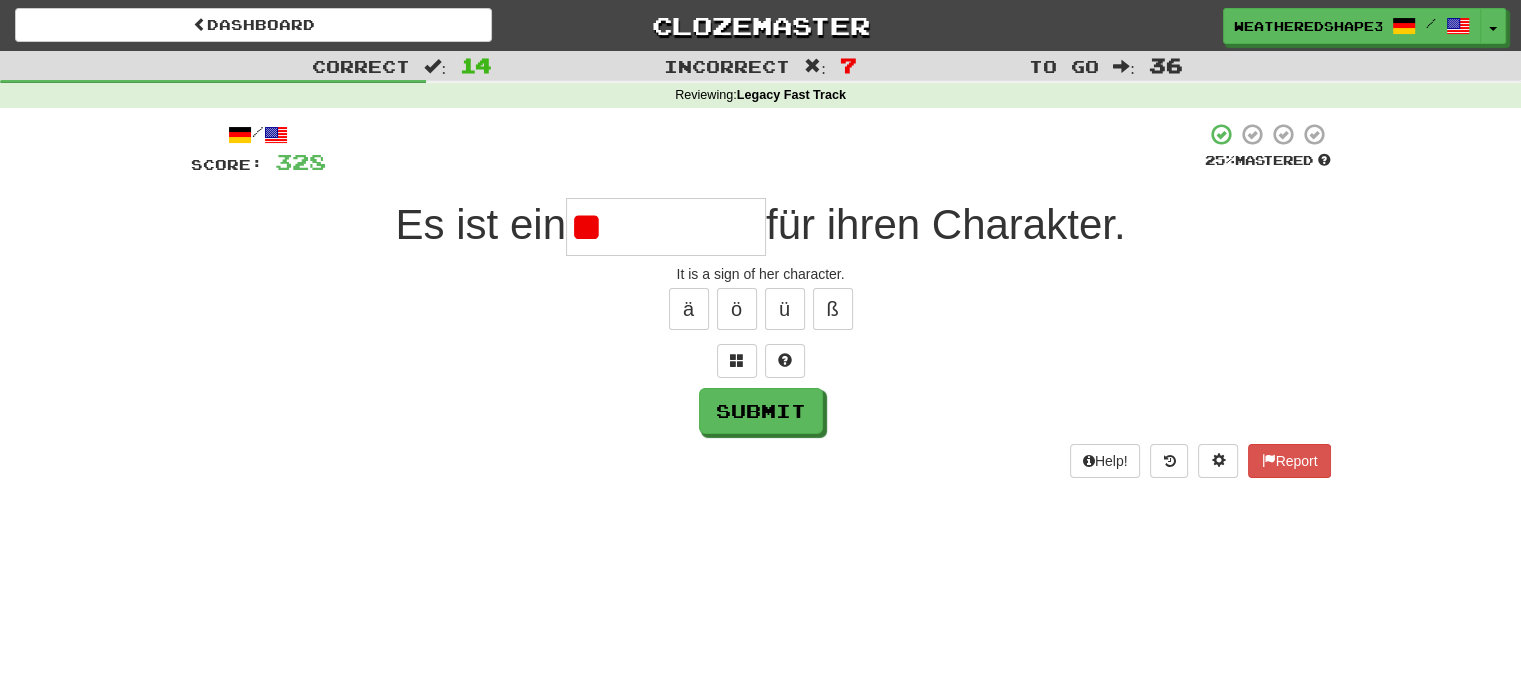 type on "*" 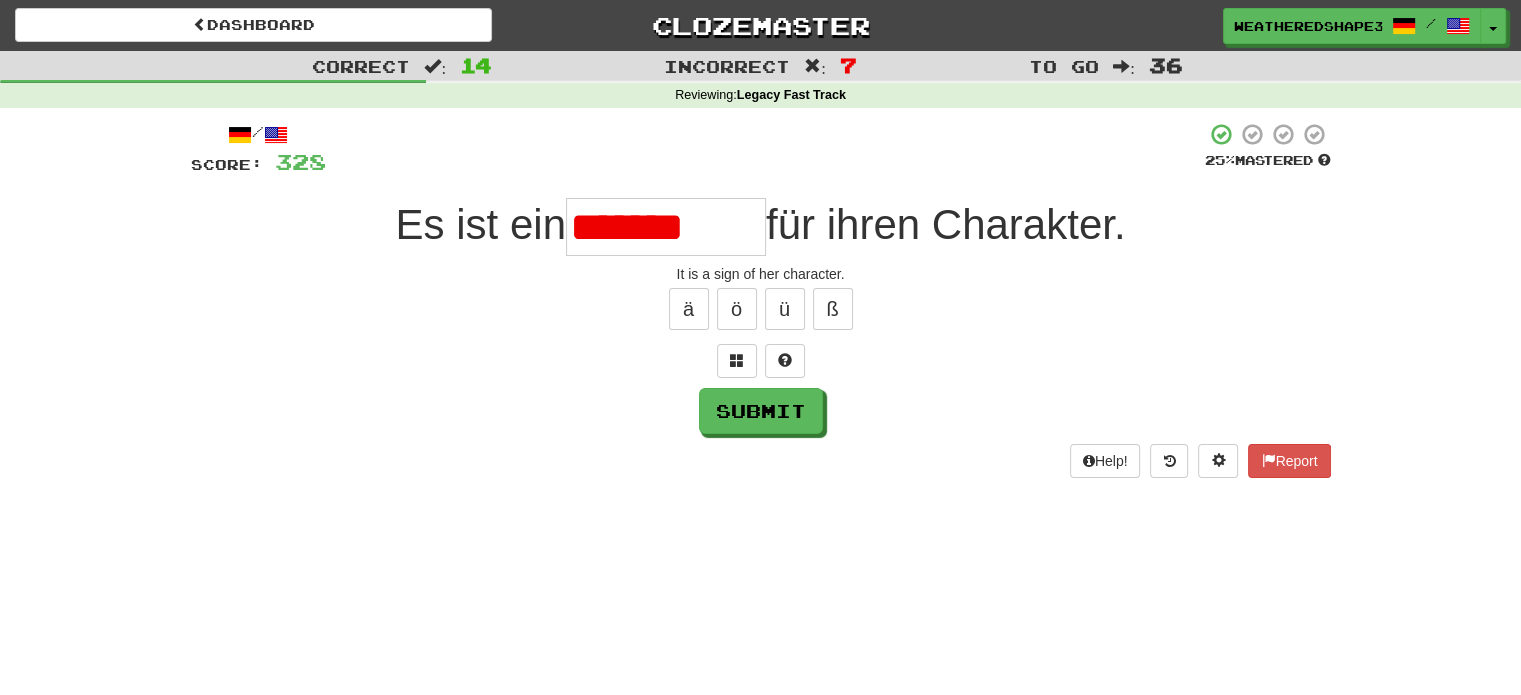 type on "*********" 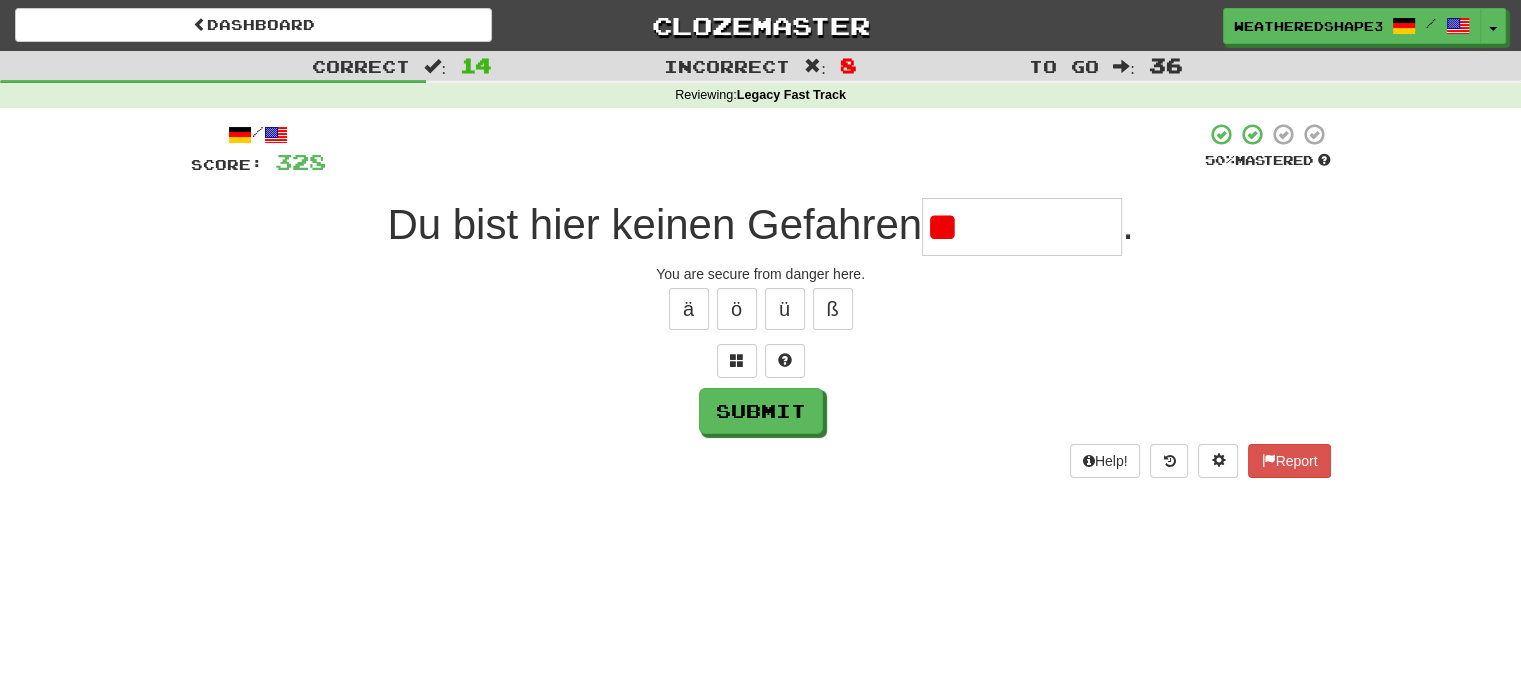 type on "*" 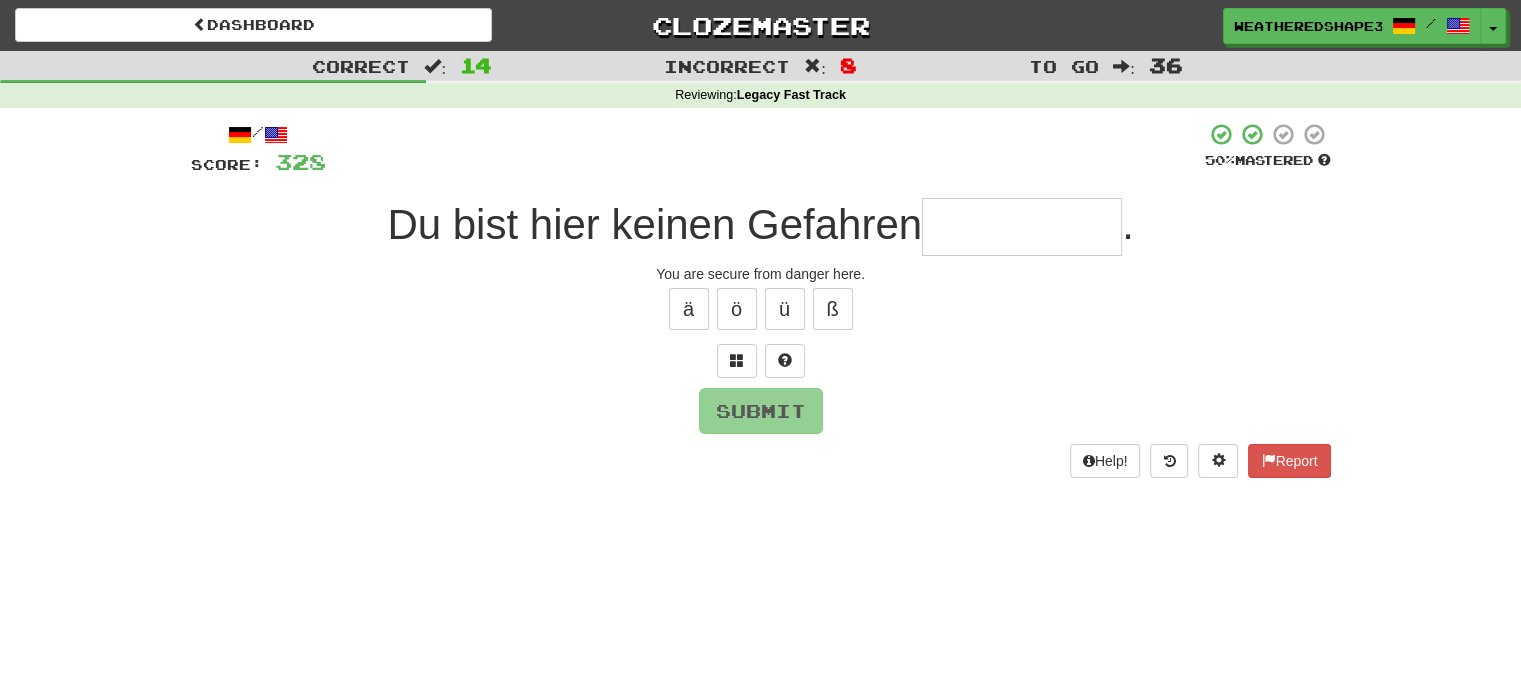 type on "*" 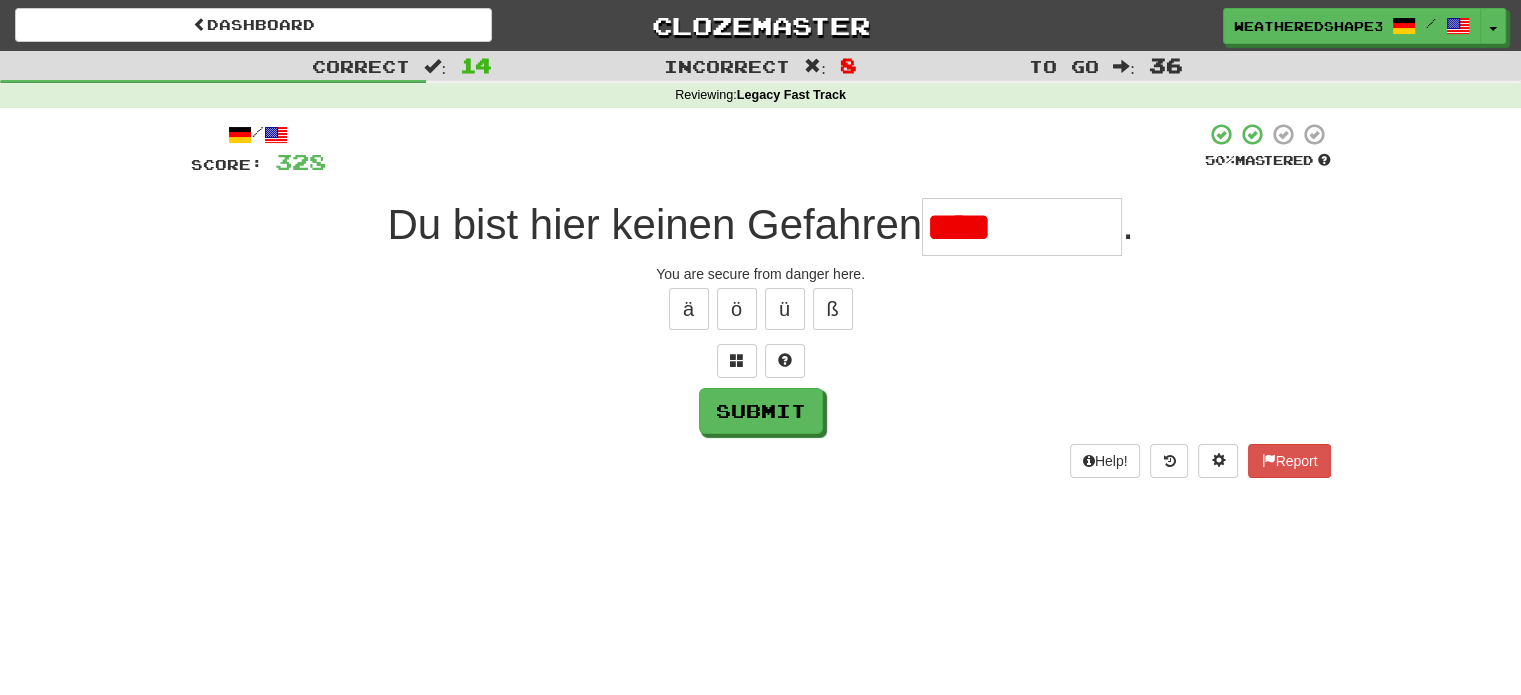 type on "**********" 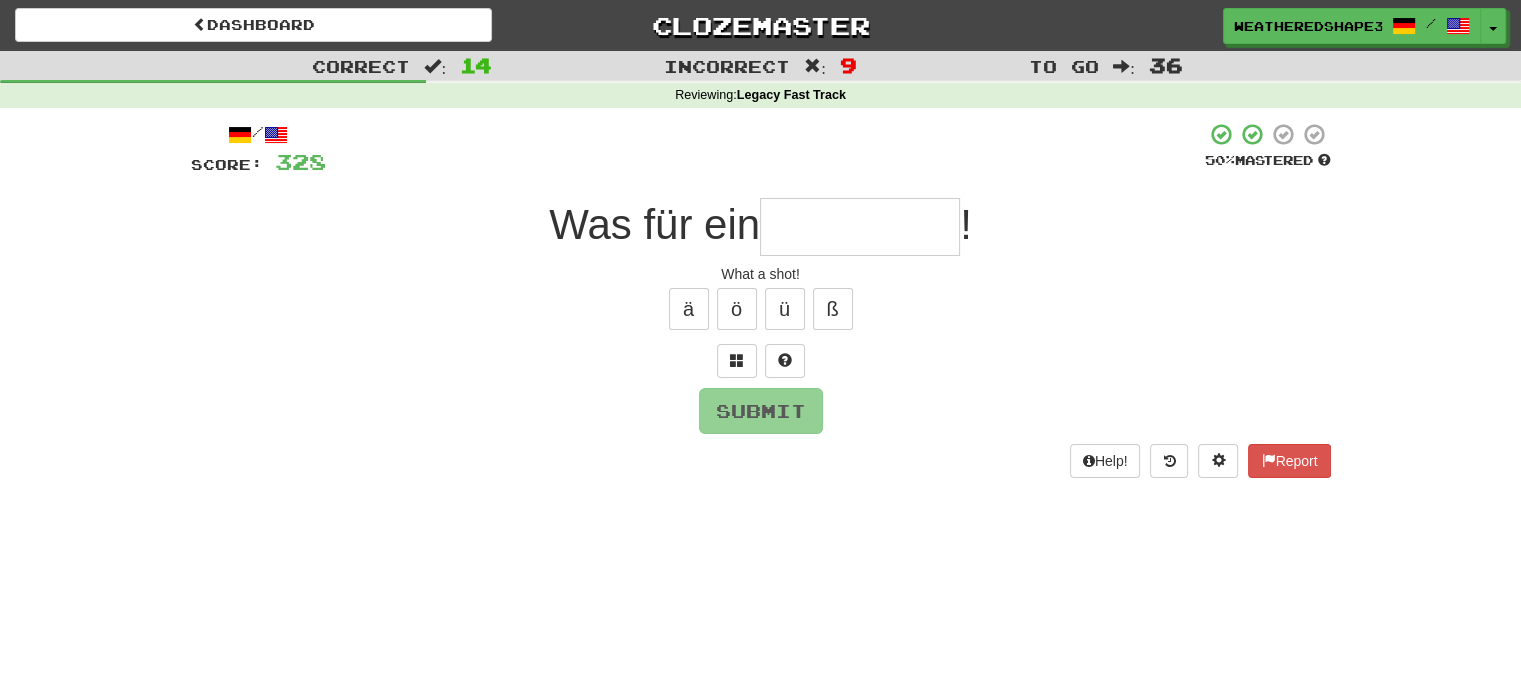 type on "*" 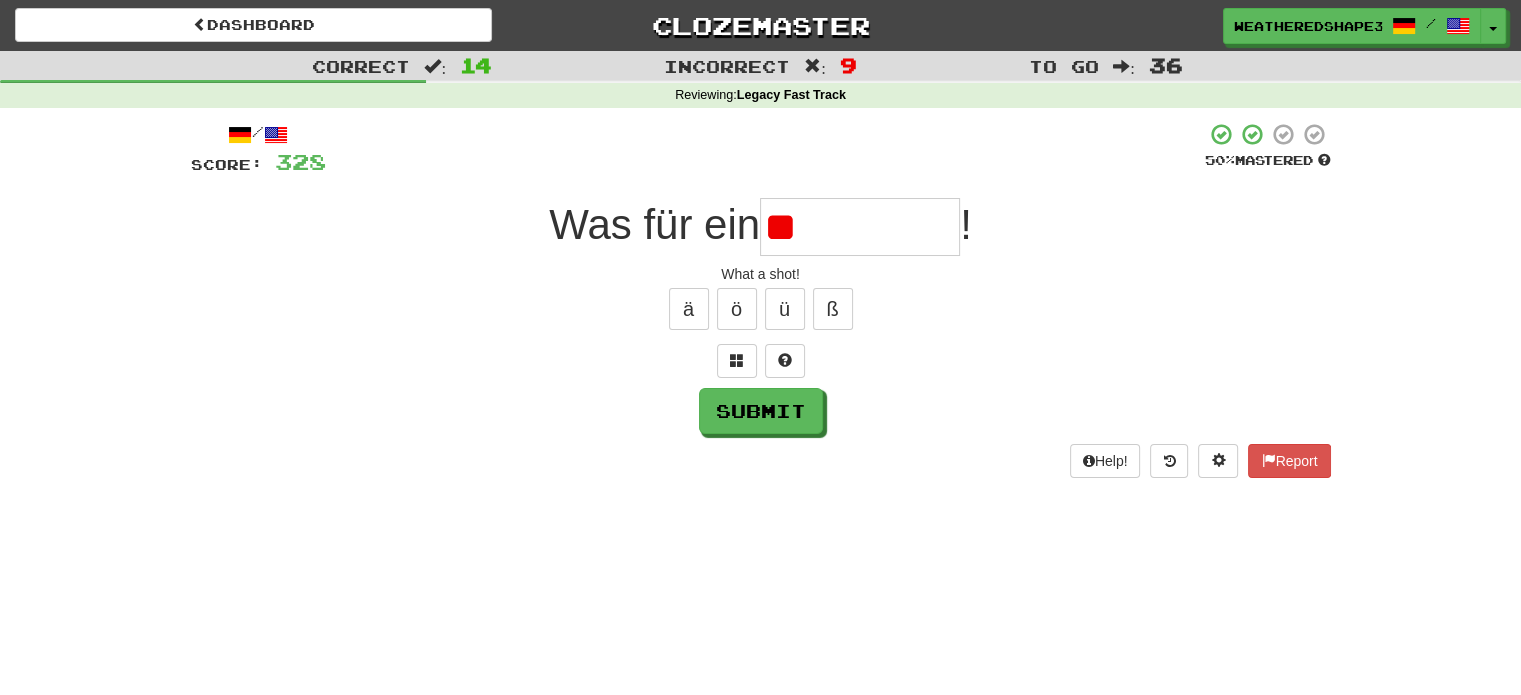 type on "*" 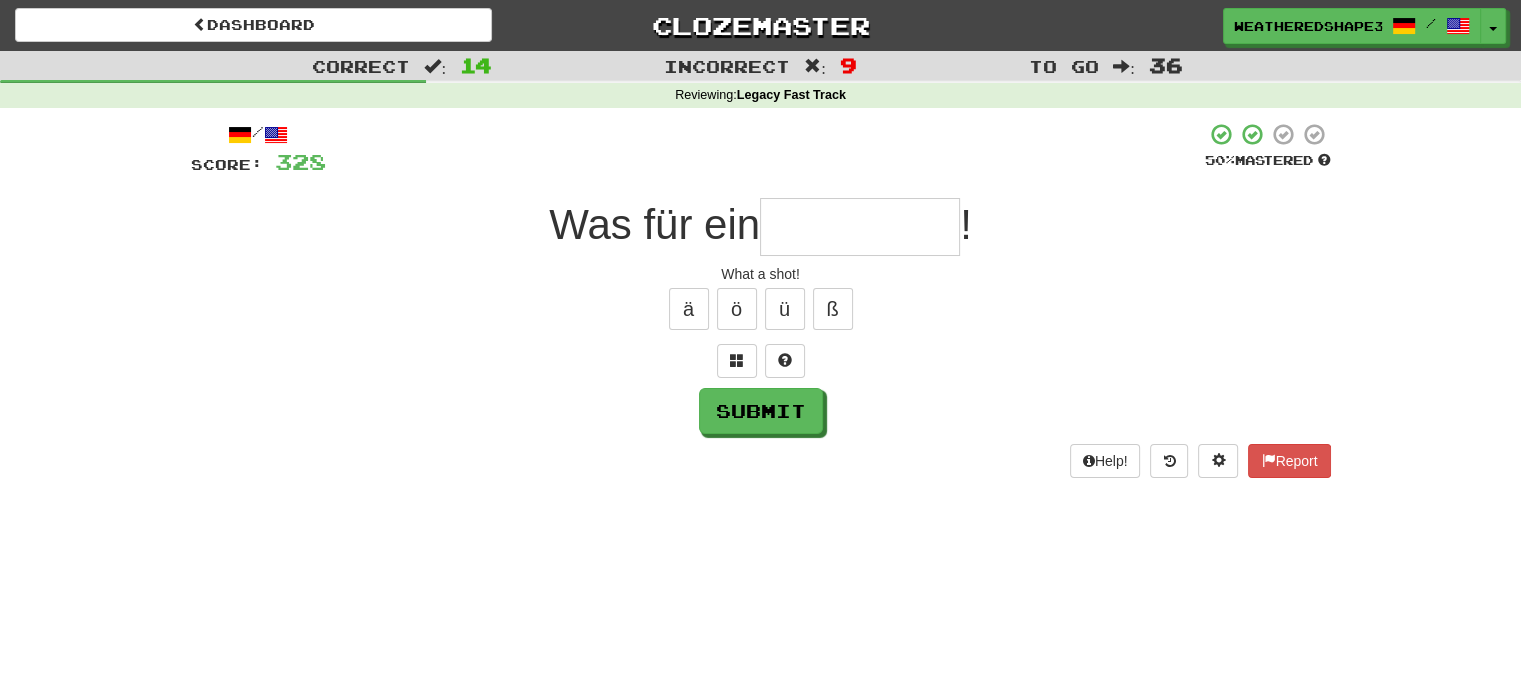 type on "*" 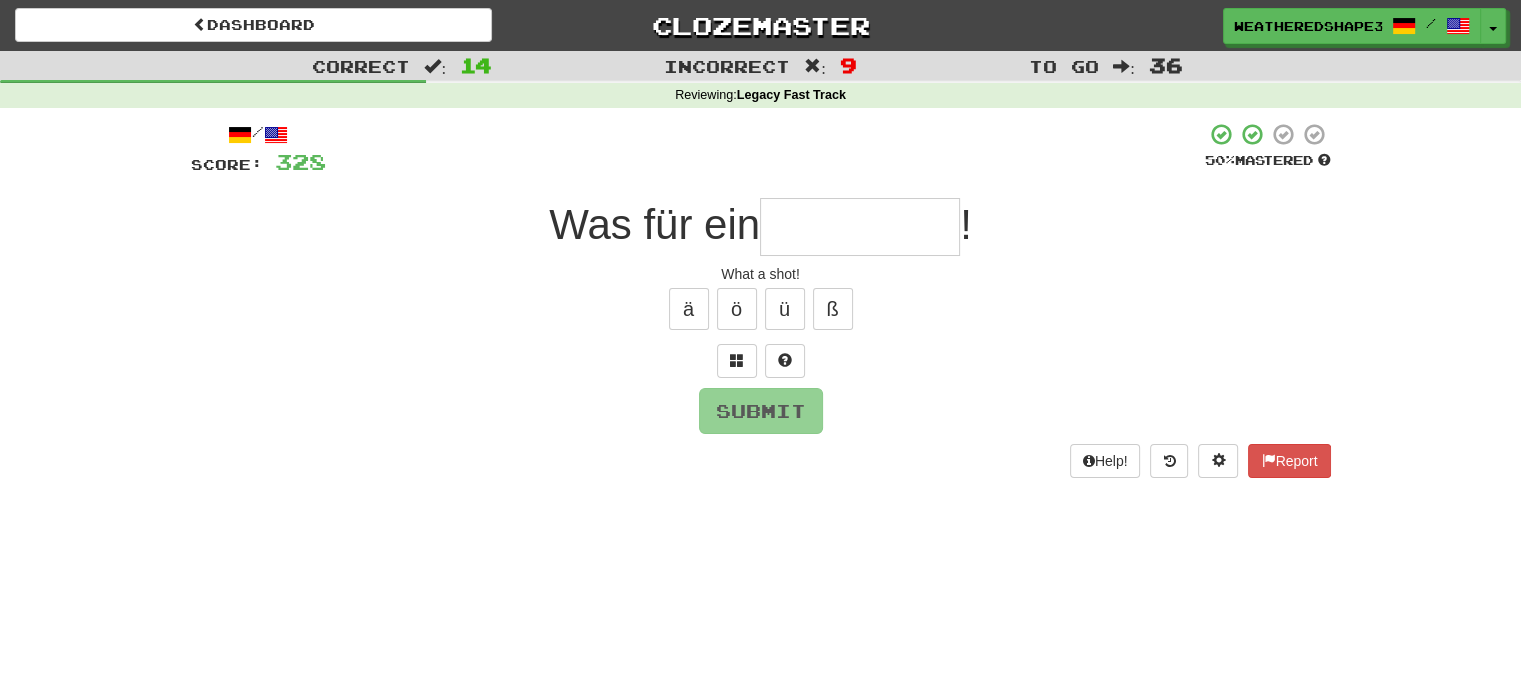 type on "*" 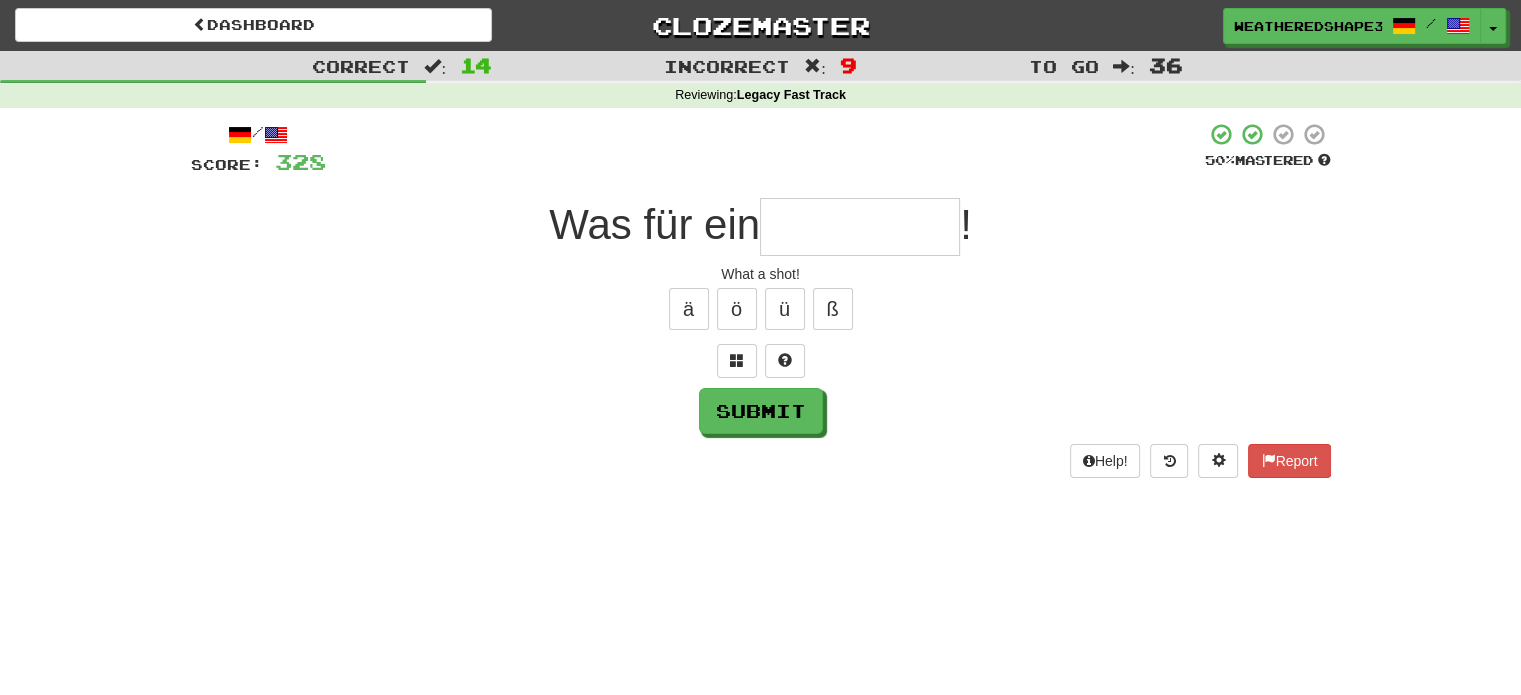 type on "*" 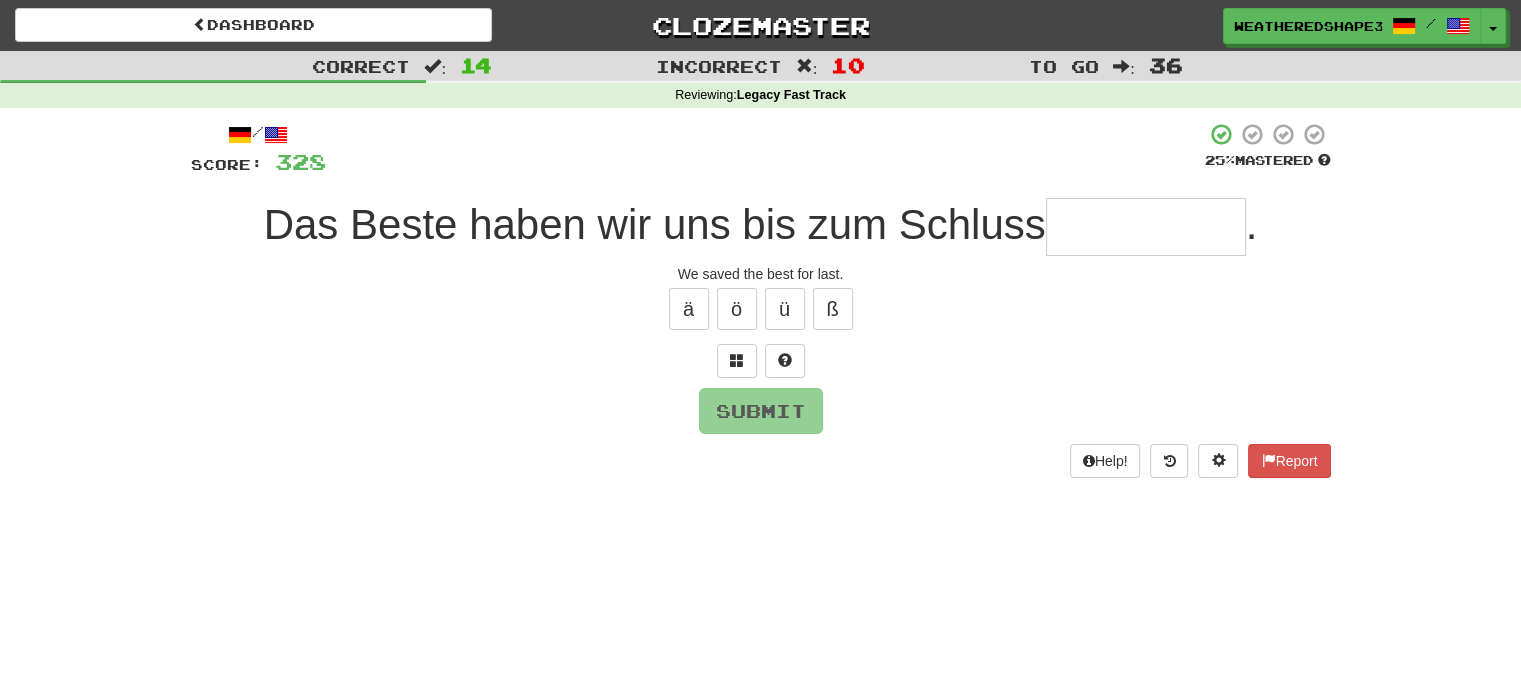 type on "**********" 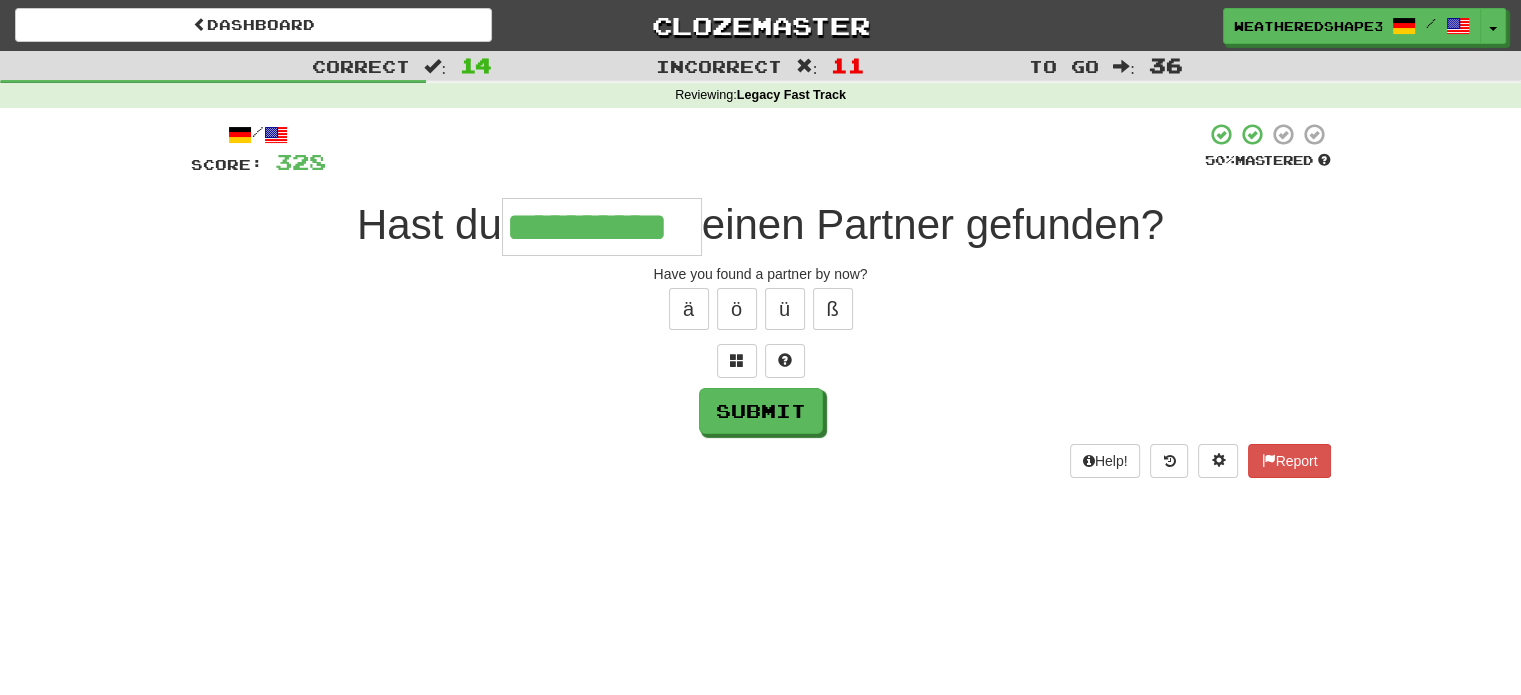 type on "**********" 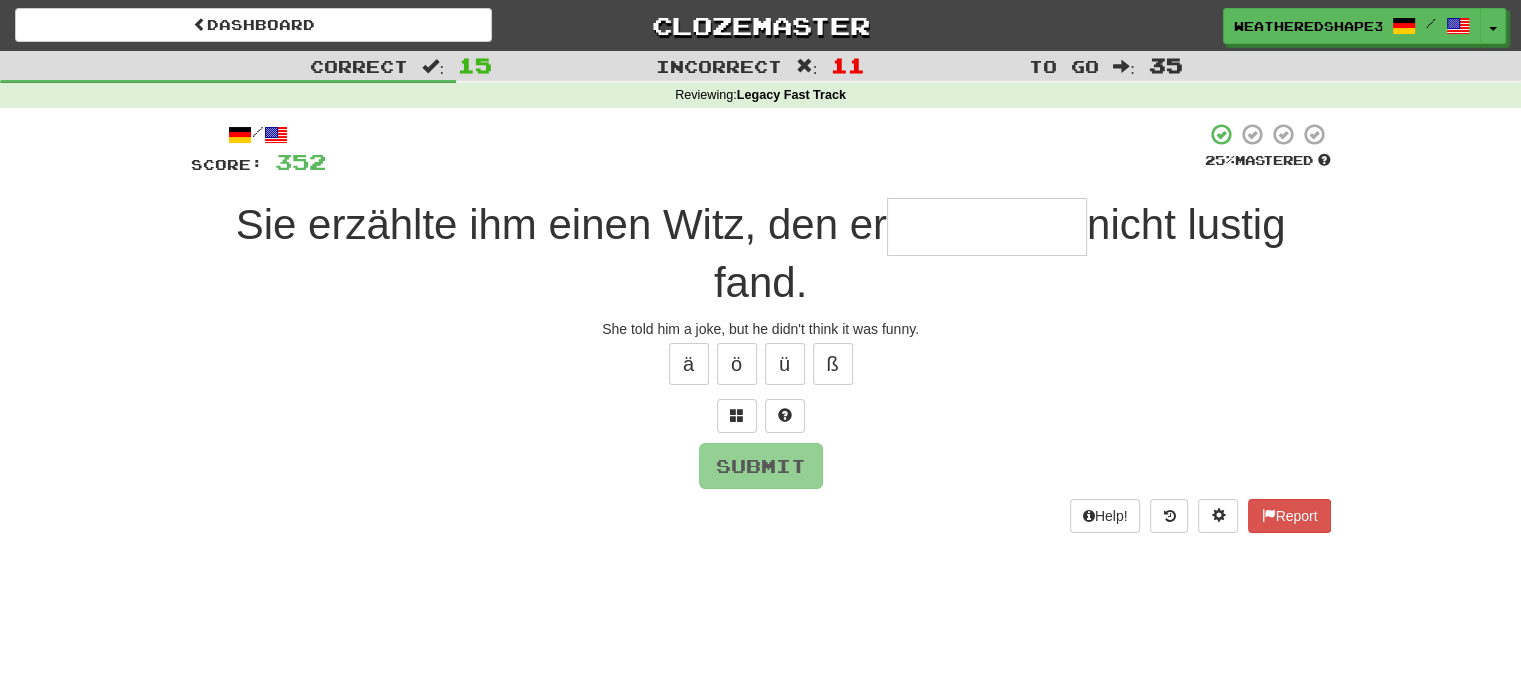 type on "*" 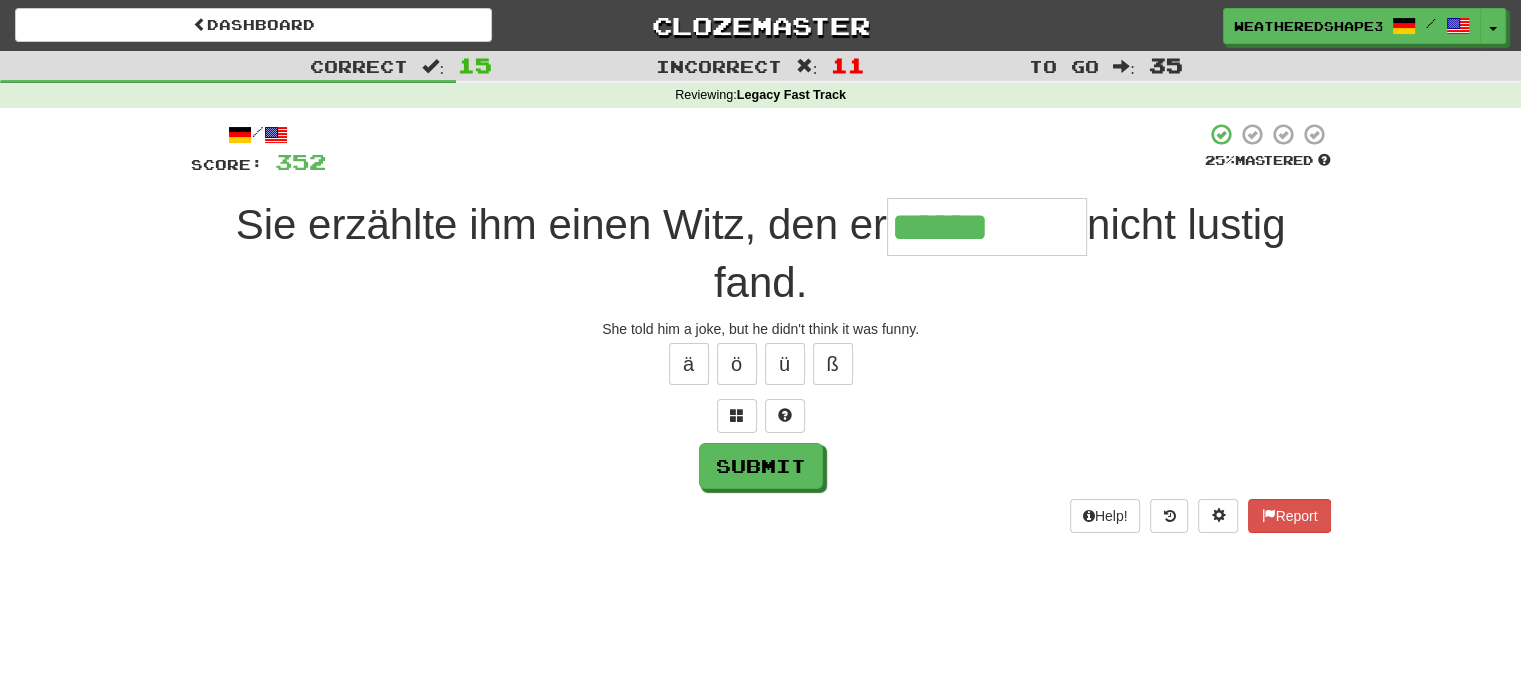 type on "******" 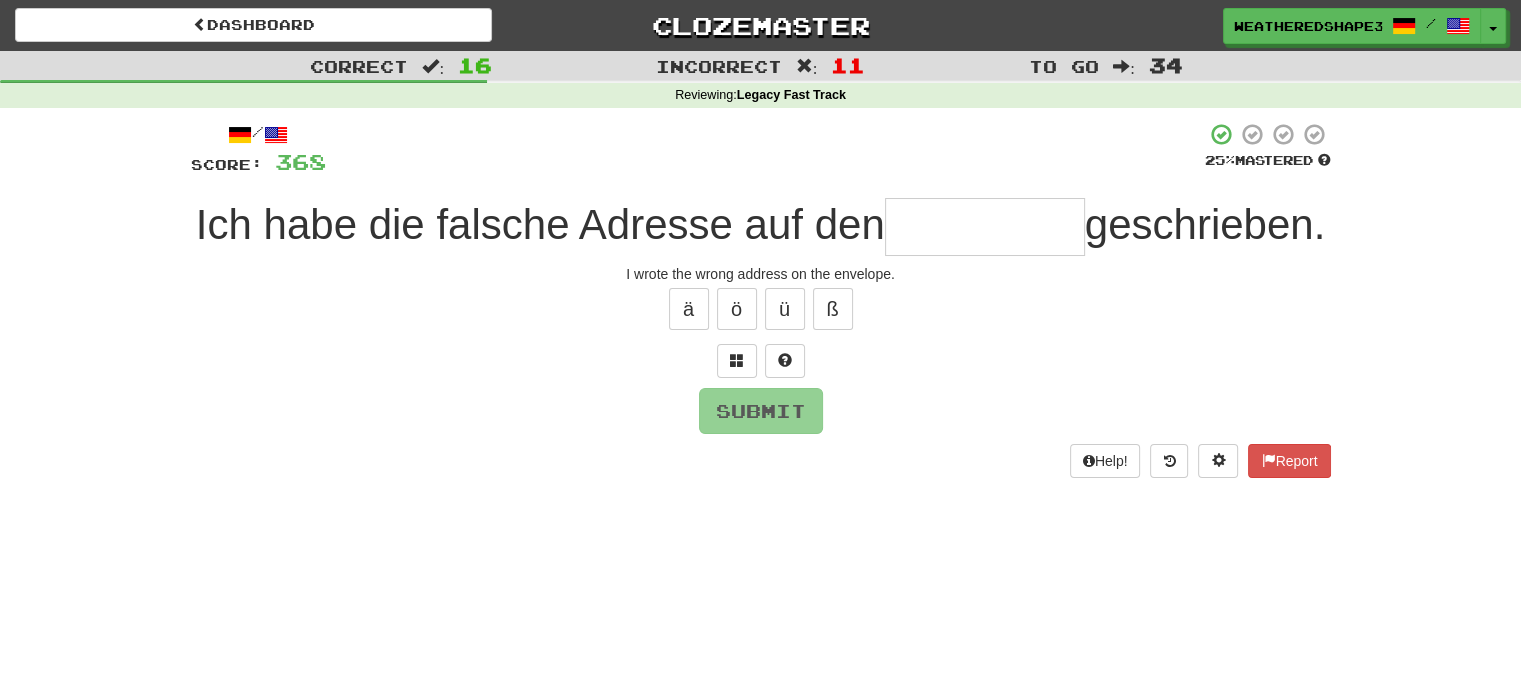 click at bounding box center (985, 227) 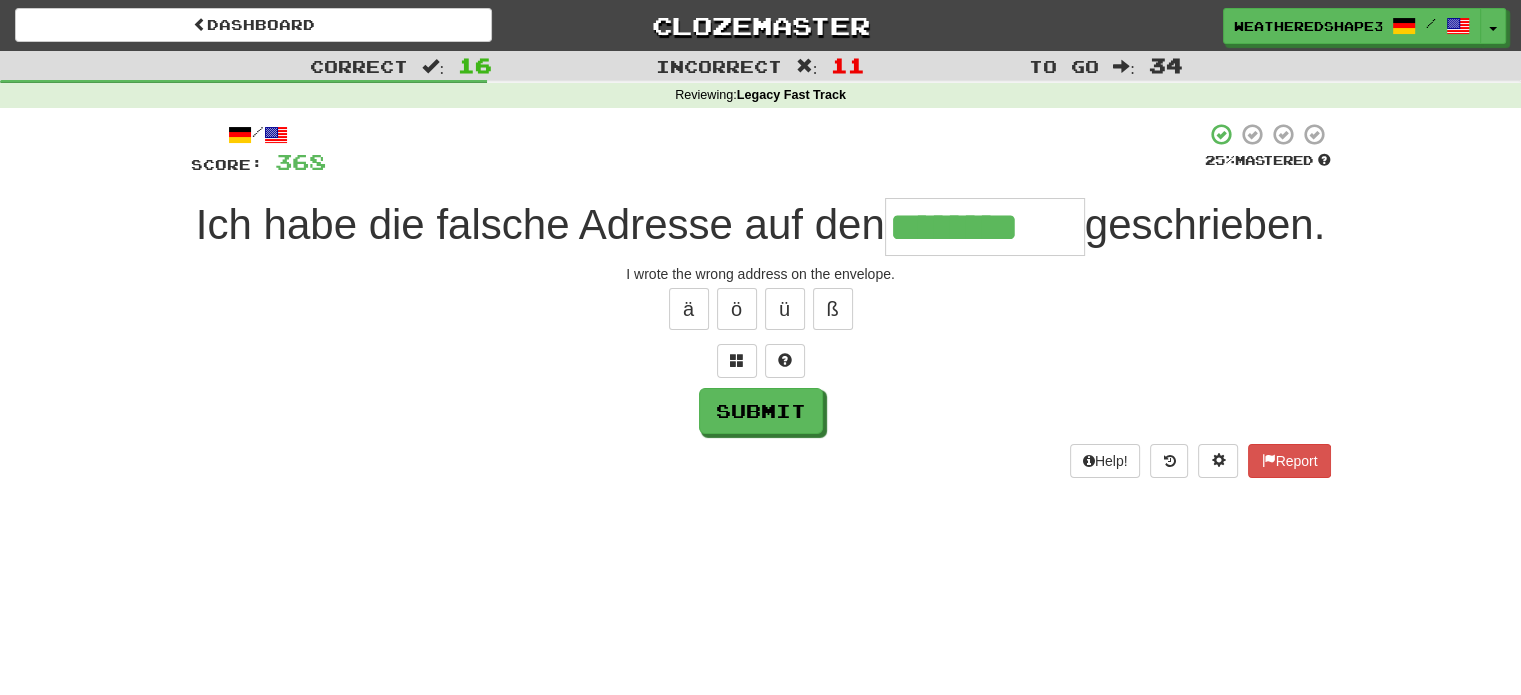 type on "********" 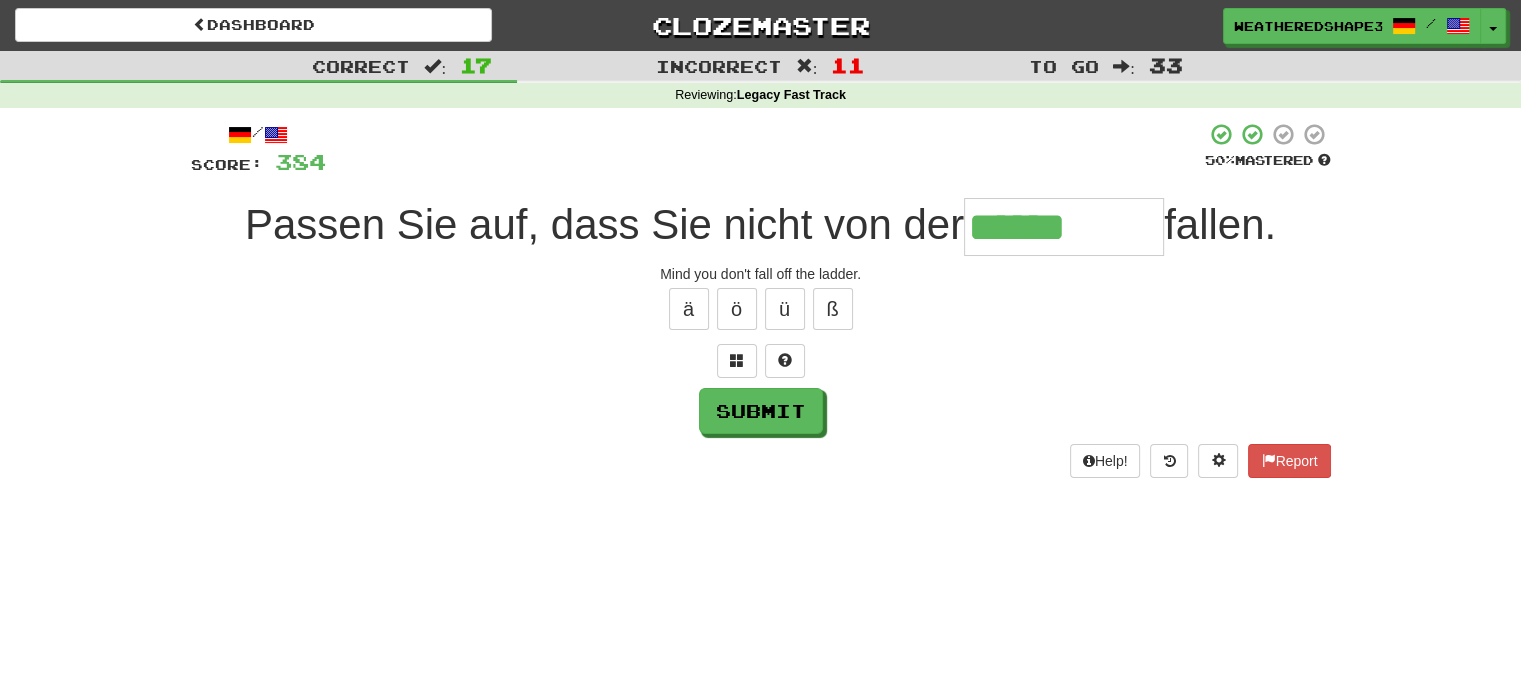 type on "******" 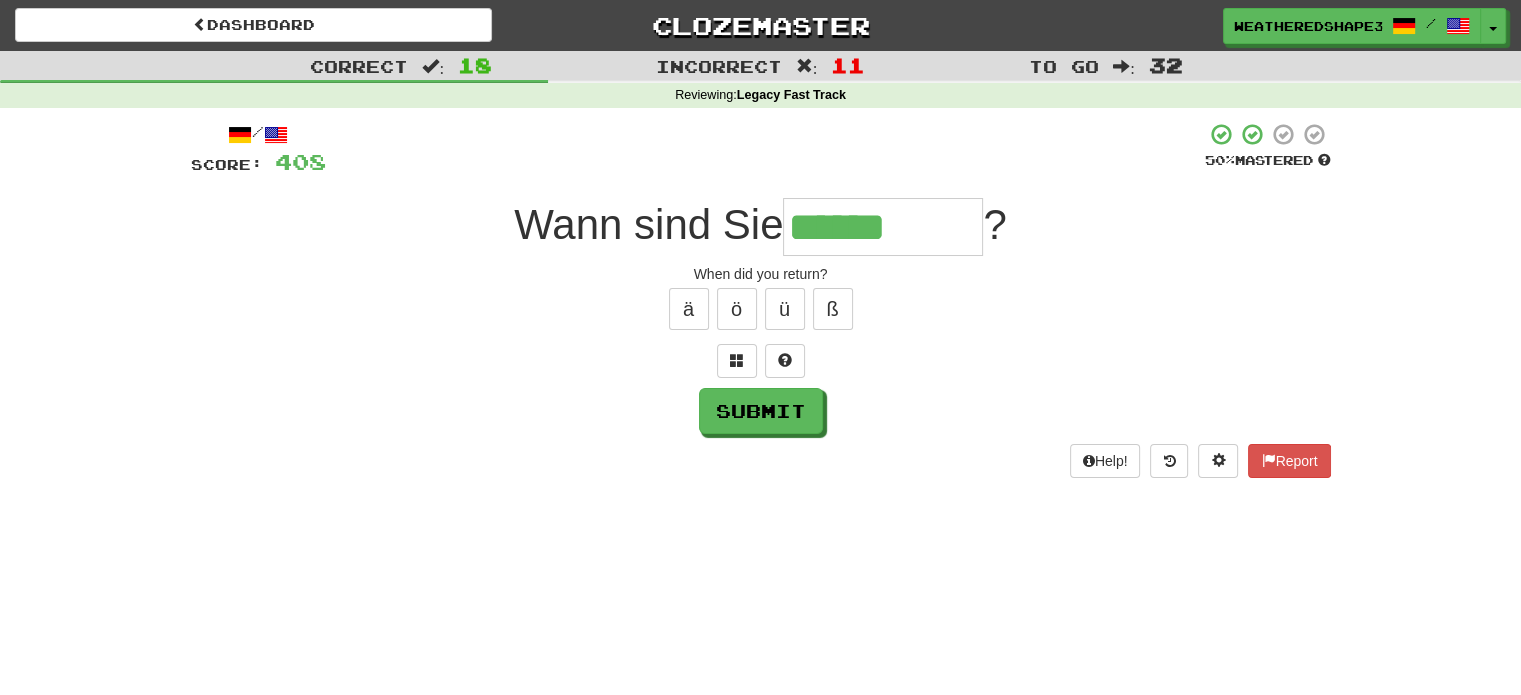 type on "**********" 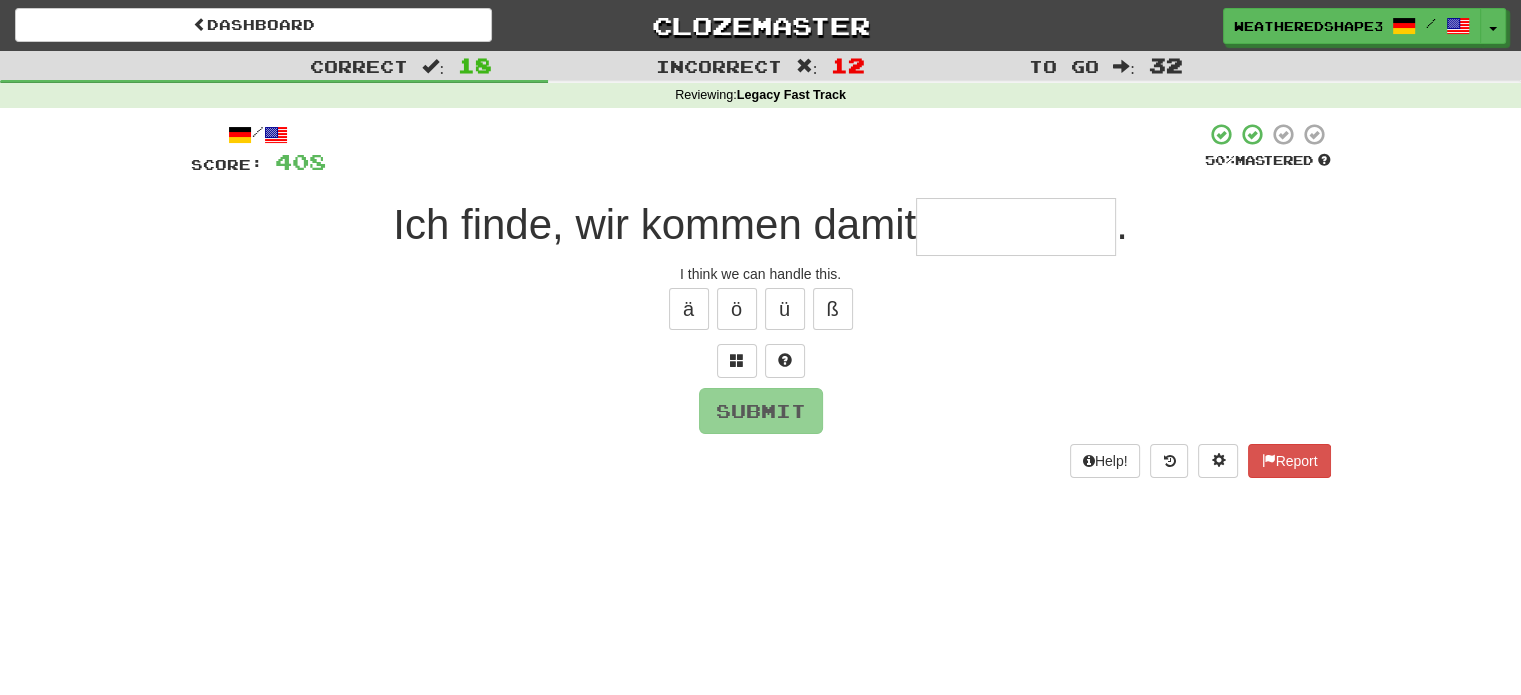type on "*" 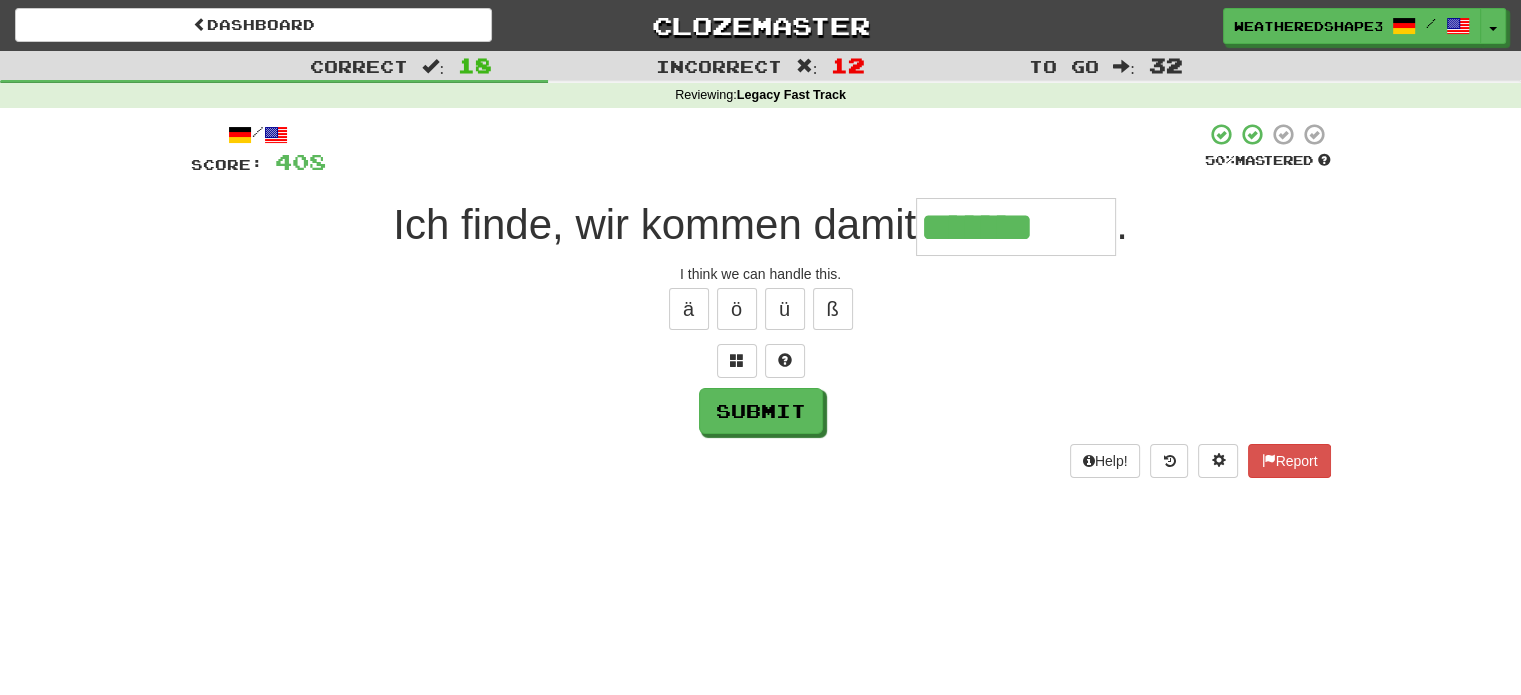 type on "*******" 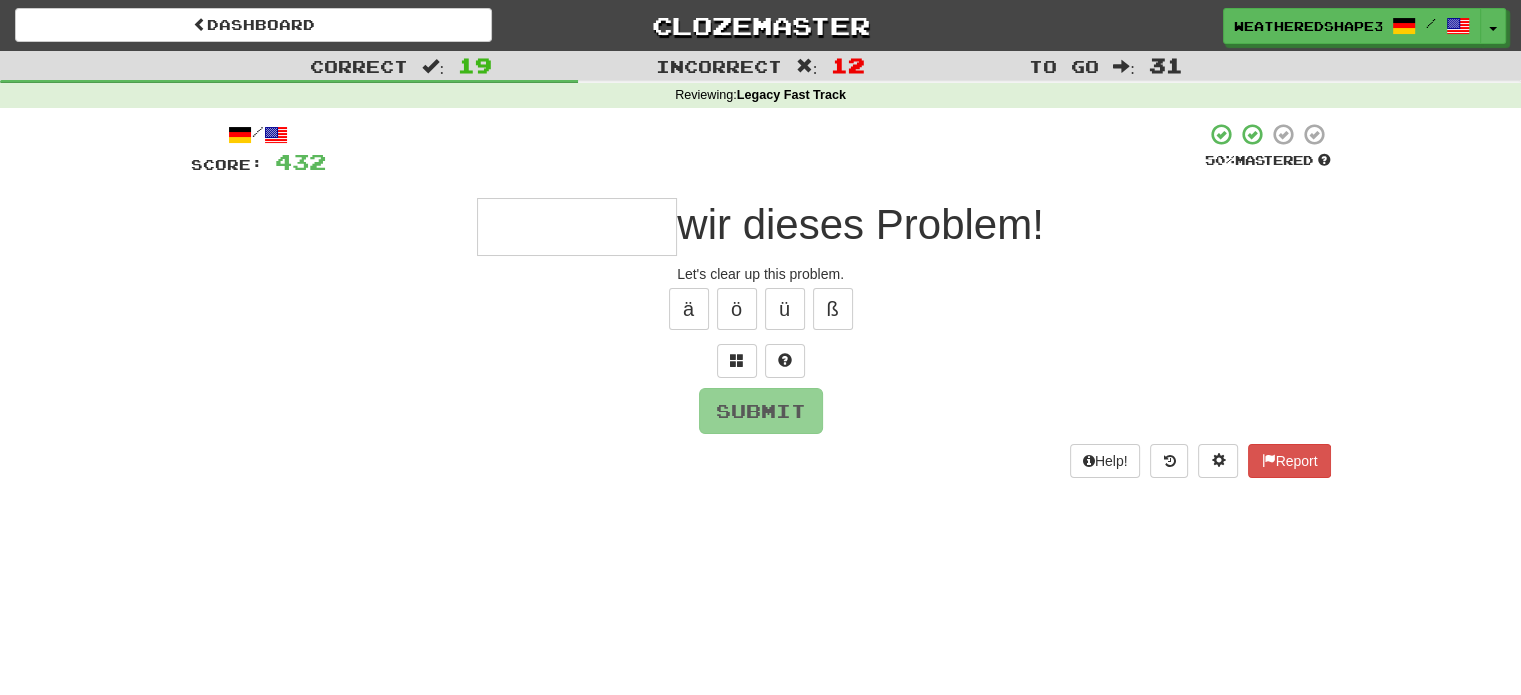 type on "*" 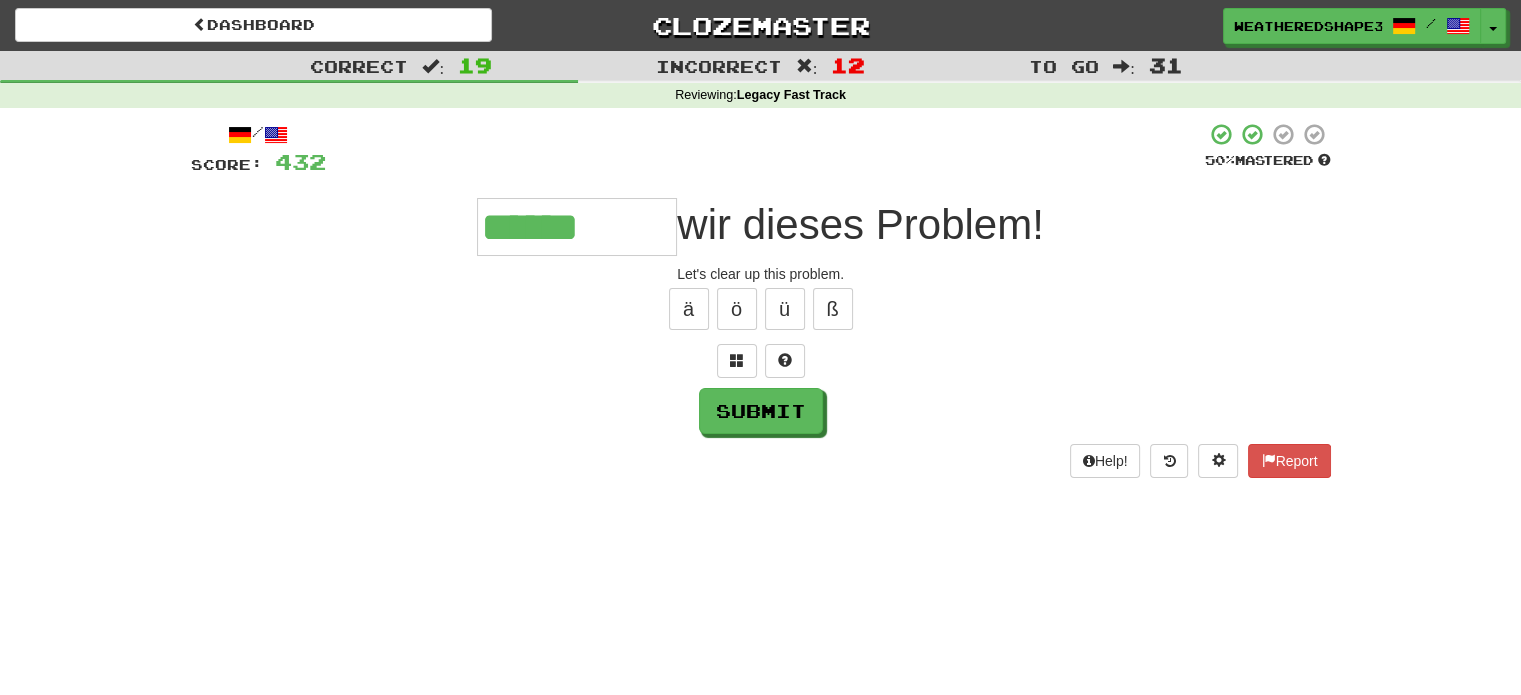 type on "******" 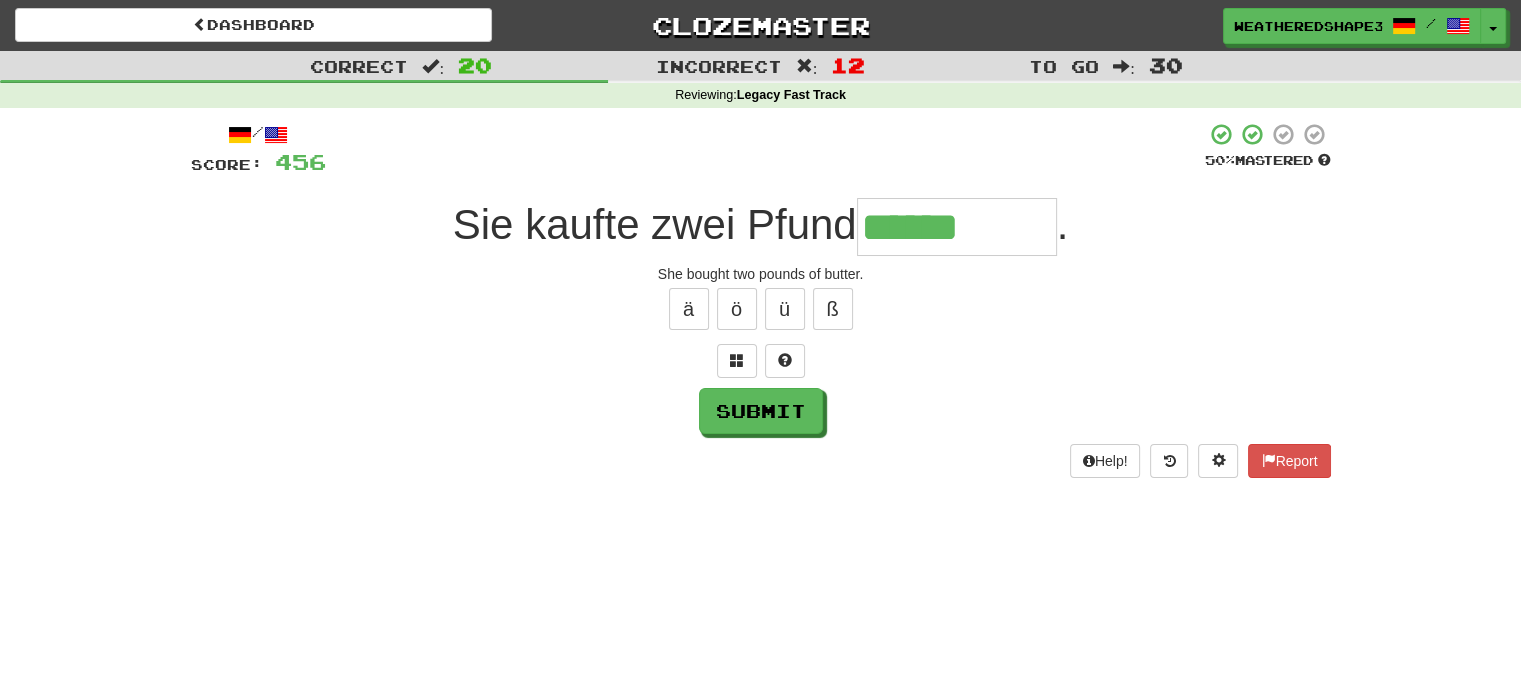 type on "******" 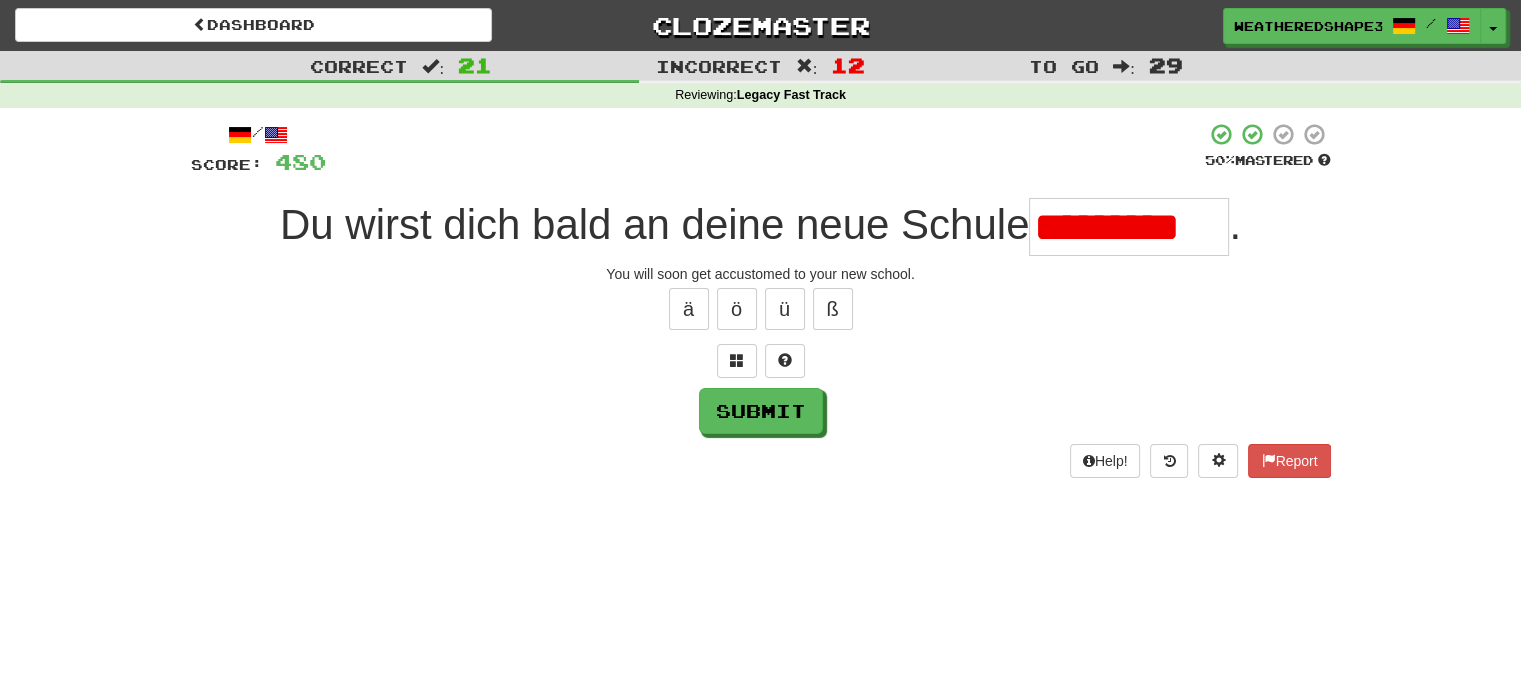 scroll, scrollTop: 0, scrollLeft: 0, axis: both 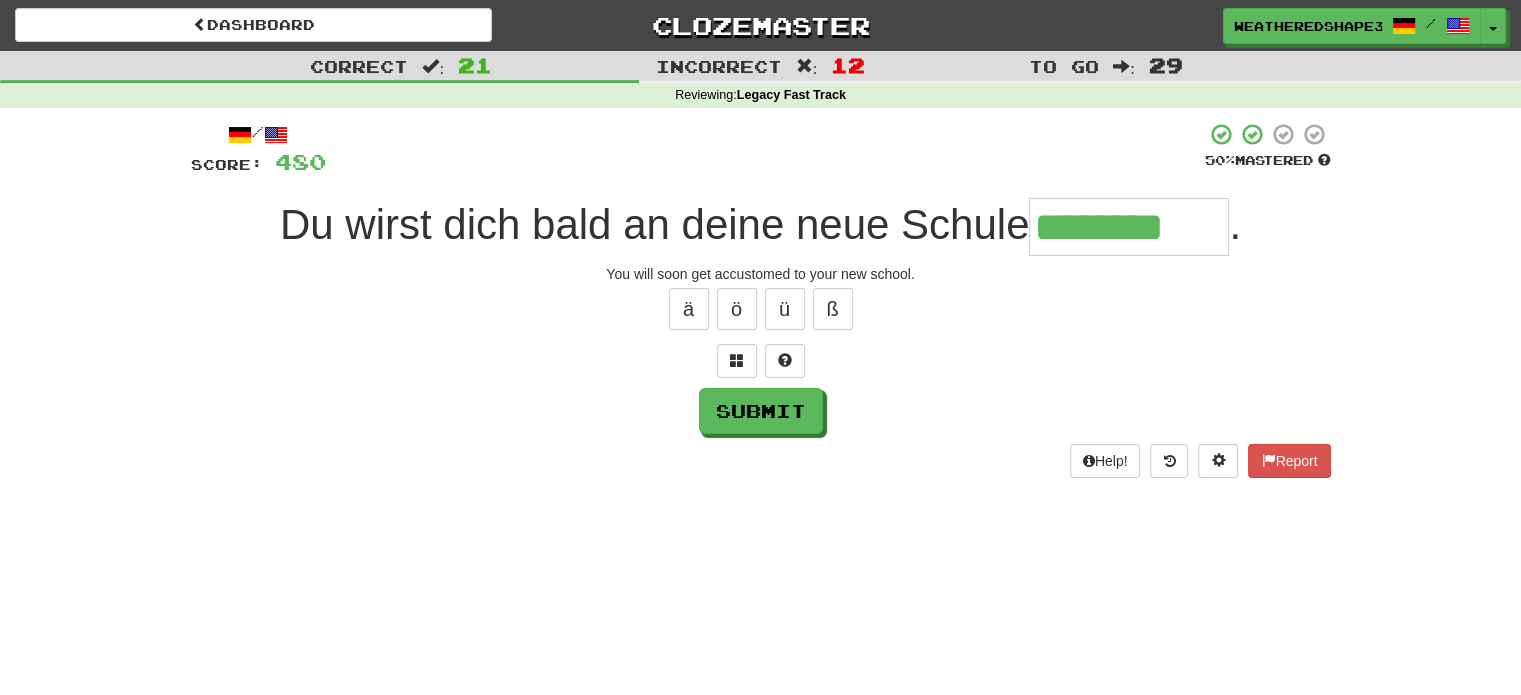 type on "********" 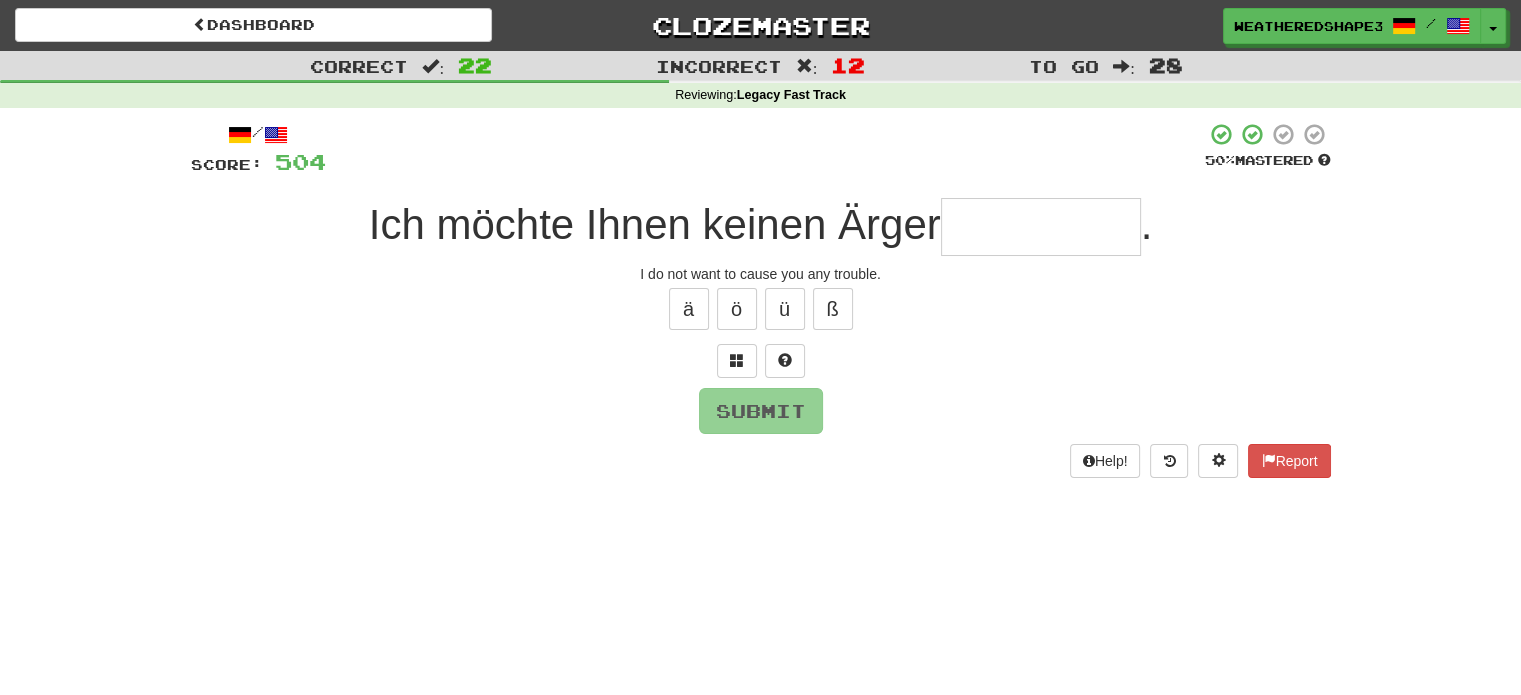 type on "*" 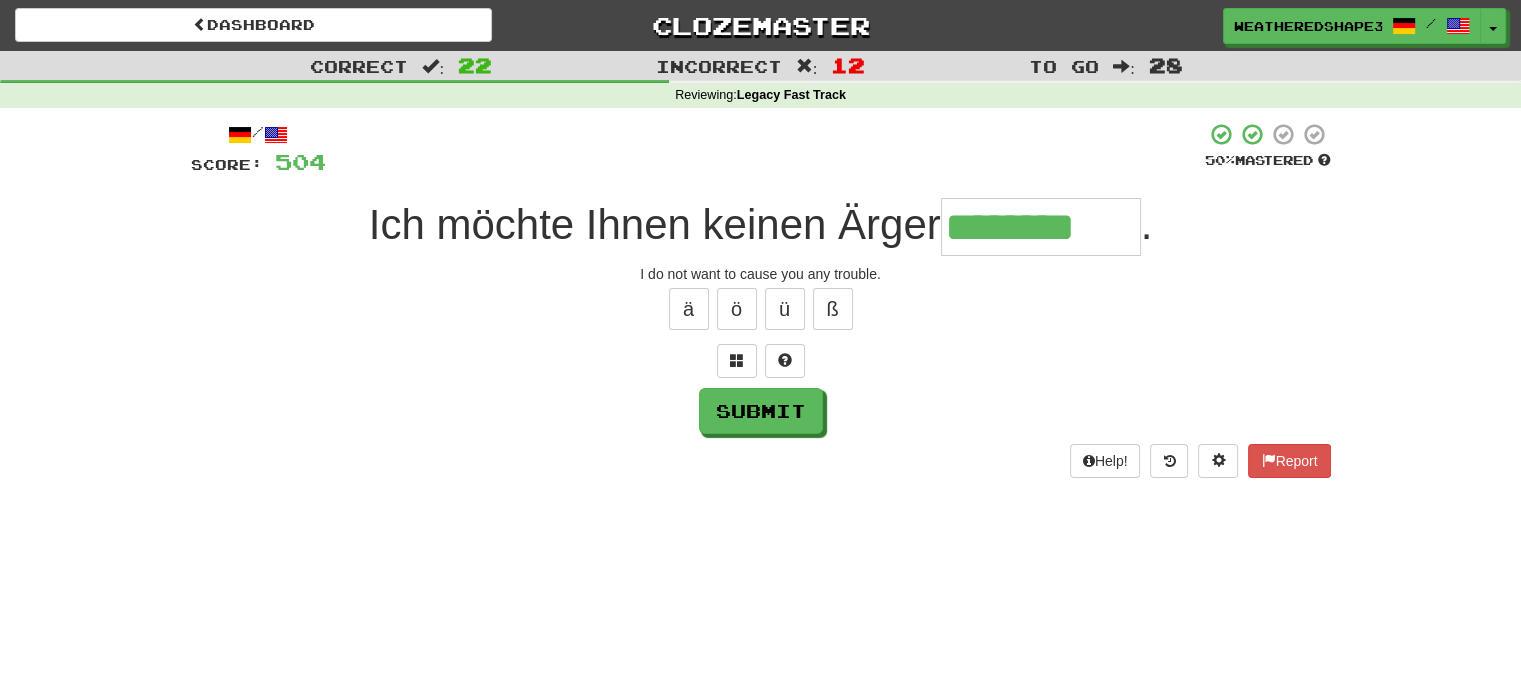 type on "********" 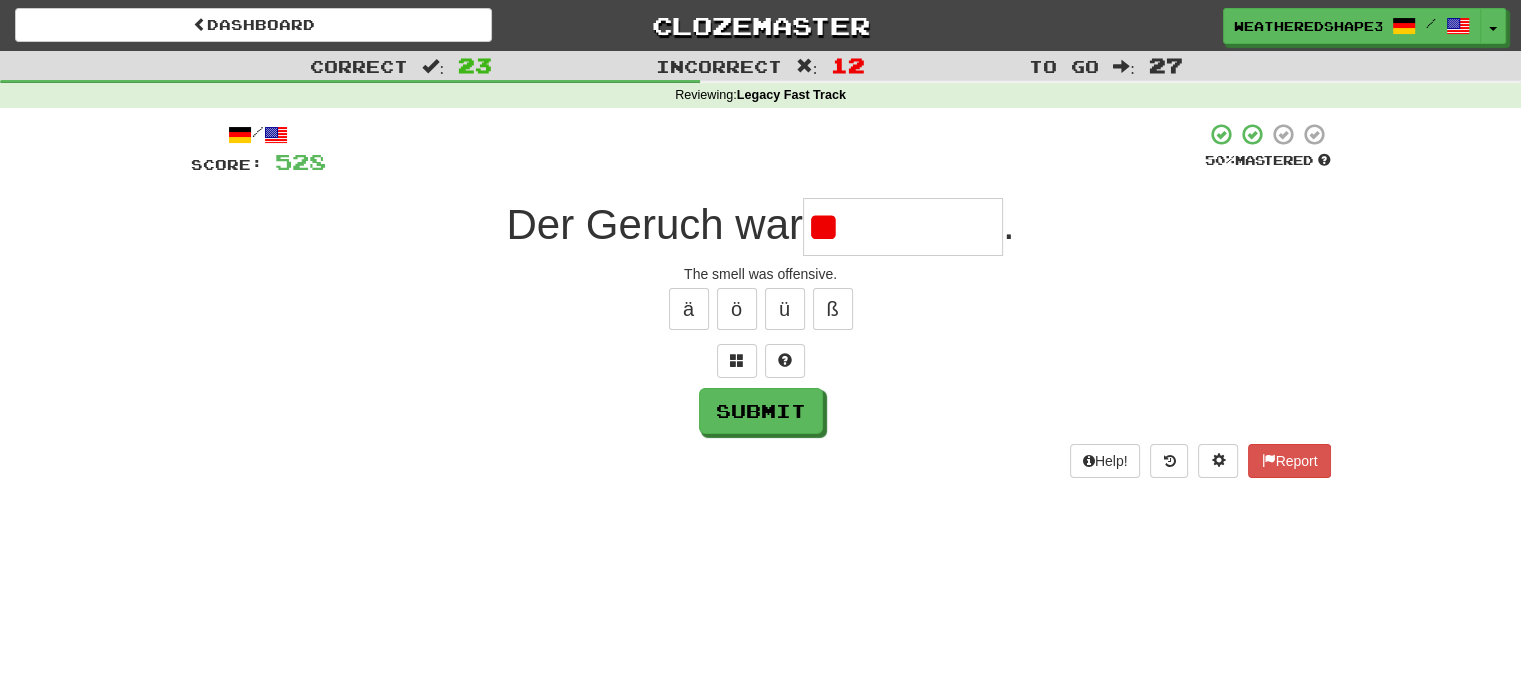 type on "*" 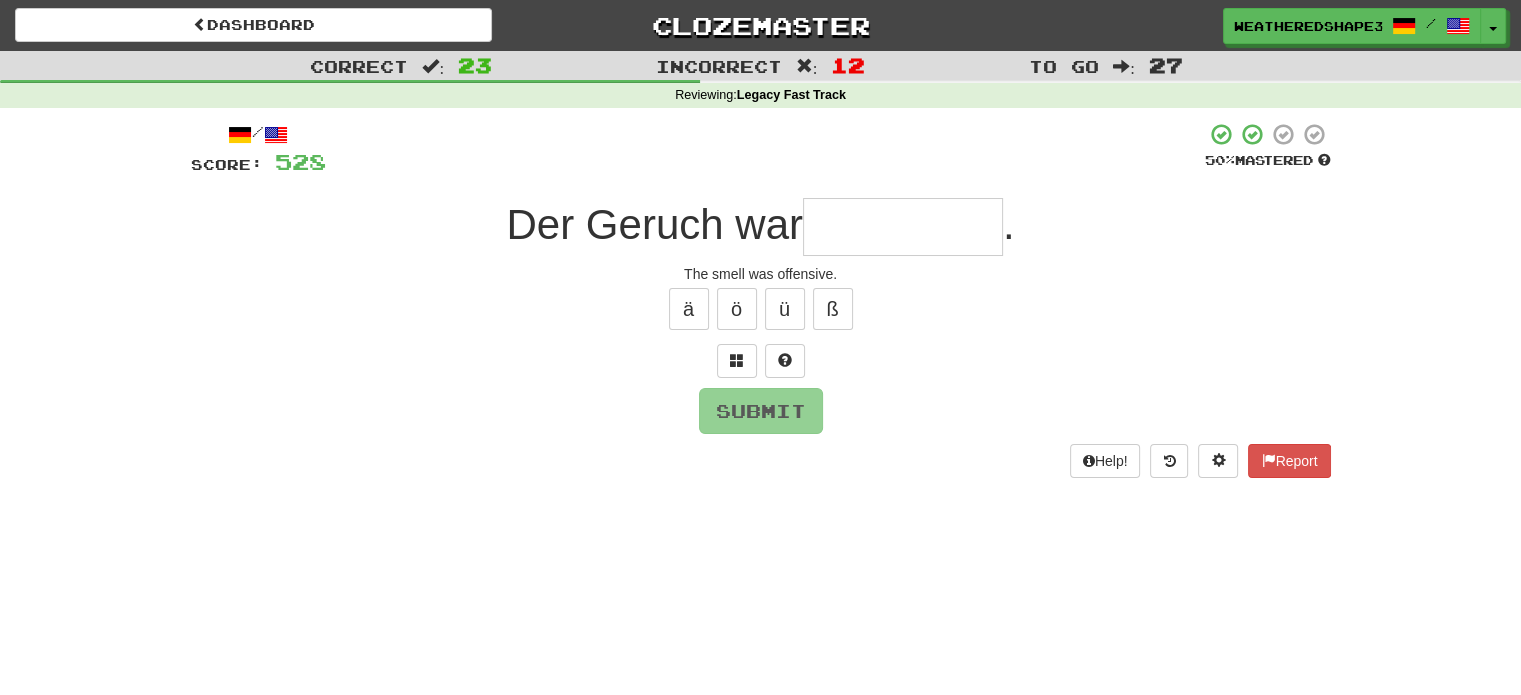 type on "*" 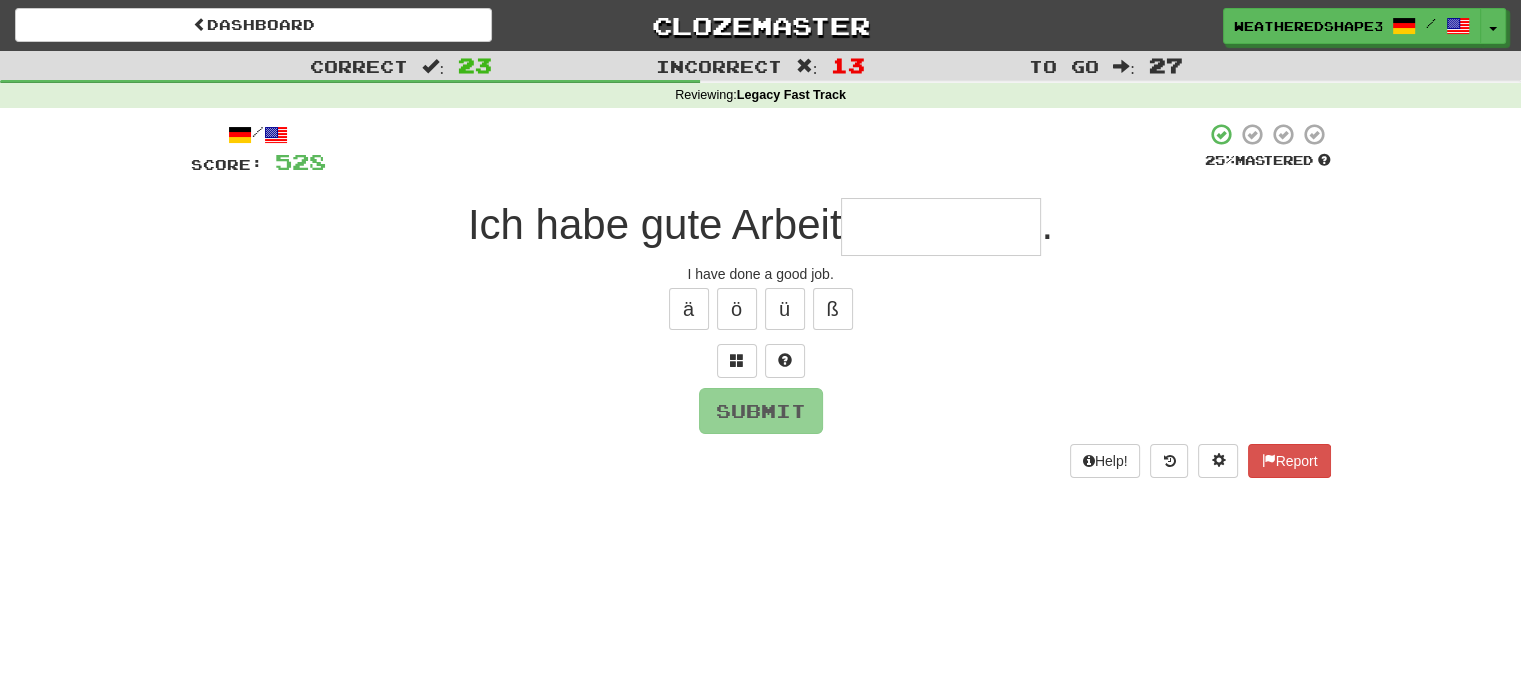 type on "*********" 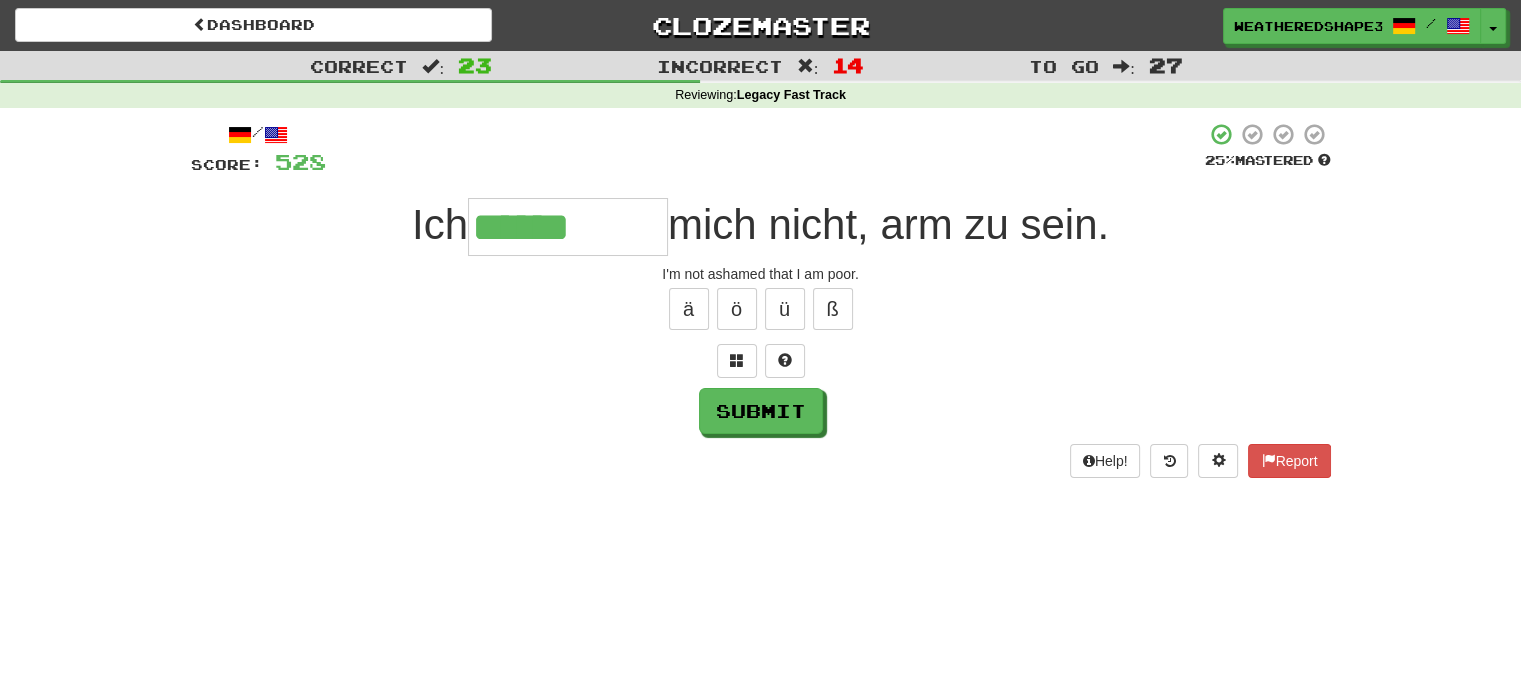 type on "******" 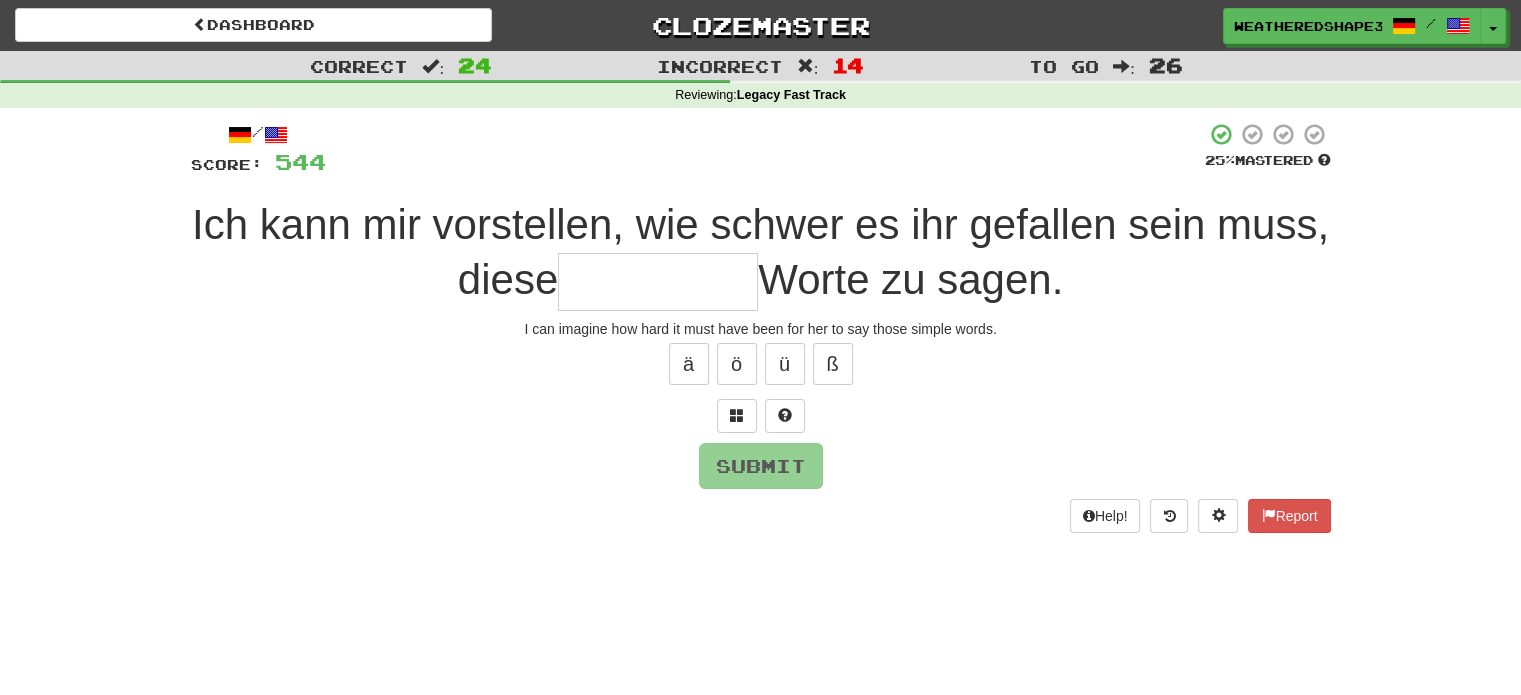 type on "*" 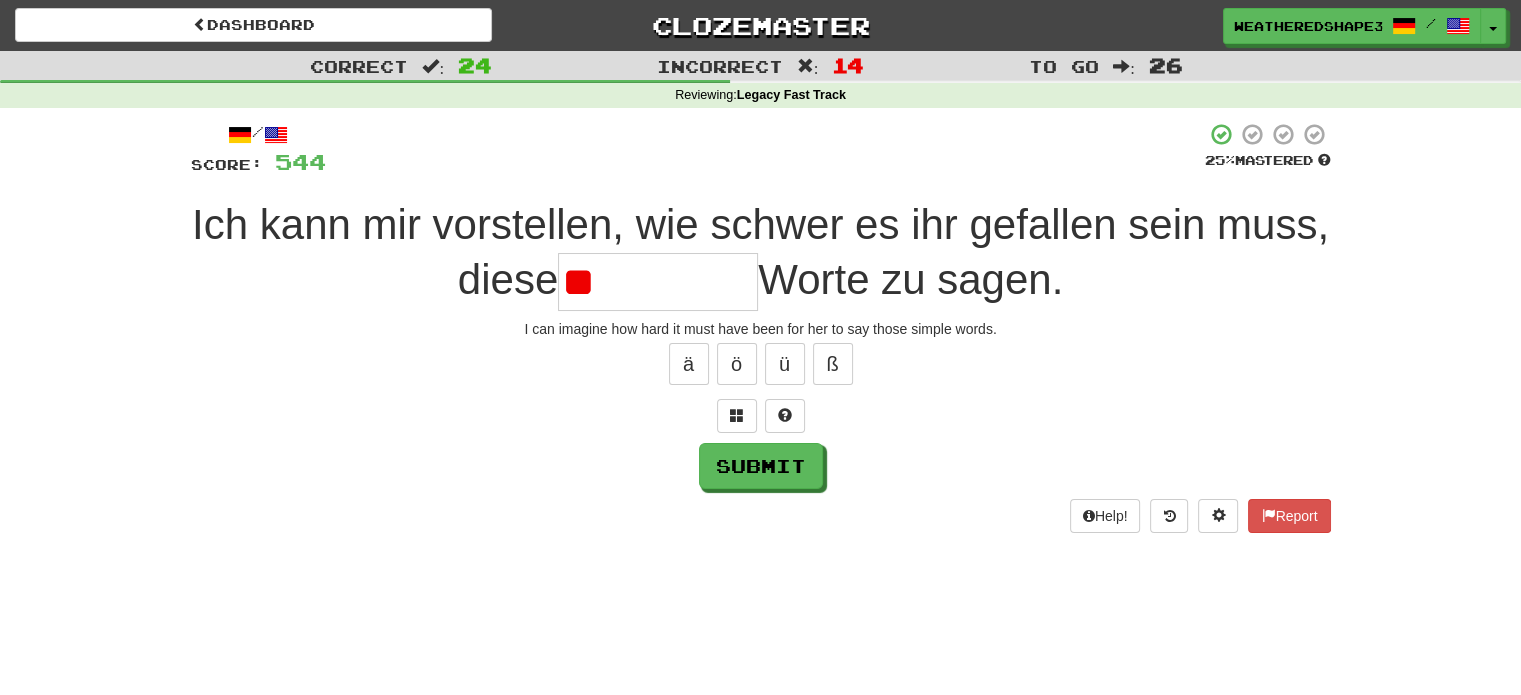 type on "*" 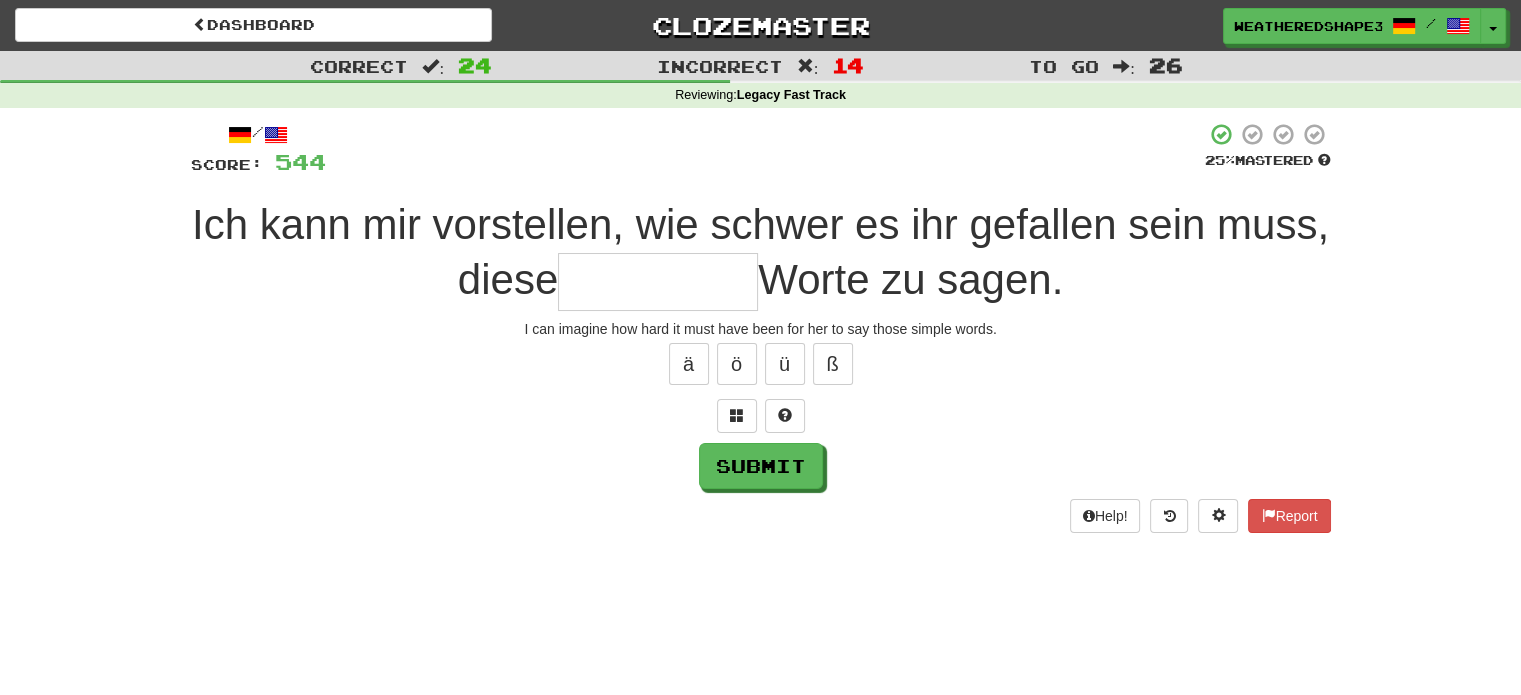 type on "*" 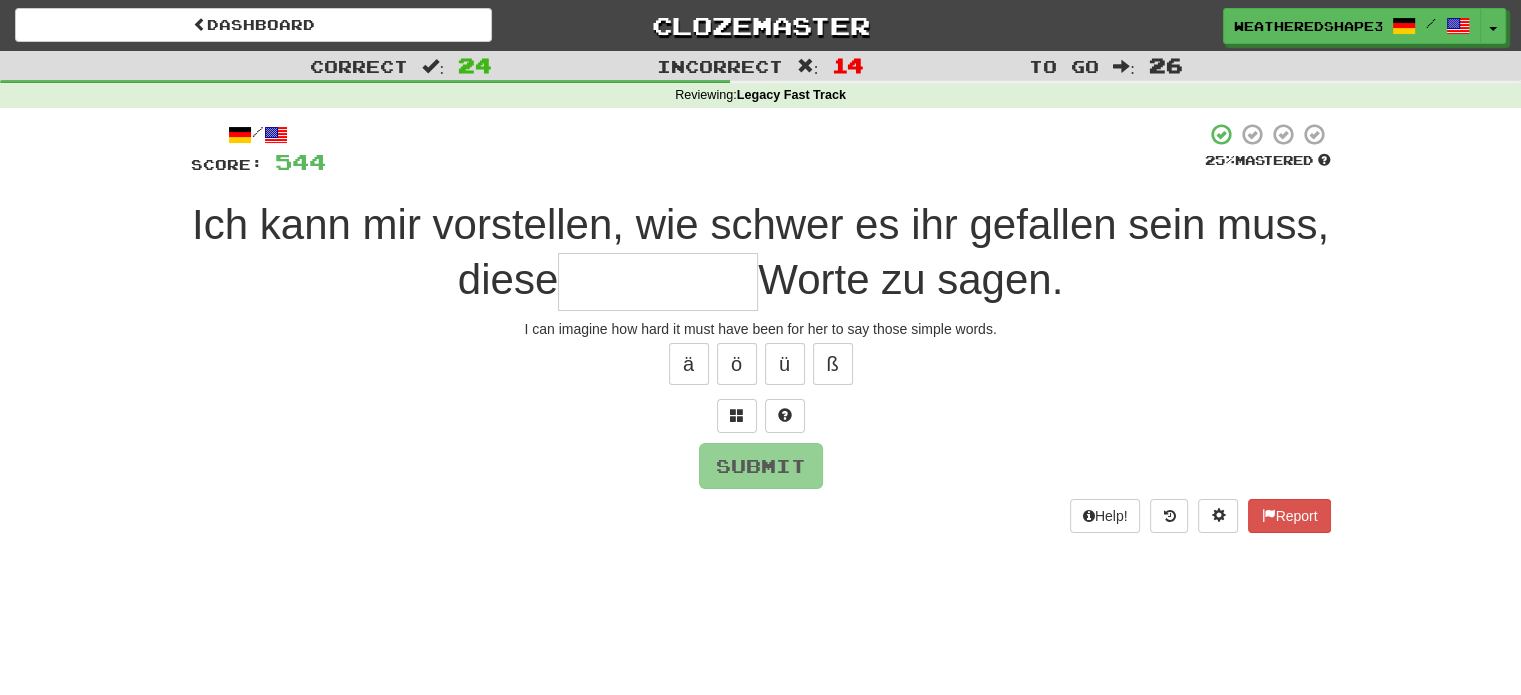 type on "*" 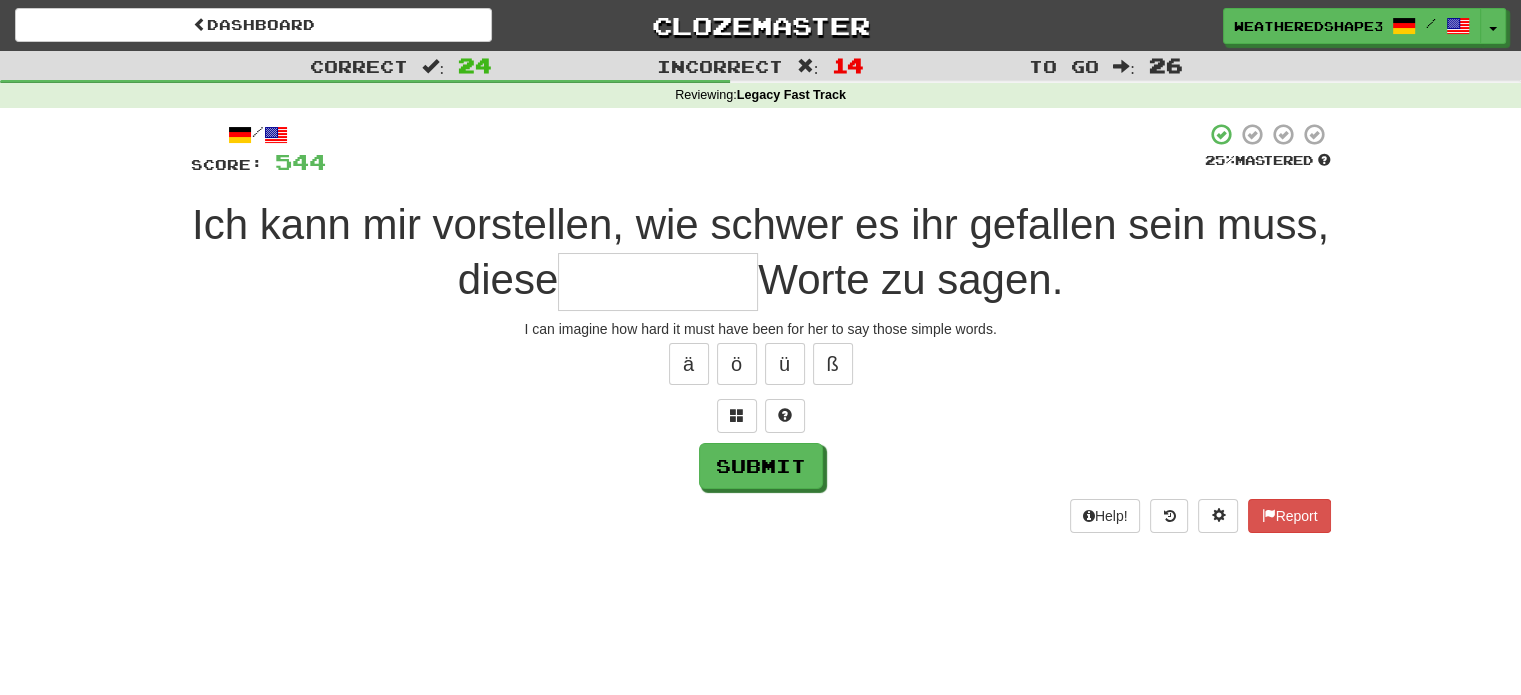 type on "*" 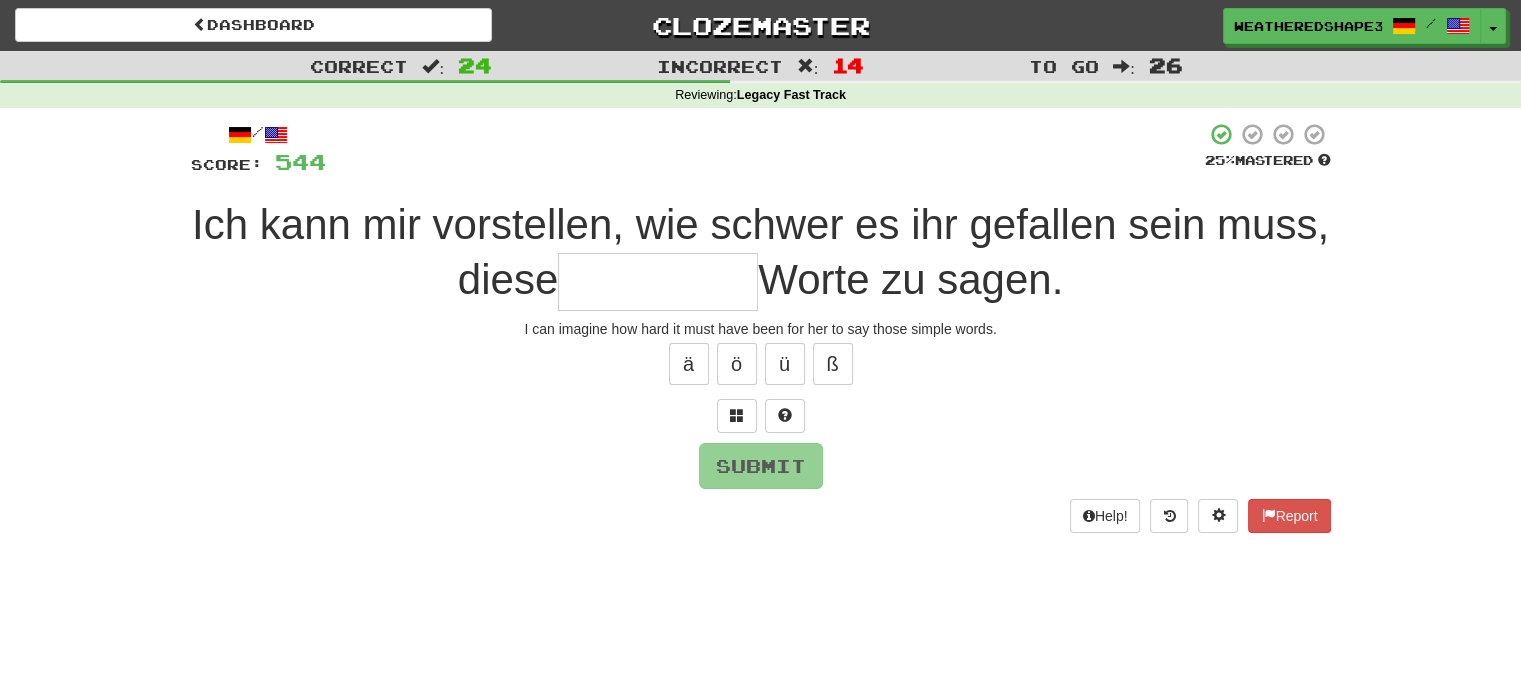 type on "*" 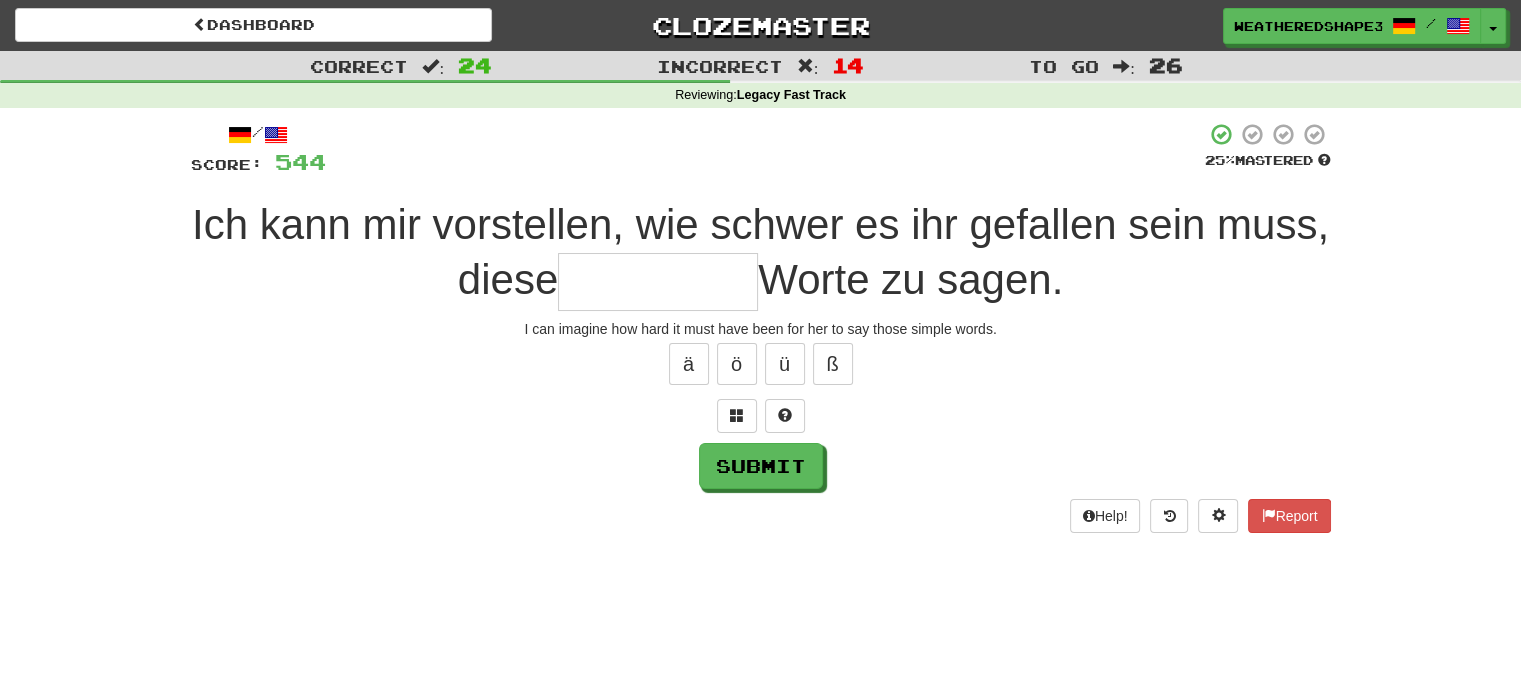 type on "*" 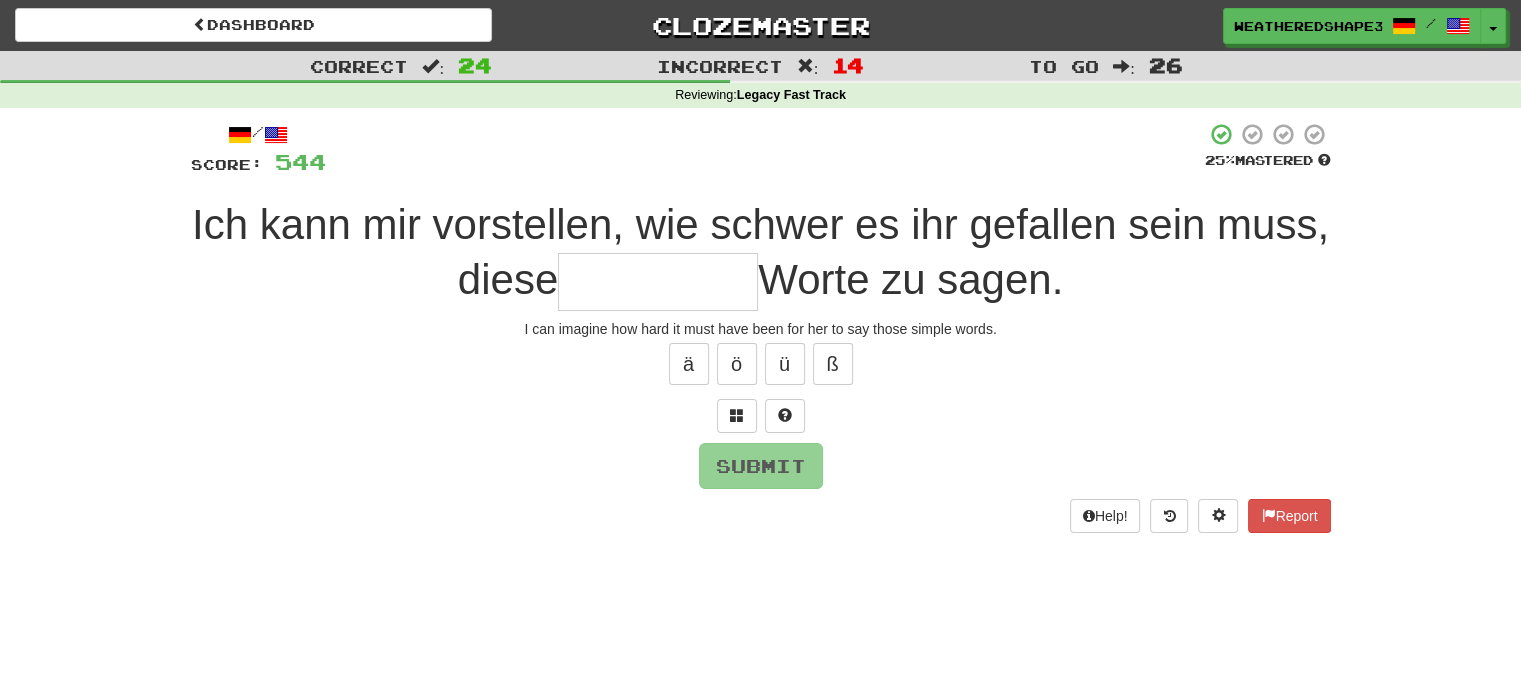 type on "*" 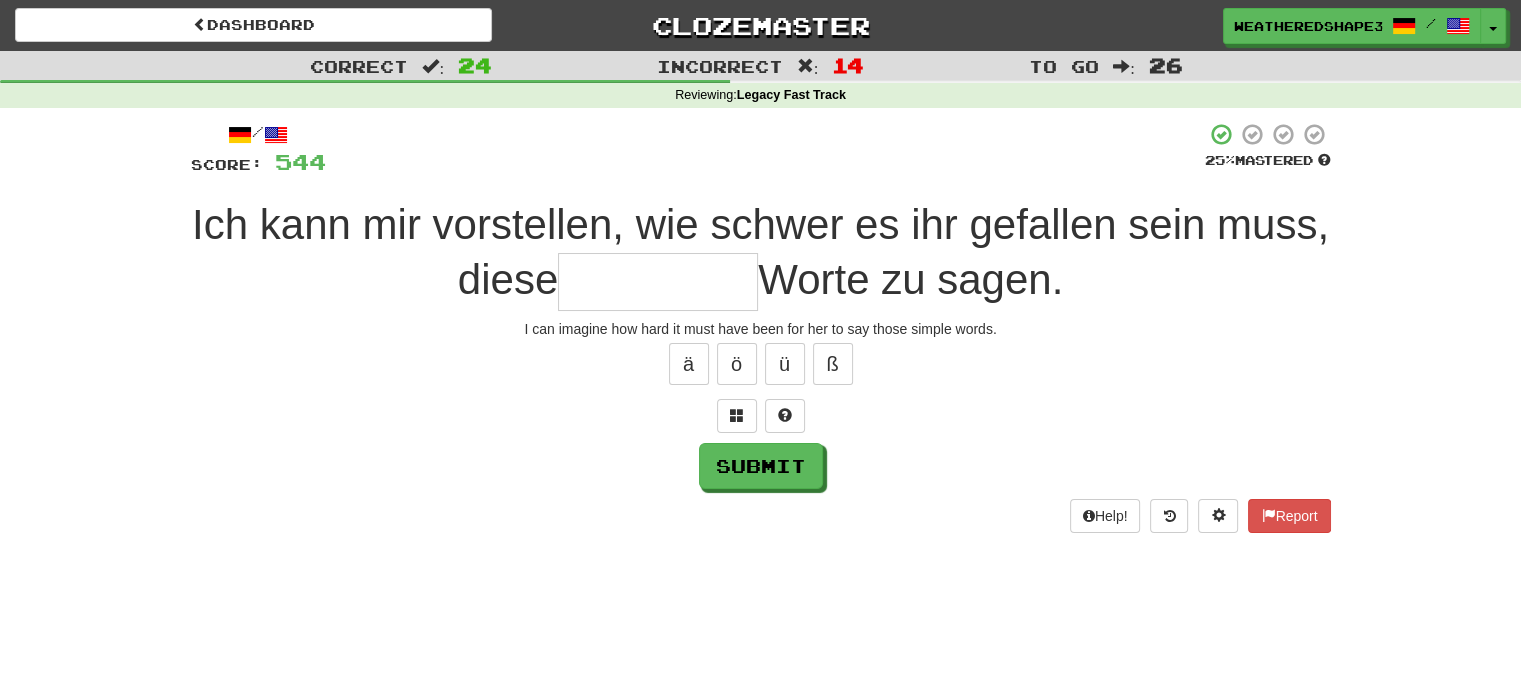 type on "*" 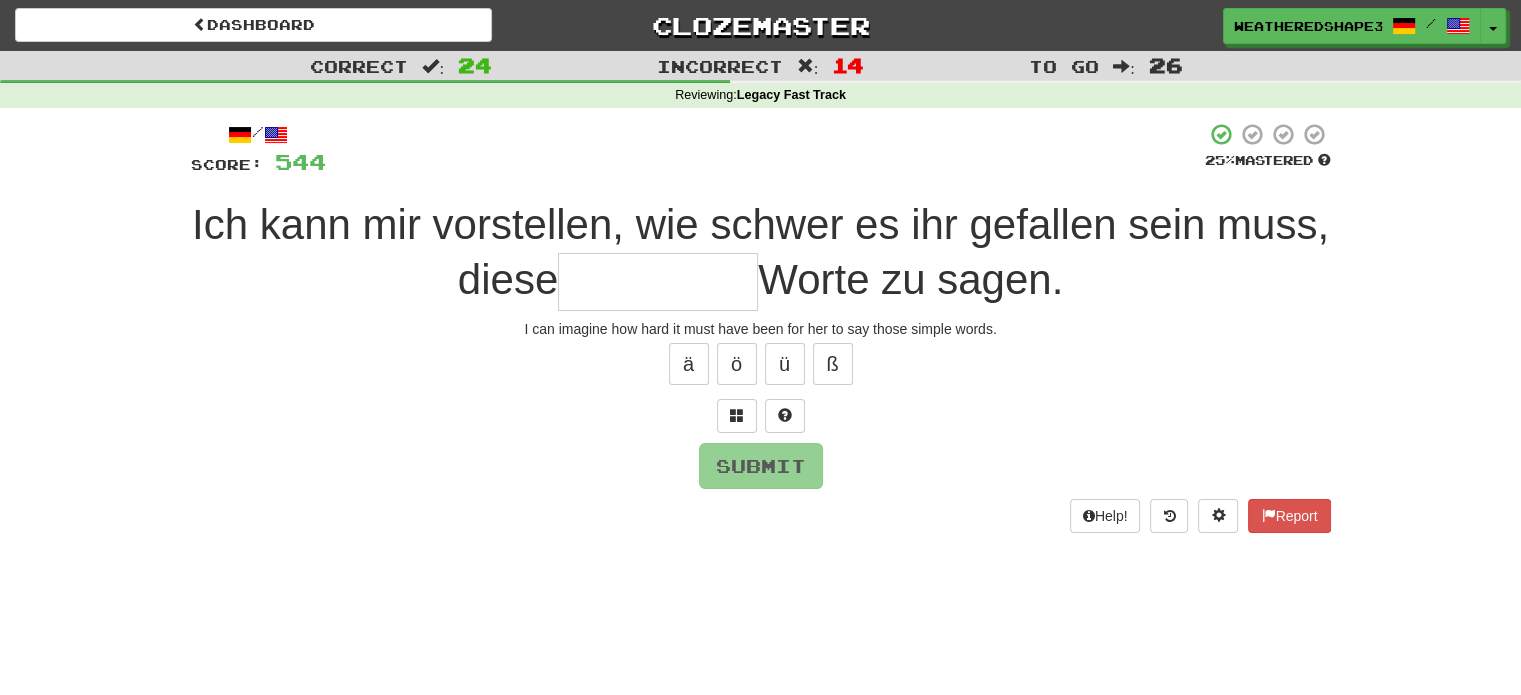 type on "*" 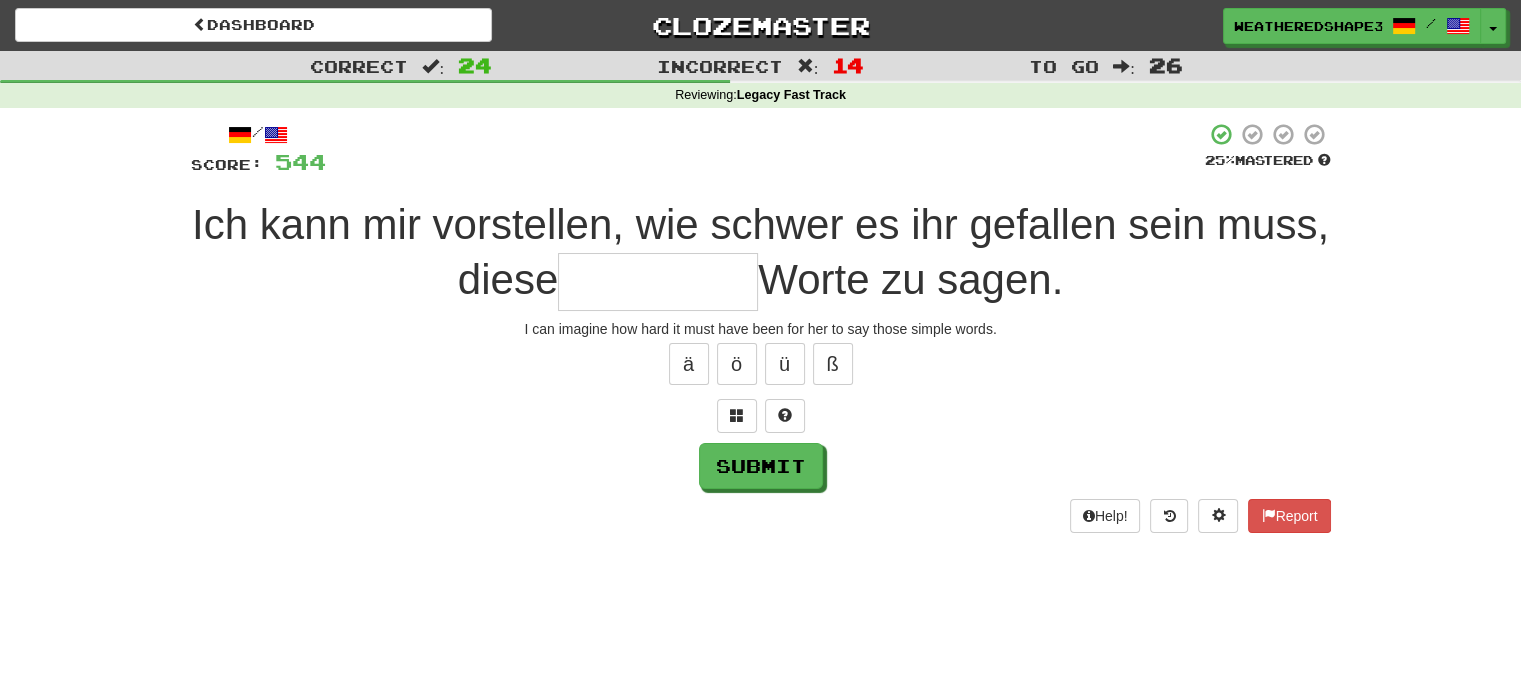 type on "*" 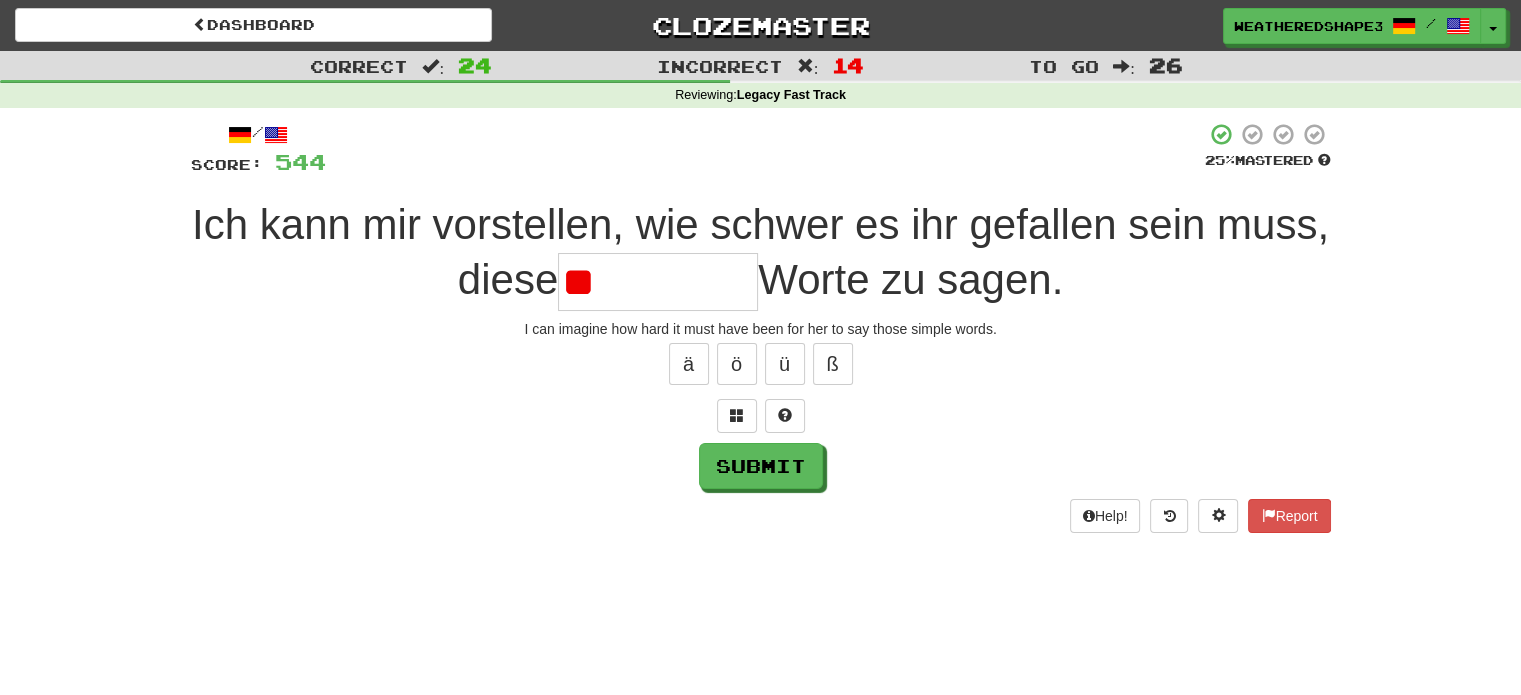 type on "*" 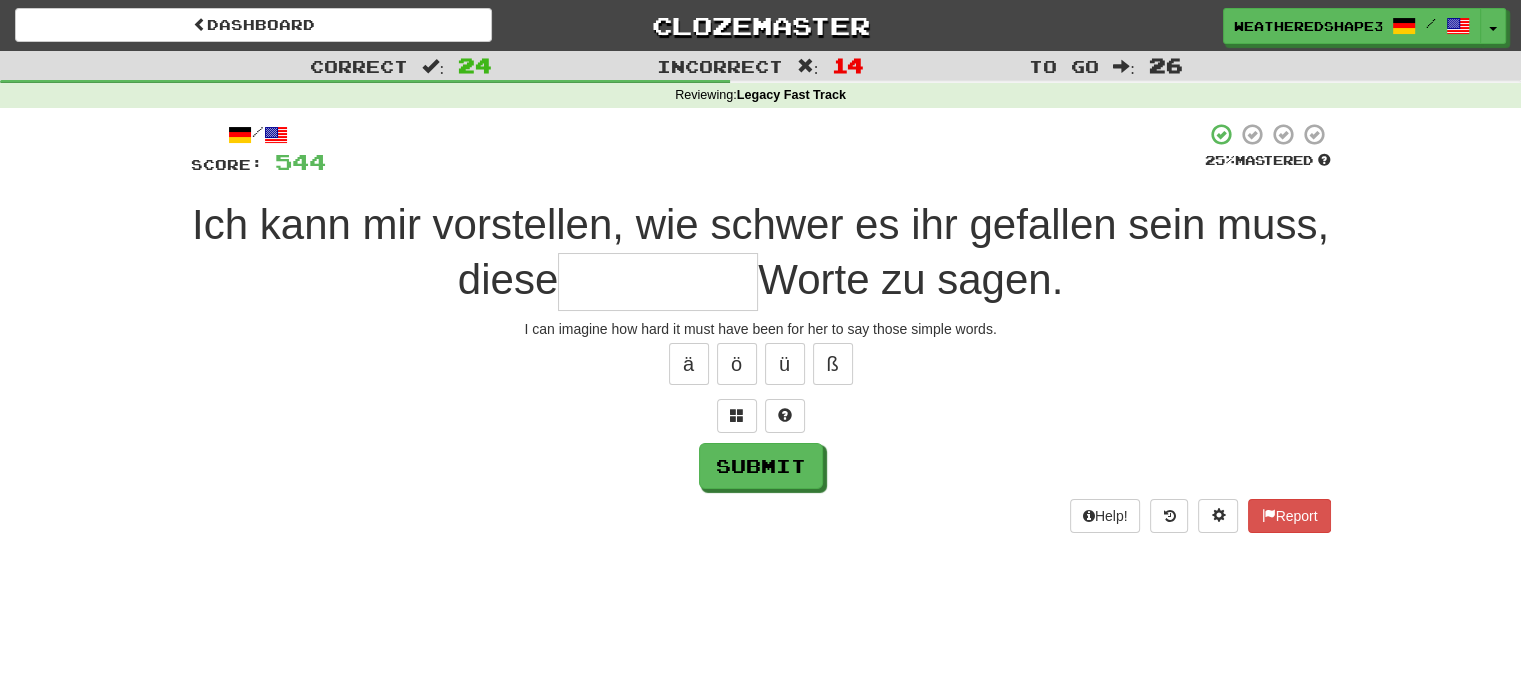 type on "*" 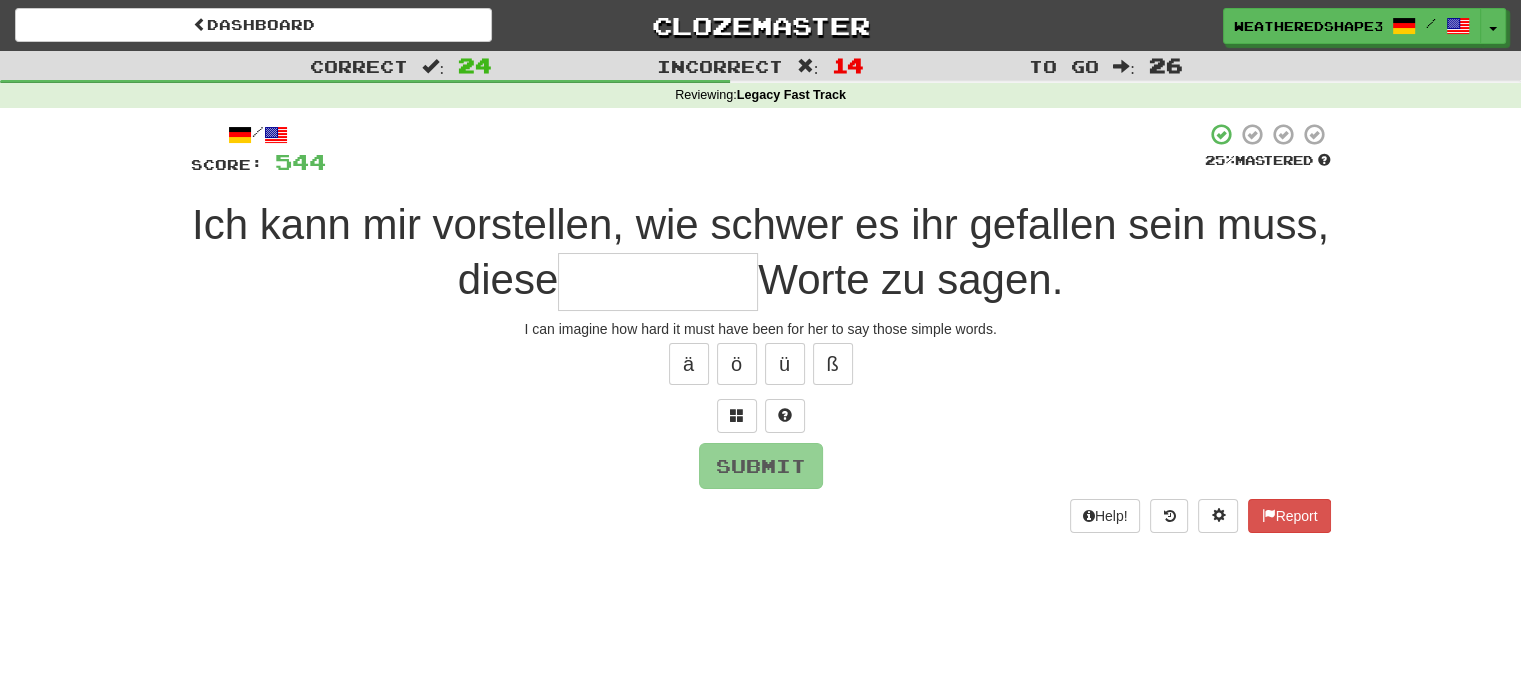 type on "*" 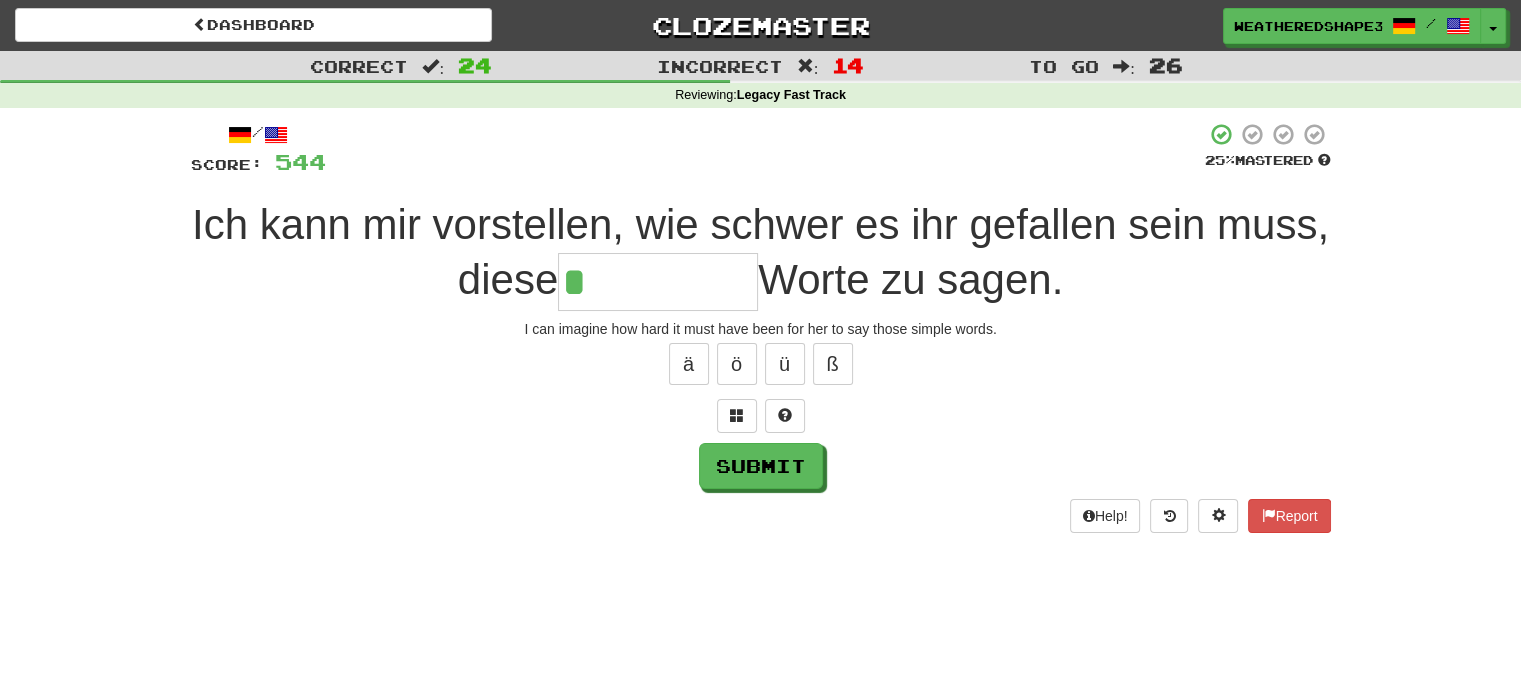 type on "*********" 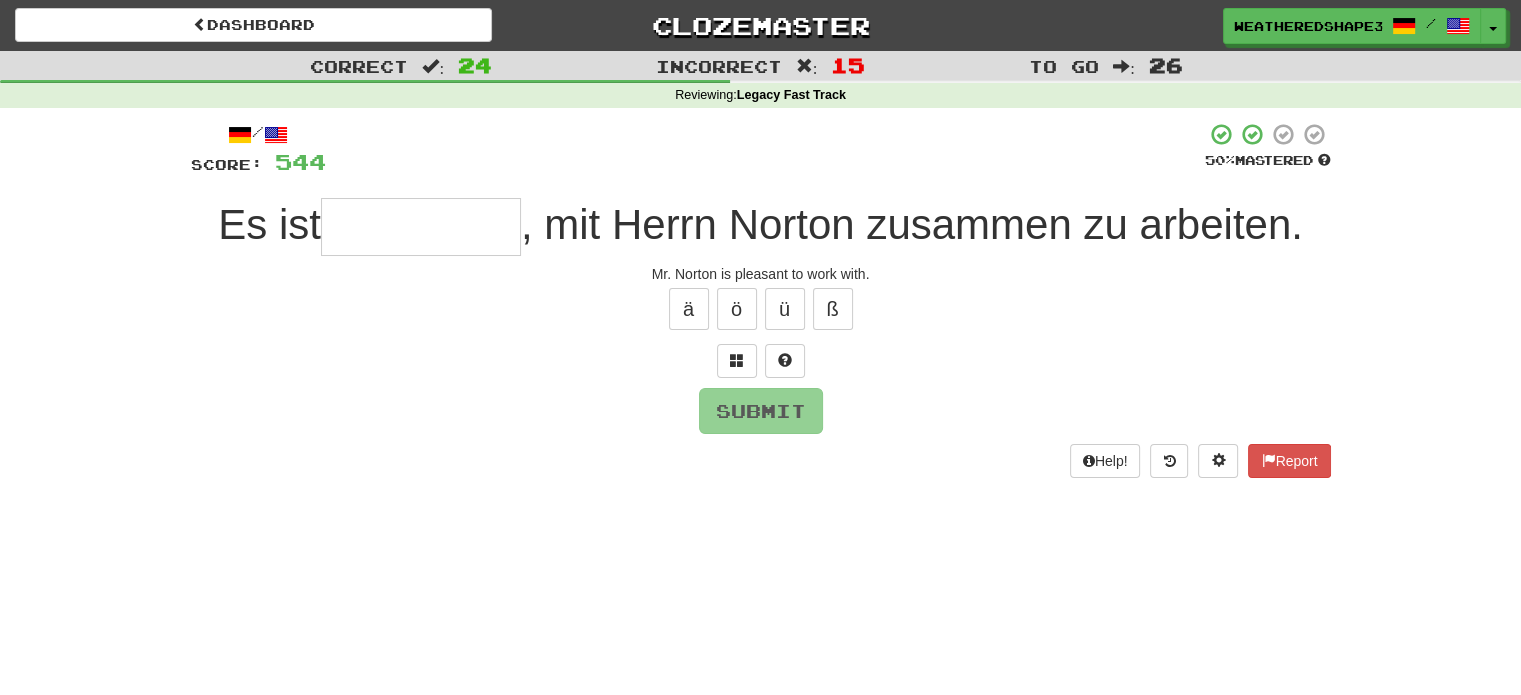 type on "*" 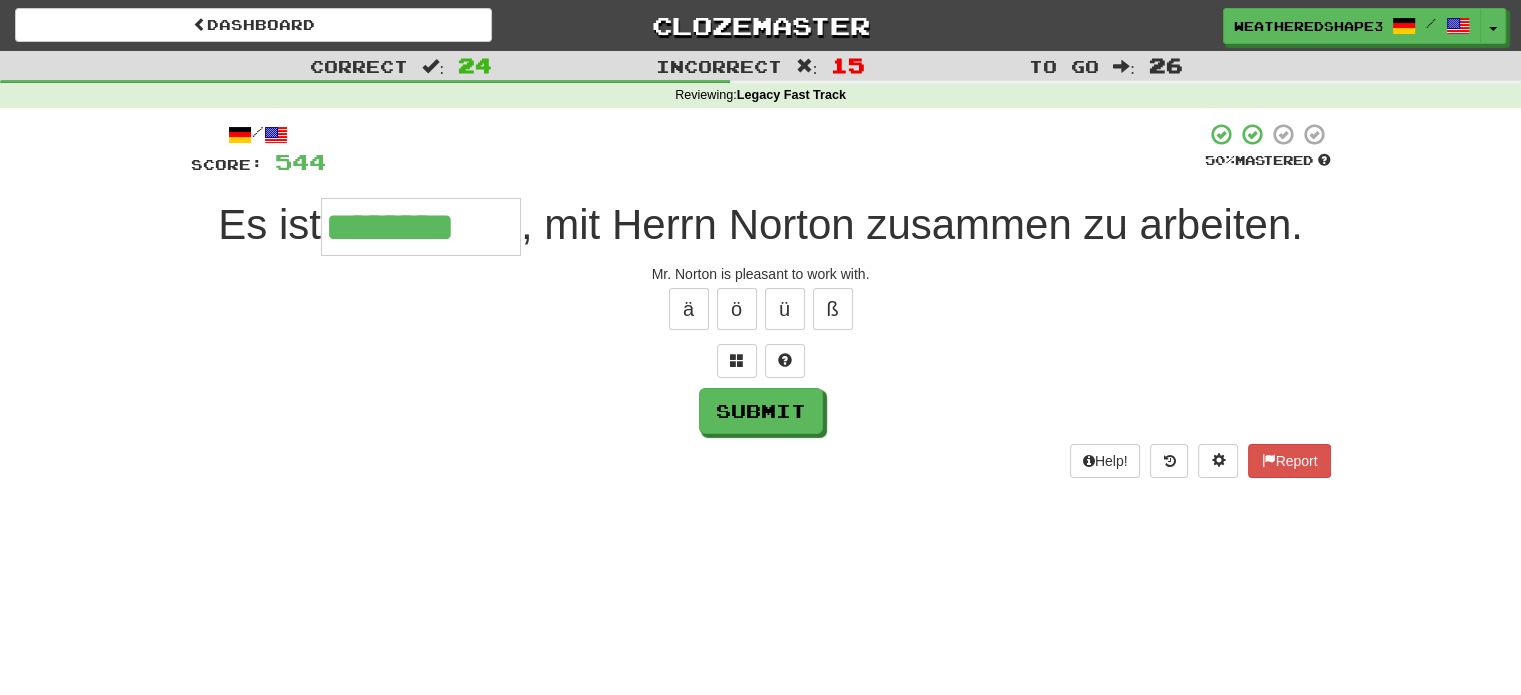 scroll, scrollTop: 0, scrollLeft: 5, axis: horizontal 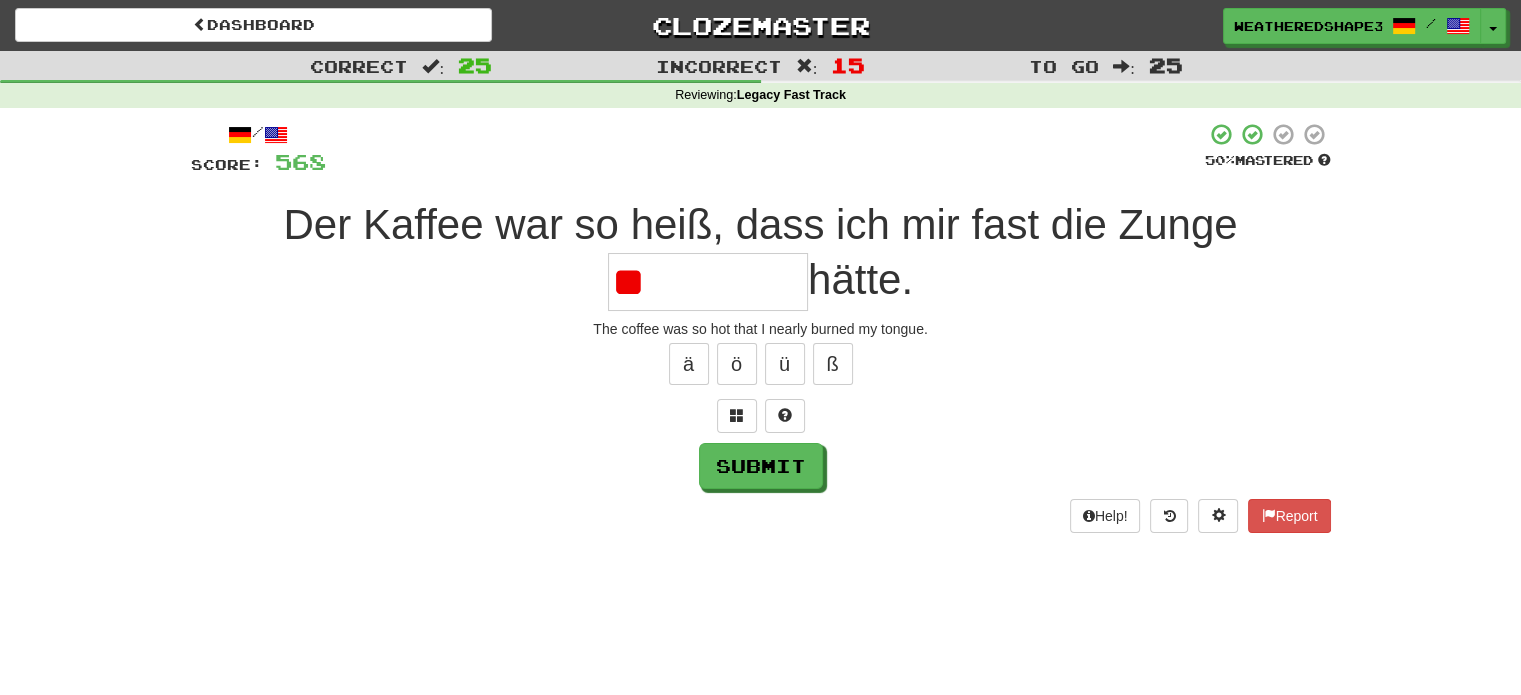 type on "*" 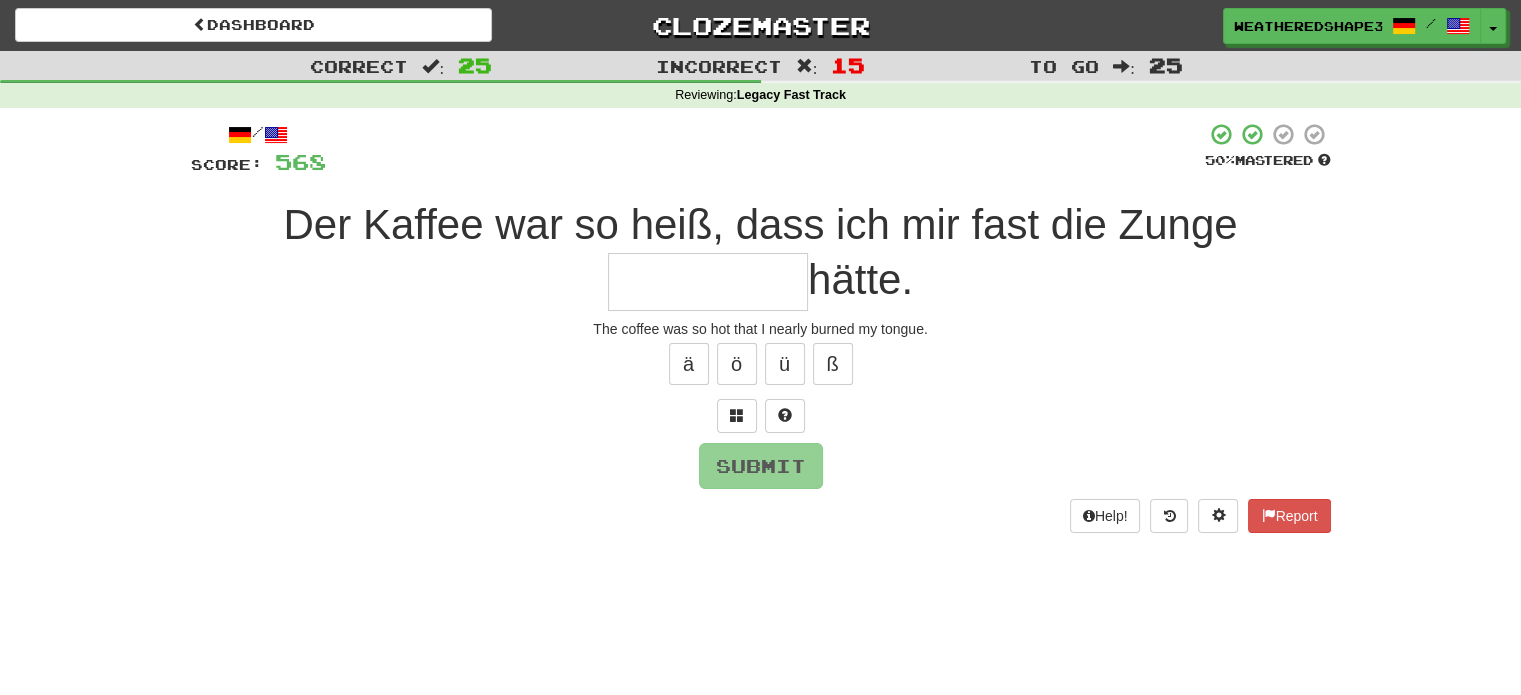 type on "*" 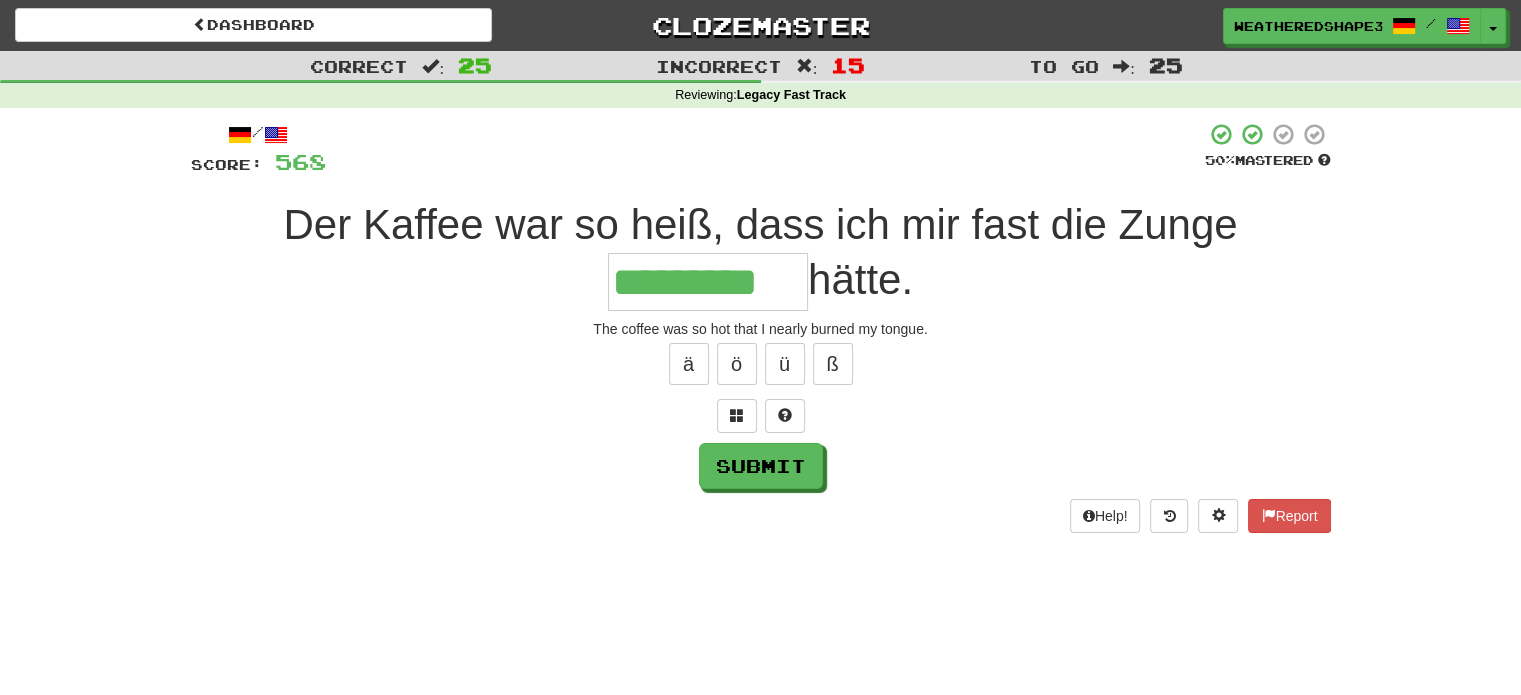 type on "*********" 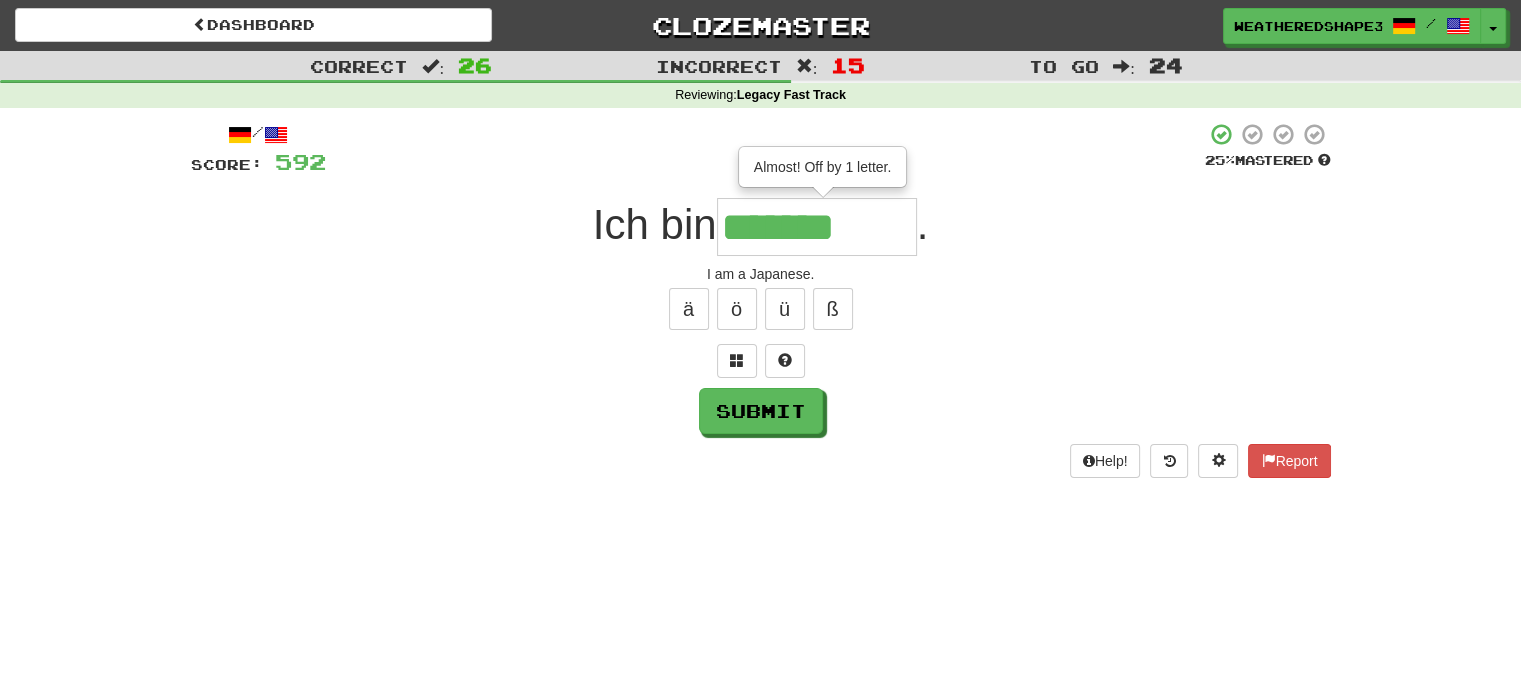 type on "*******" 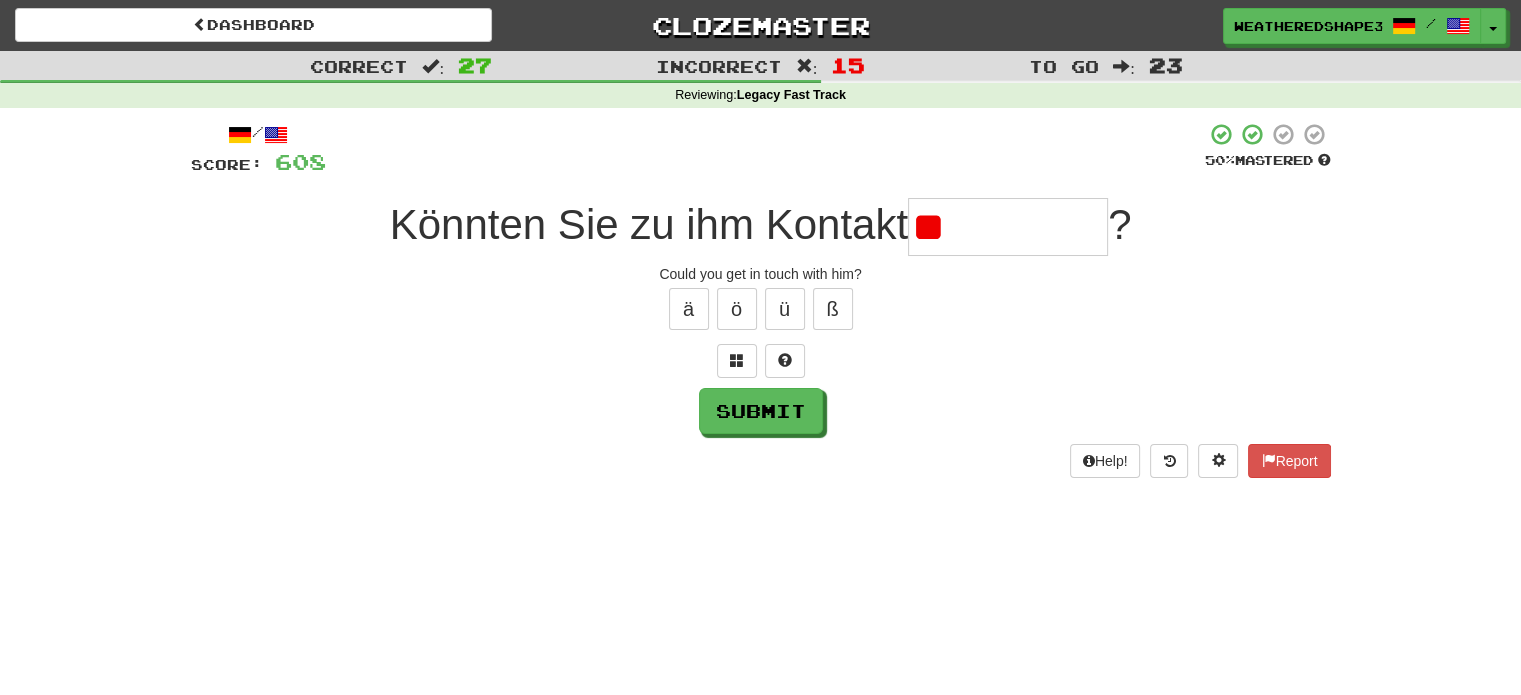 type on "*" 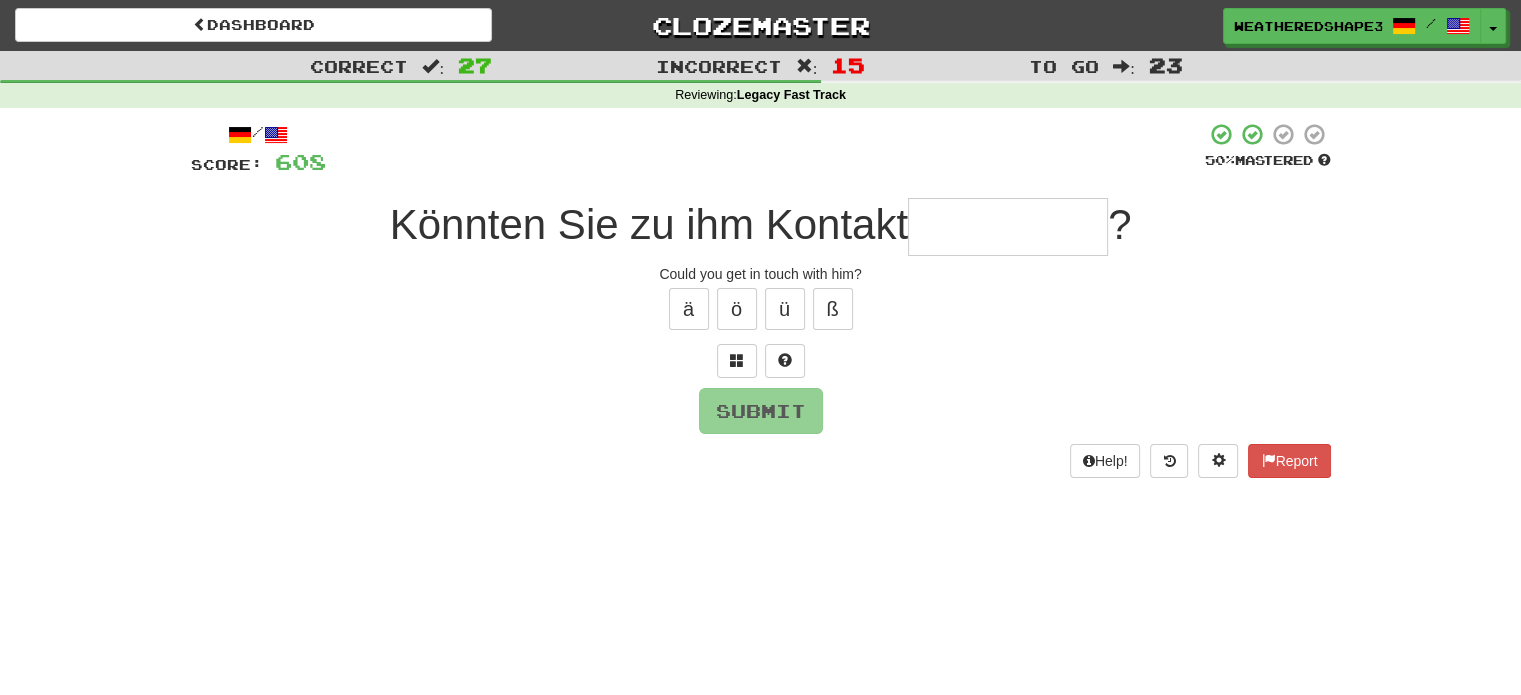 type on "*" 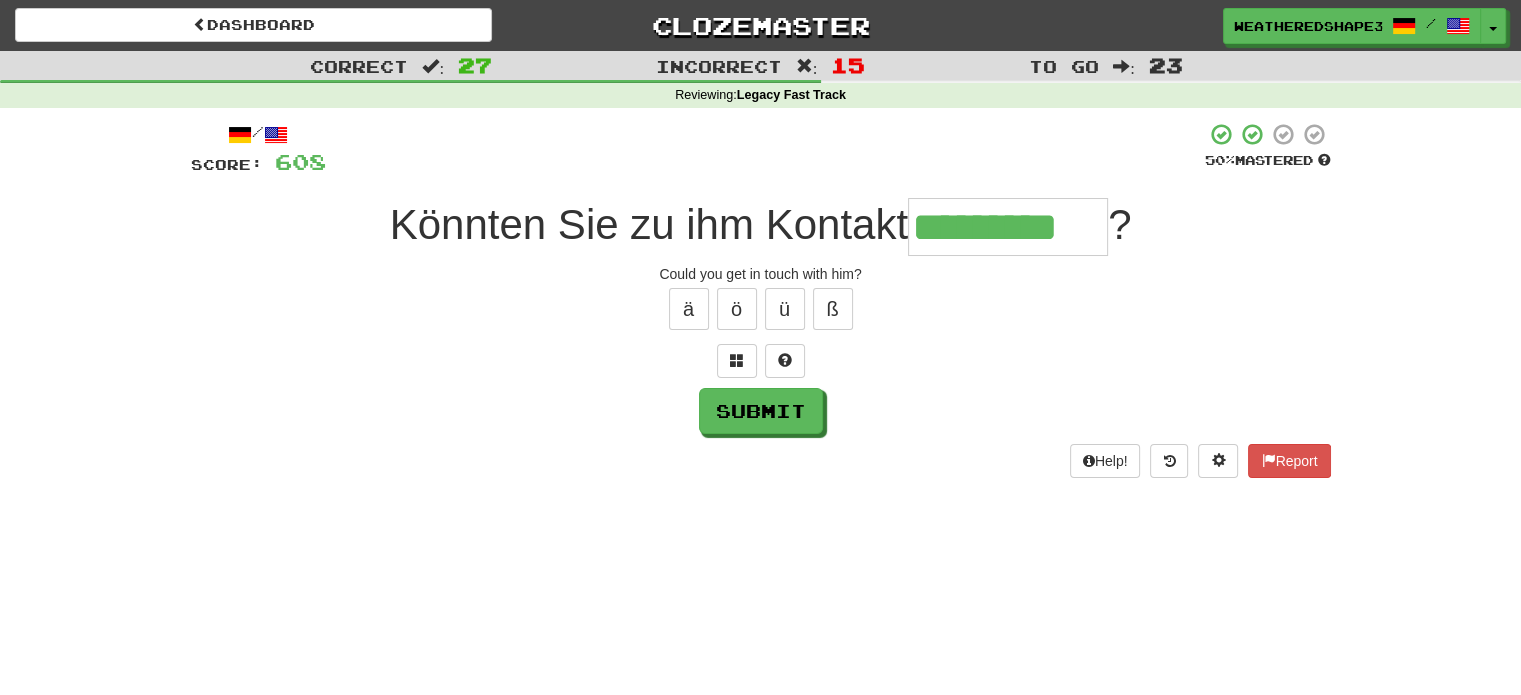 scroll, scrollTop: 0, scrollLeft: 17, axis: horizontal 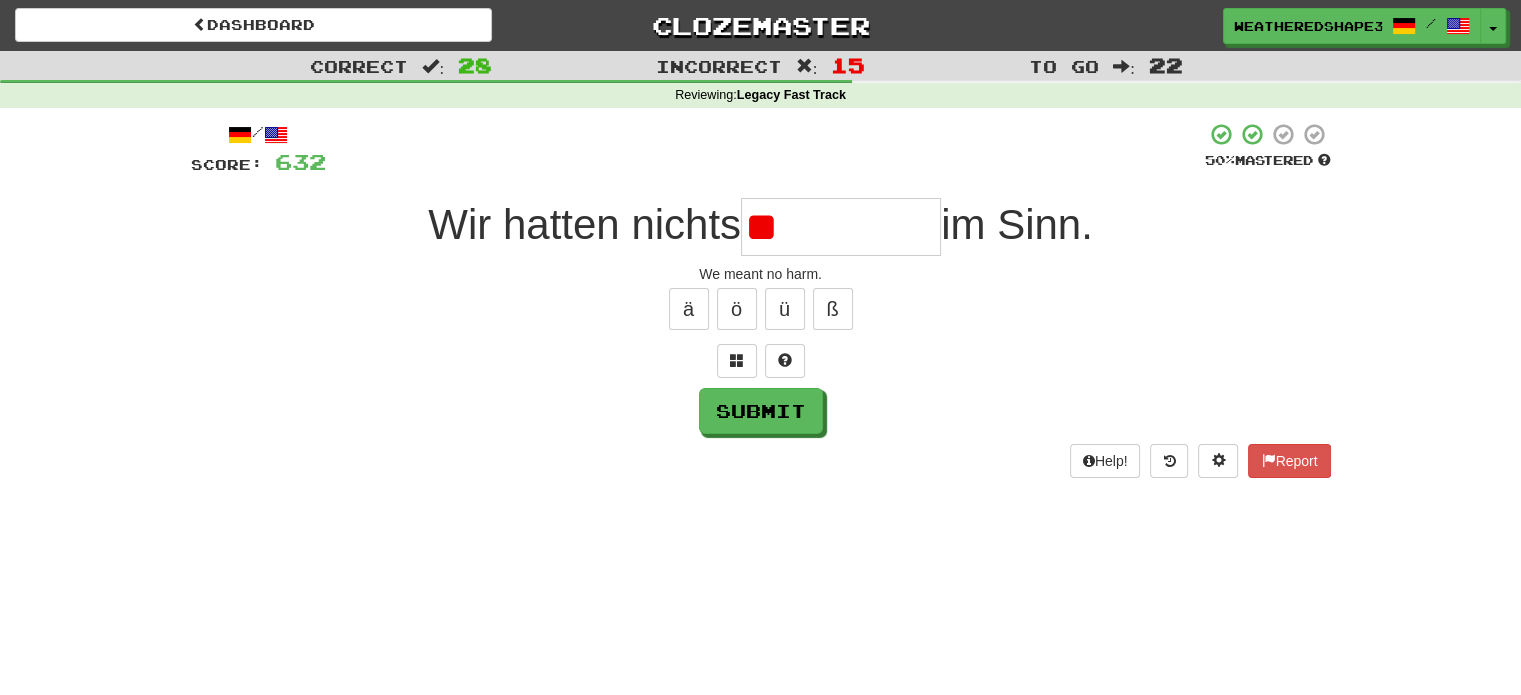 type on "*" 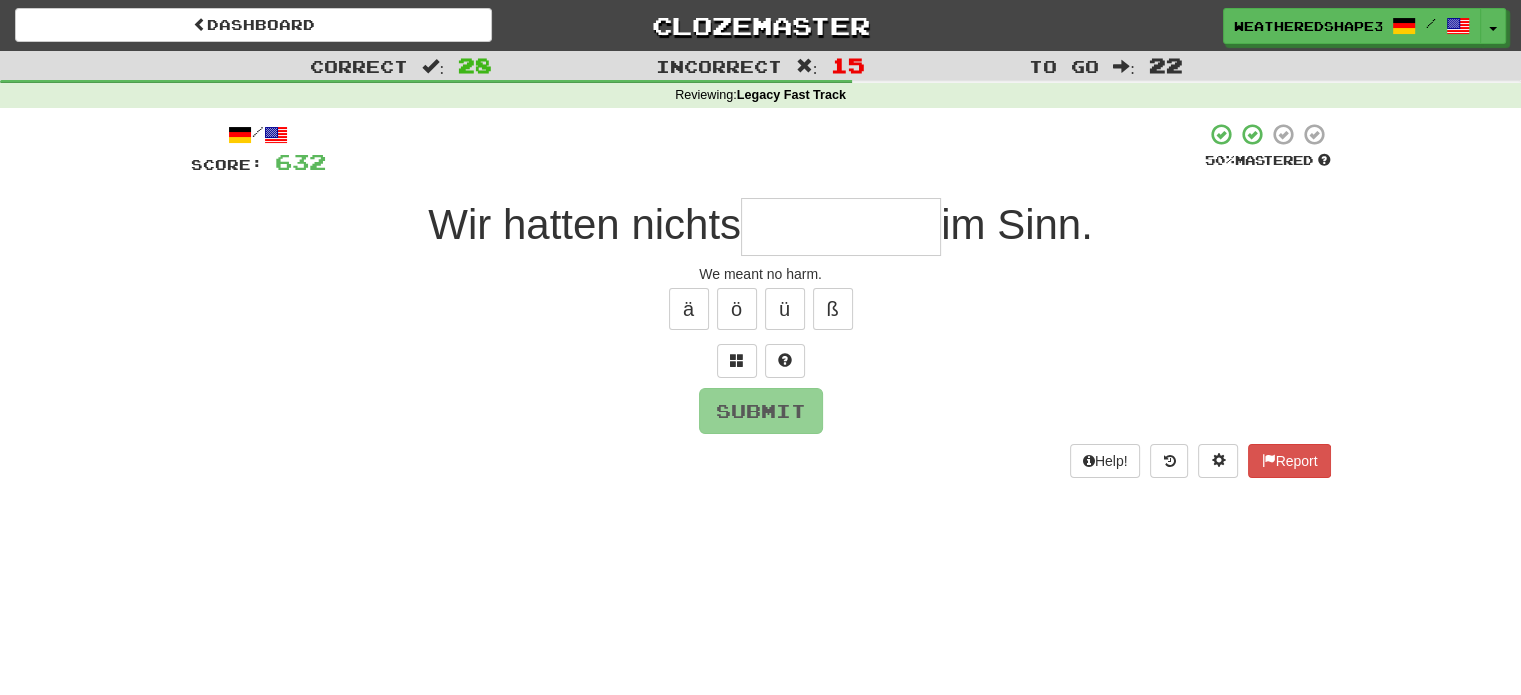 type on "*" 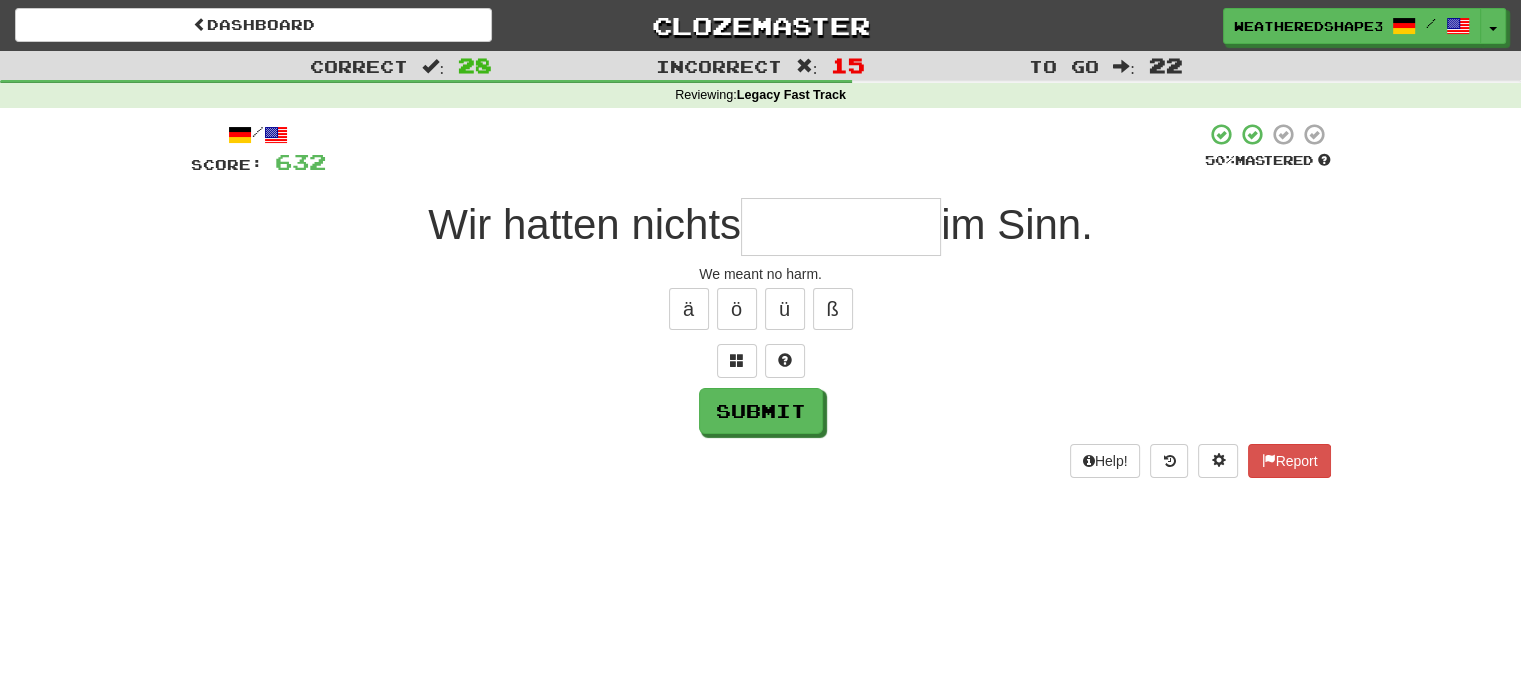 type on "*" 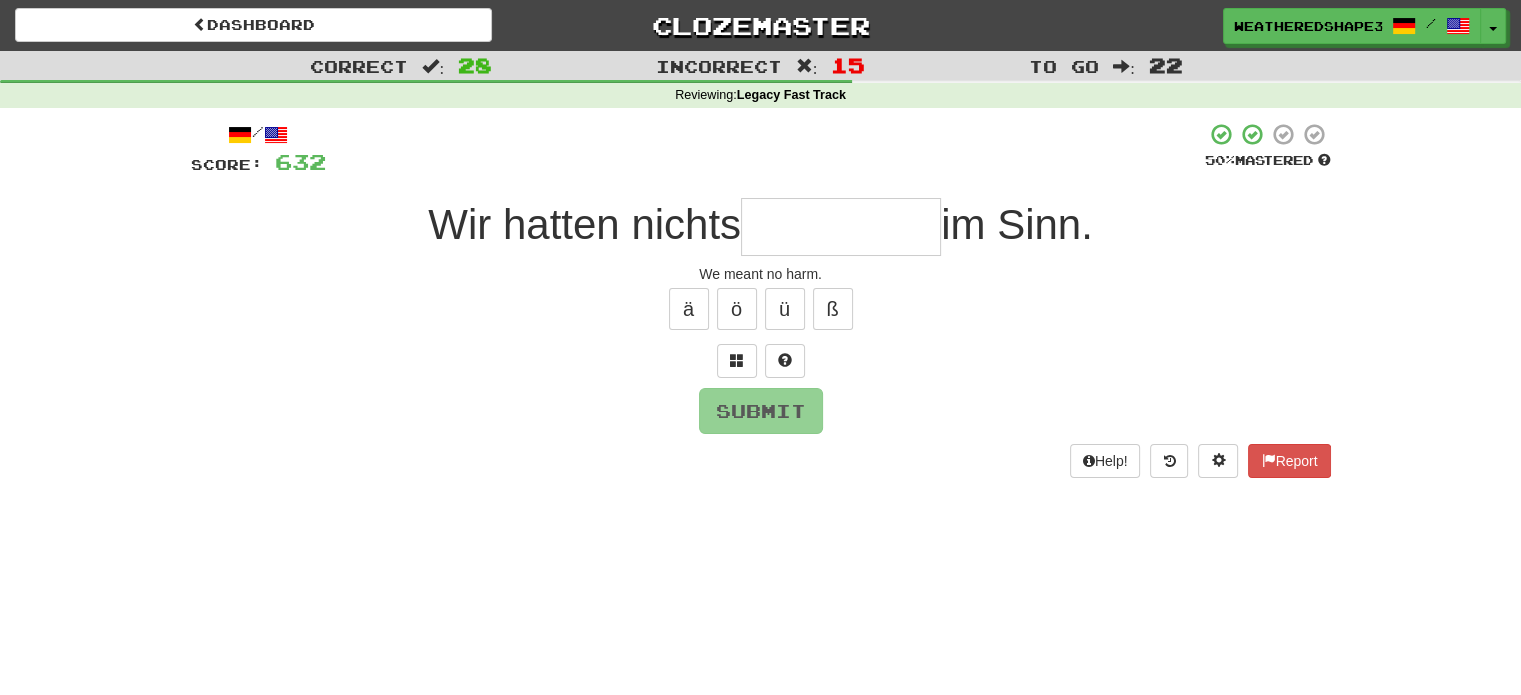 type on "*" 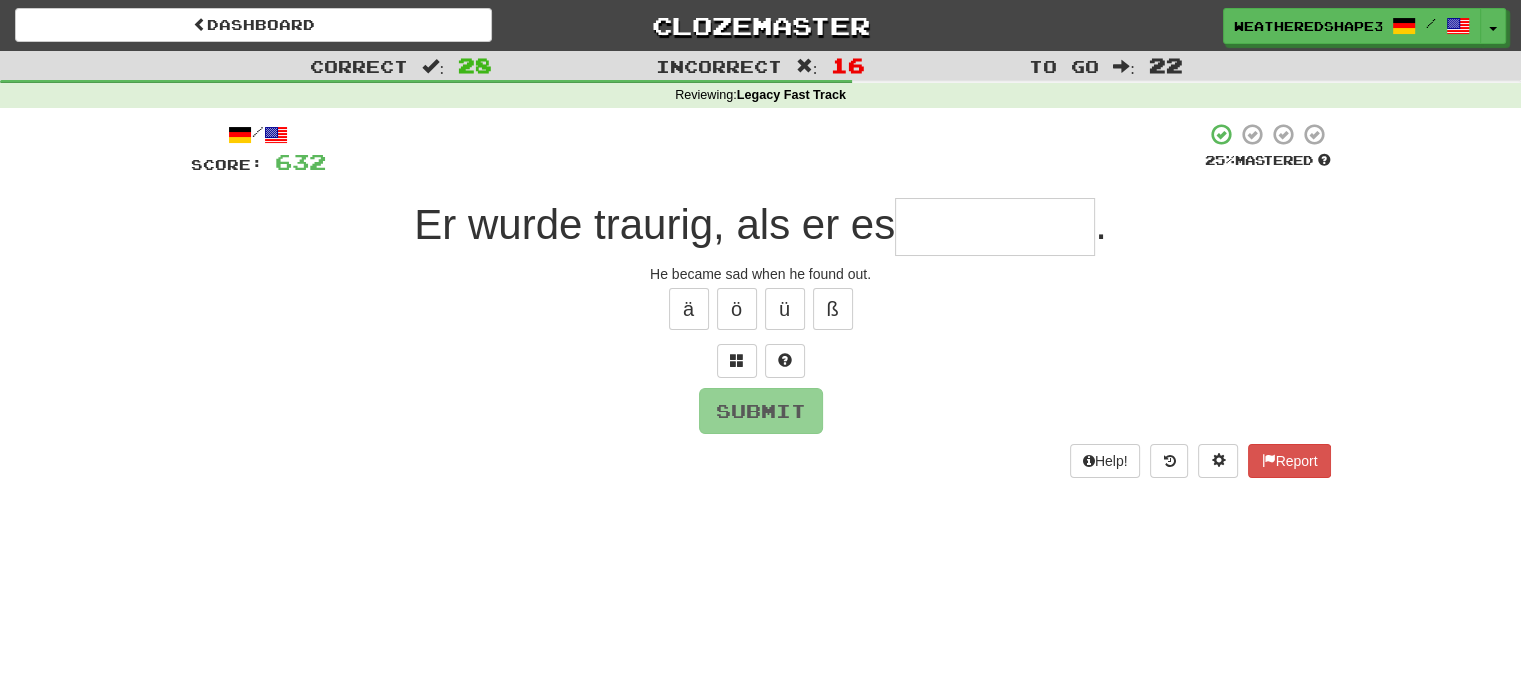 type on "*" 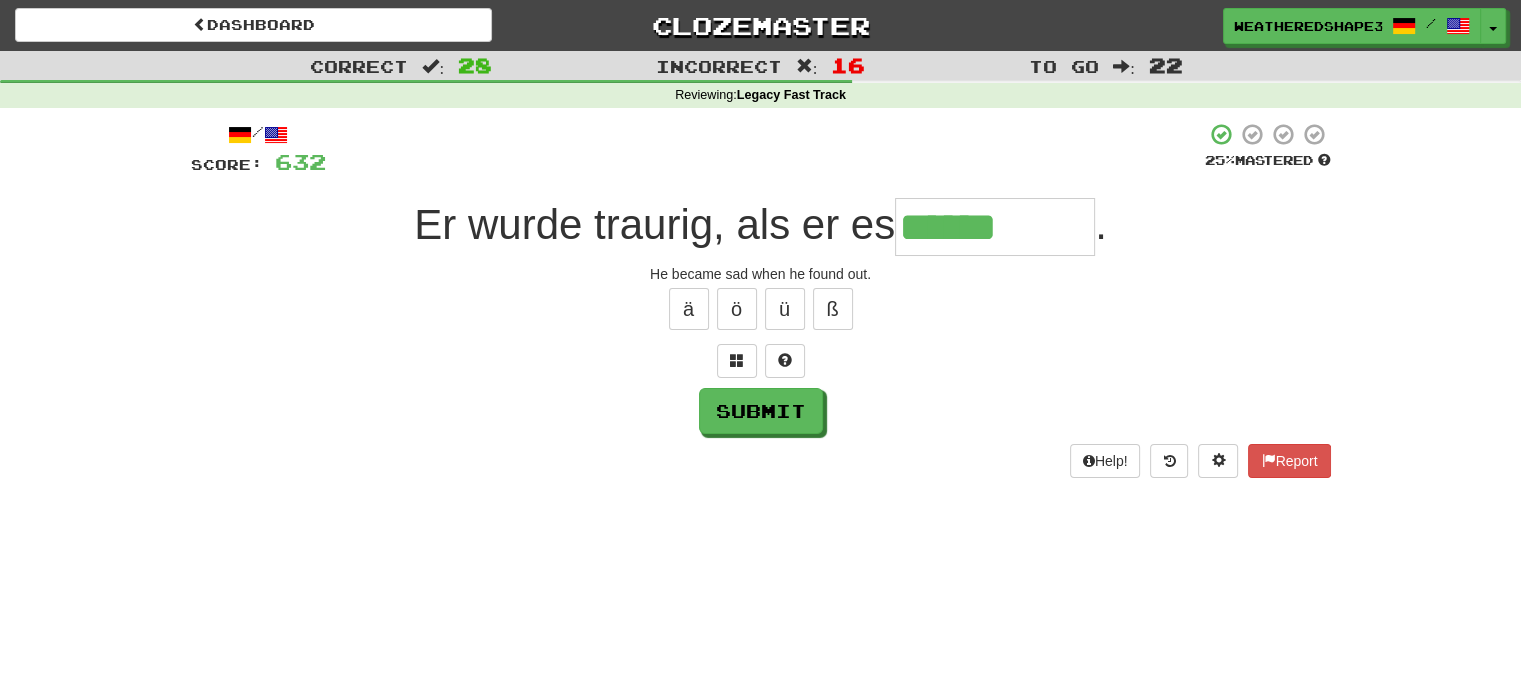 type on "******" 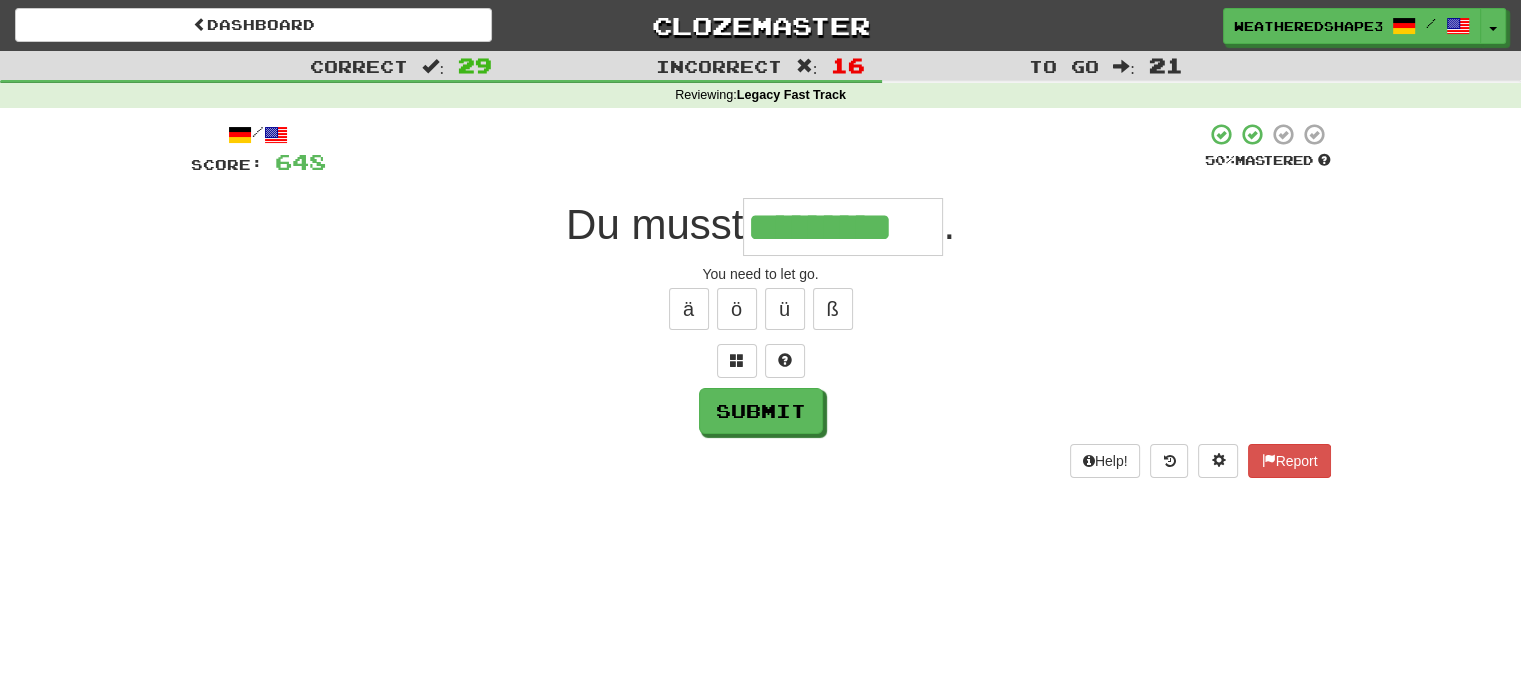 type on "*********" 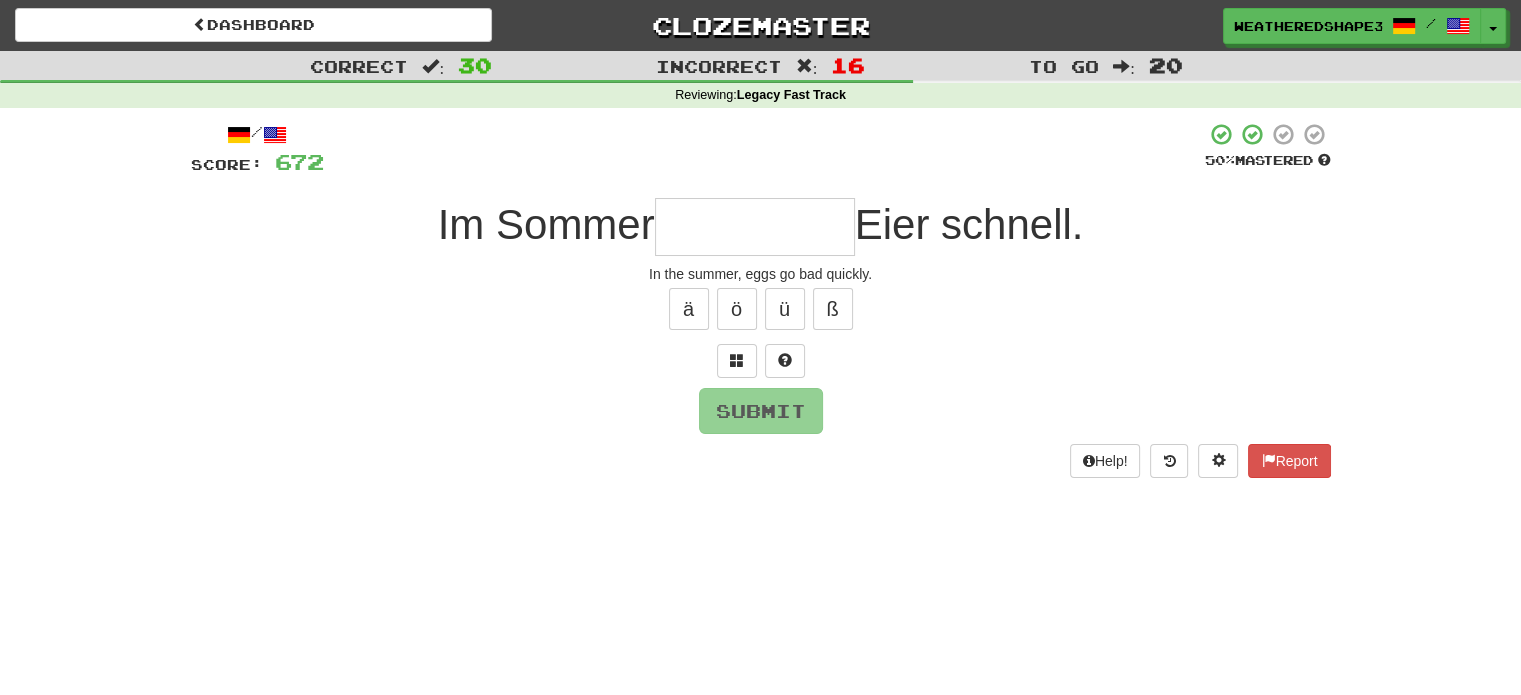 type on "*" 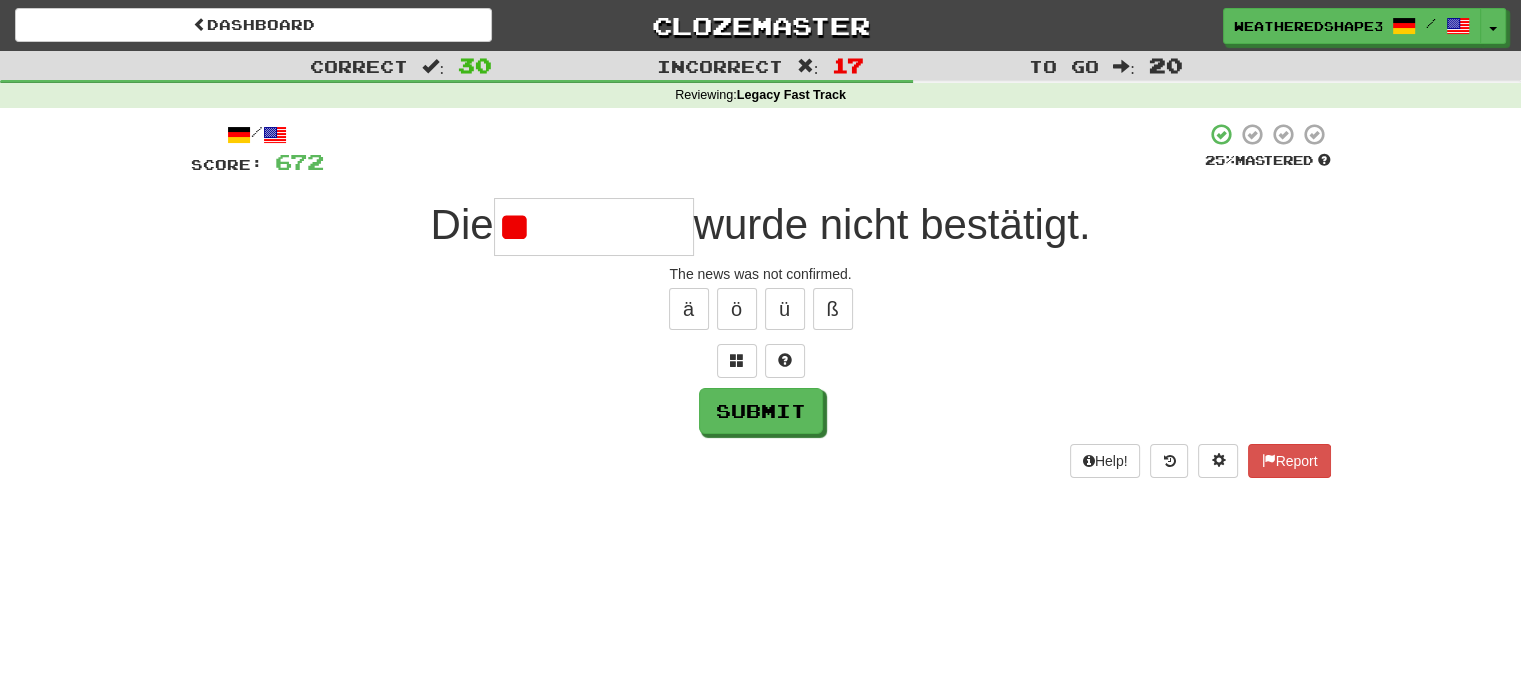 type on "*" 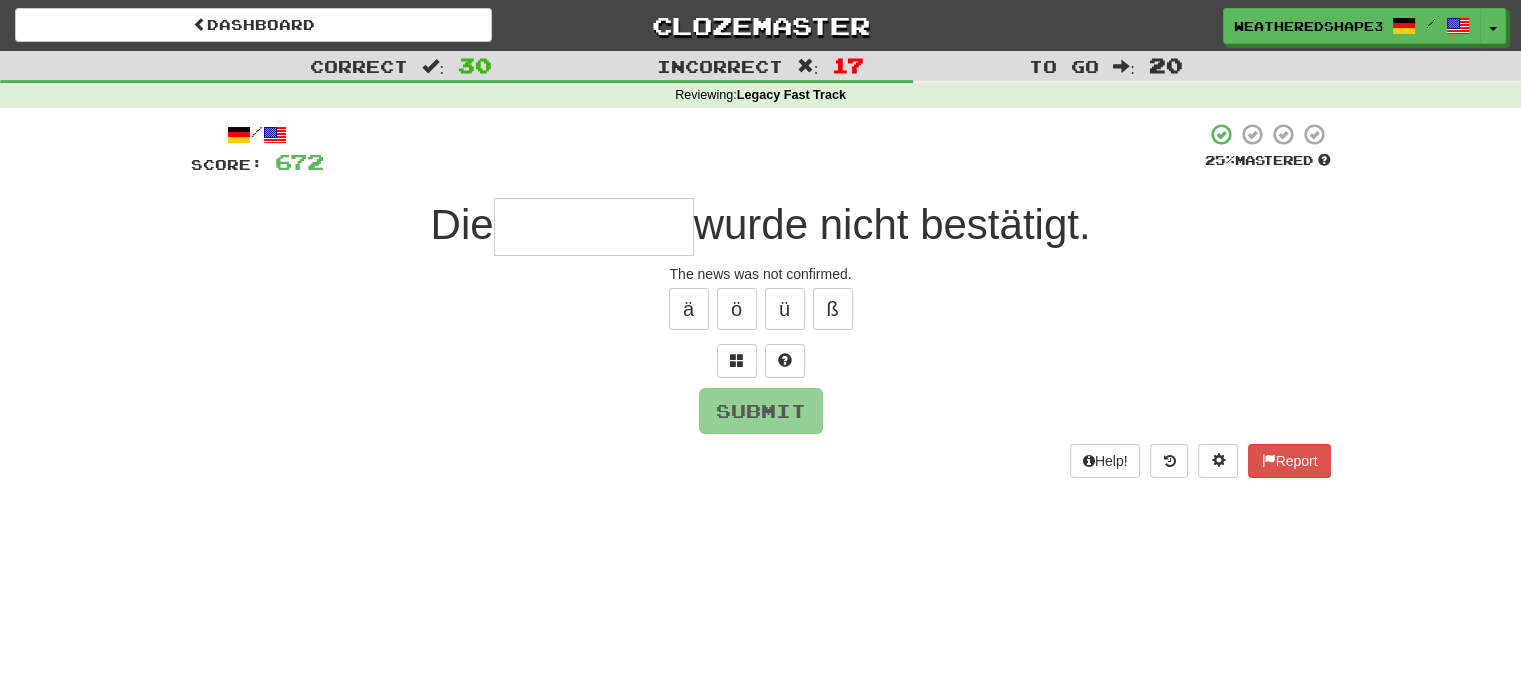 type on "*" 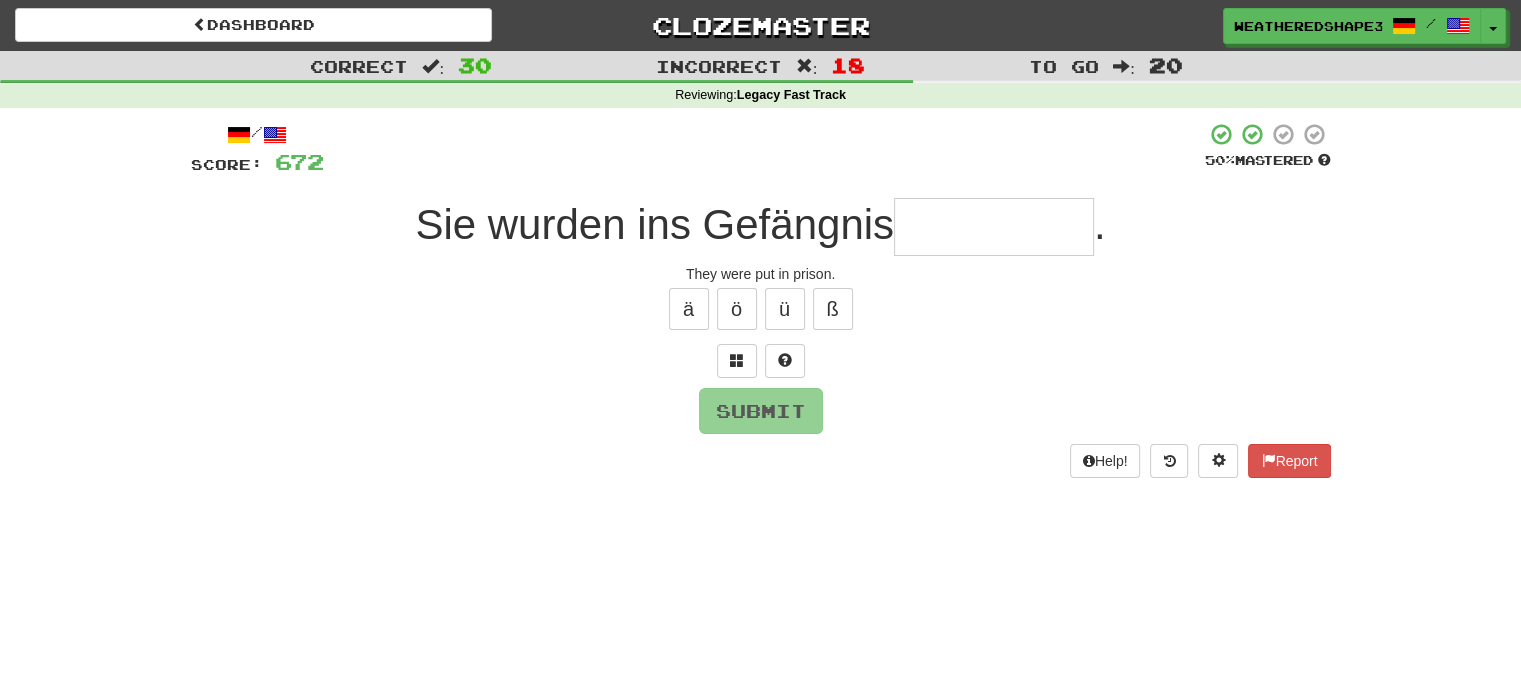 type on "*" 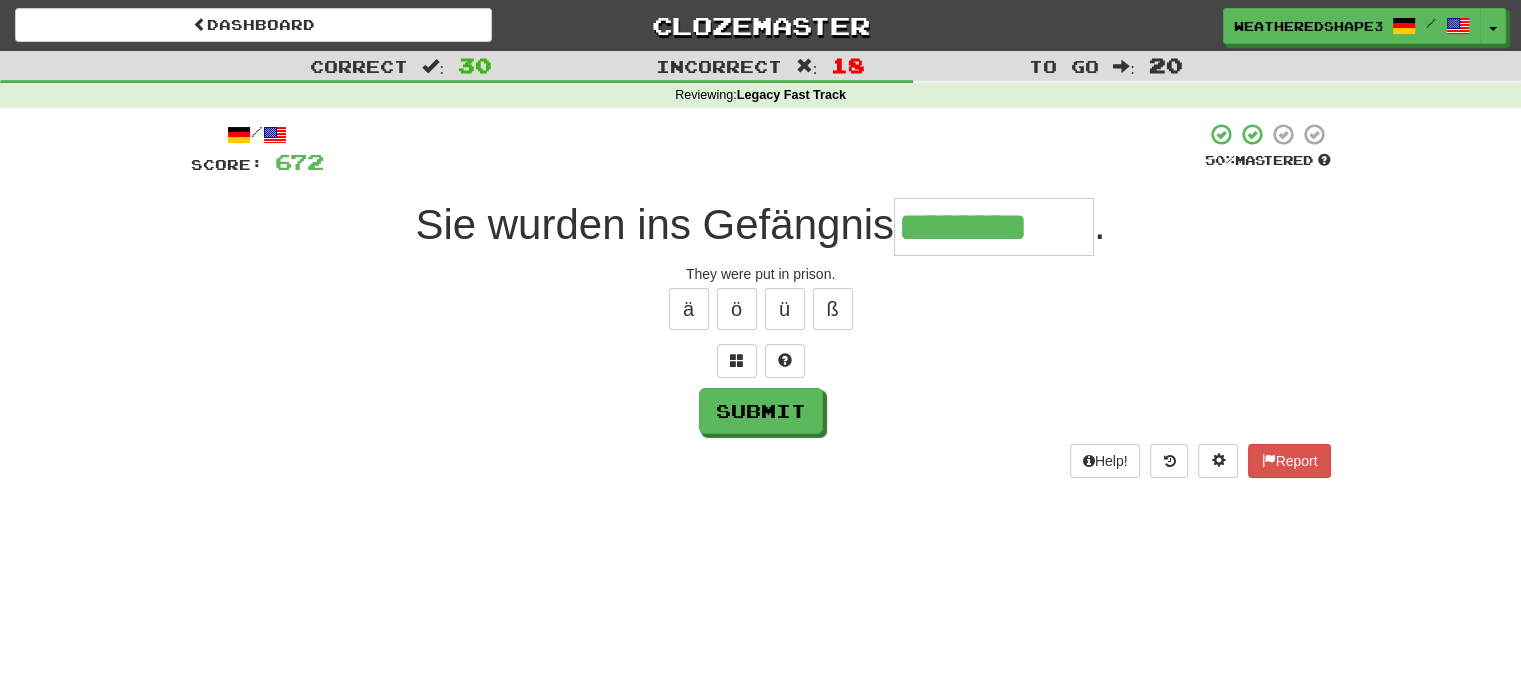 type on "********" 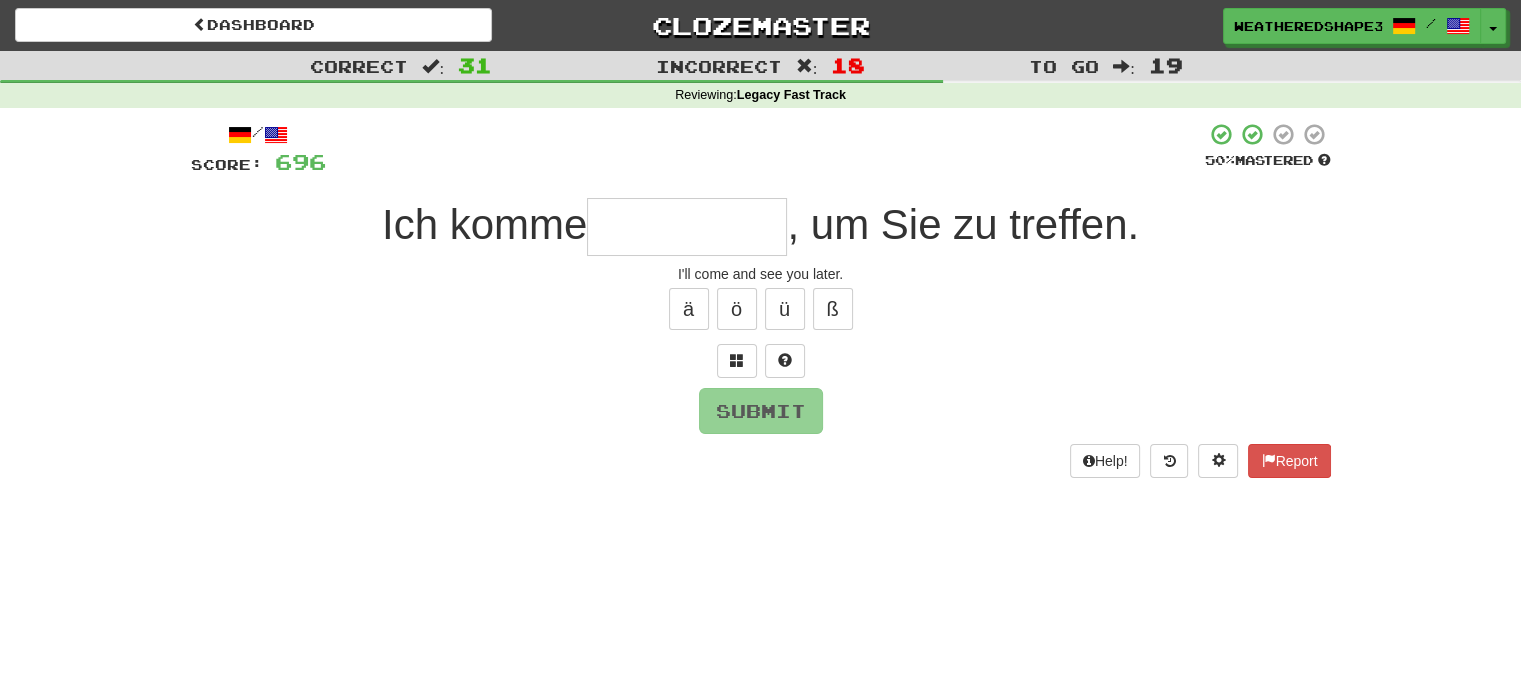 type on "*" 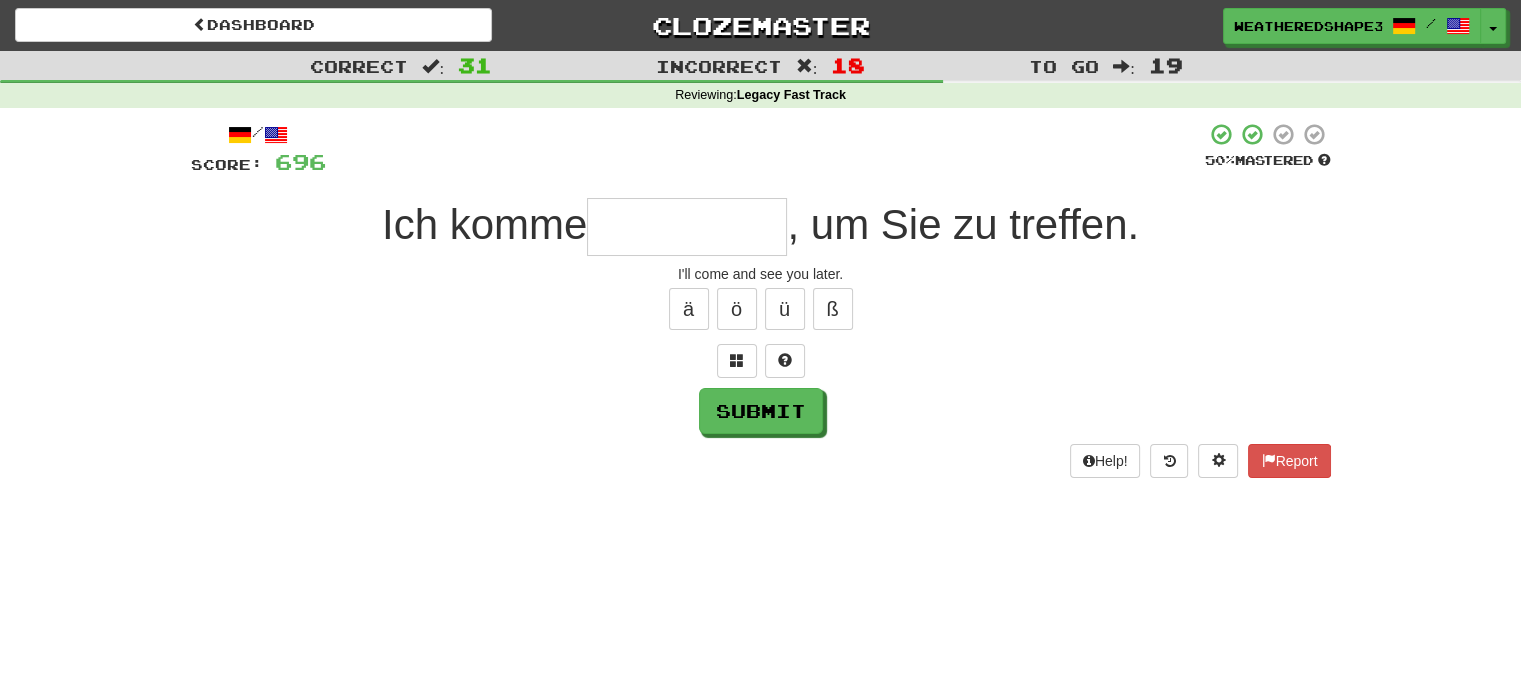 type on "*" 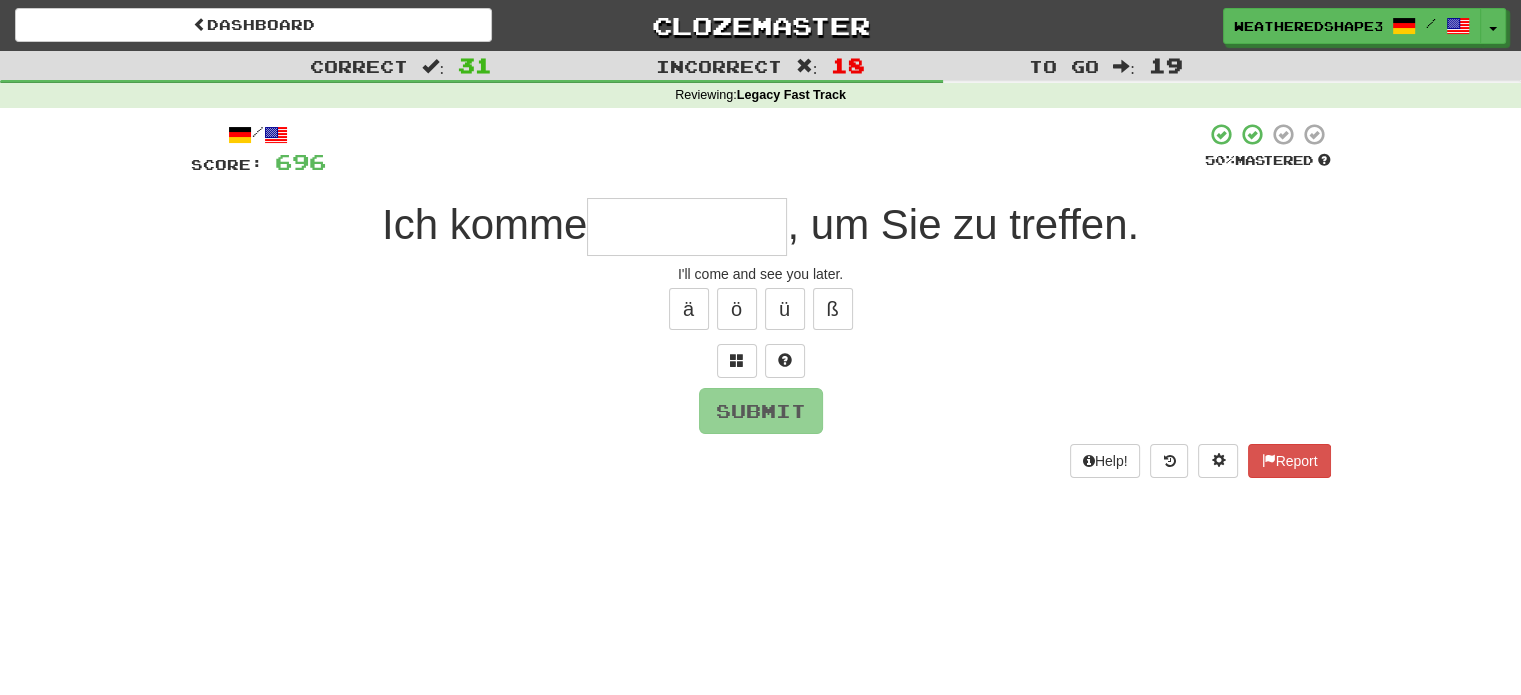 type on "*" 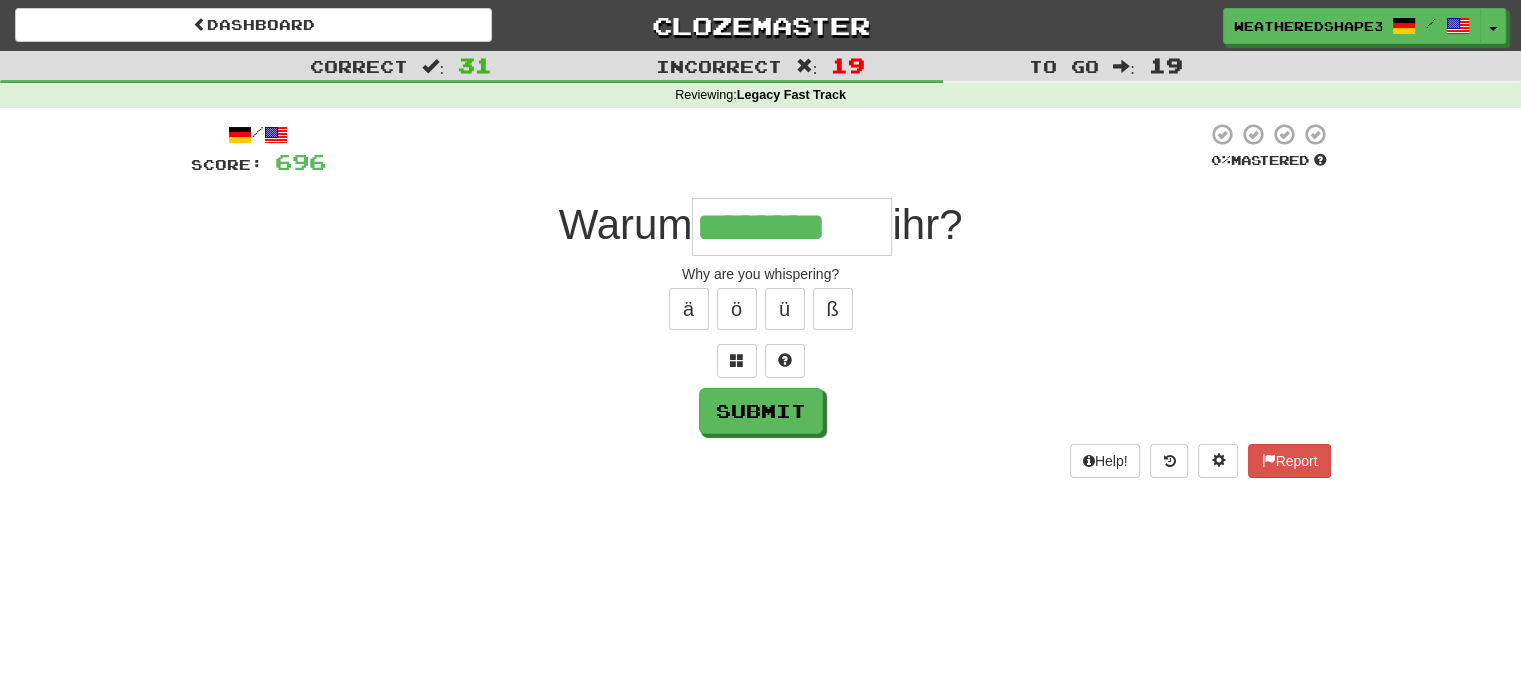 type on "********" 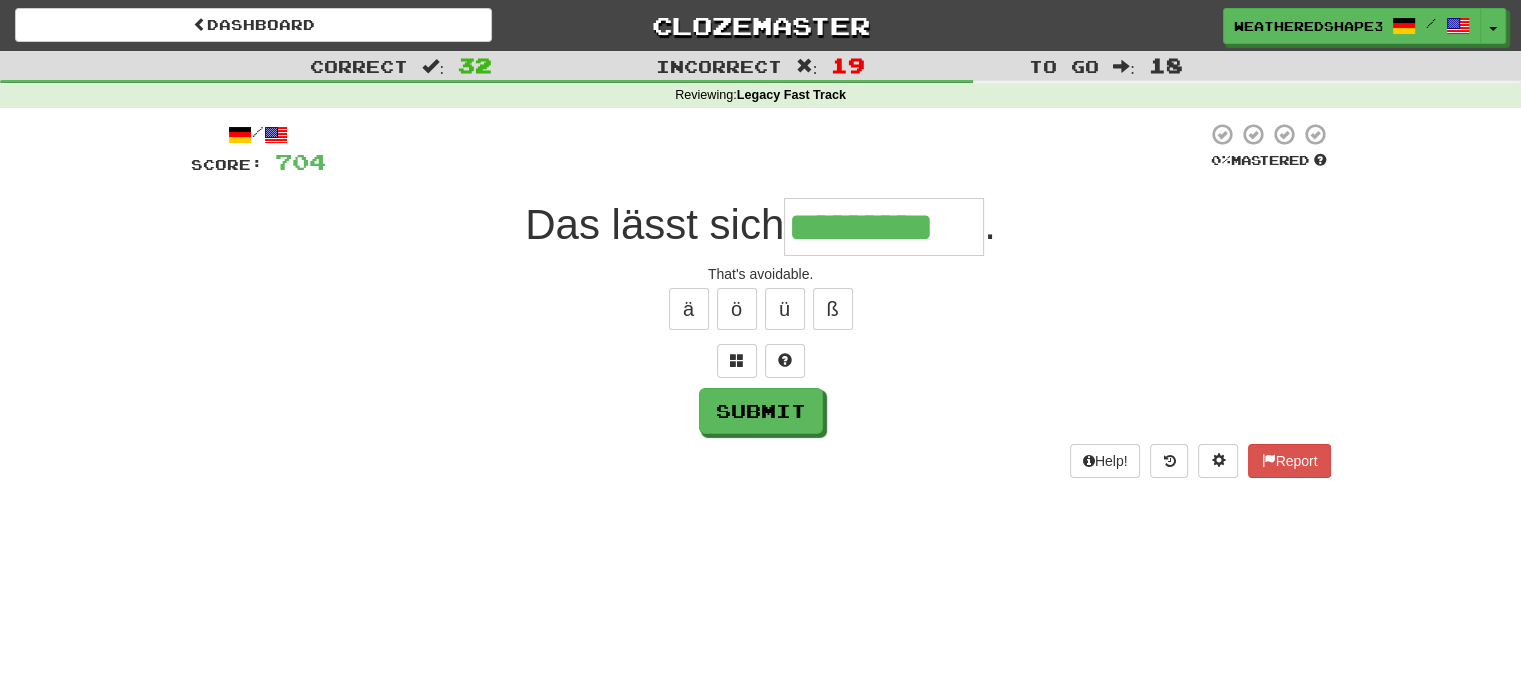 scroll, scrollTop: 0, scrollLeft: 3, axis: horizontal 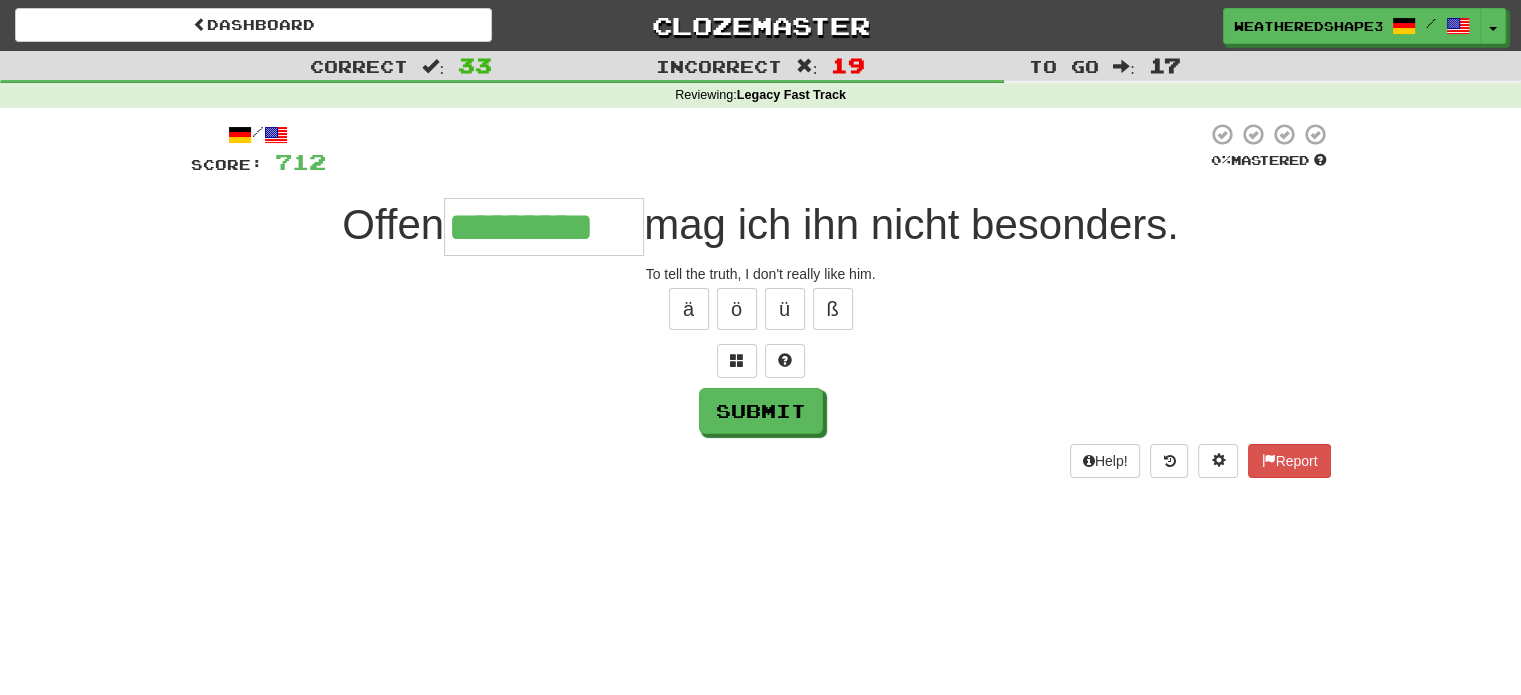 type on "*********" 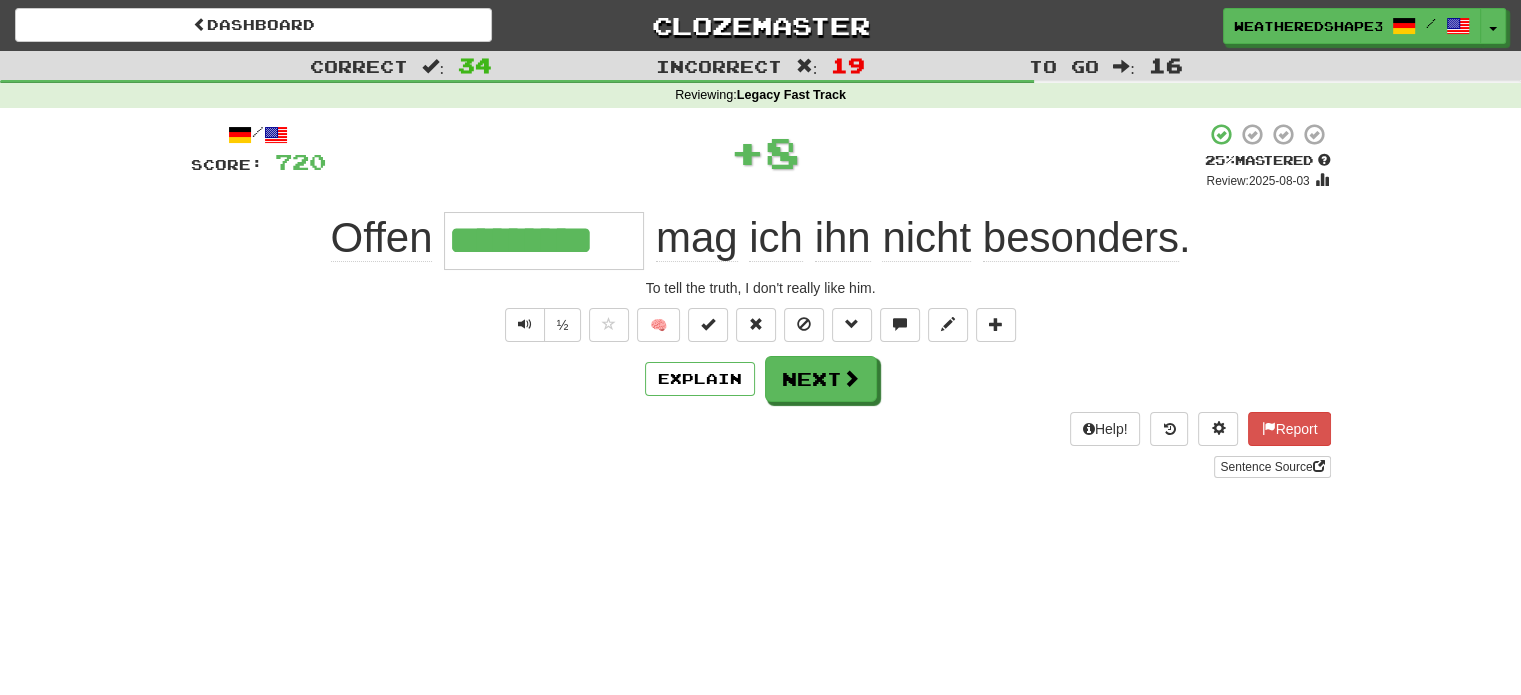 scroll, scrollTop: 0, scrollLeft: 0, axis: both 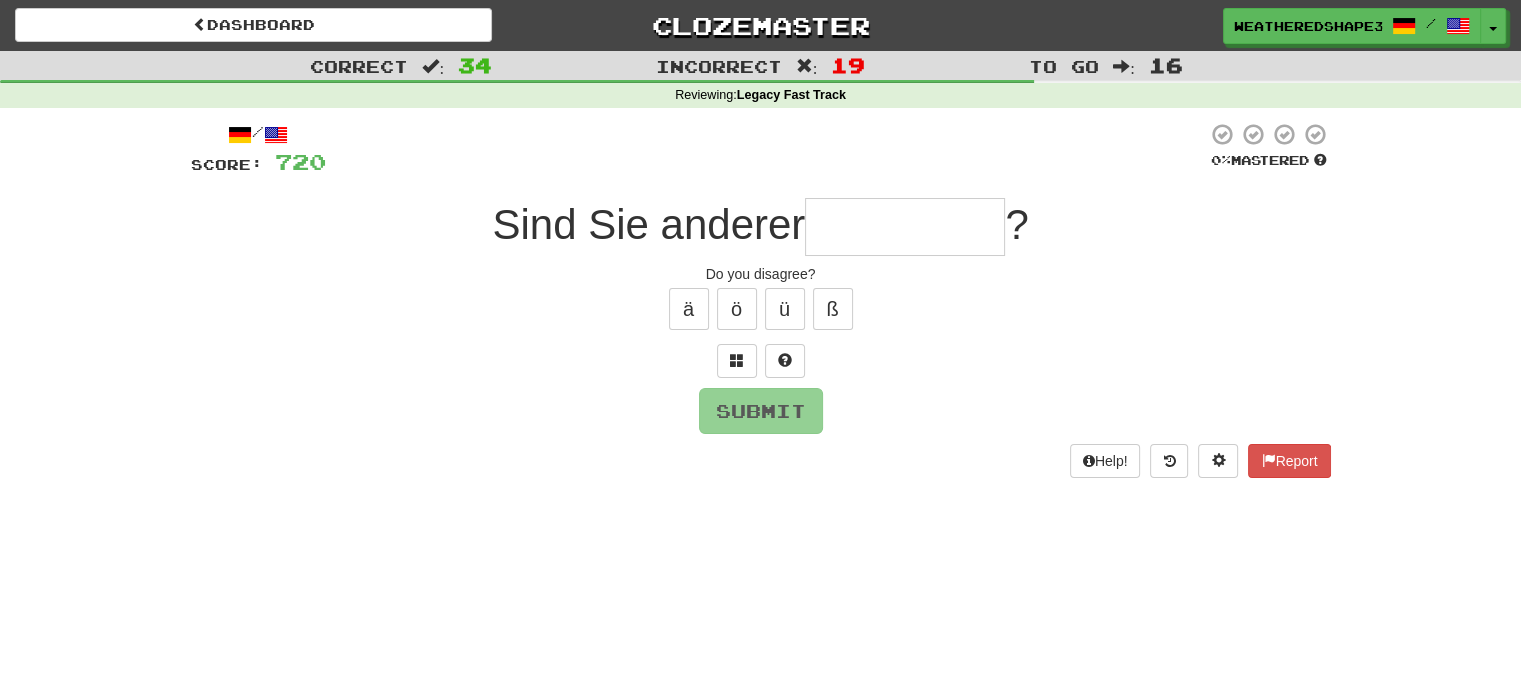 type on "*" 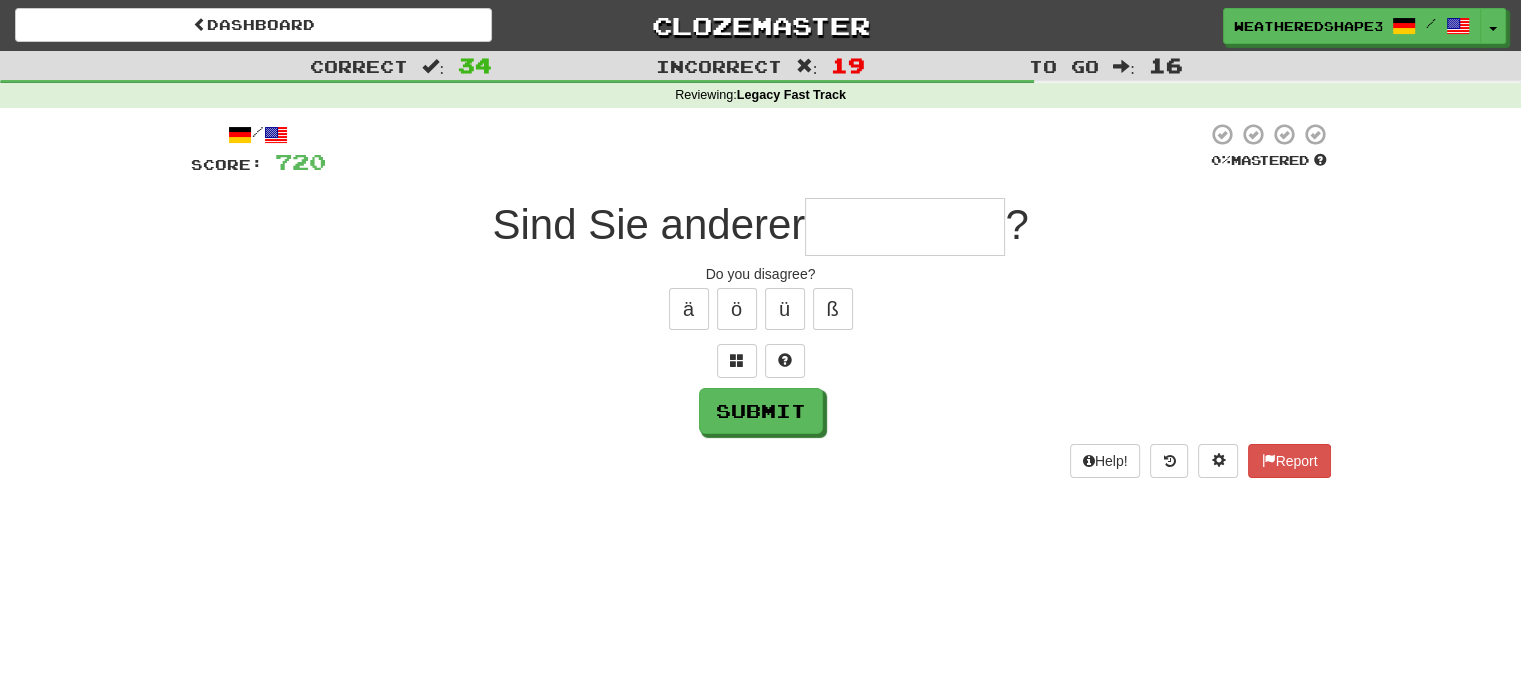 type on "*" 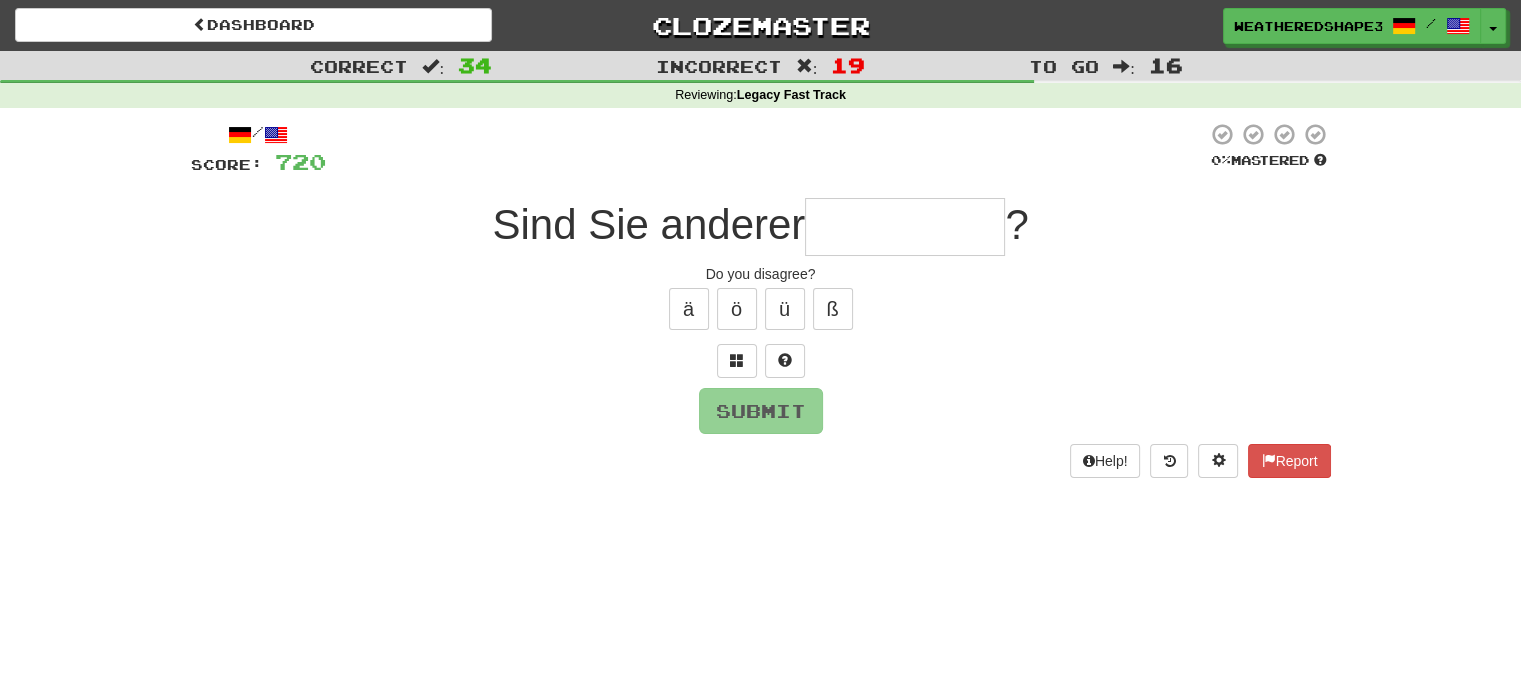 type on "*" 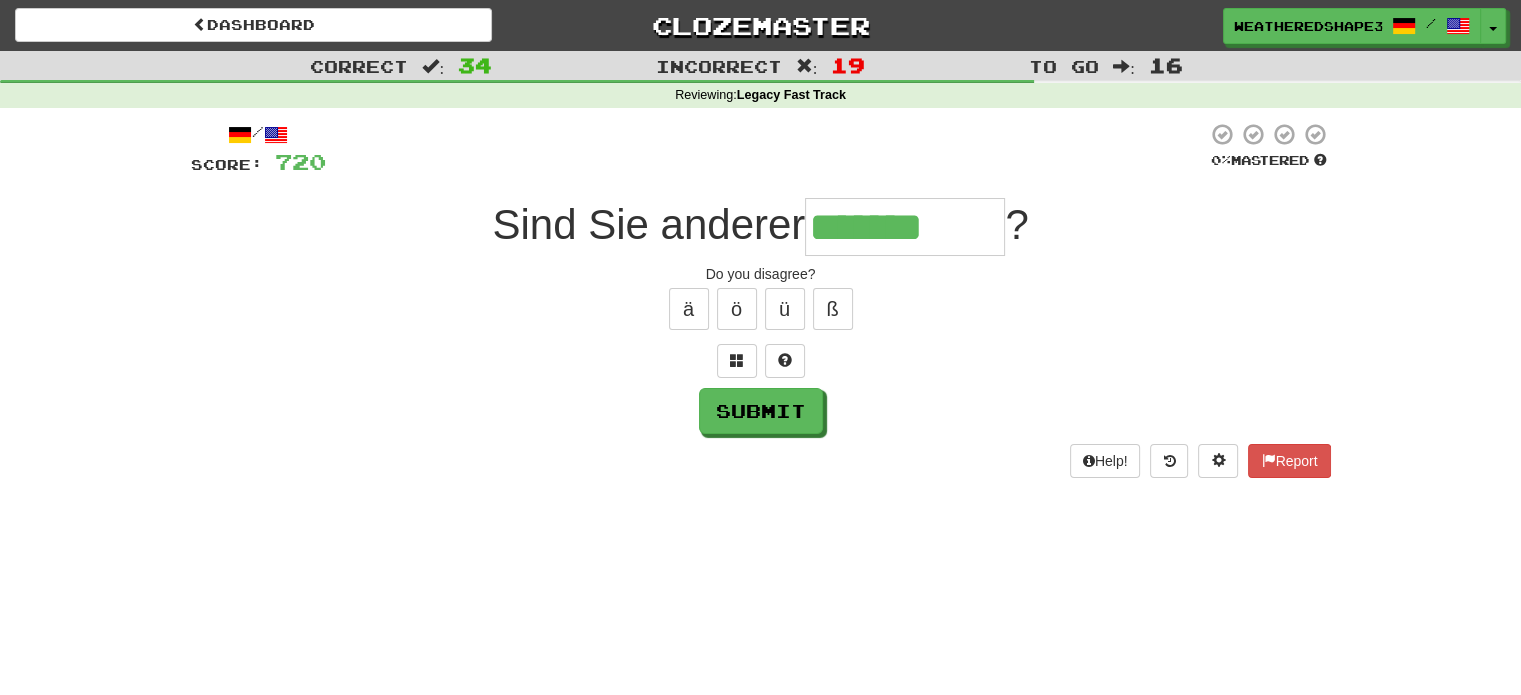 type on "*******" 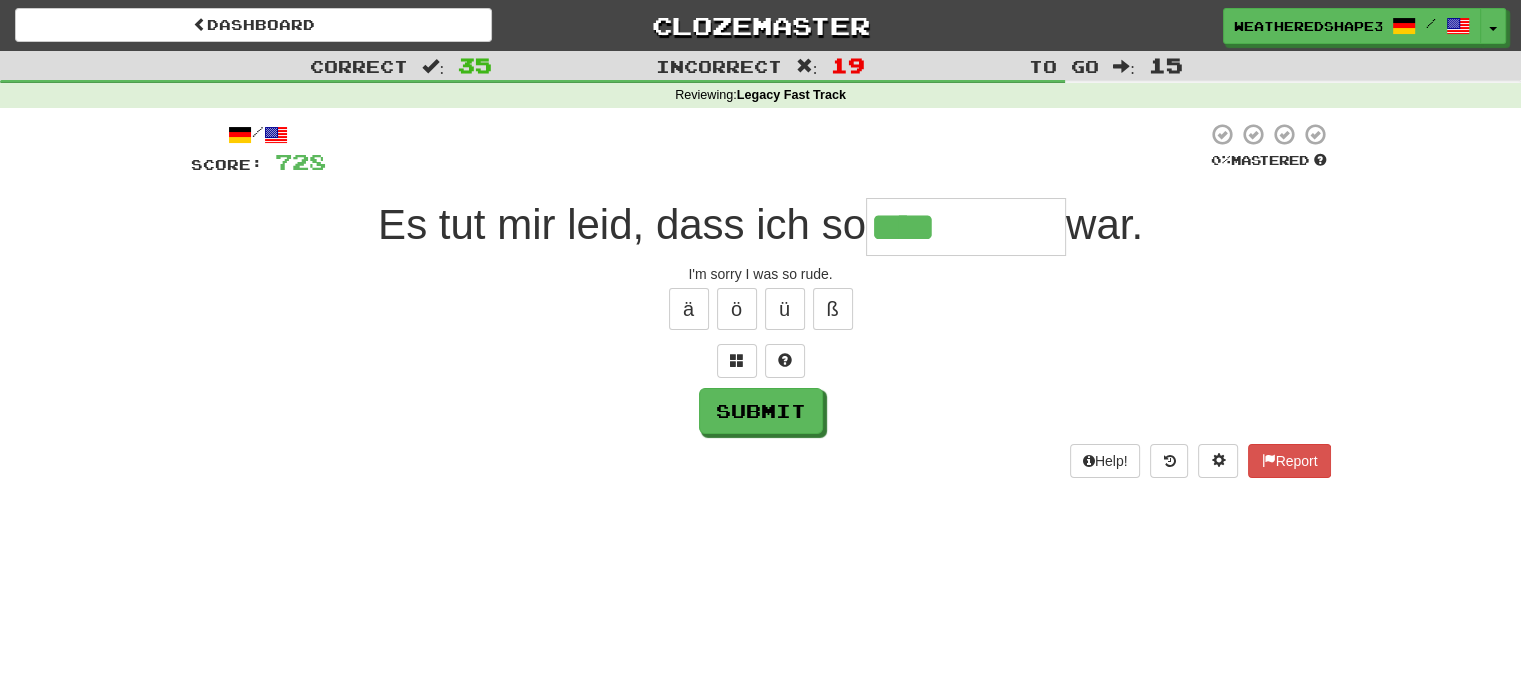 type on "****" 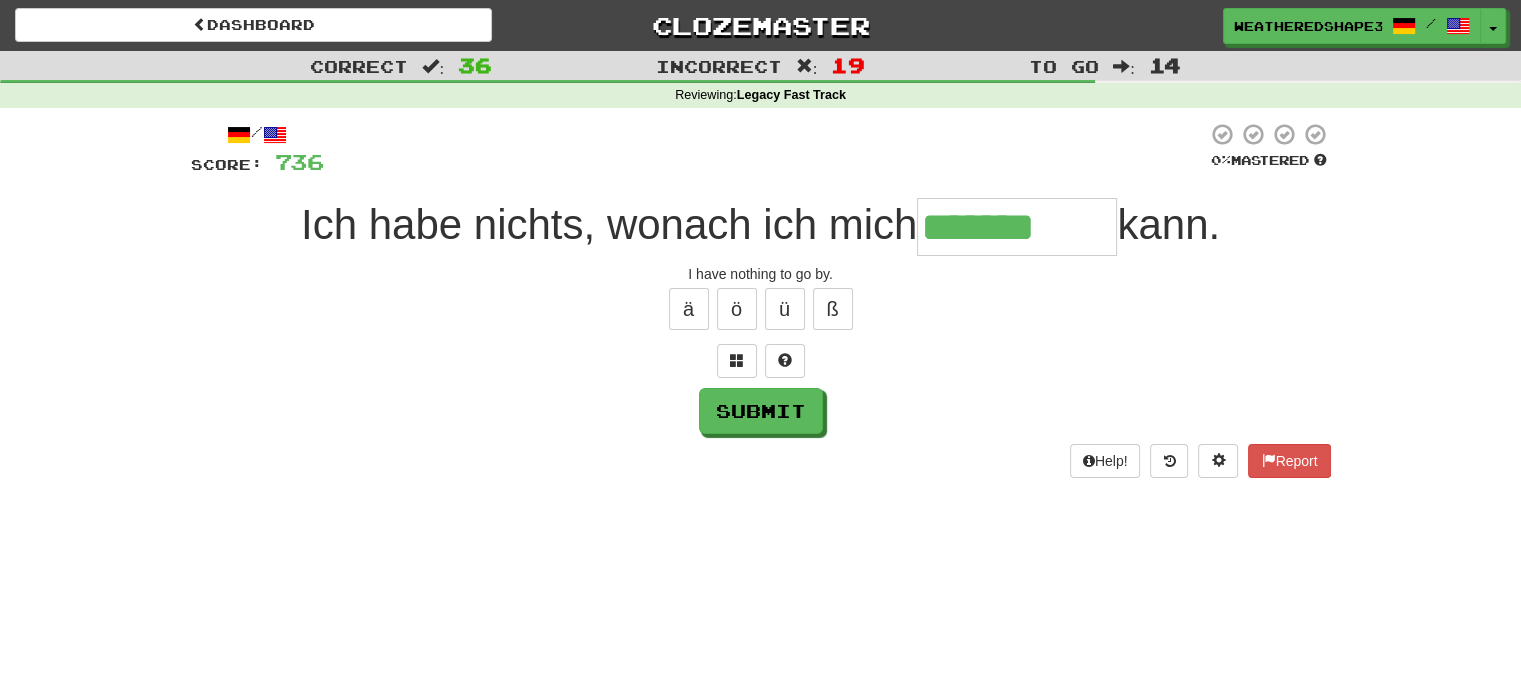 type on "*******" 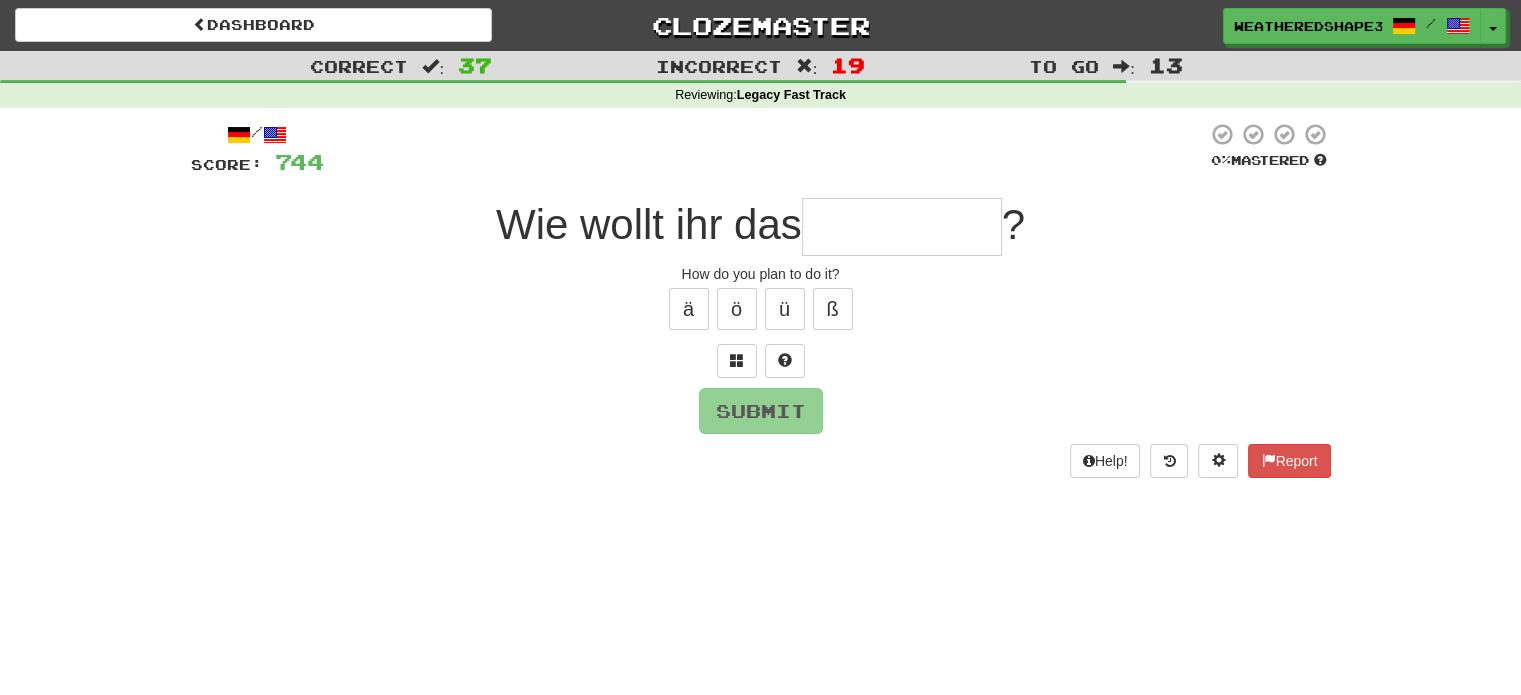 type on "*" 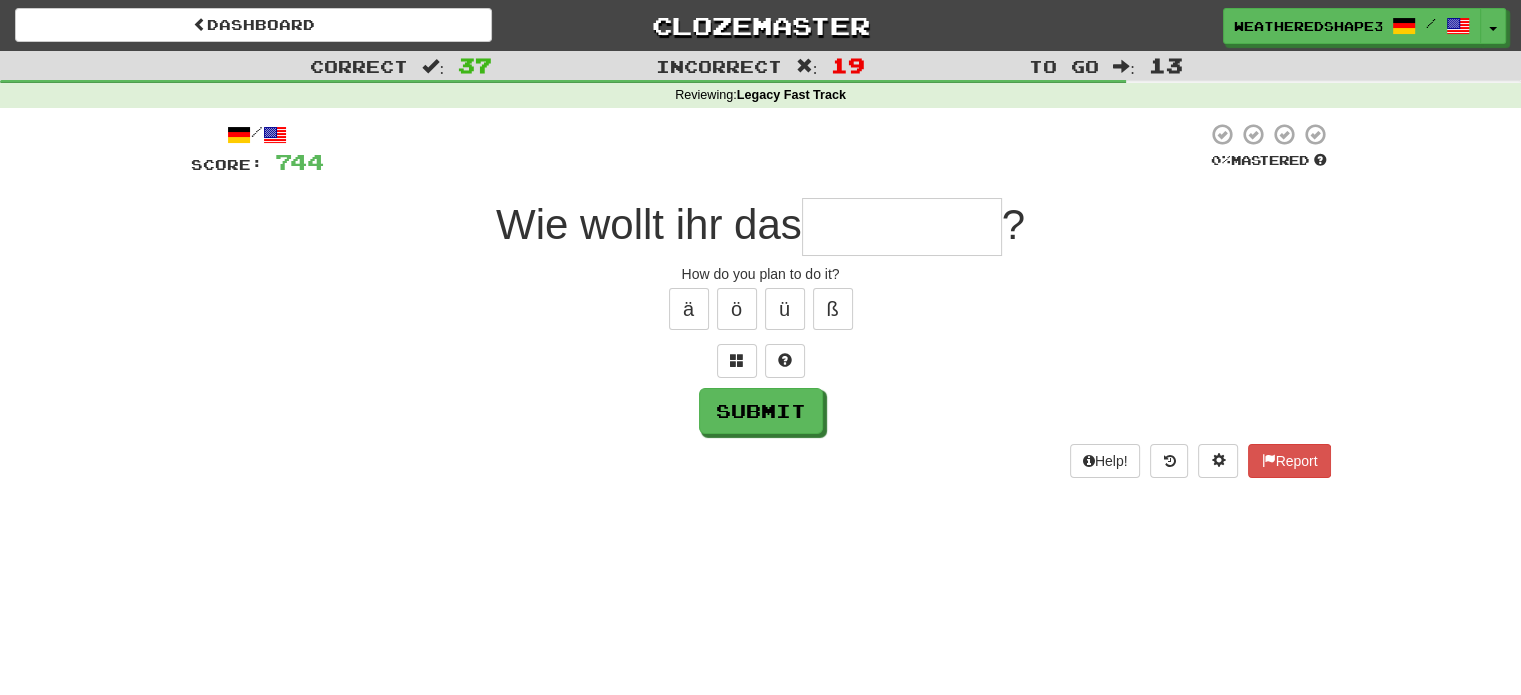 type on "*" 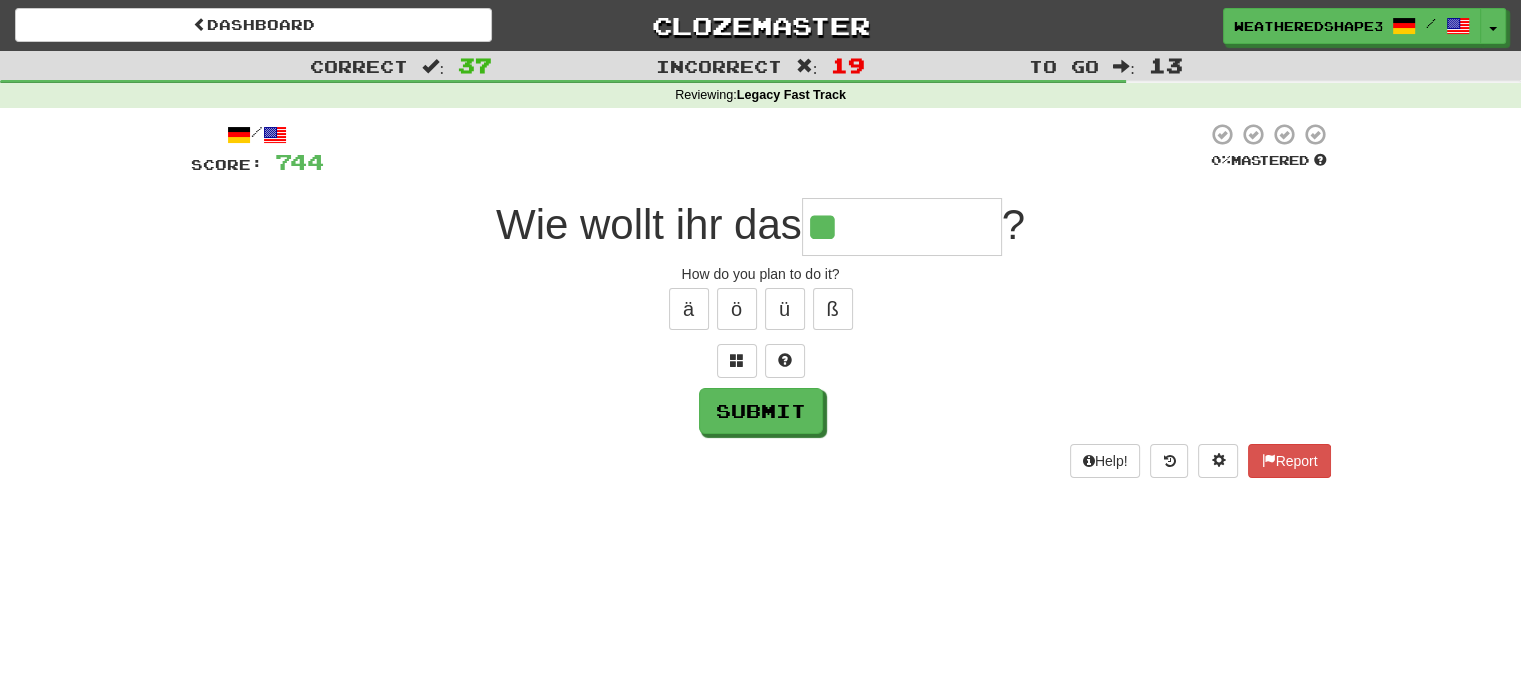 type on "*********" 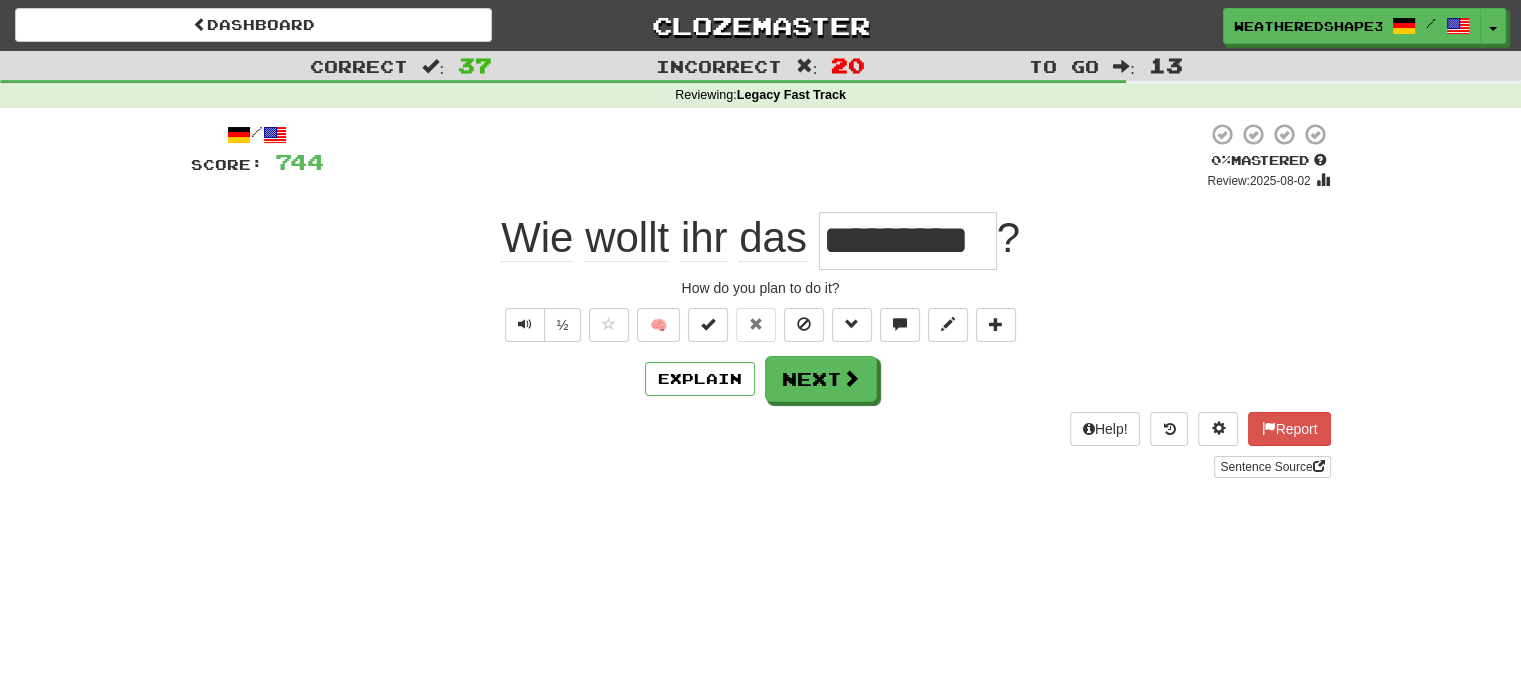 click on "Help!  Report Sentence Source" at bounding box center [761, 445] 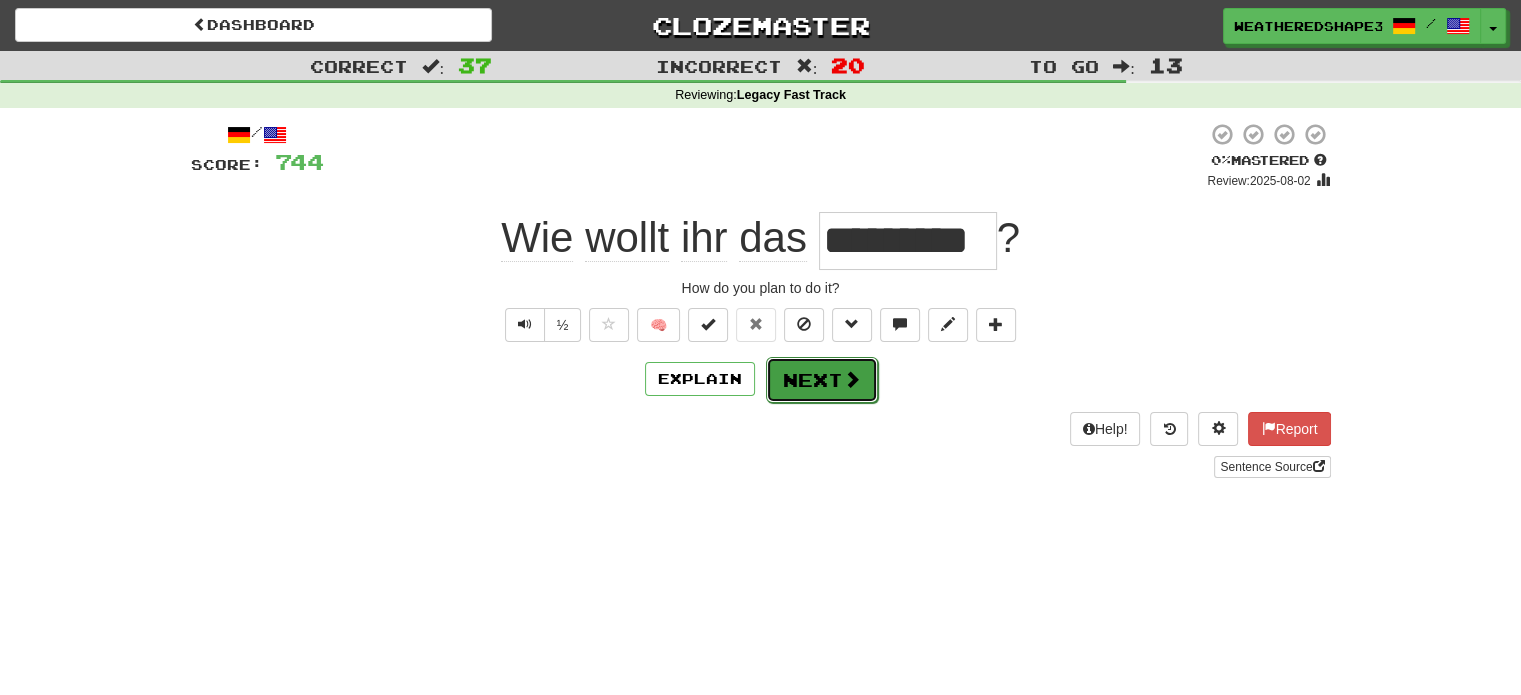 click on "Next" at bounding box center (822, 380) 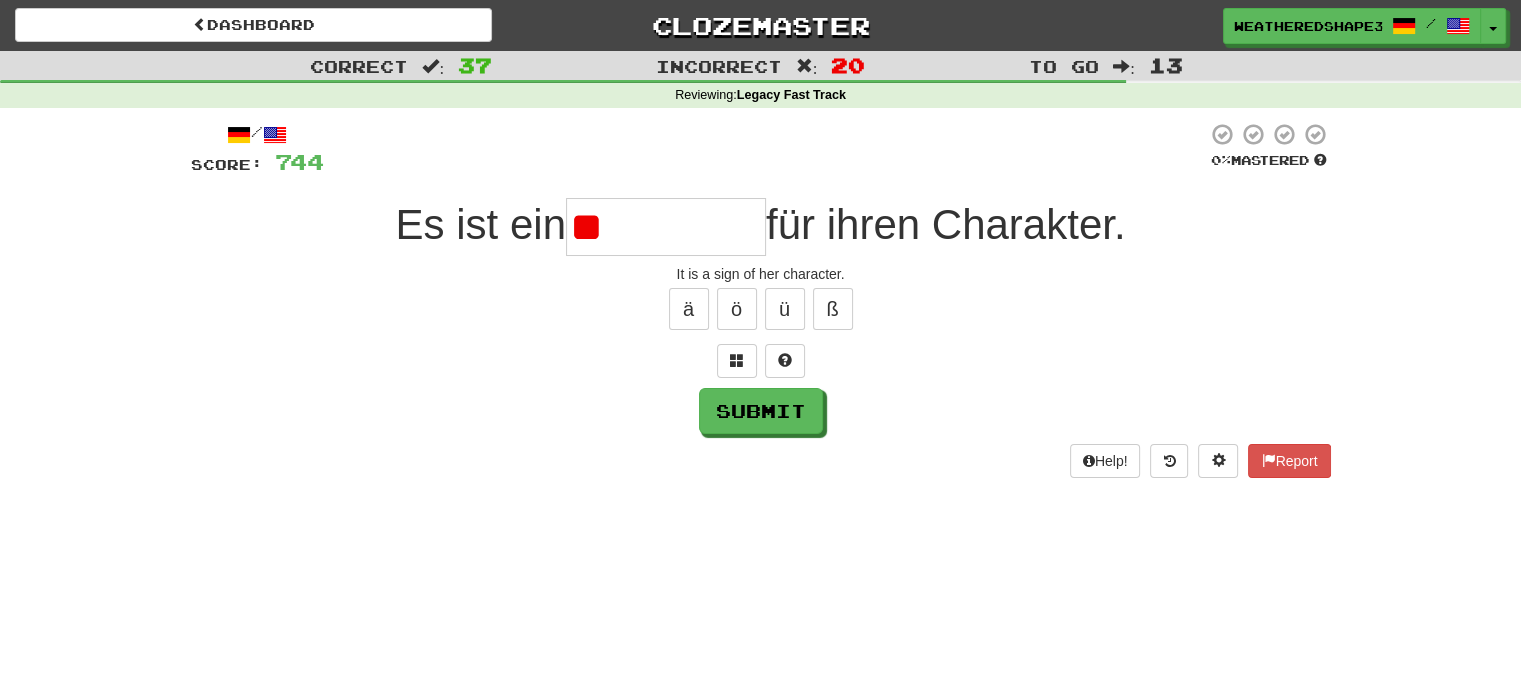 type on "*" 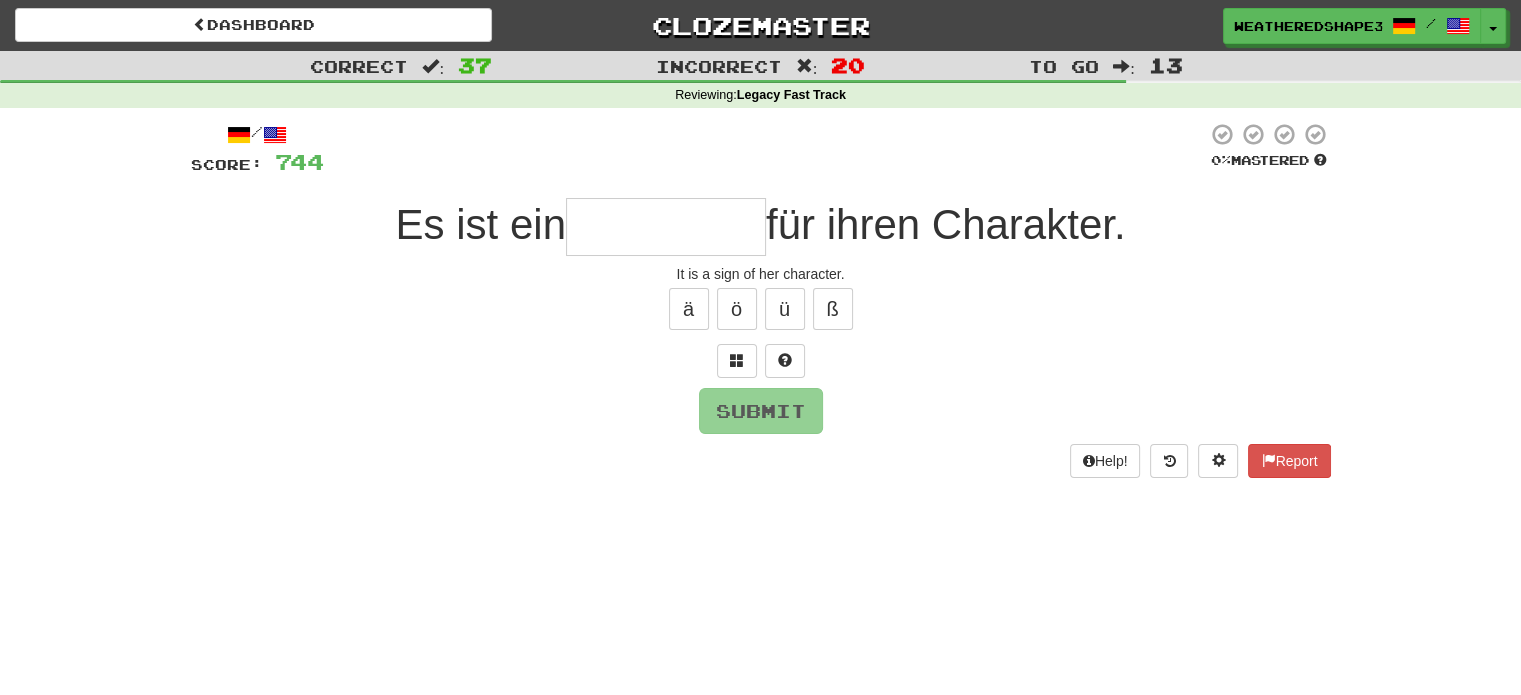 type on "*" 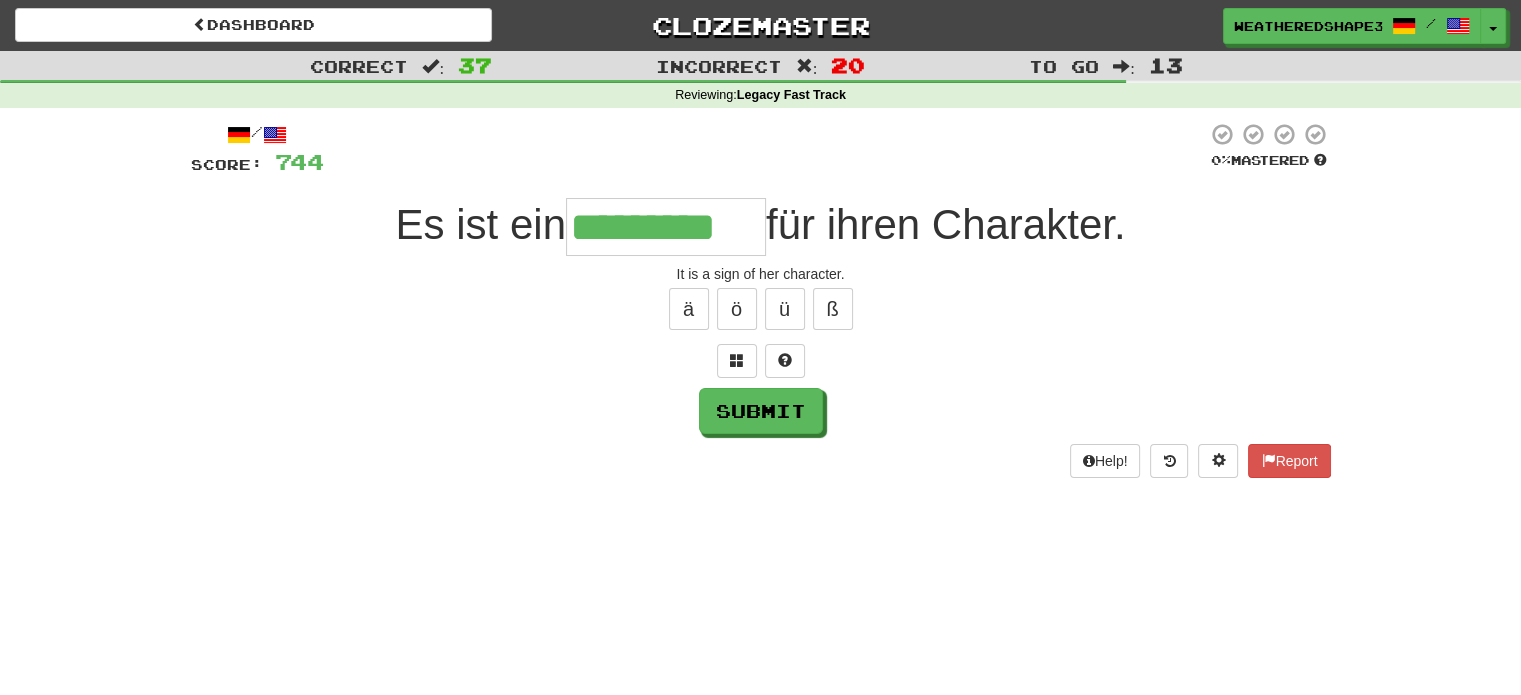 type on "*********" 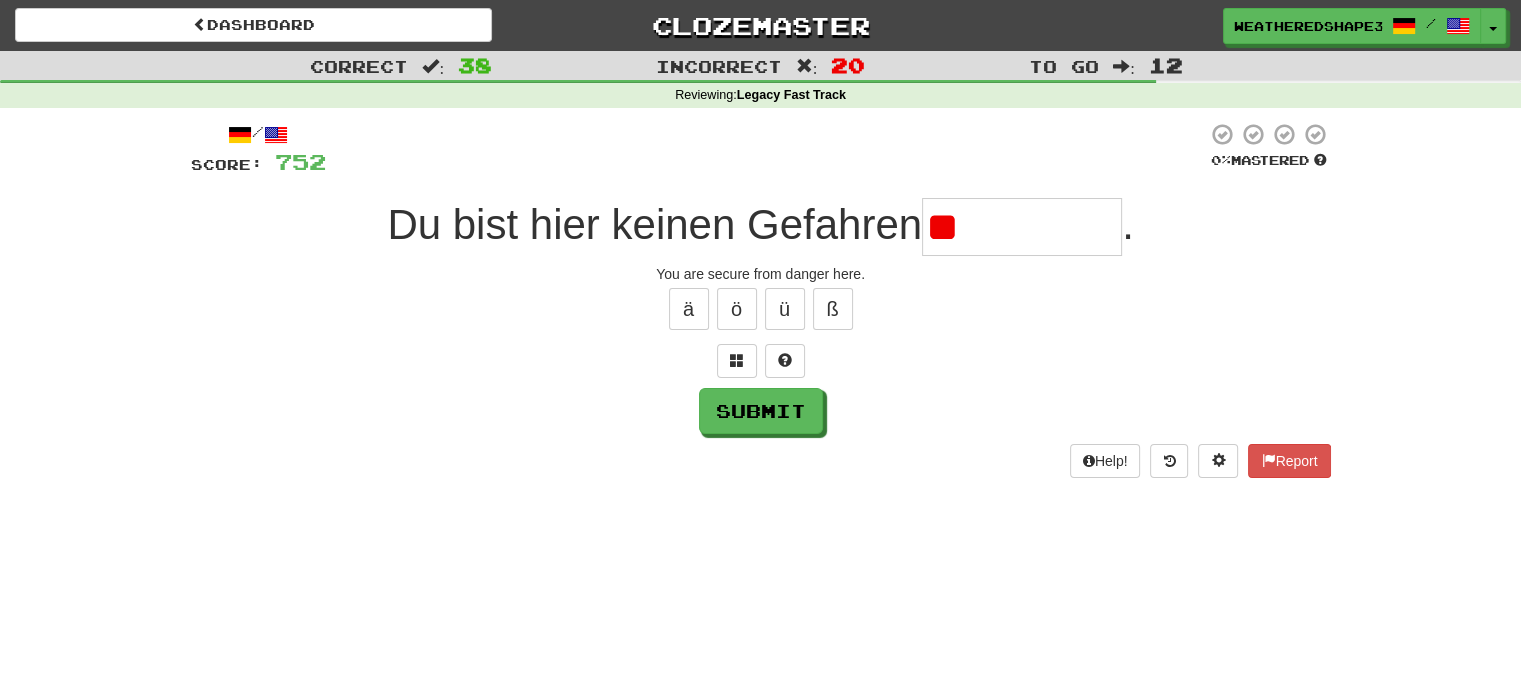 type on "*" 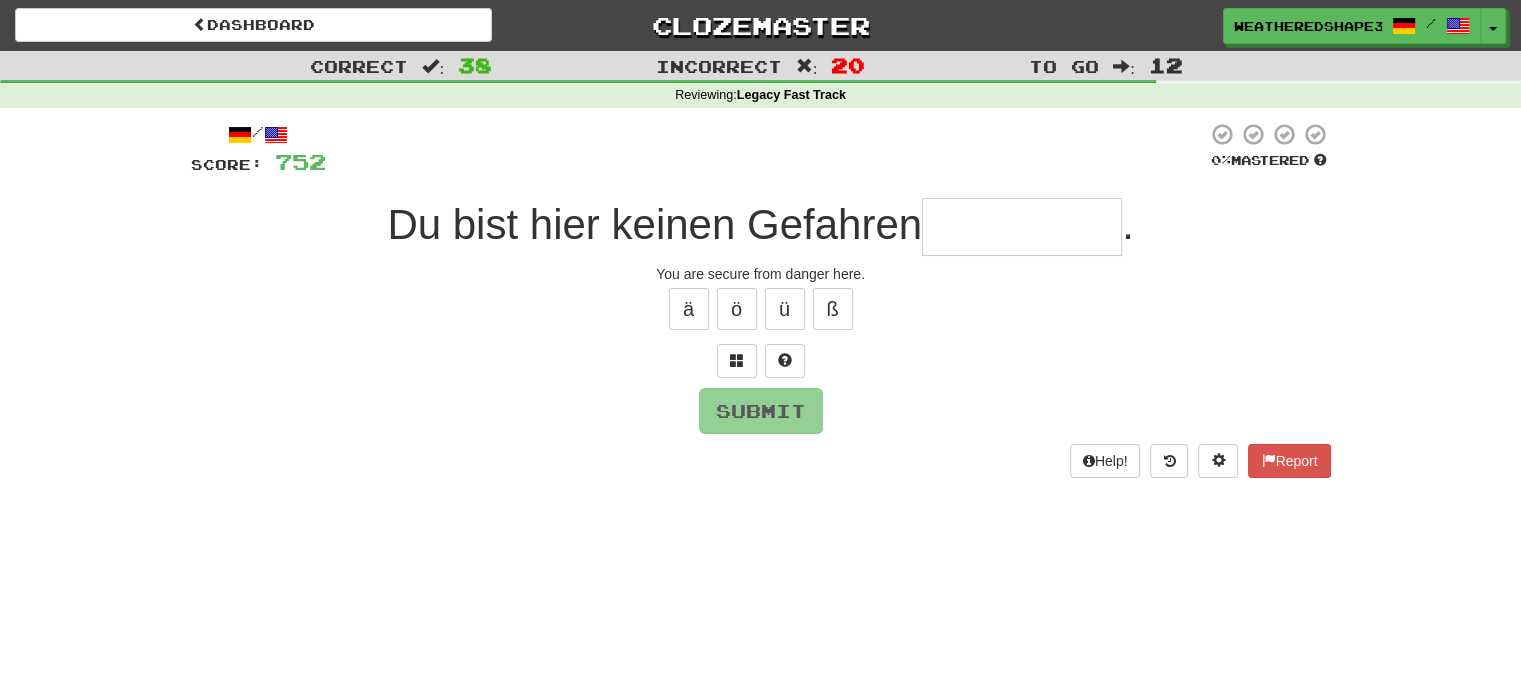 type on "*" 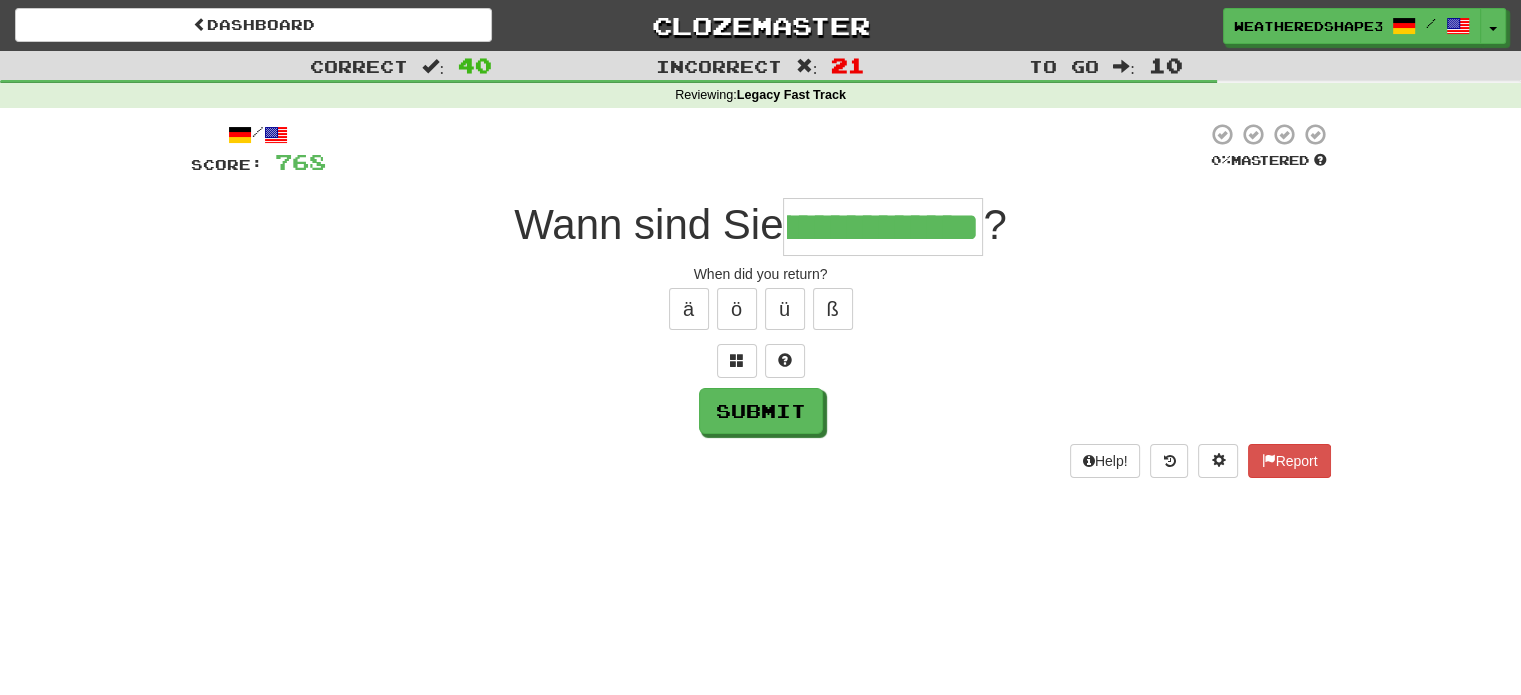scroll, scrollTop: 0, scrollLeft: 0, axis: both 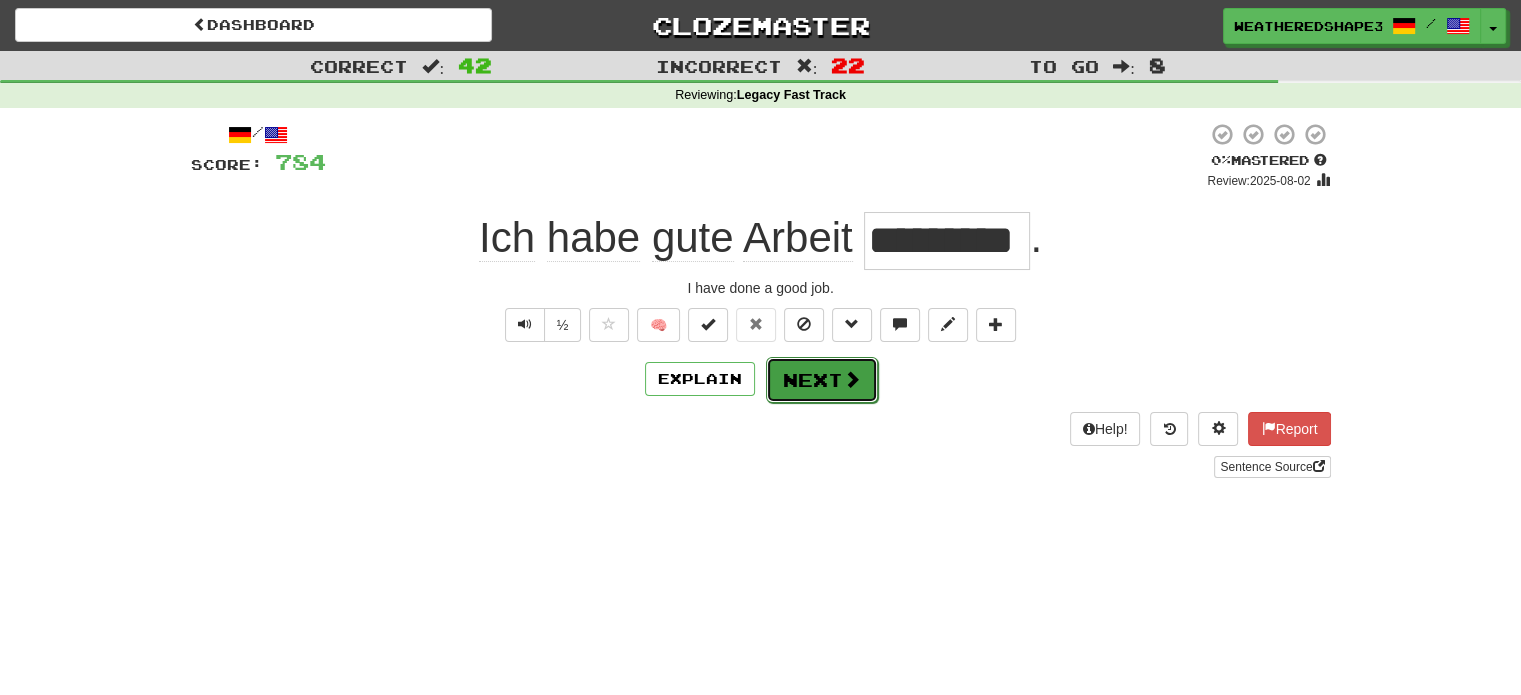 click on "Next" at bounding box center [822, 380] 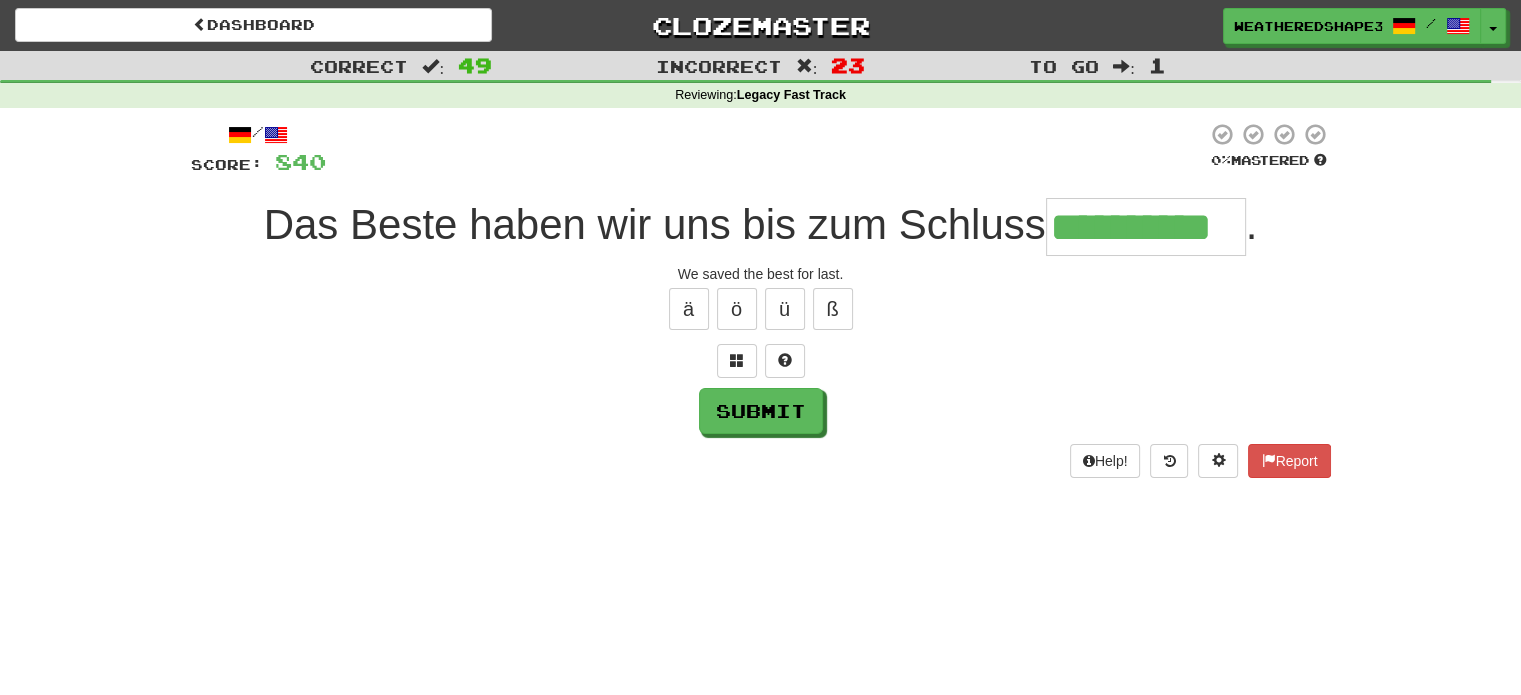 scroll, scrollTop: 0, scrollLeft: 0, axis: both 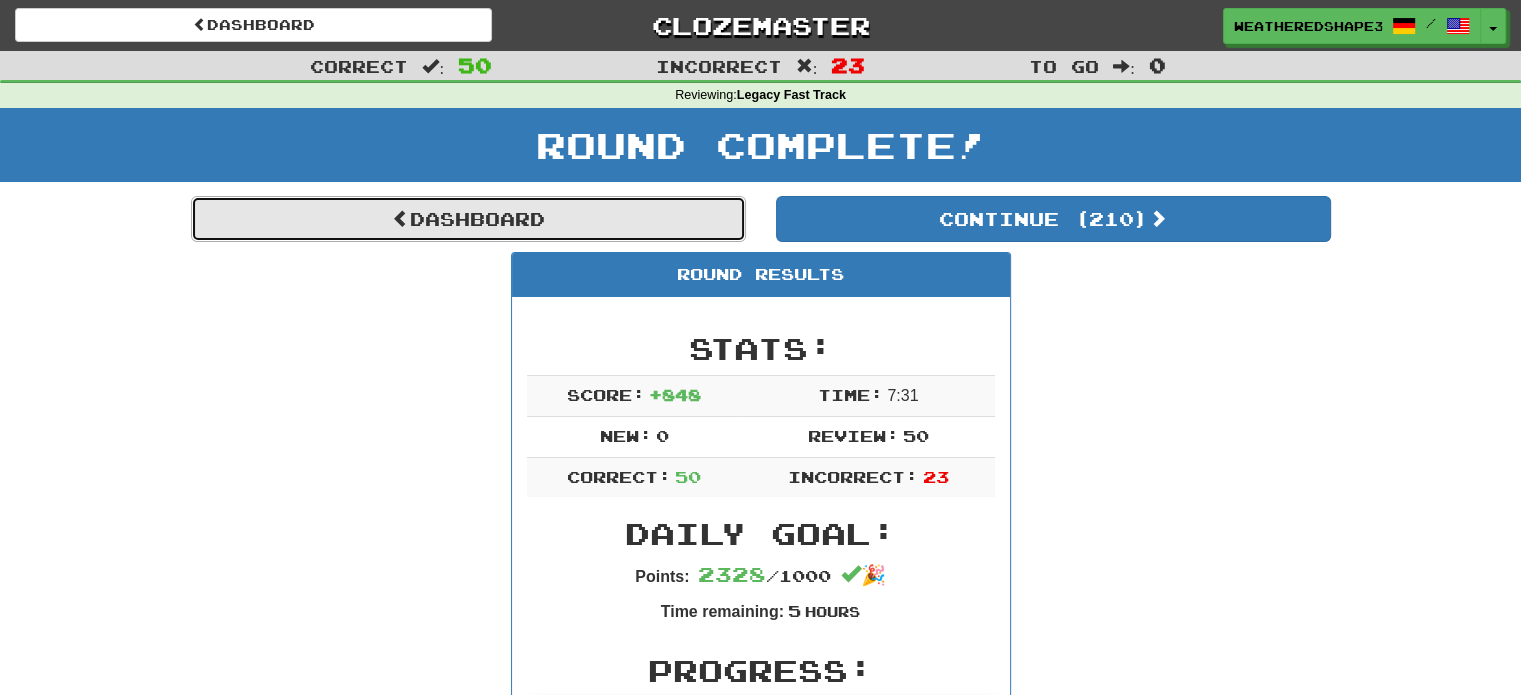 click on "Dashboard" at bounding box center (468, 219) 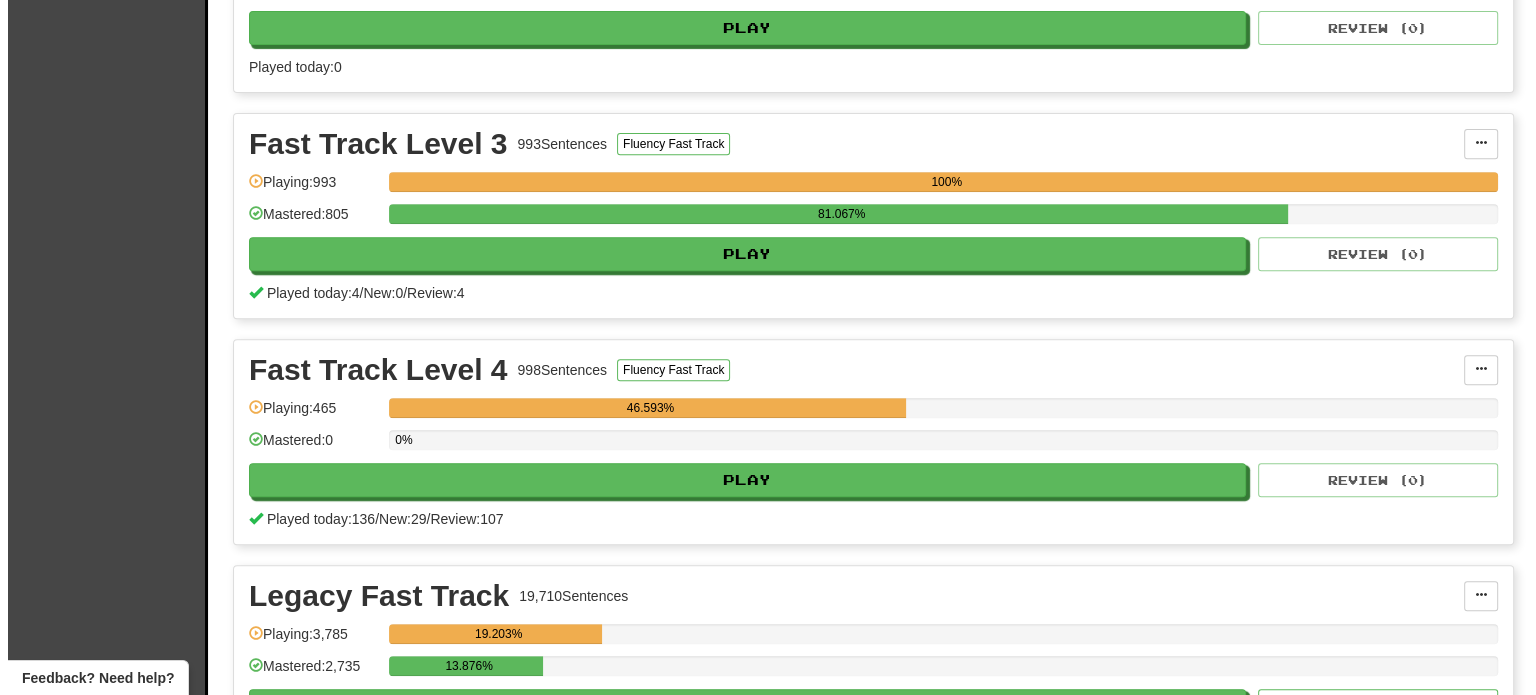 scroll, scrollTop: 1100, scrollLeft: 0, axis: vertical 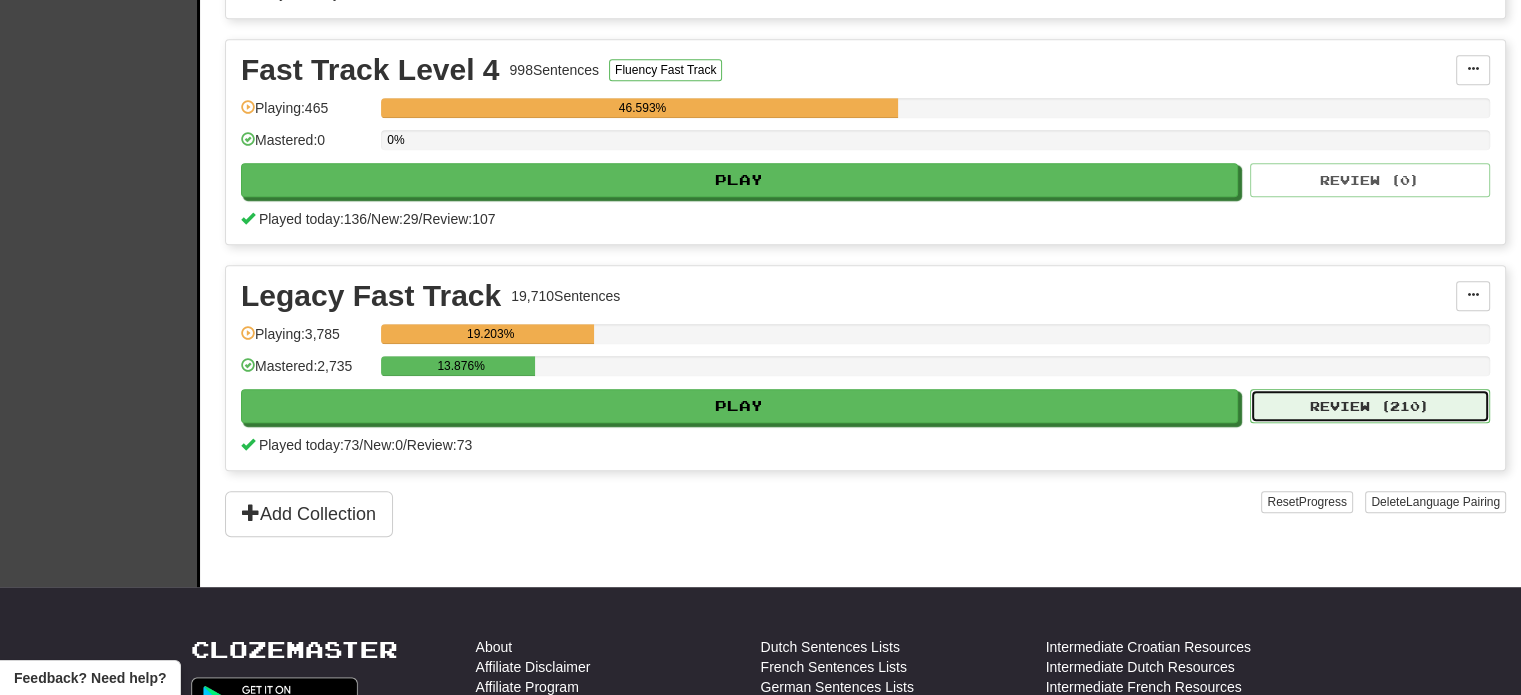 click on "Review ( 210 )" at bounding box center (1370, 406) 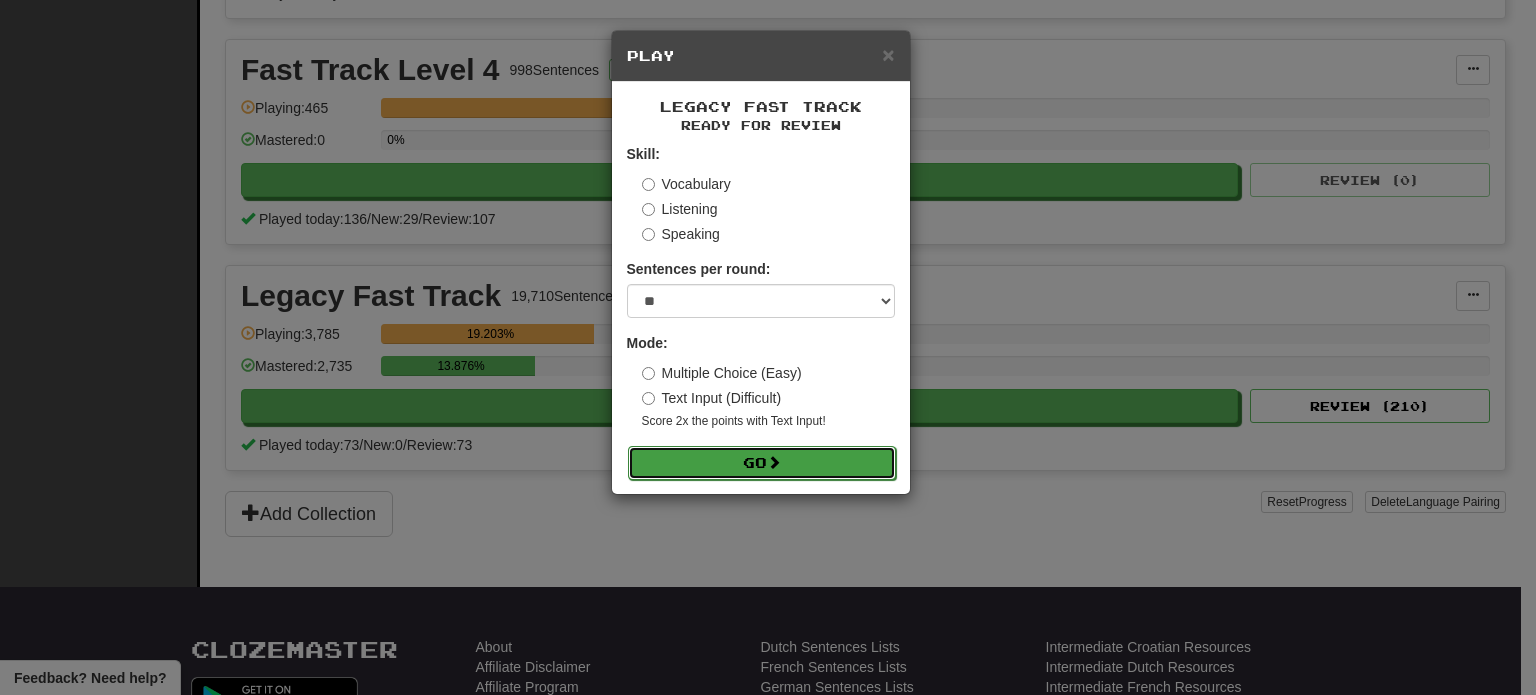 click on "Go" at bounding box center (762, 463) 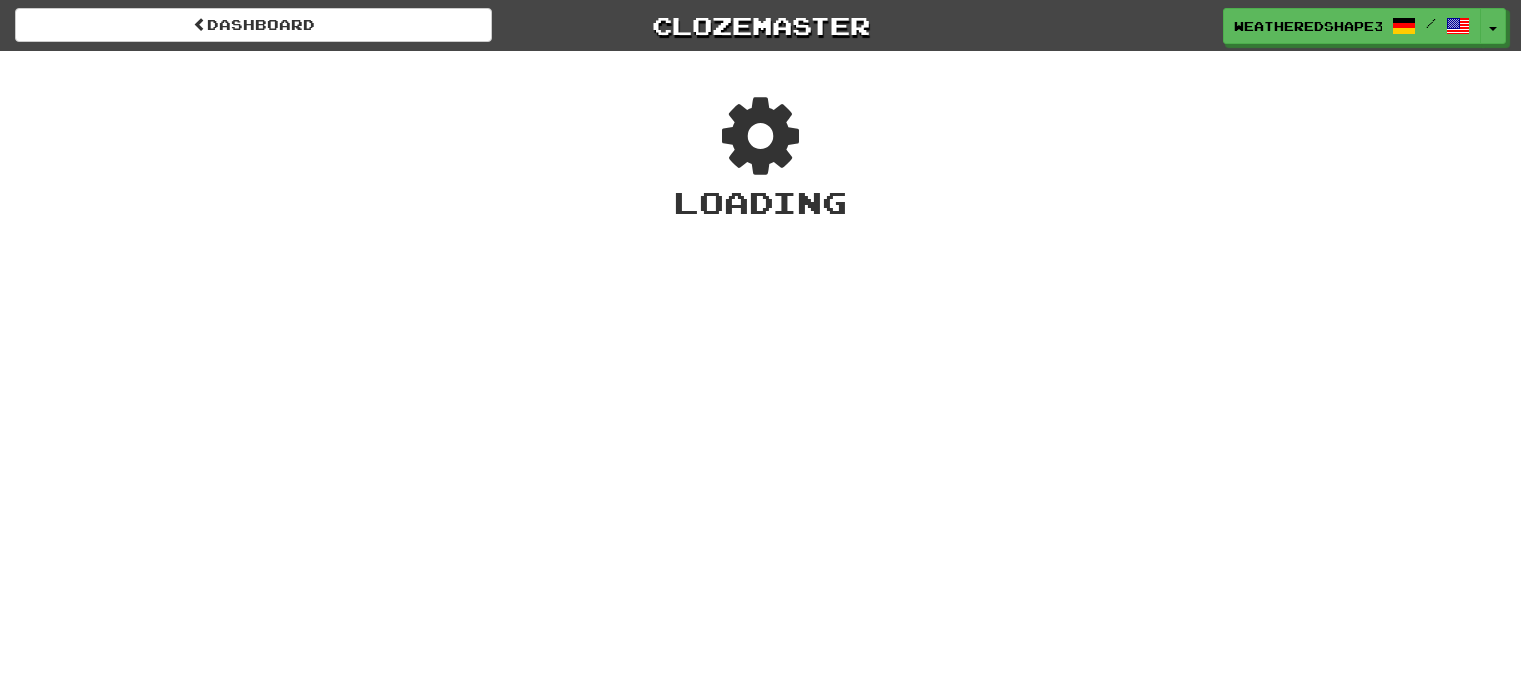 scroll, scrollTop: 0, scrollLeft: 0, axis: both 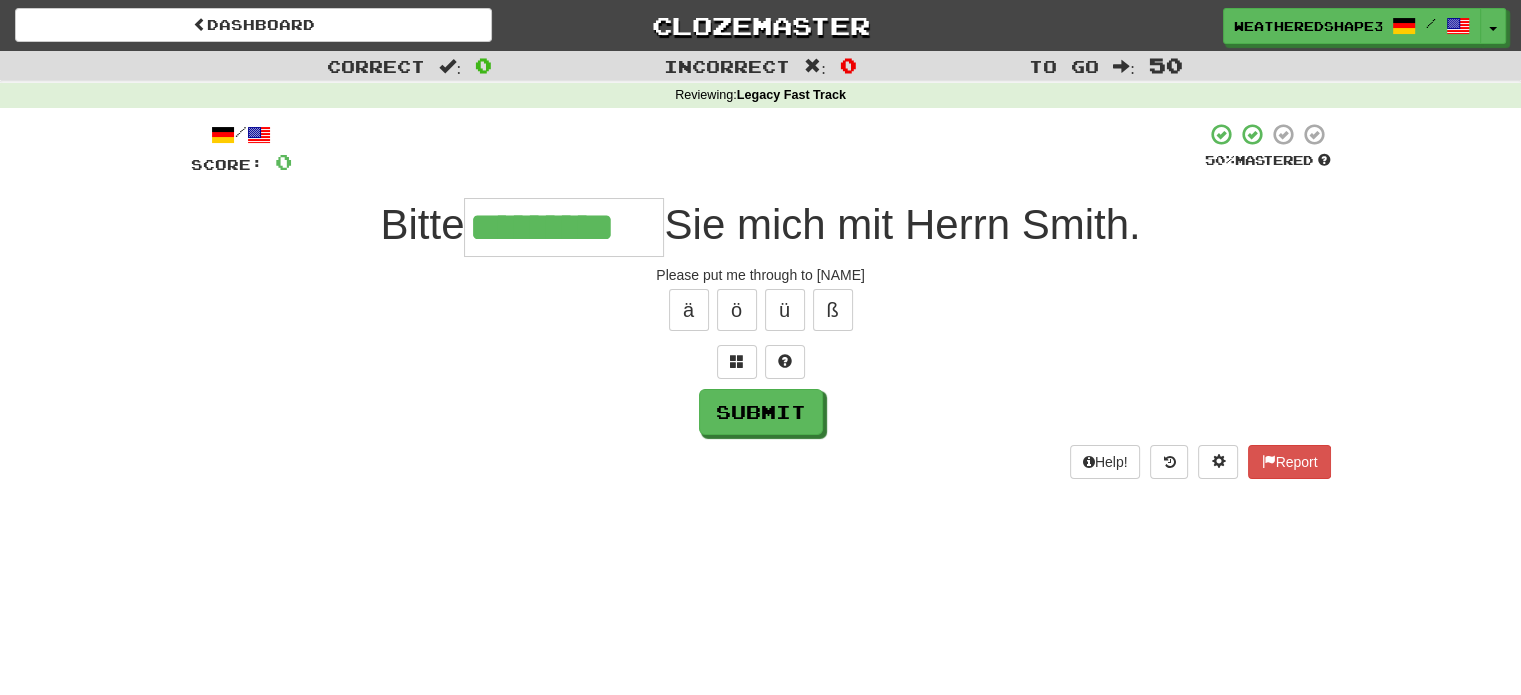 type on "*********" 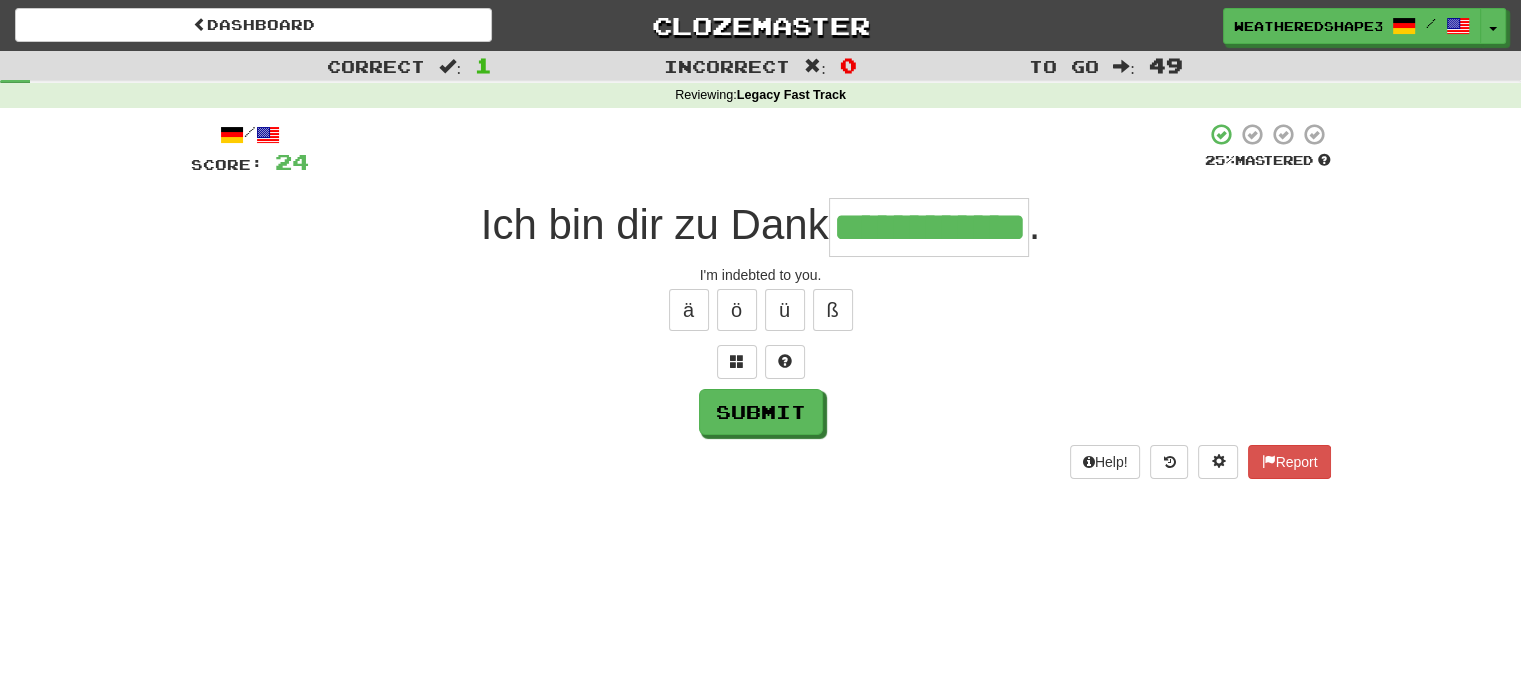 scroll, scrollTop: 0, scrollLeft: 10, axis: horizontal 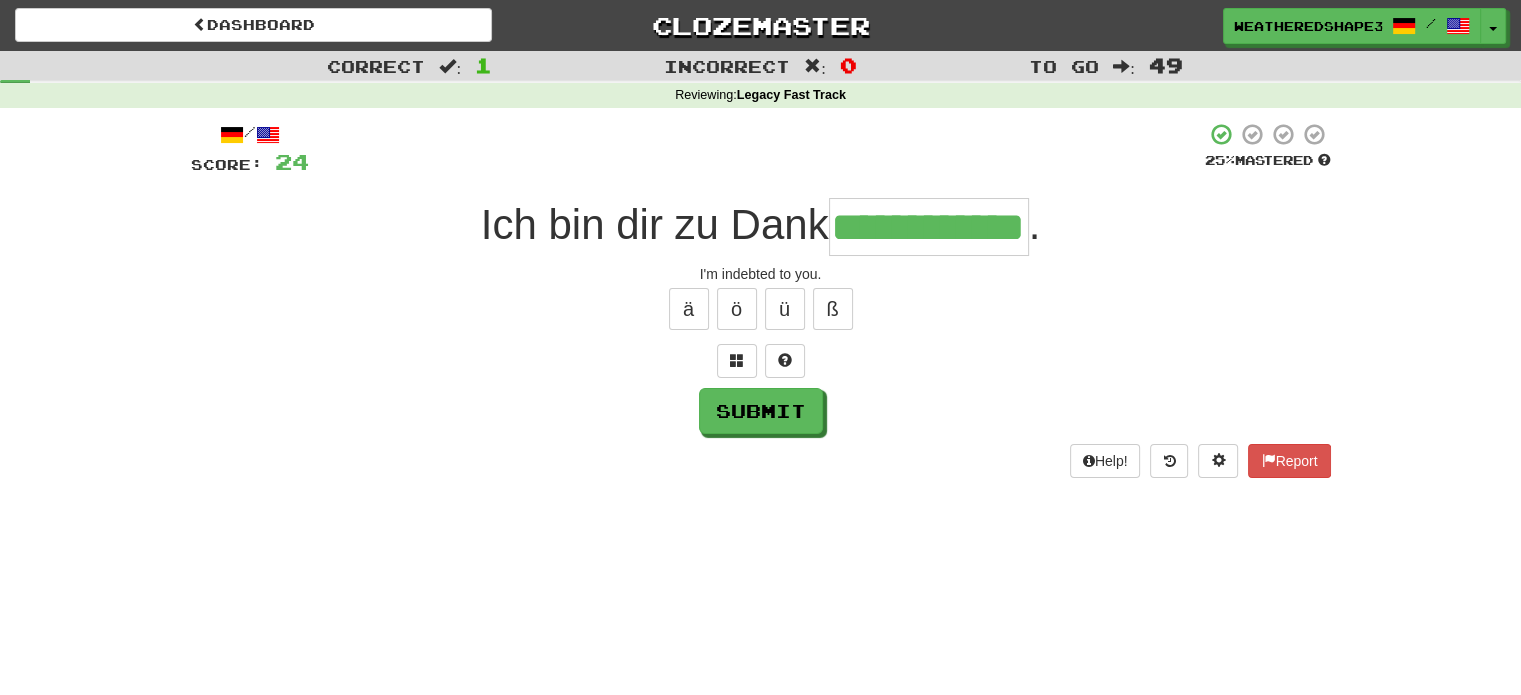 type on "**********" 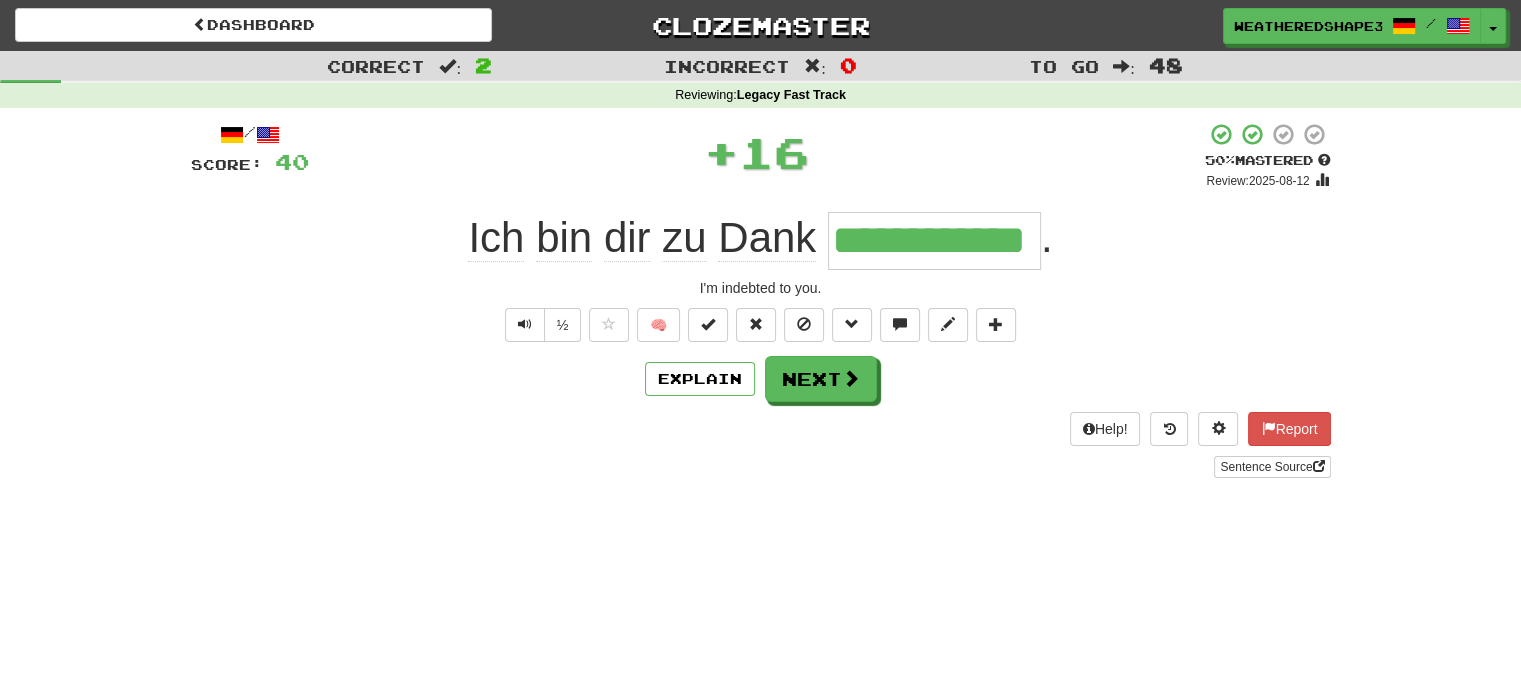 scroll, scrollTop: 0, scrollLeft: 0, axis: both 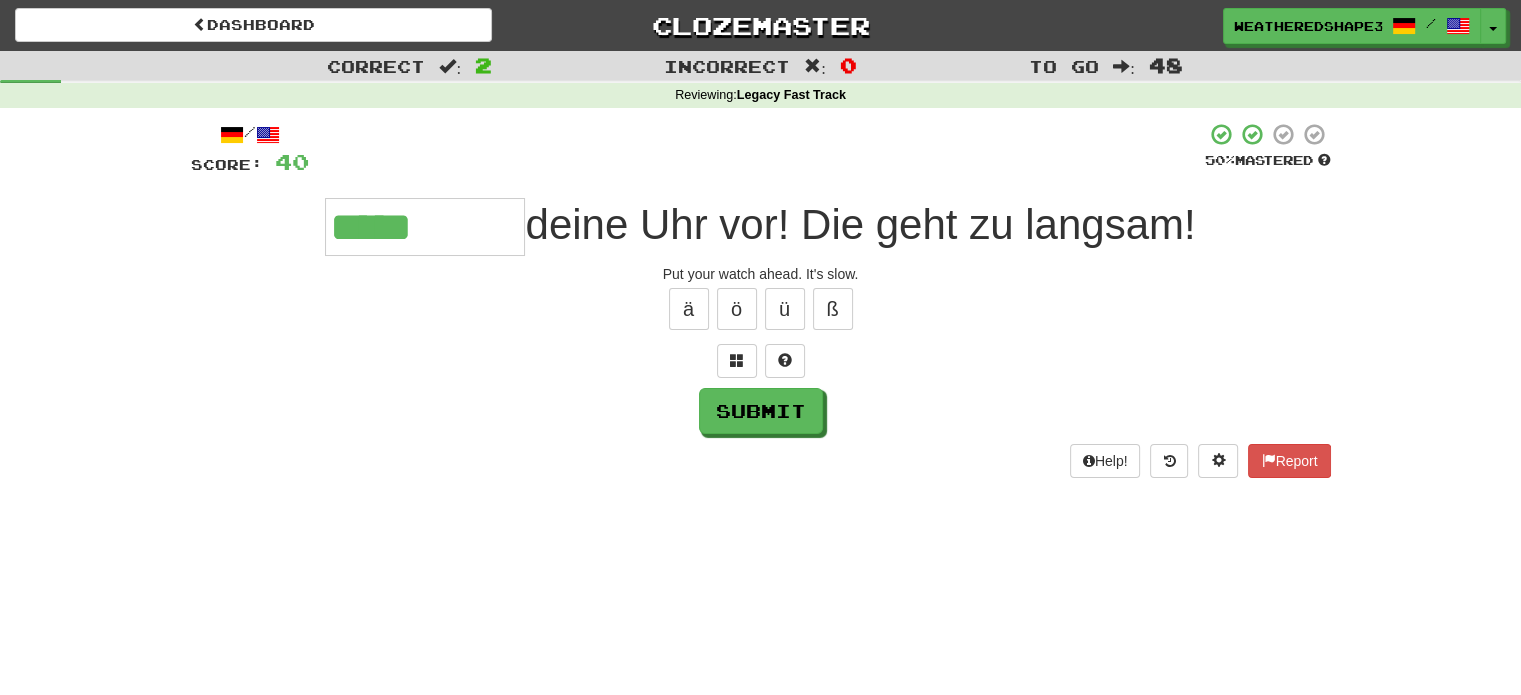 type on "*****" 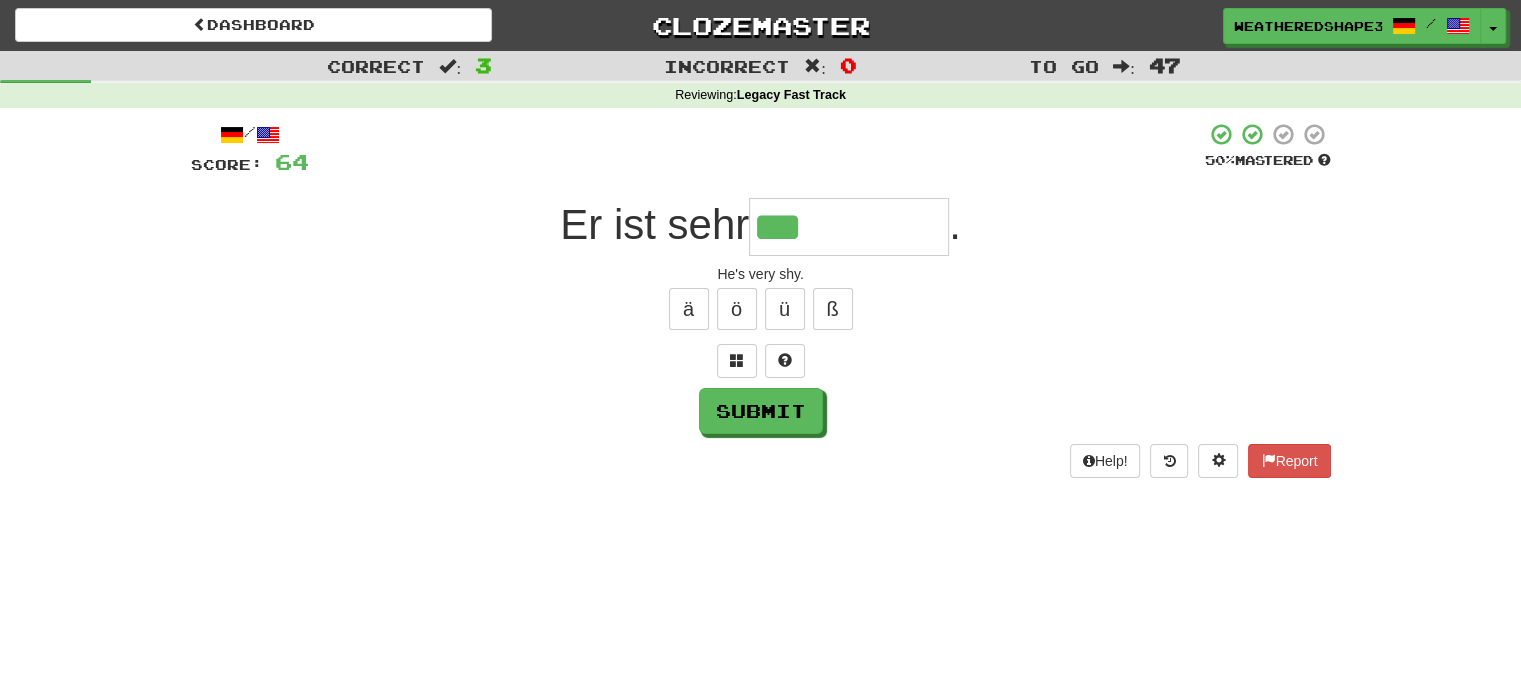 type on "**********" 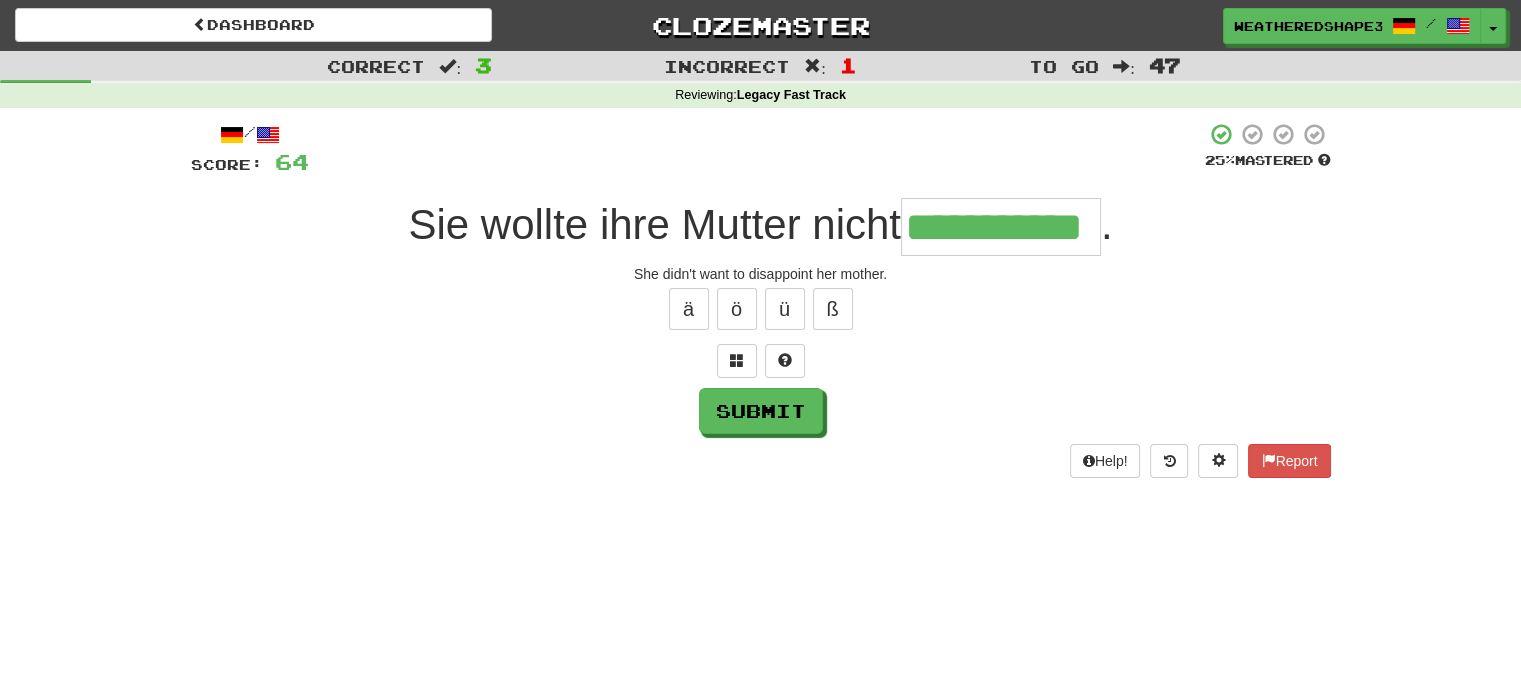 scroll, scrollTop: 0, scrollLeft: 36, axis: horizontal 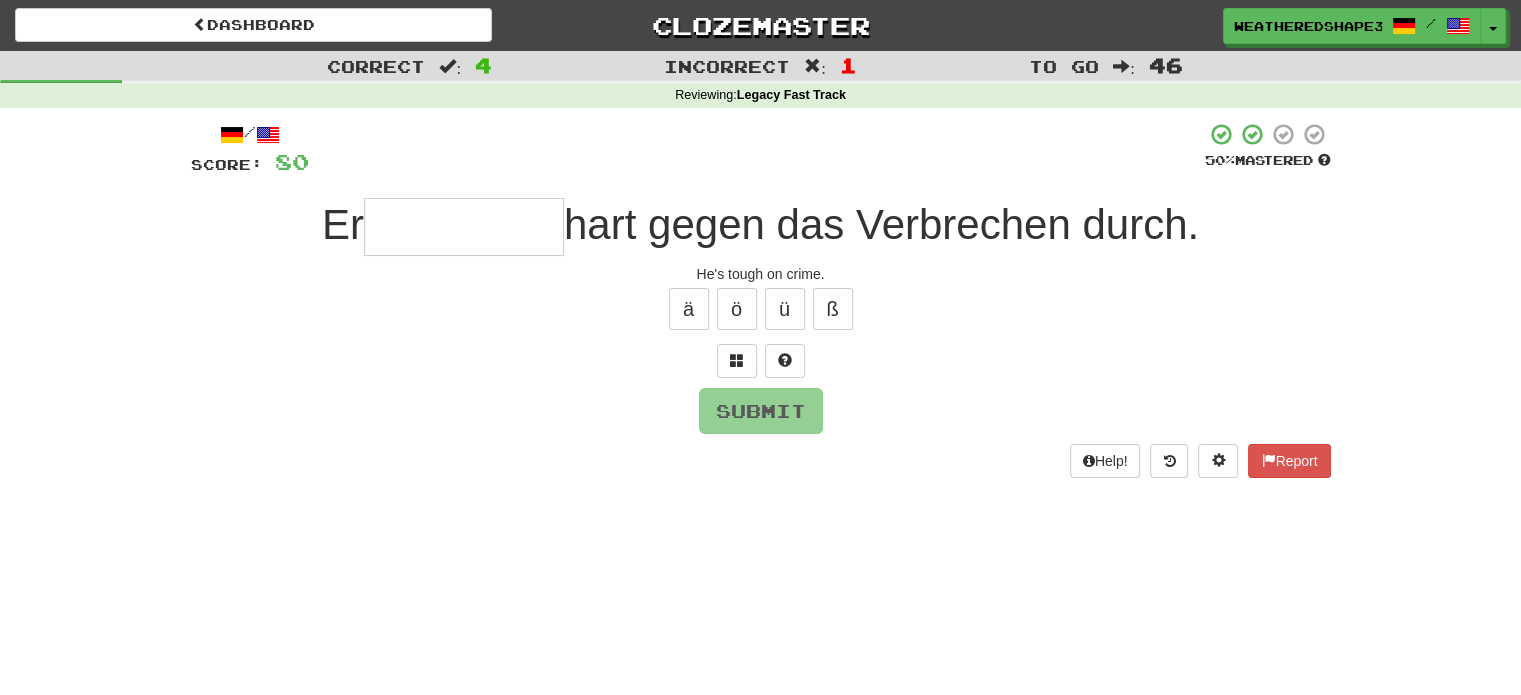 type on "*" 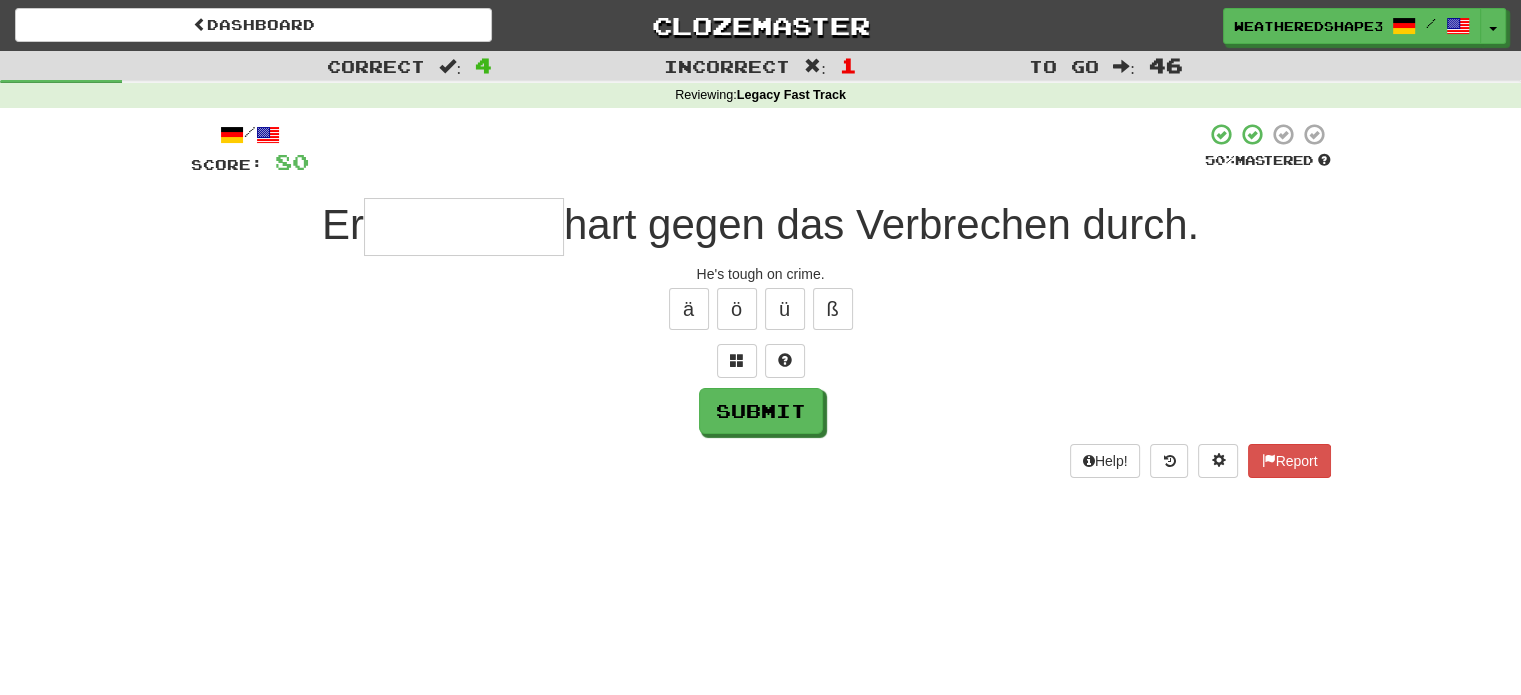 type on "*" 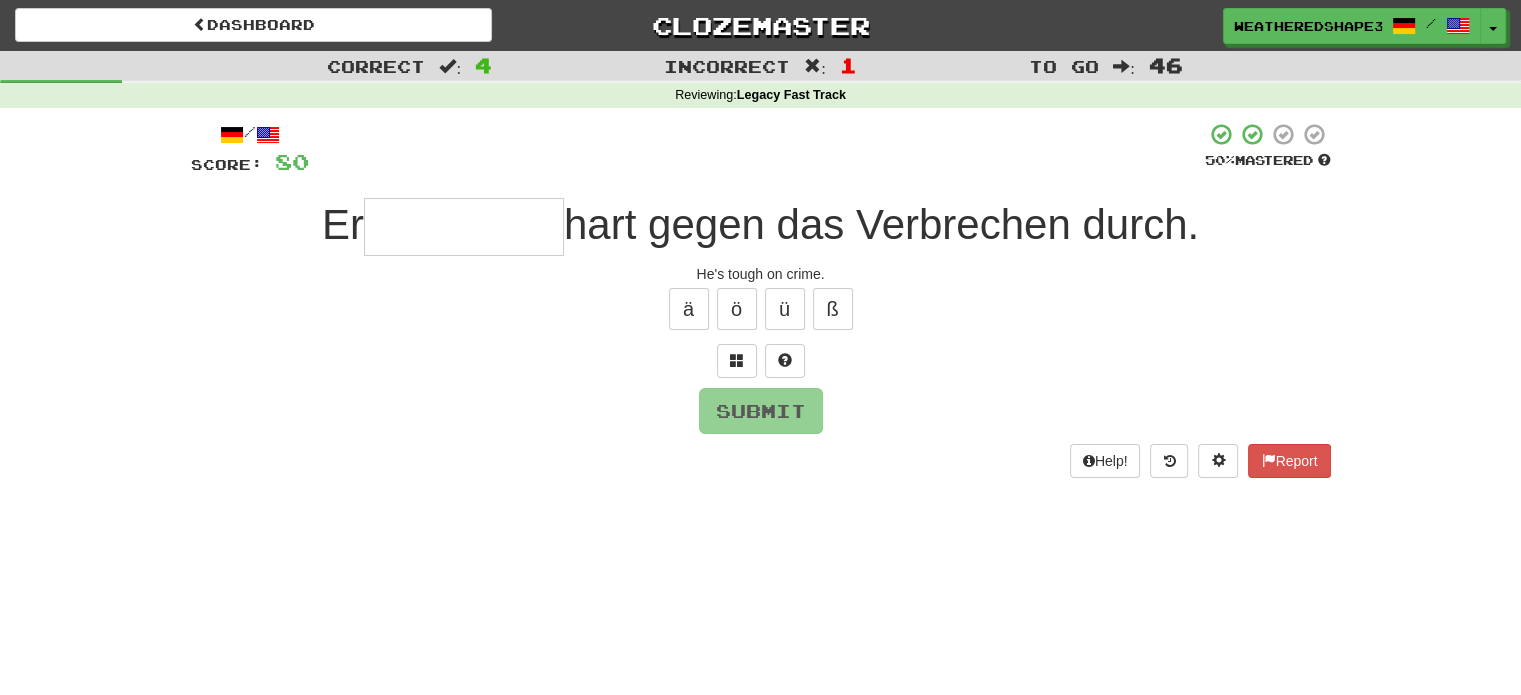 type on "*" 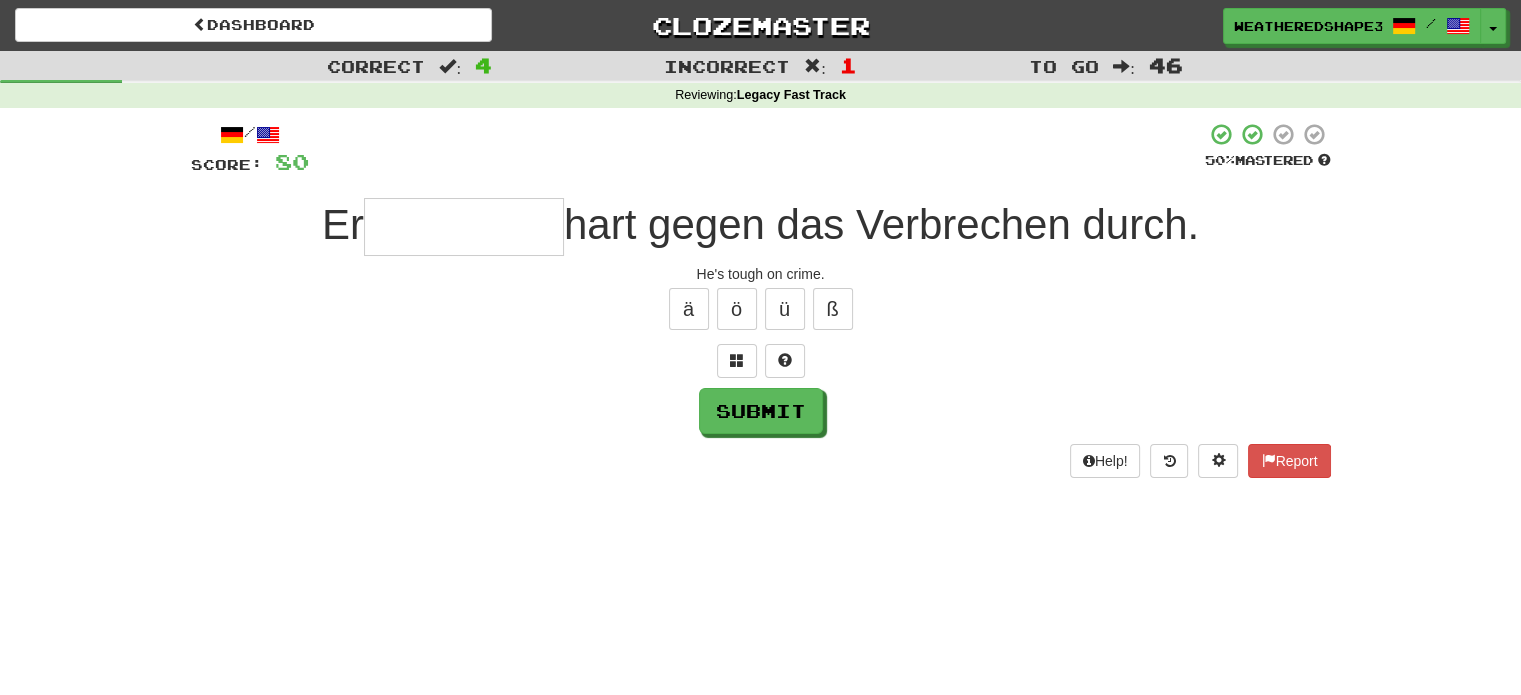 type on "*" 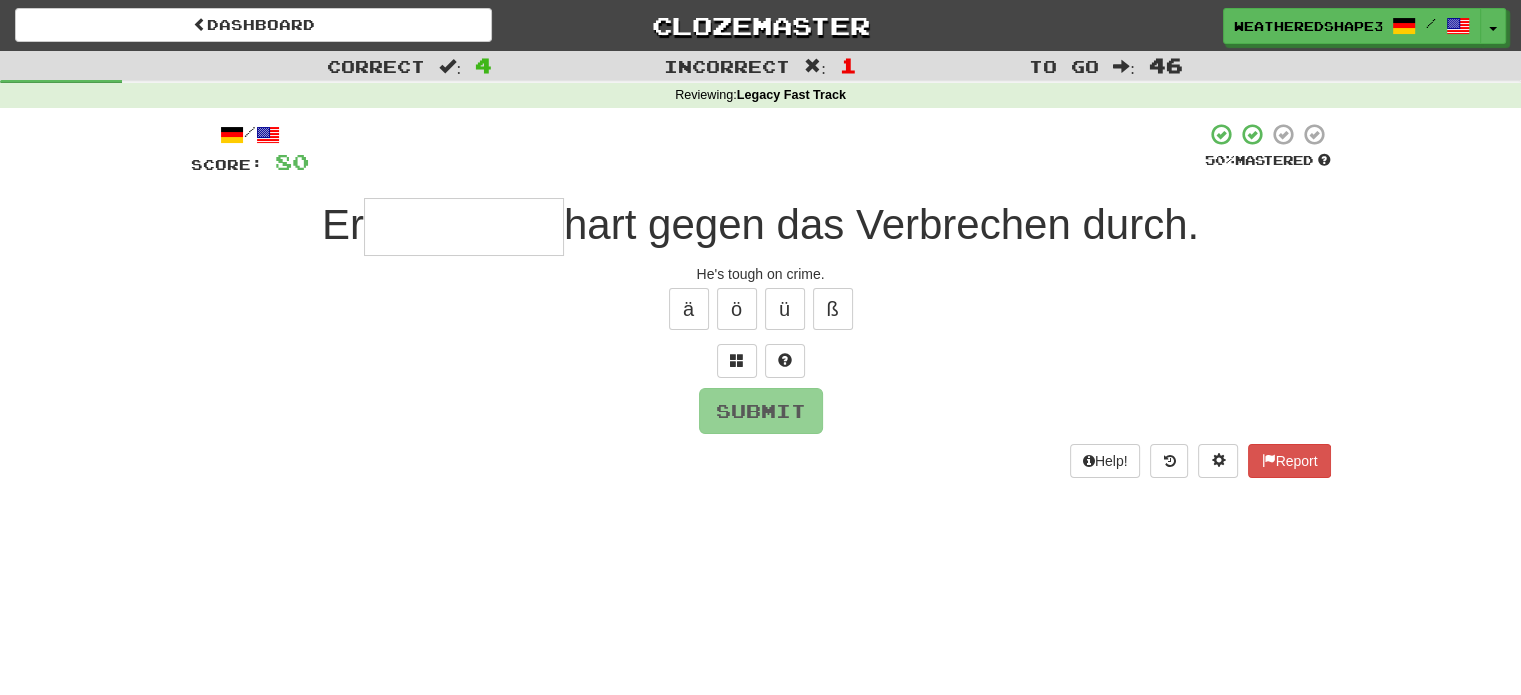 type on "******" 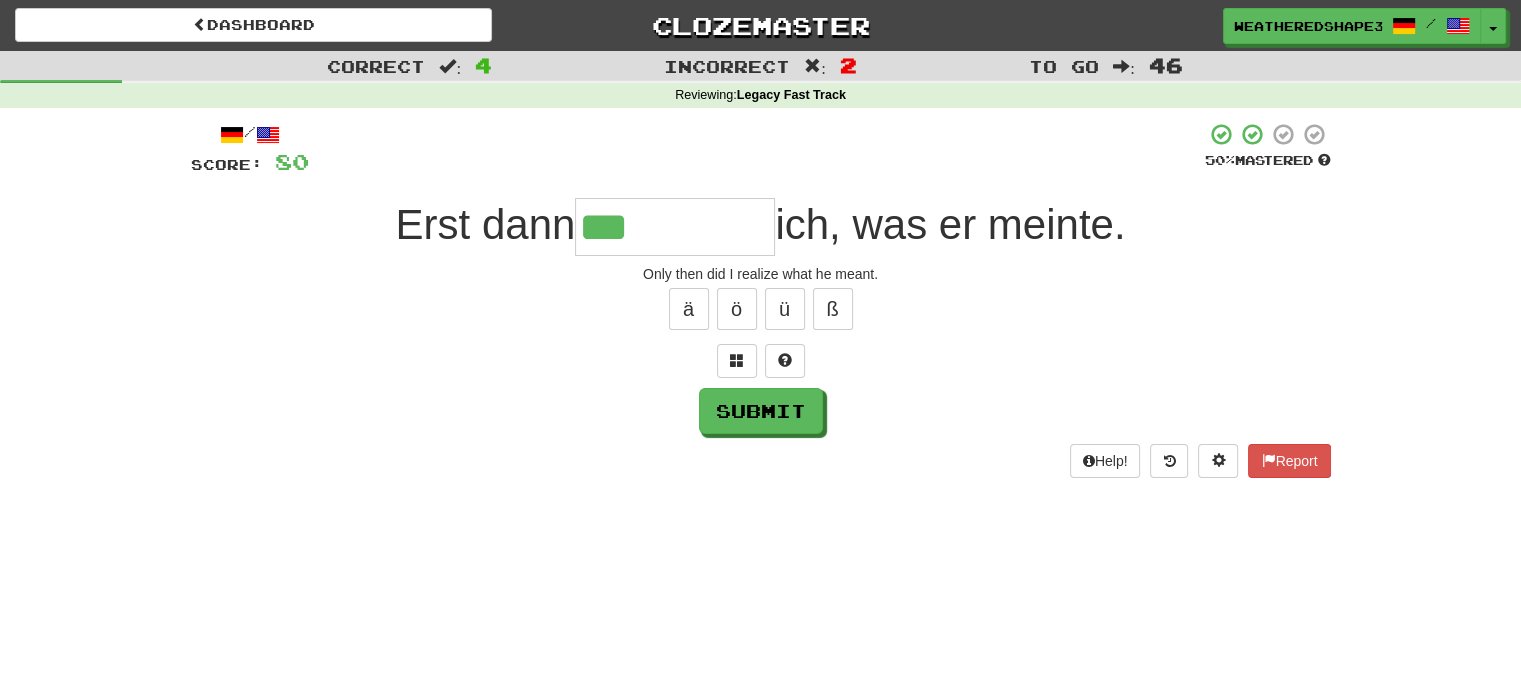 type on "*******" 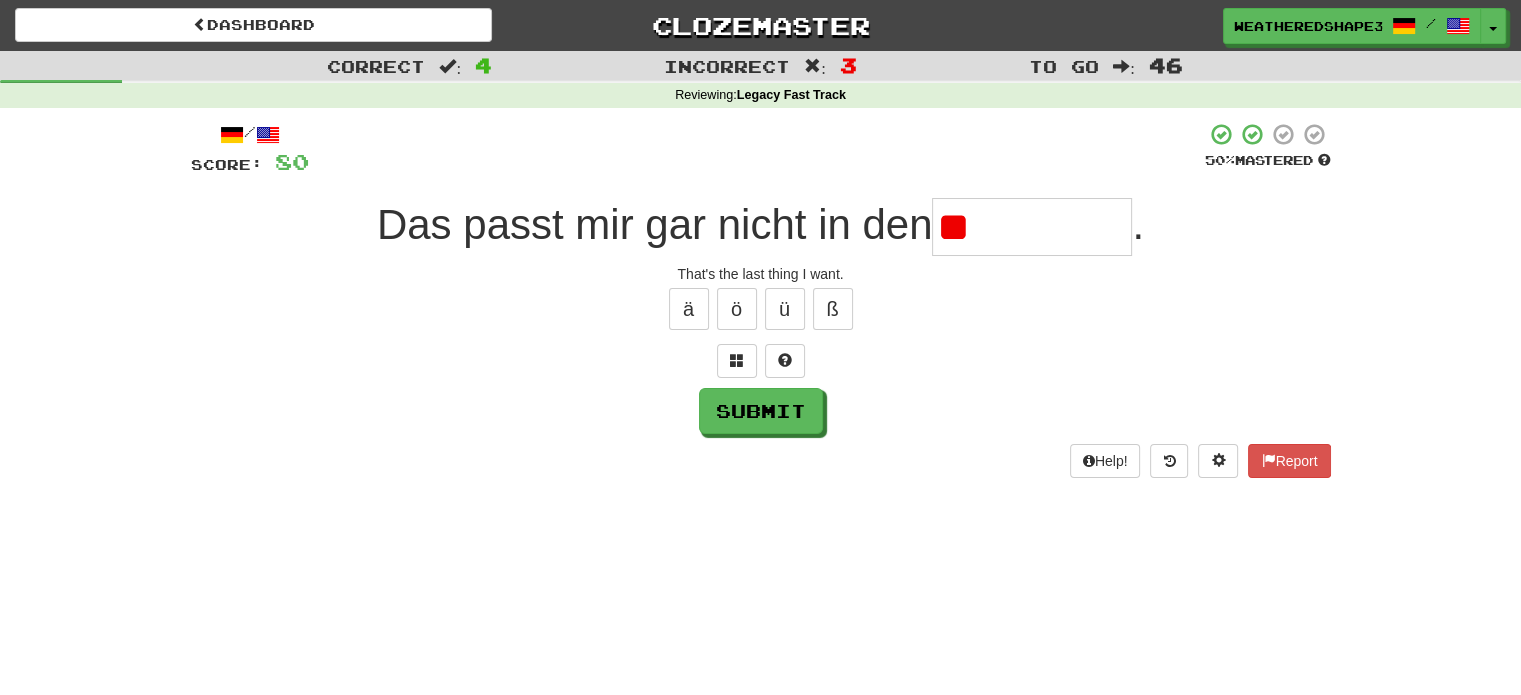 type on "*" 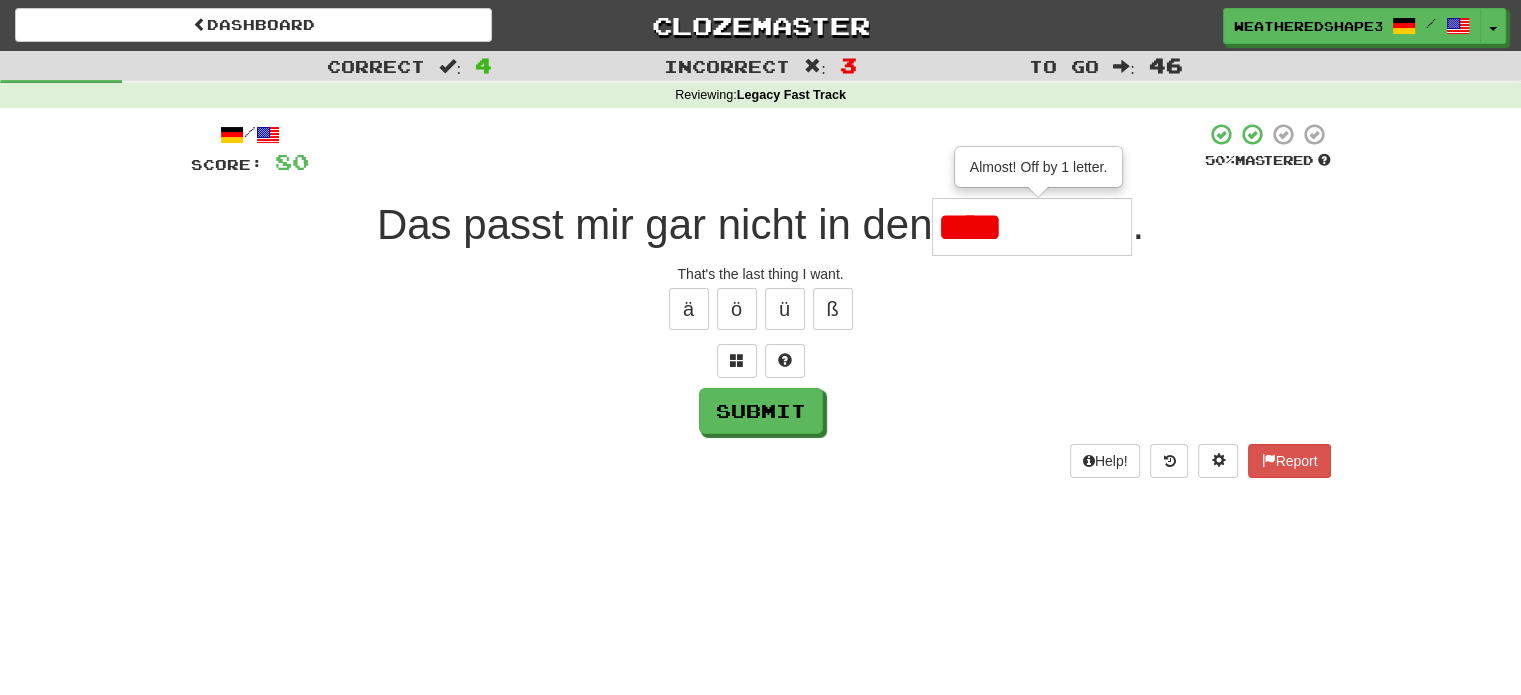 type on "****" 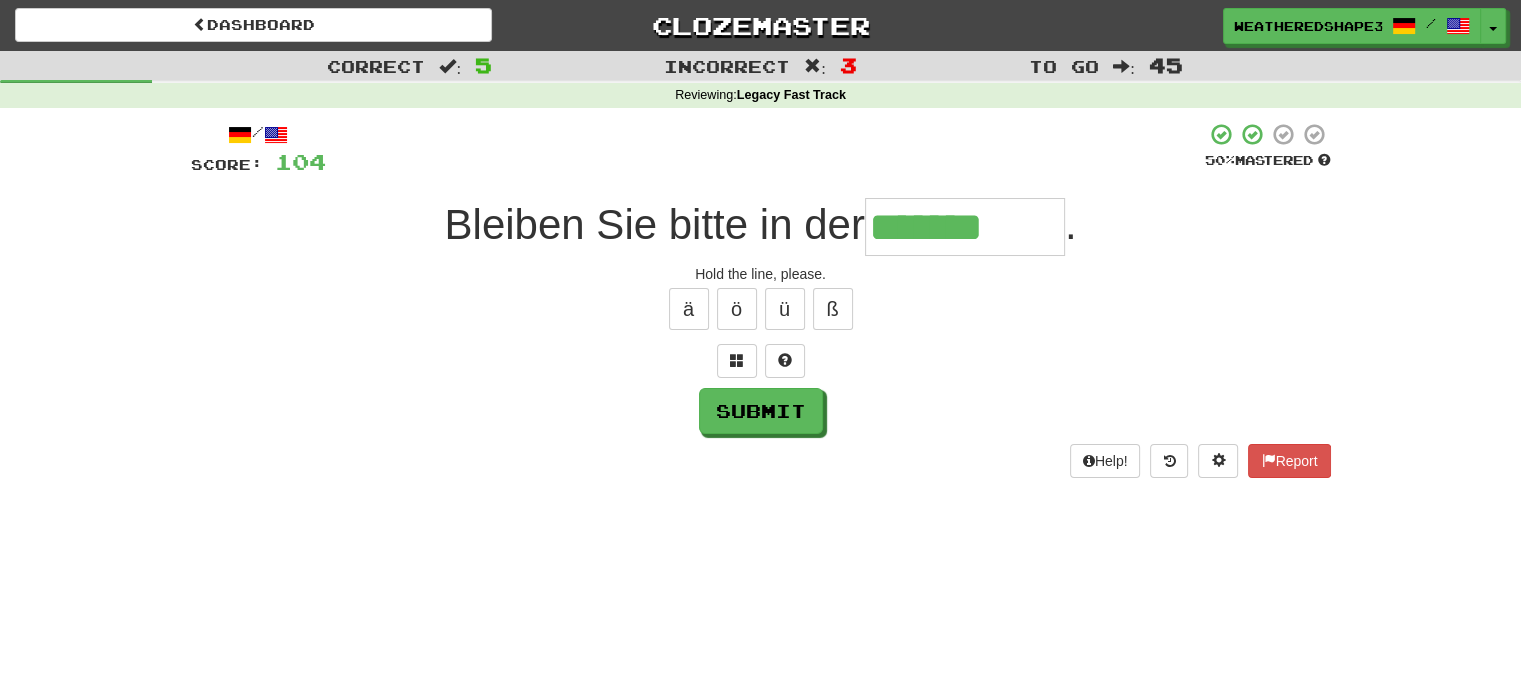type on "*******" 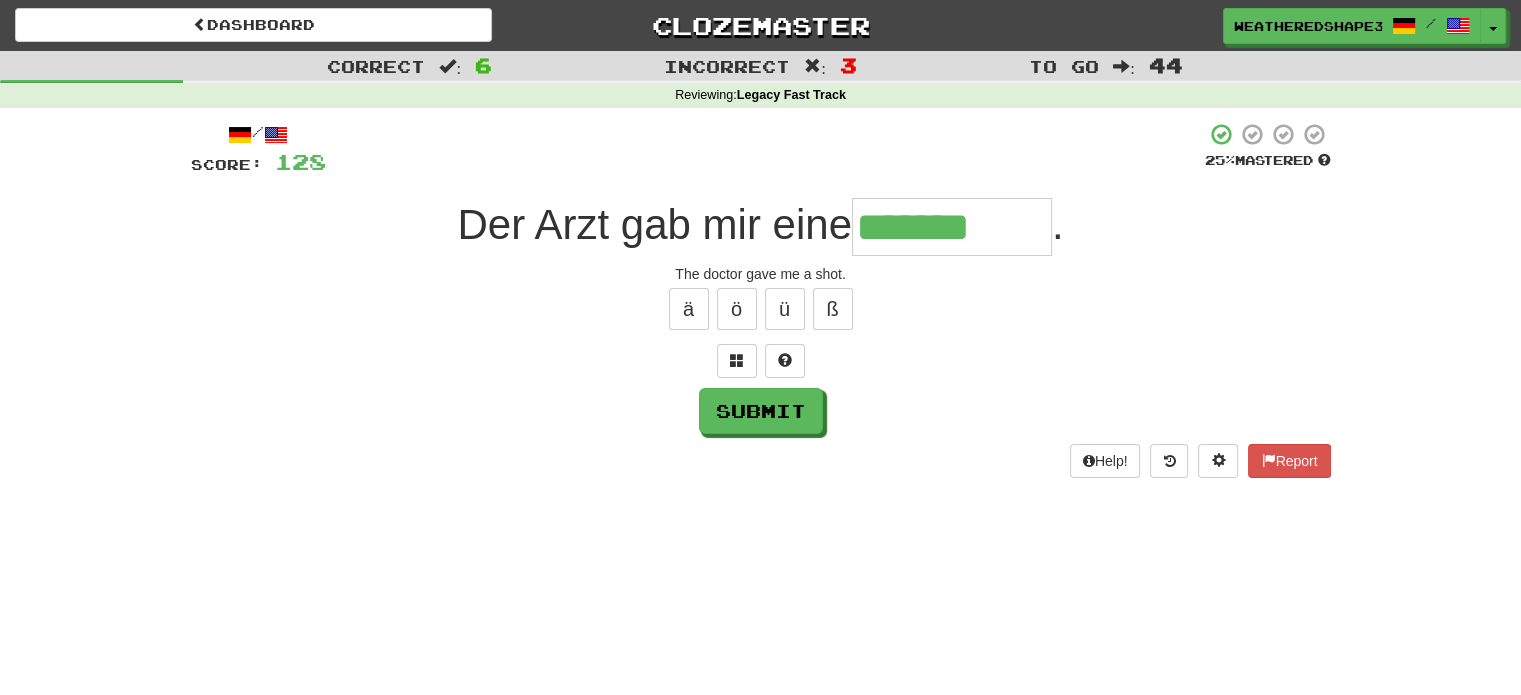 type on "*******" 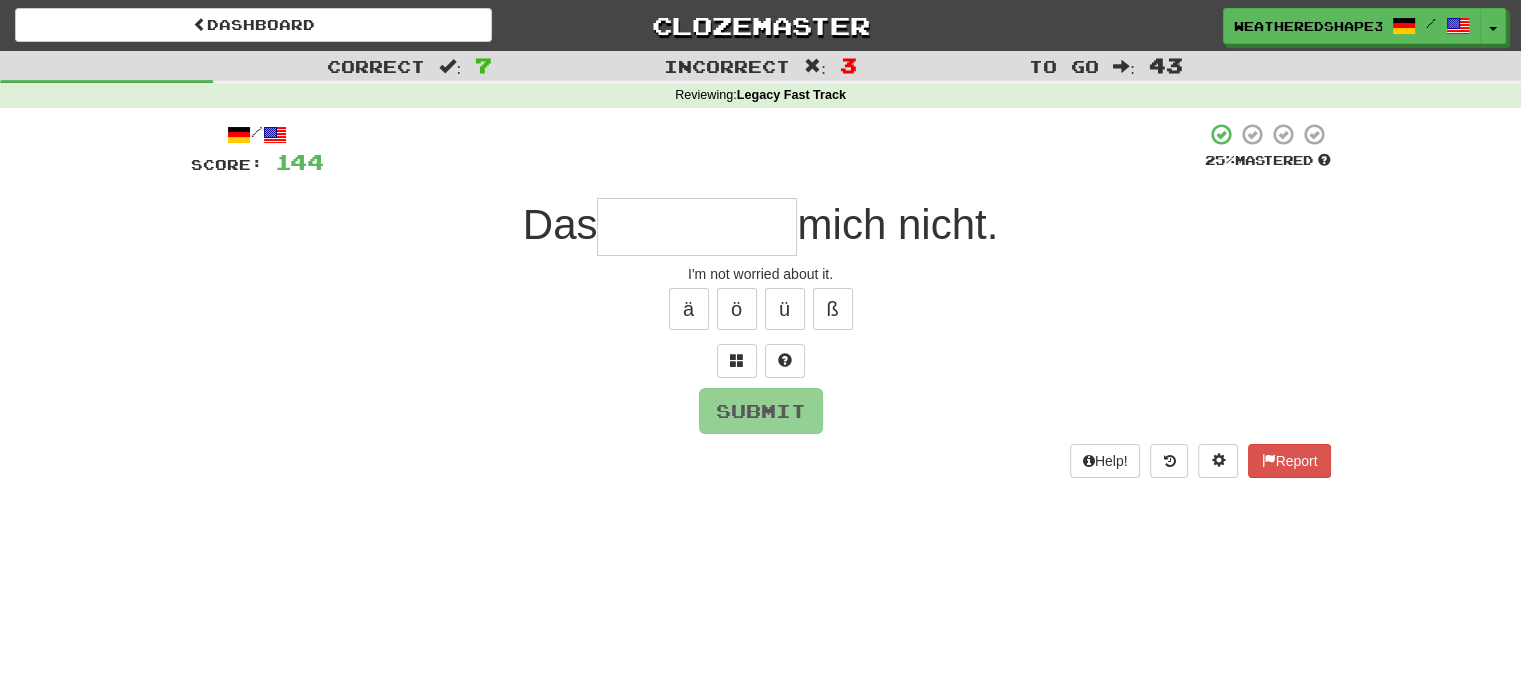 type on "*" 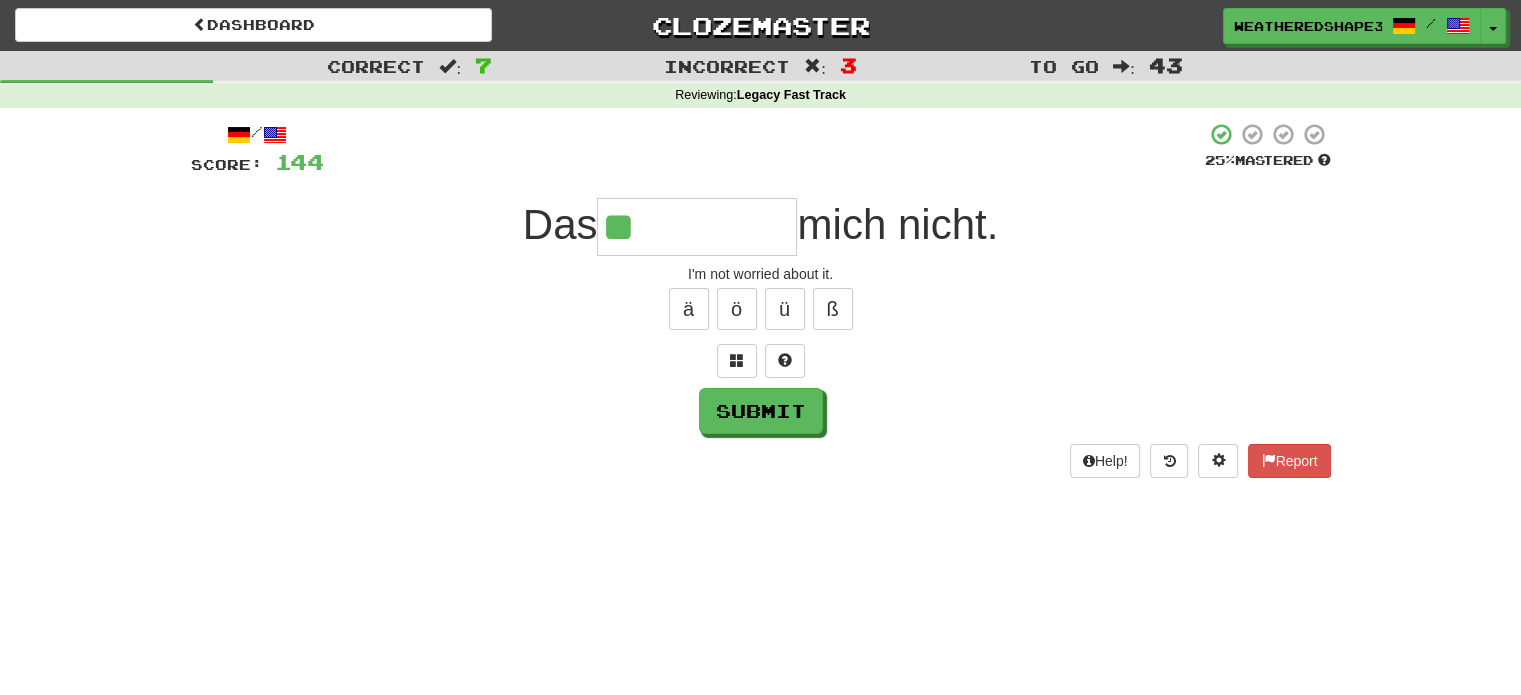 type on "**********" 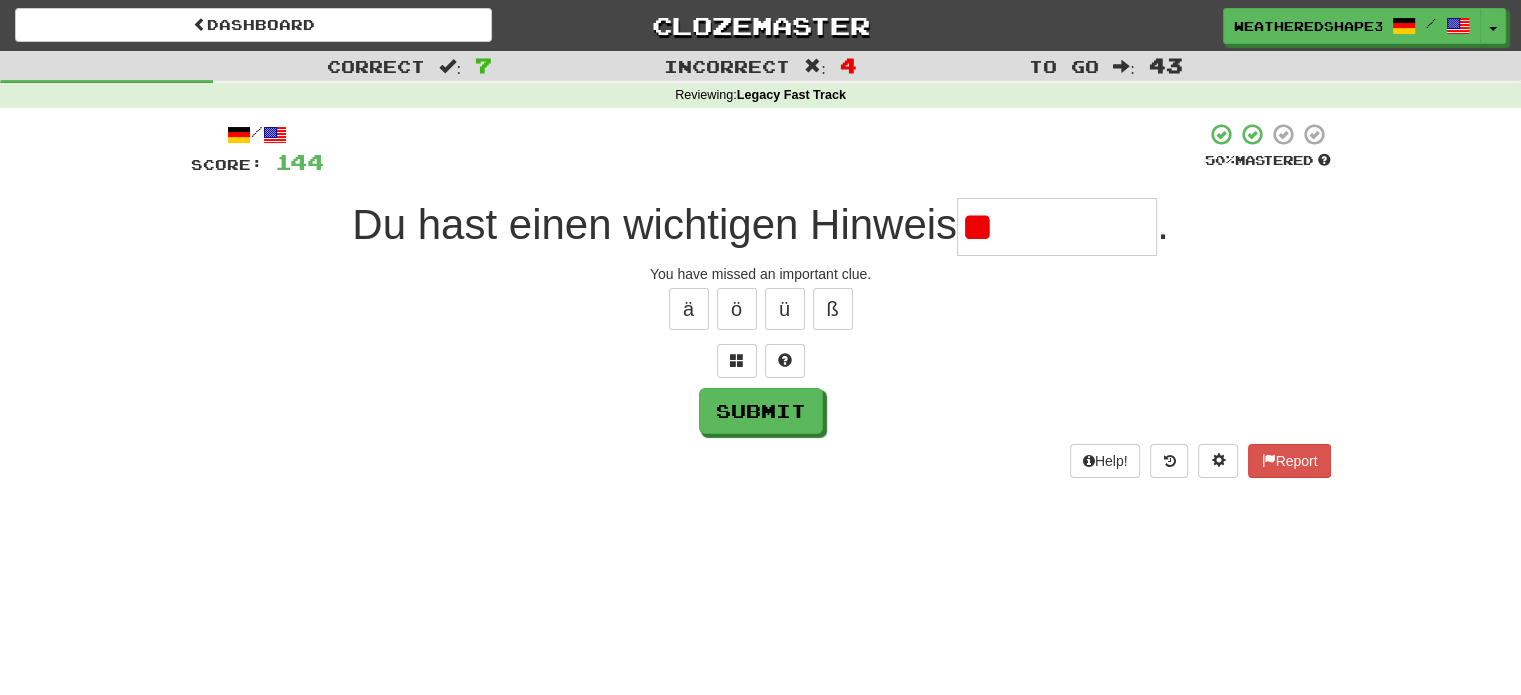 type on "*" 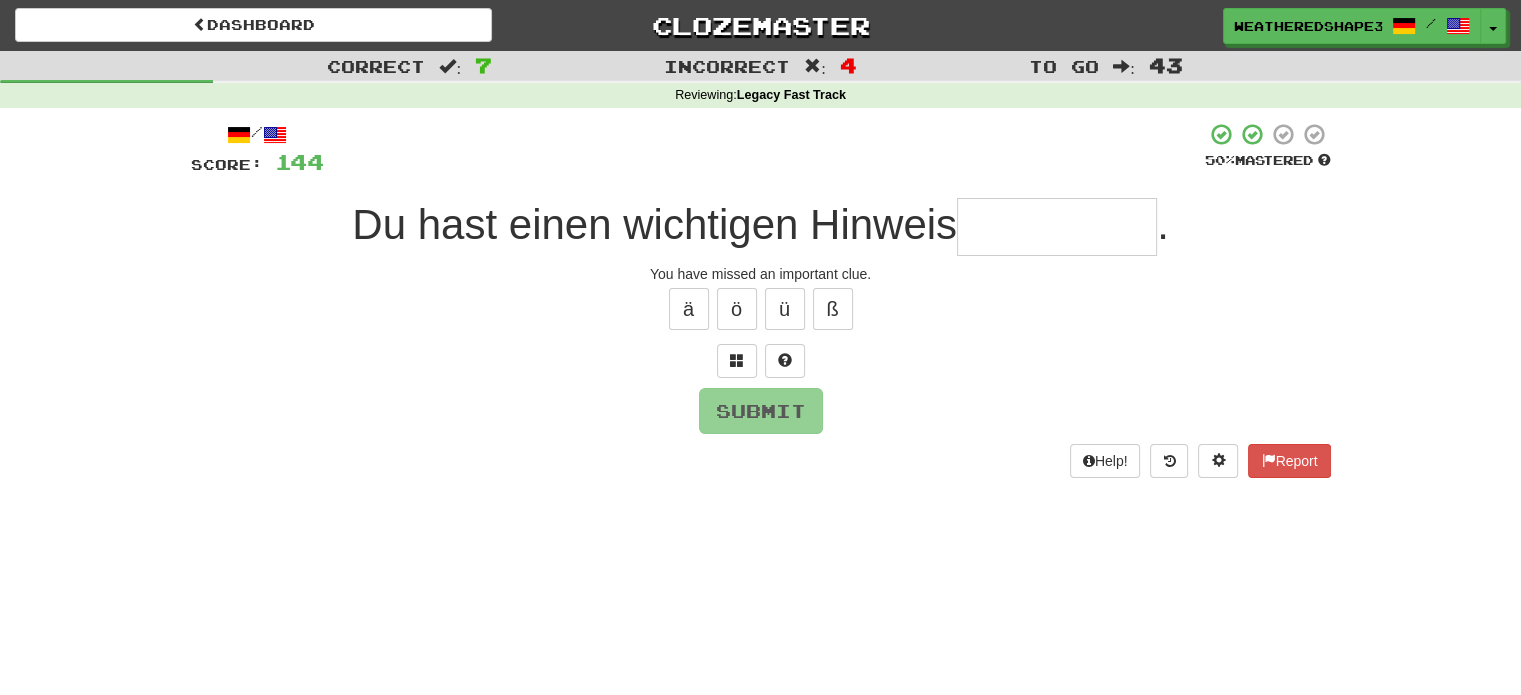 type on "*" 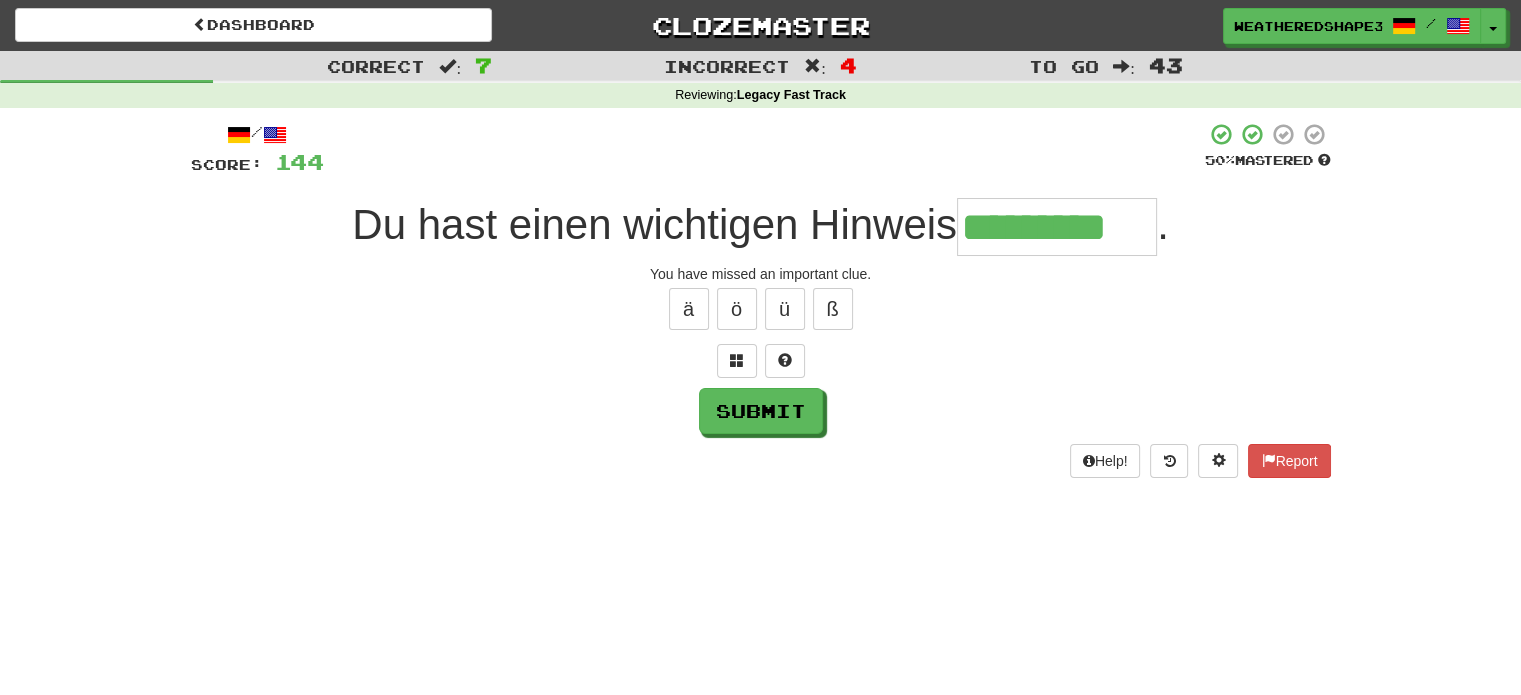 scroll, scrollTop: 0, scrollLeft: 5, axis: horizontal 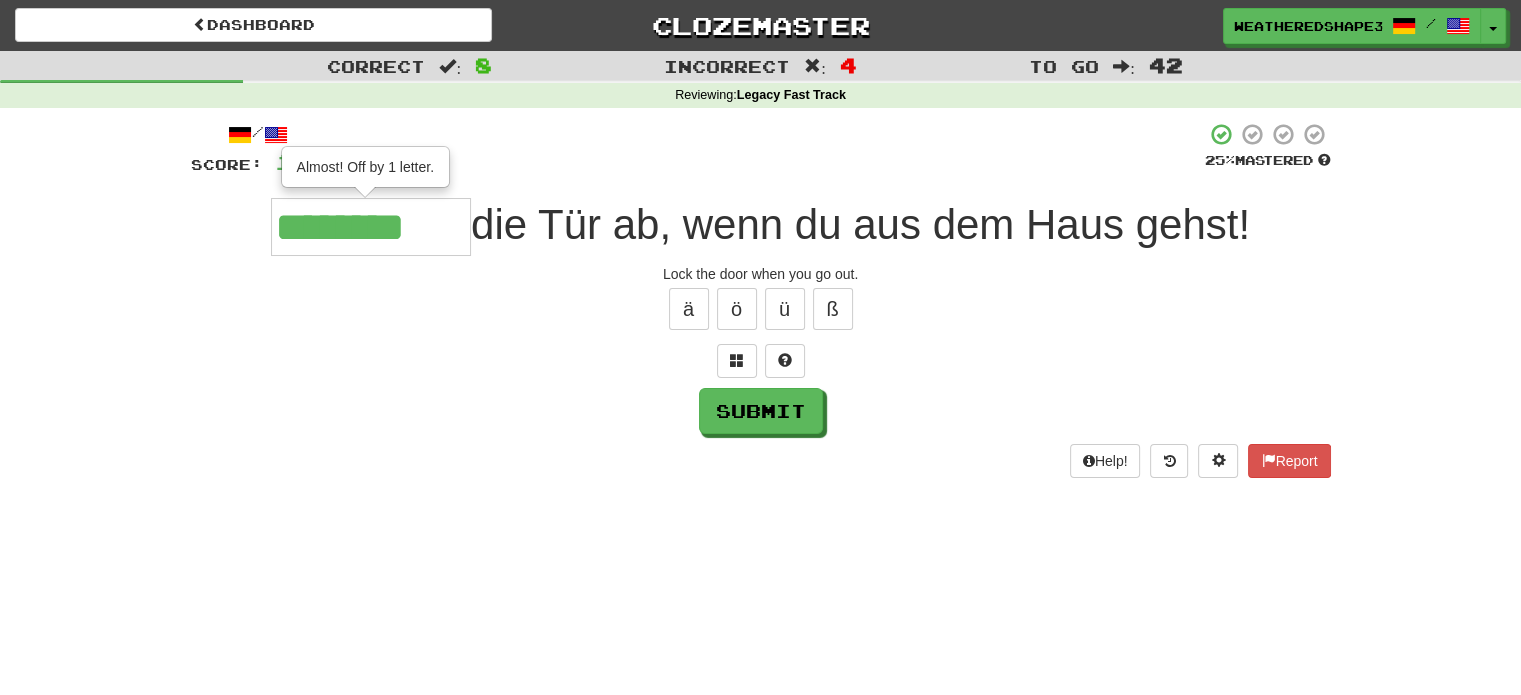 type on "********" 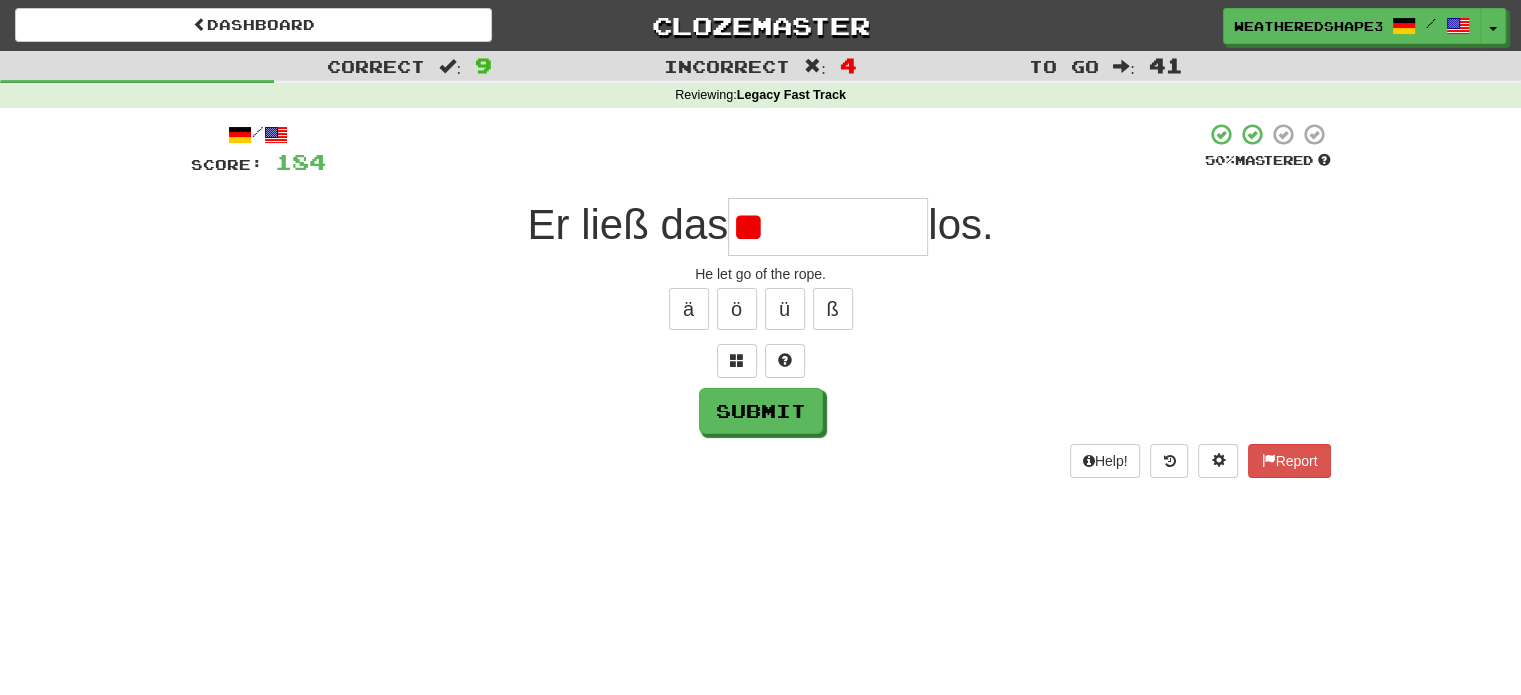 type on "*" 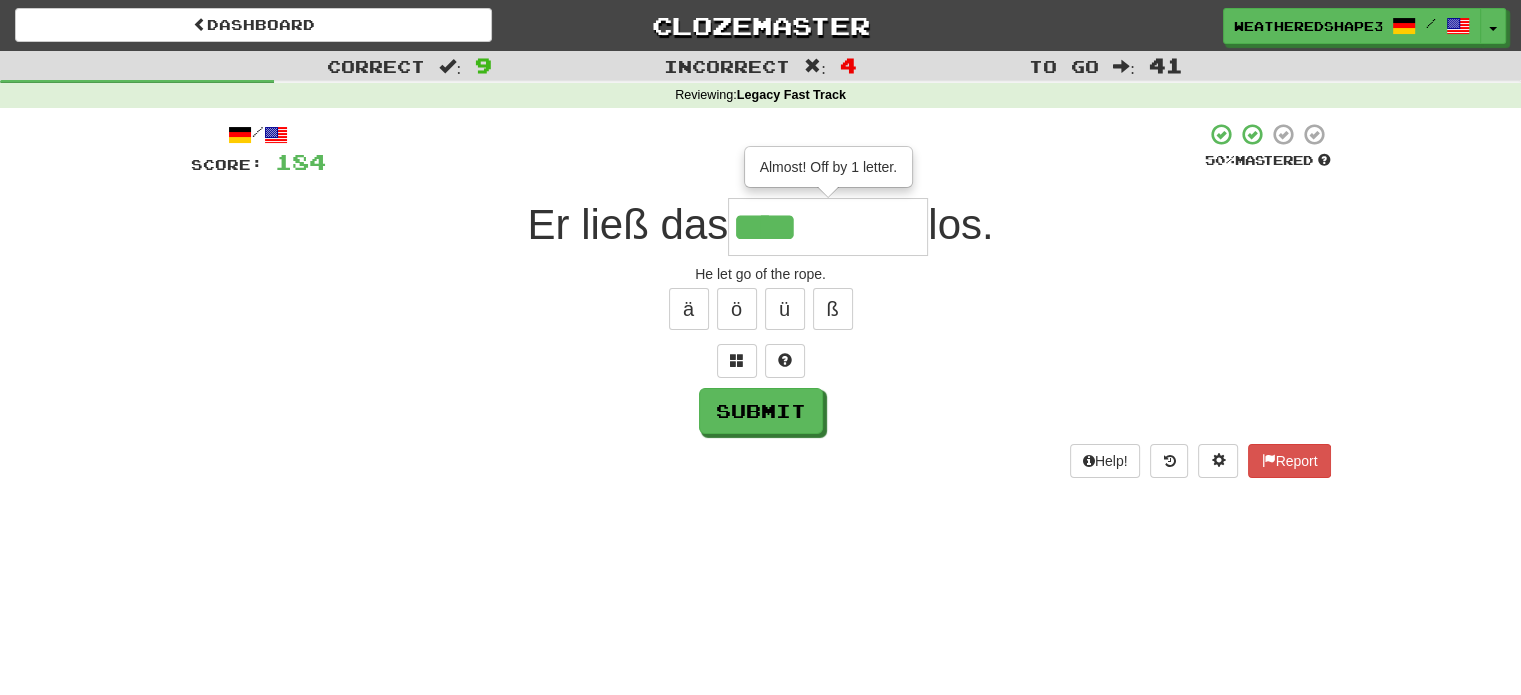 type on "****" 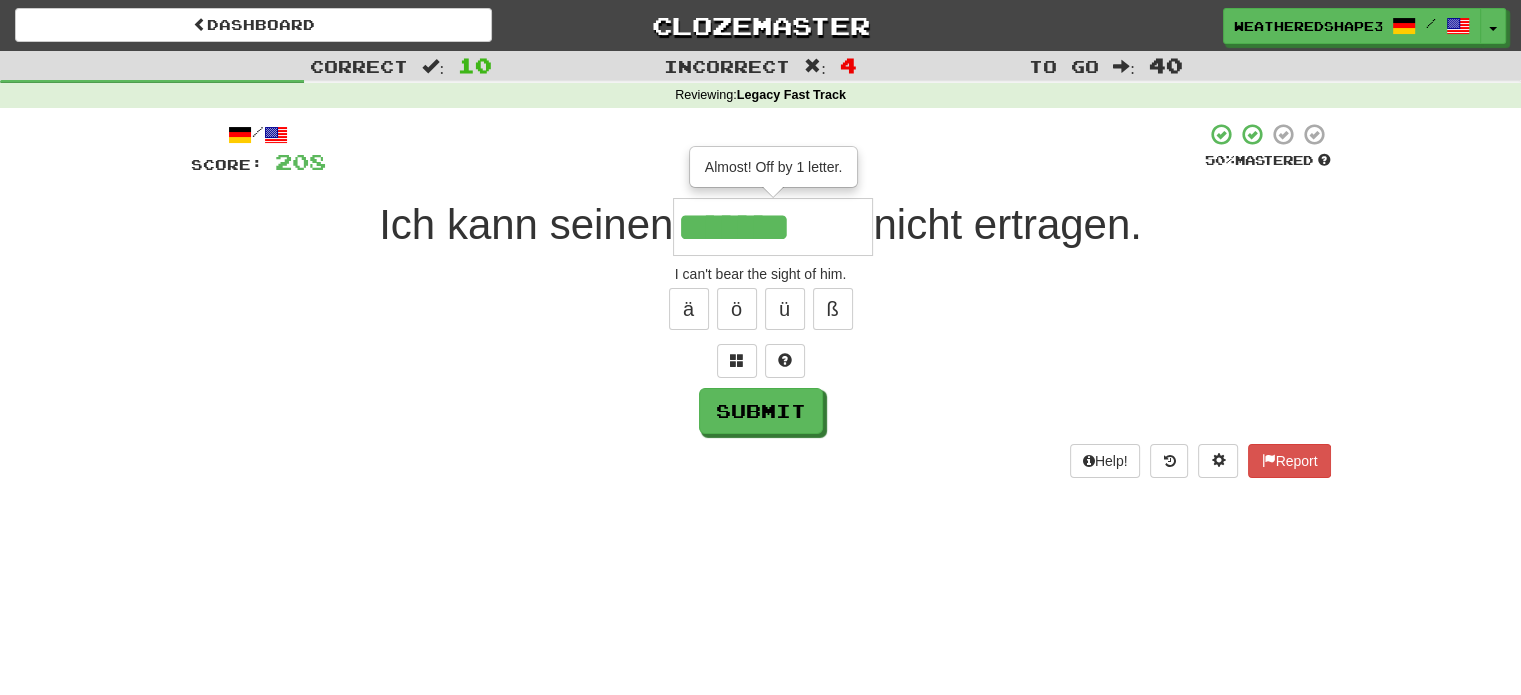 type on "*******" 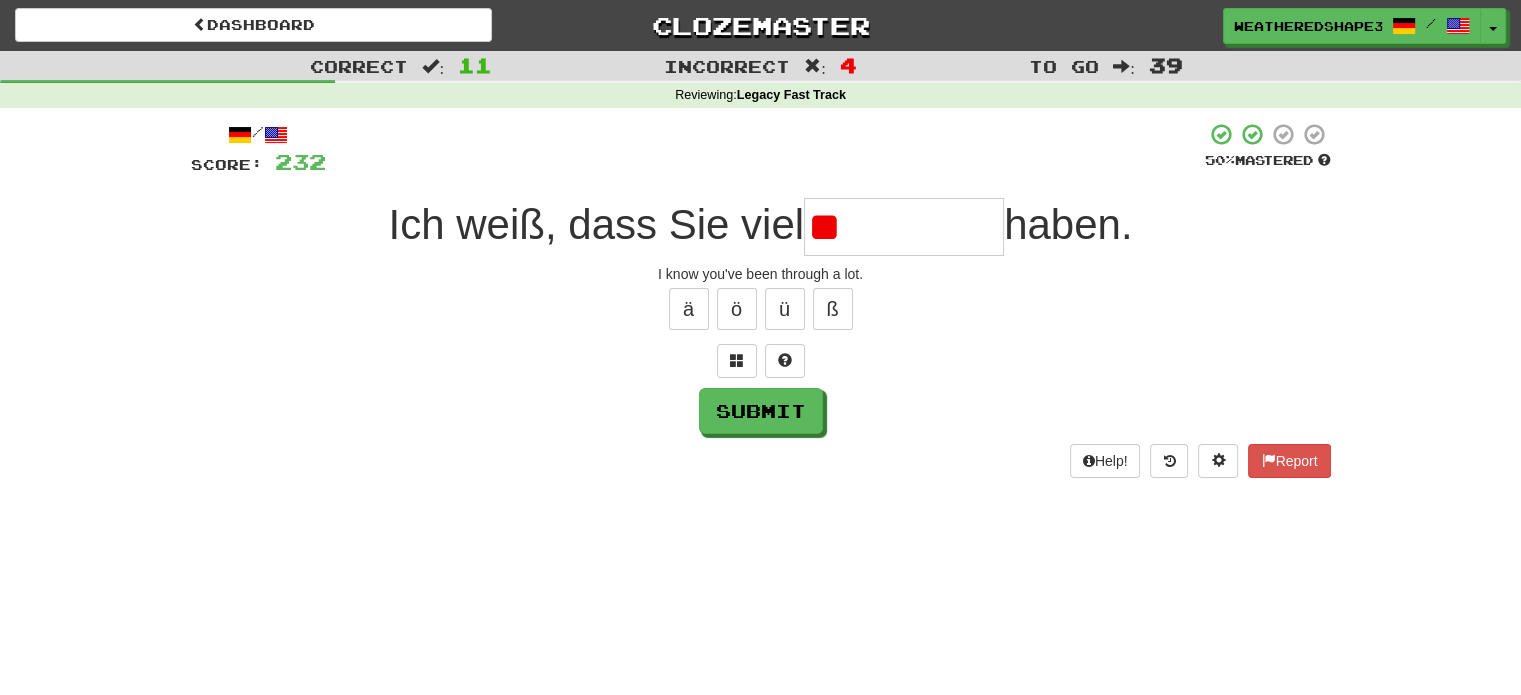 type on "*" 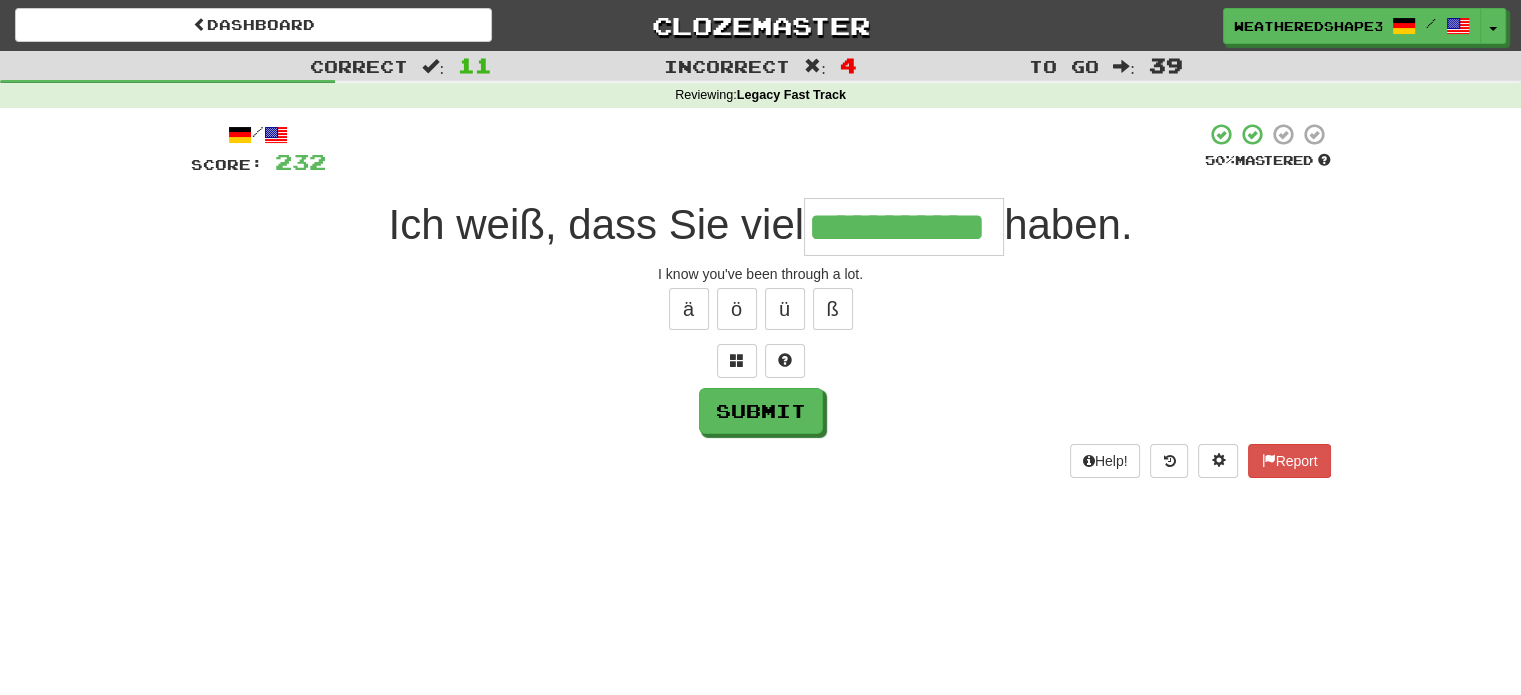 scroll, scrollTop: 0, scrollLeft: 61, axis: horizontal 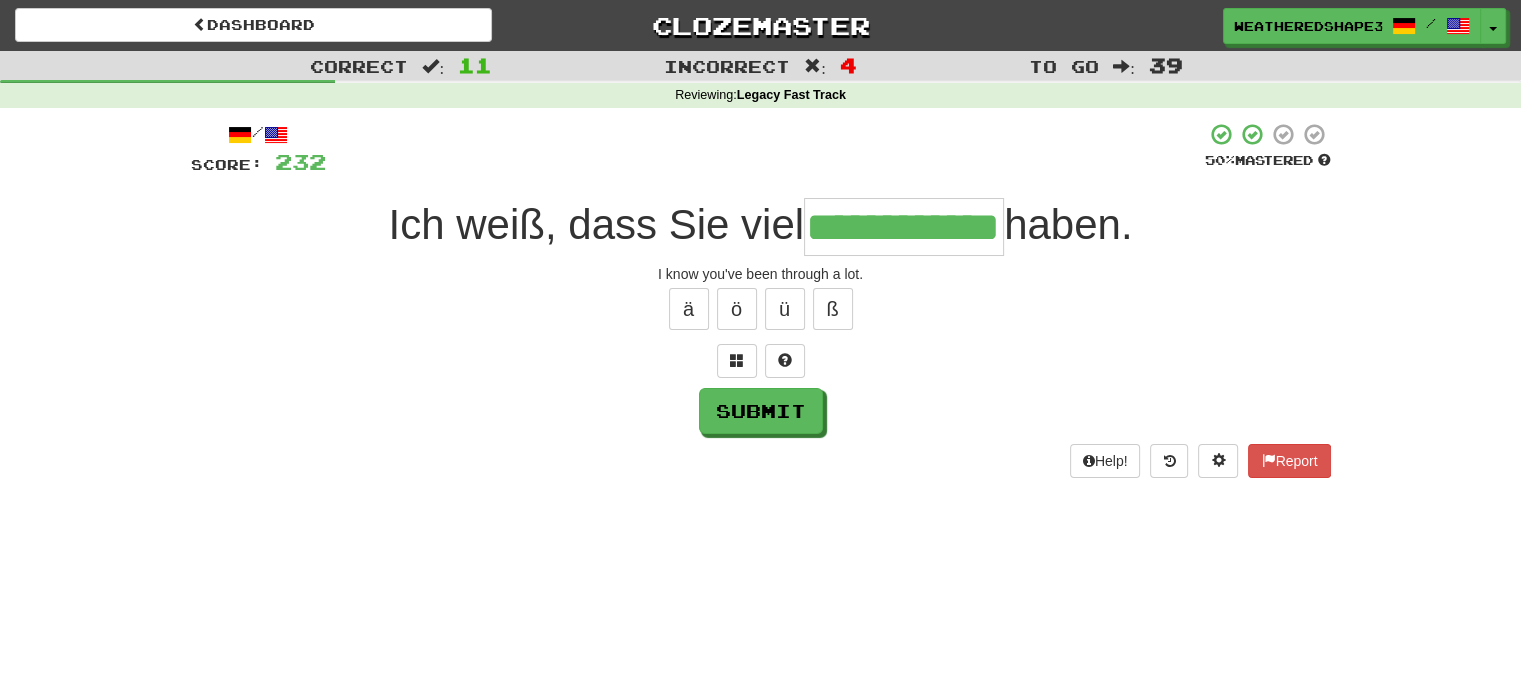 type on "**********" 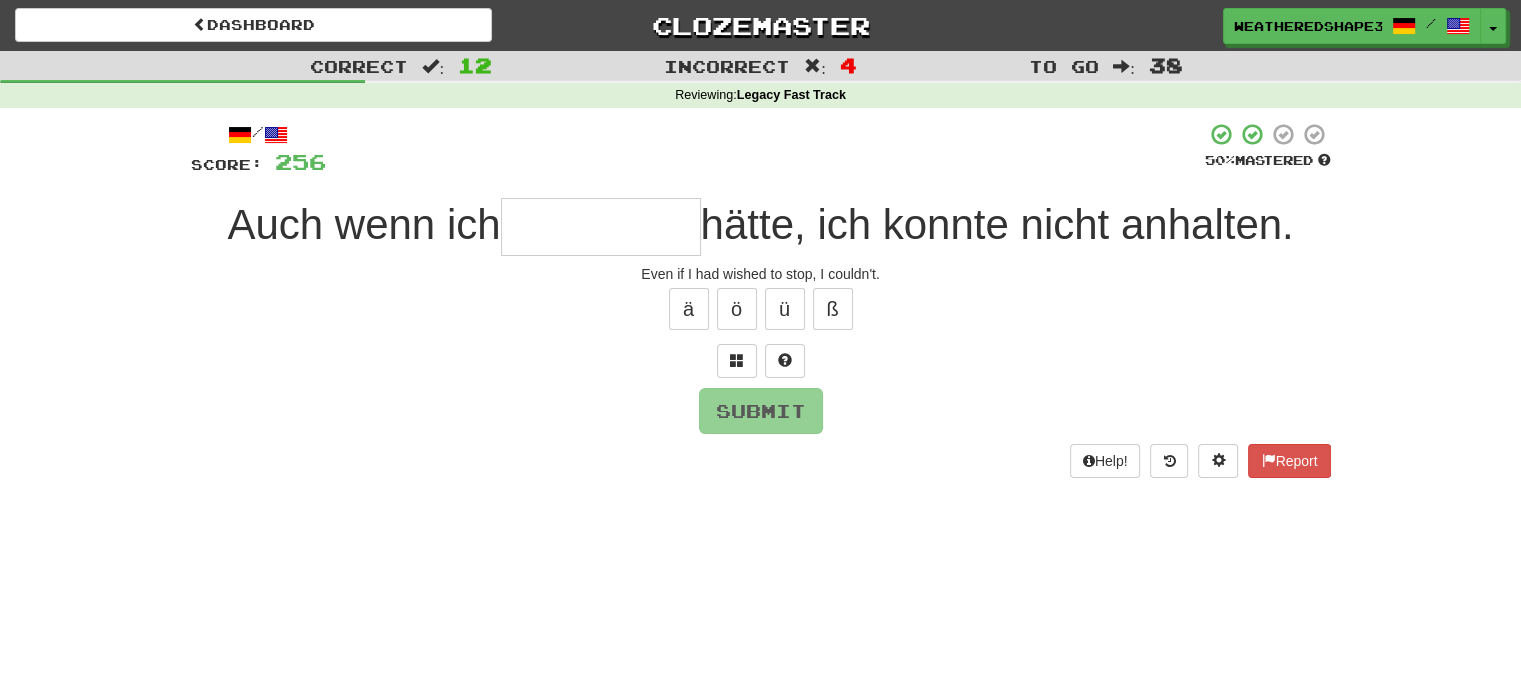 type on "*" 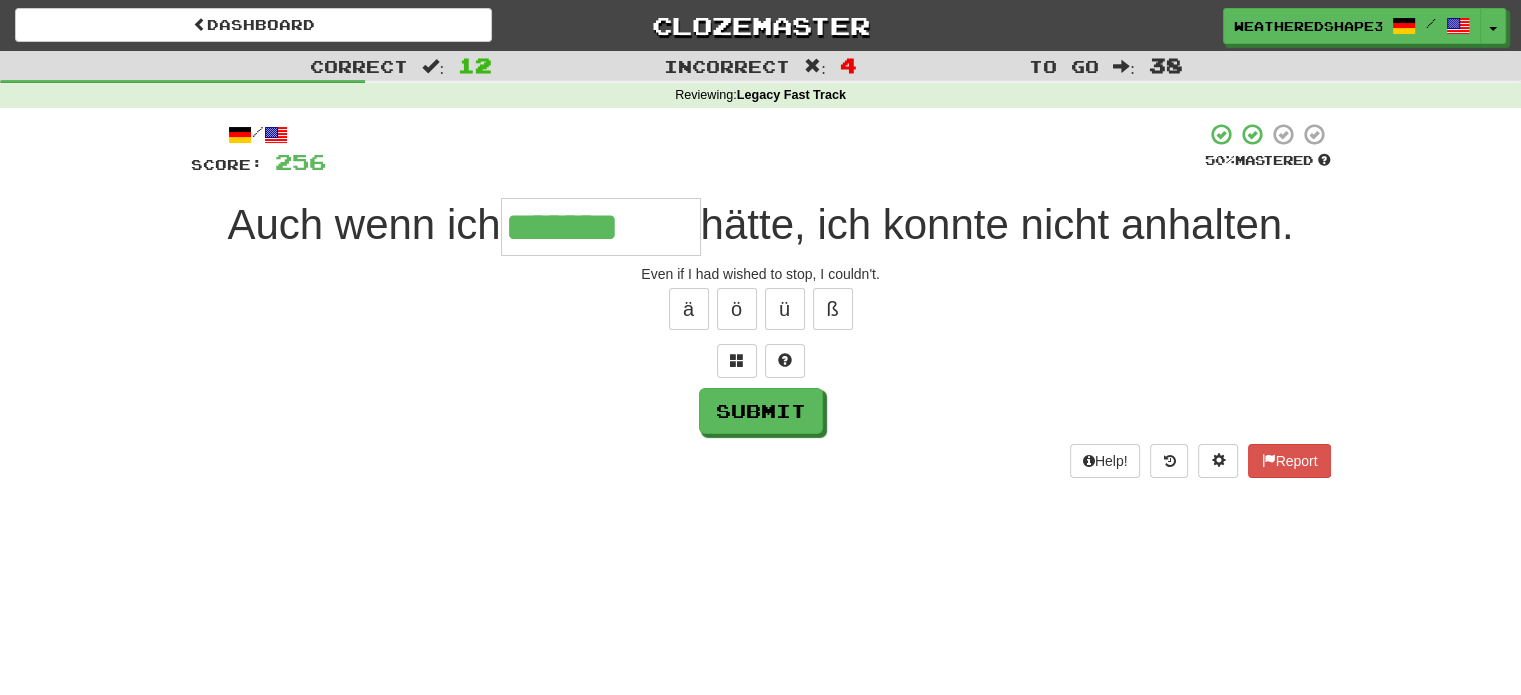 type on "*******" 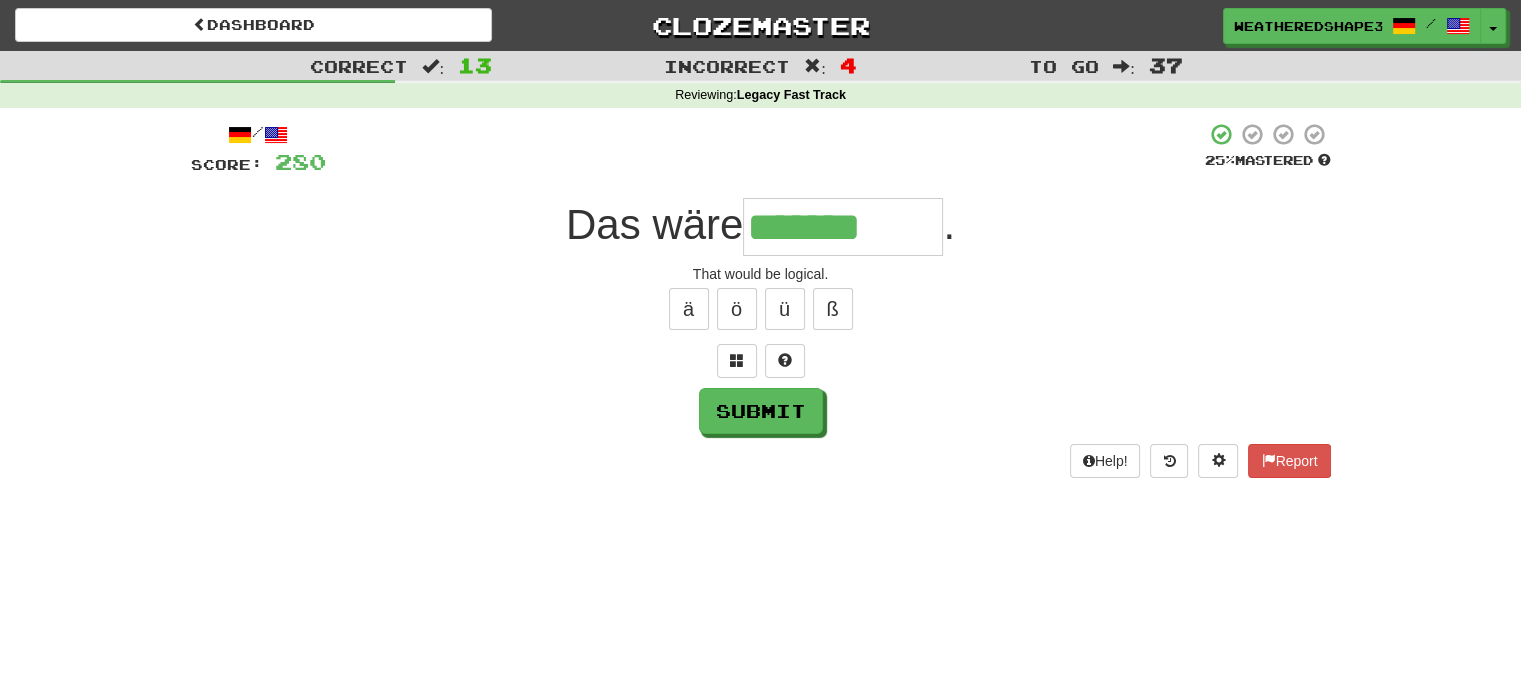 type on "*******" 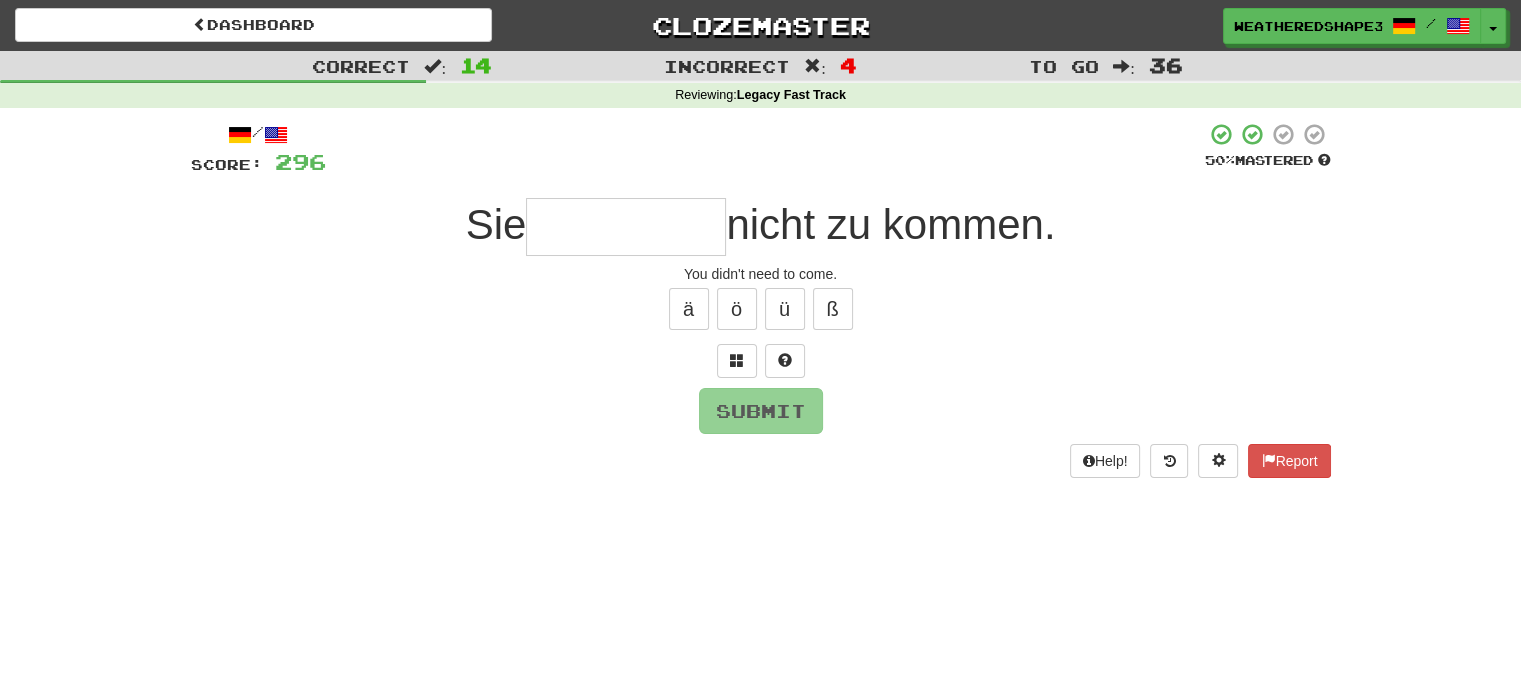 type on "*" 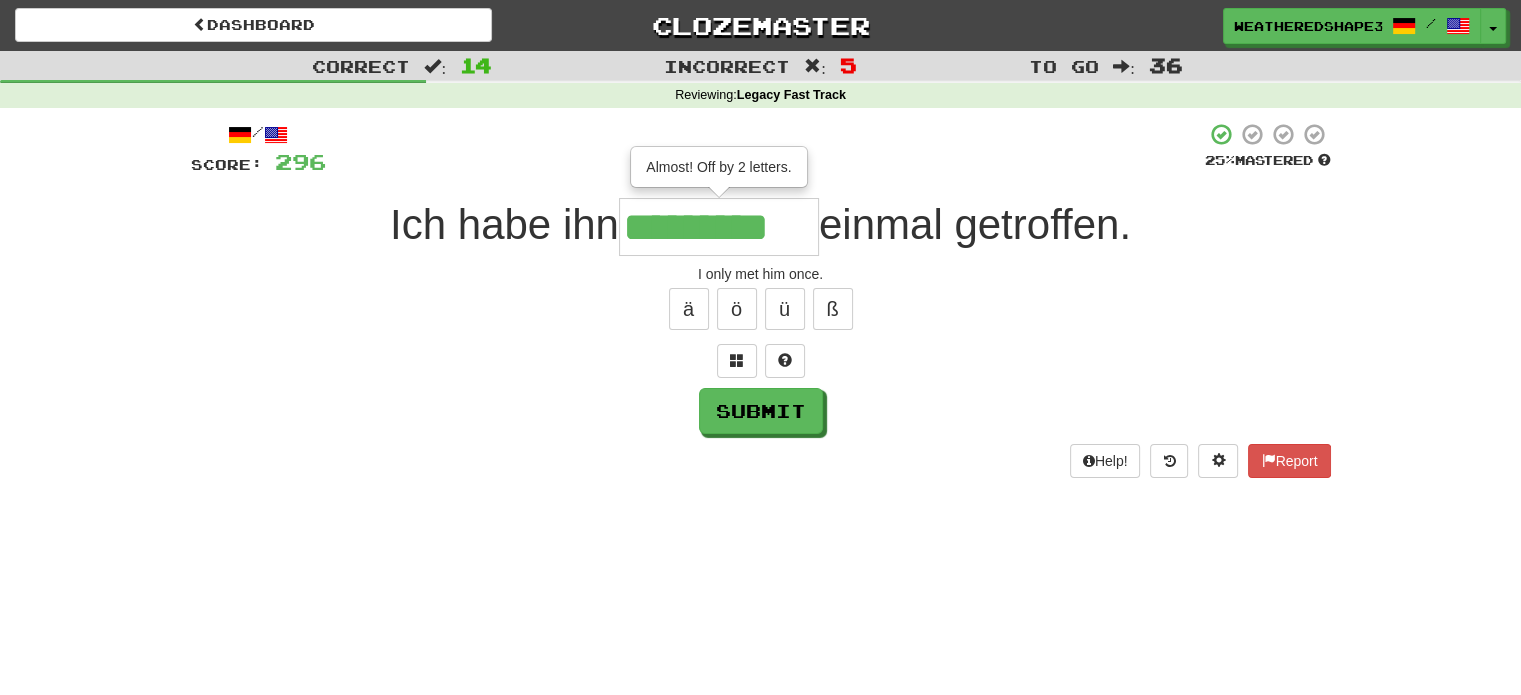 type on "*********" 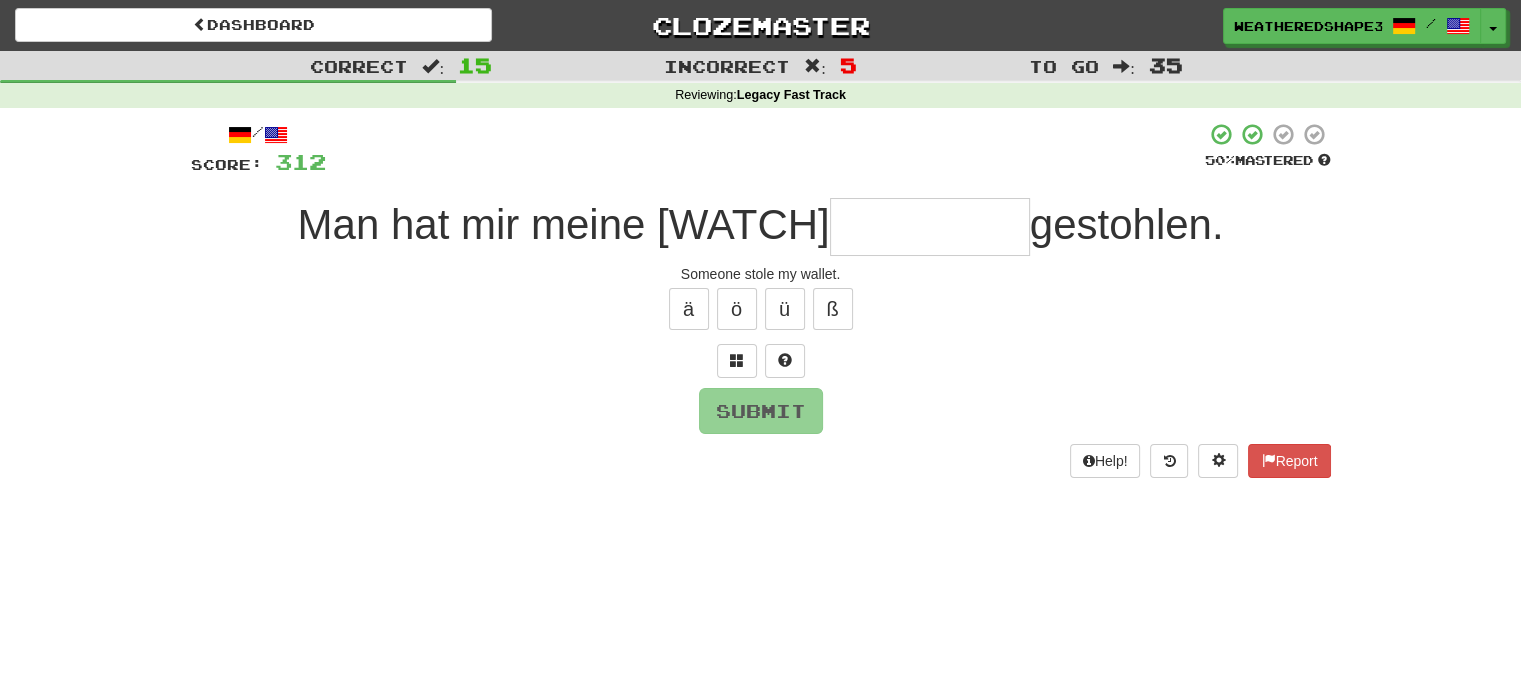 type on "*" 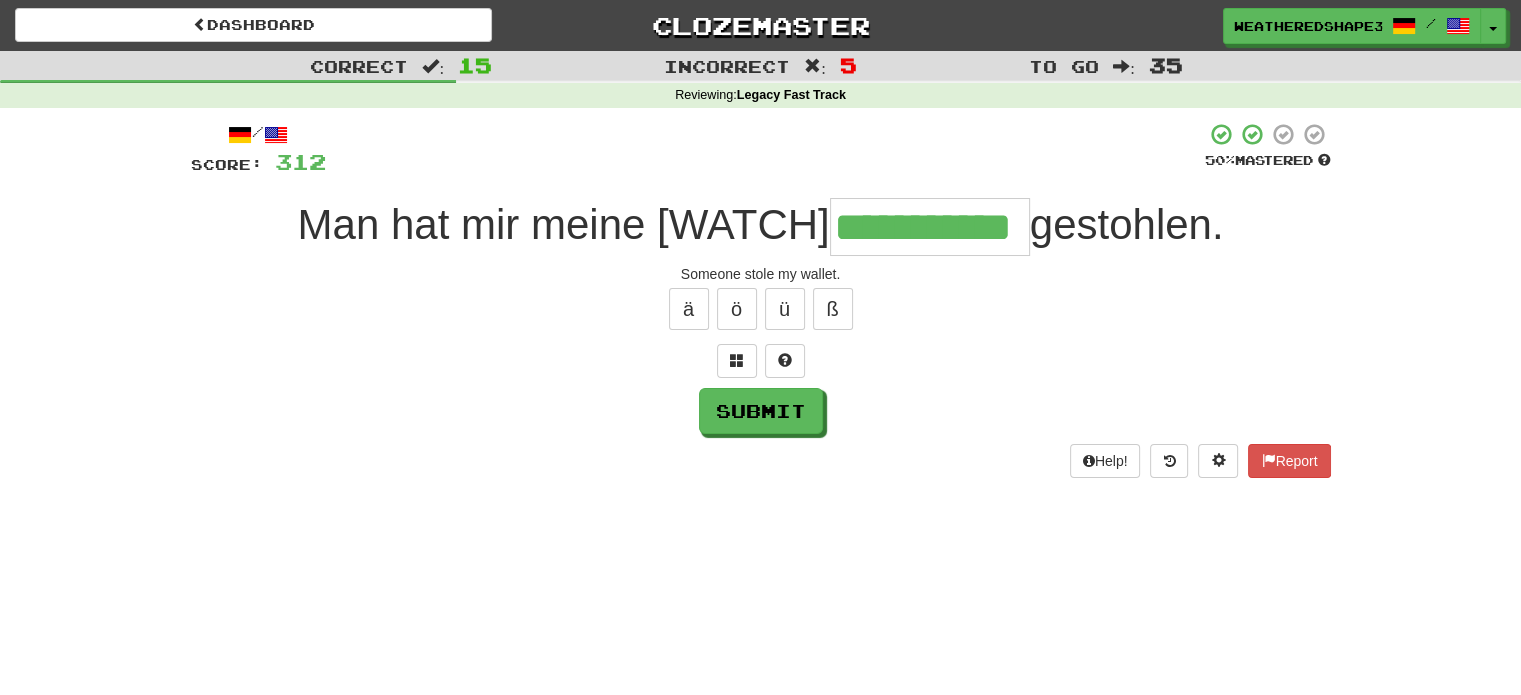 scroll, scrollTop: 0, scrollLeft: 12, axis: horizontal 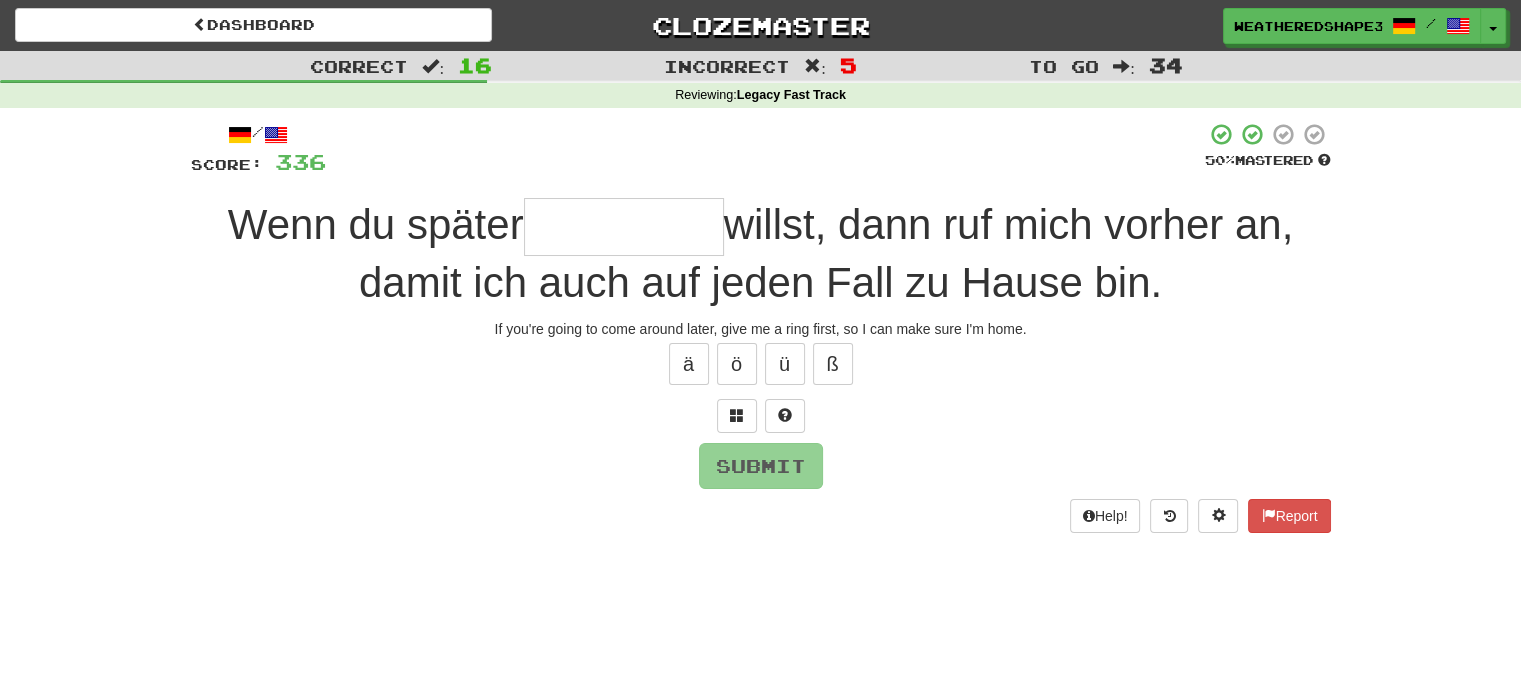 type on "*" 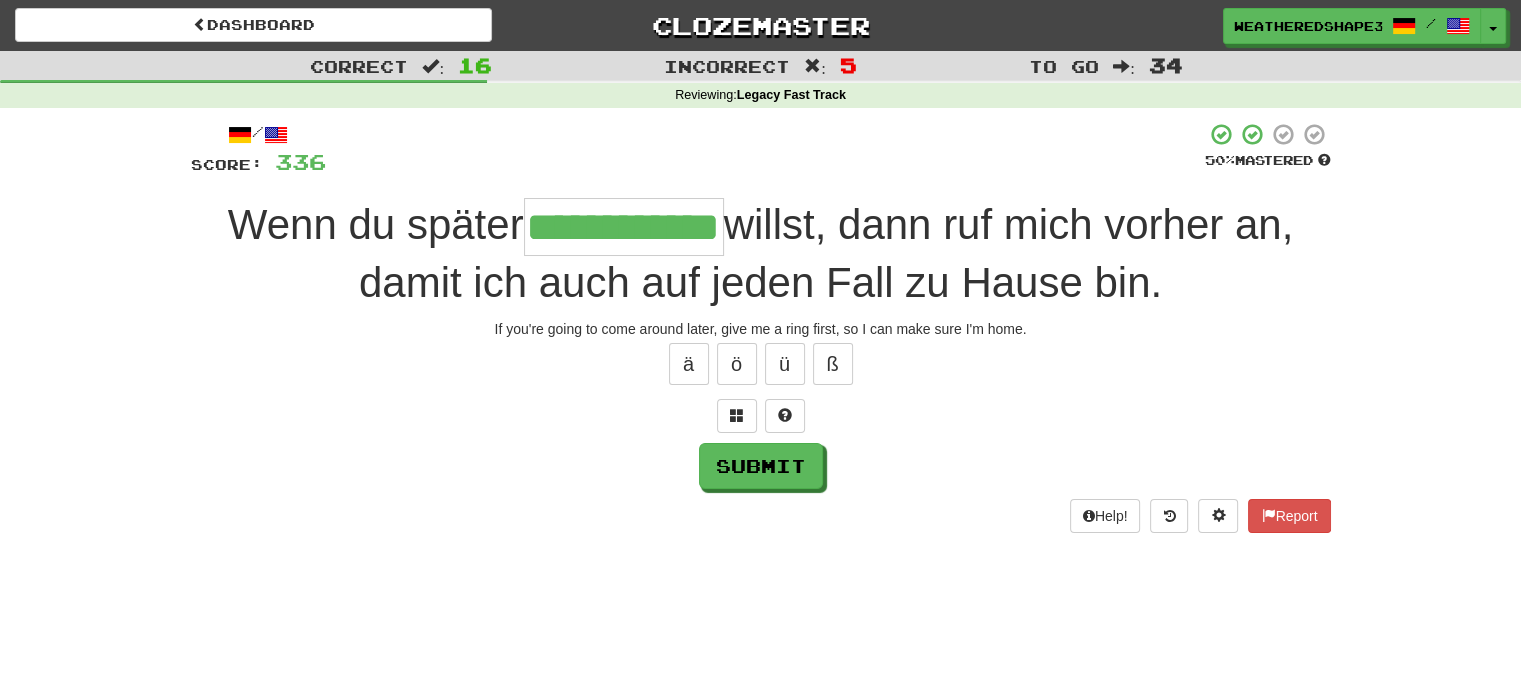 scroll, scrollTop: 0, scrollLeft: 82, axis: horizontal 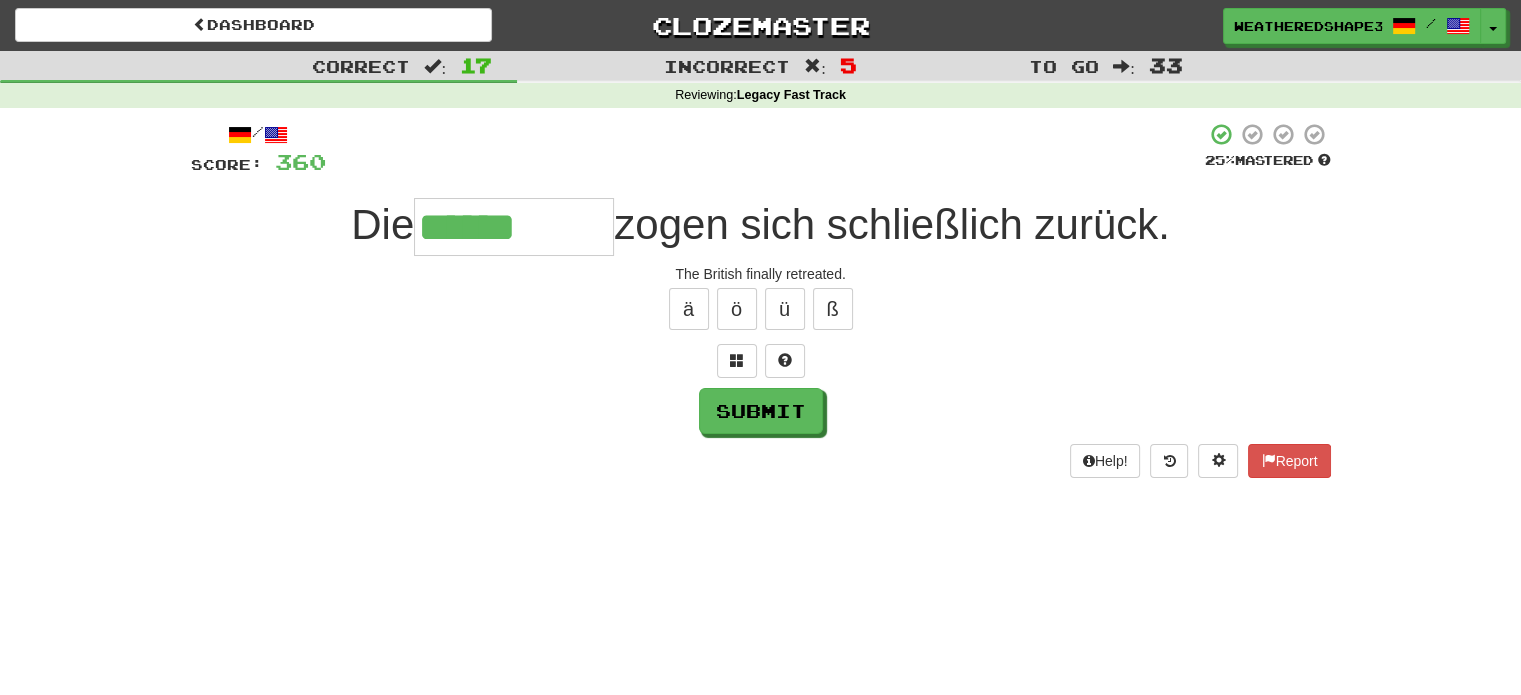 type on "******" 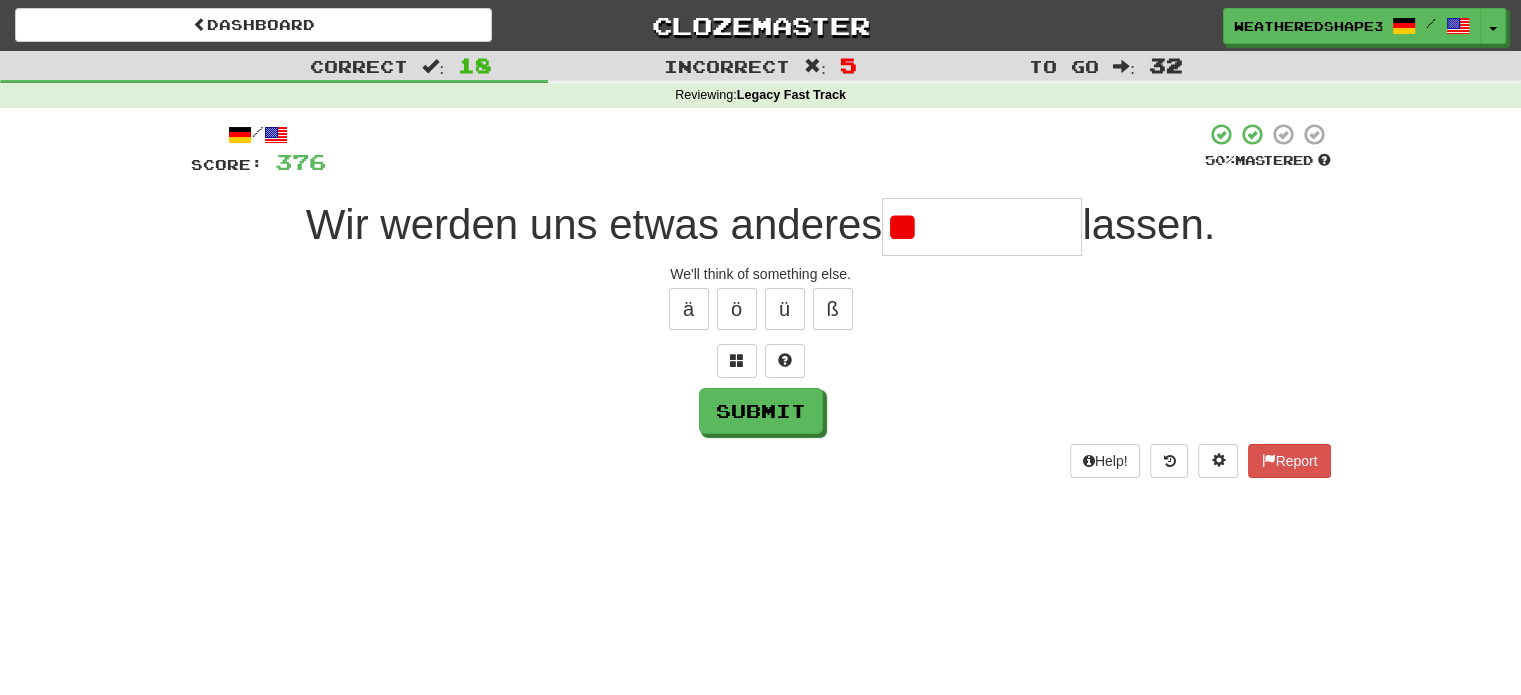 type on "*" 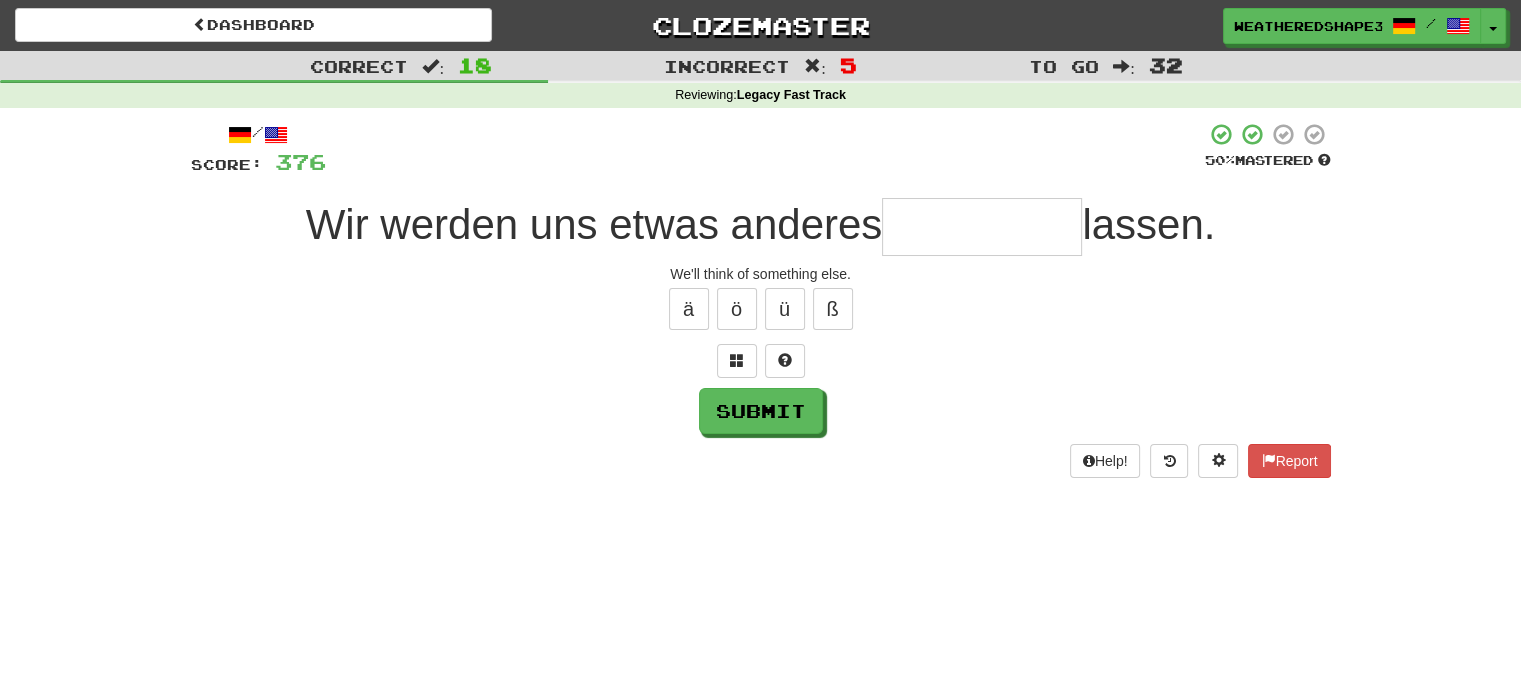 type on "*" 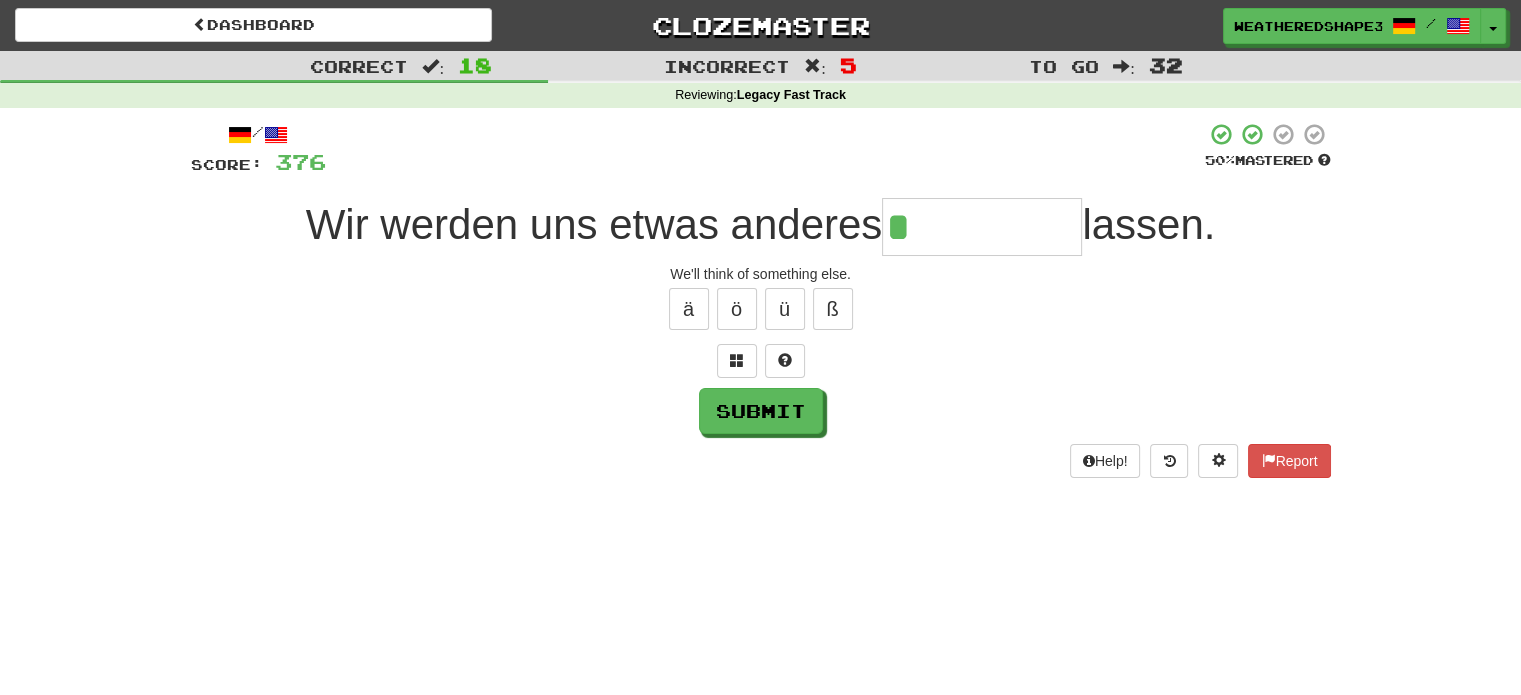 type on "*********" 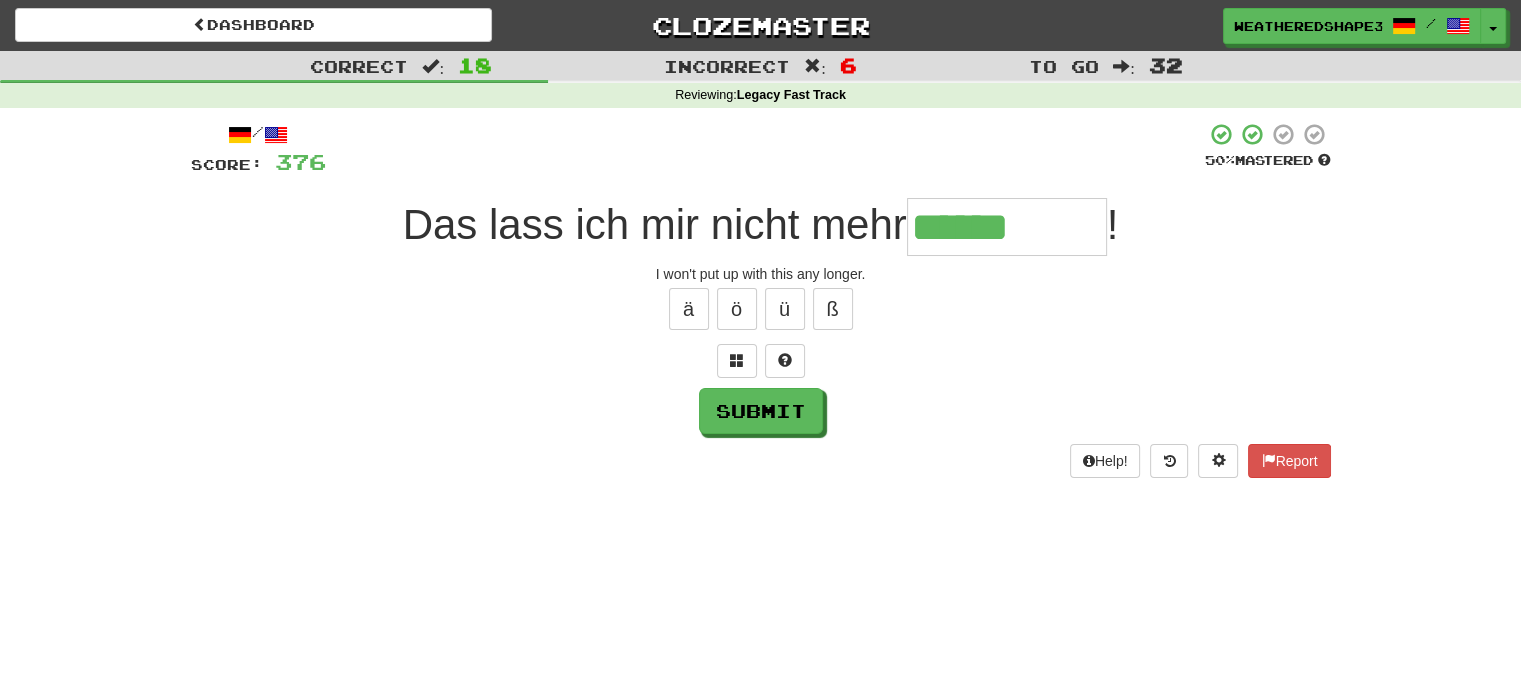 type on "******" 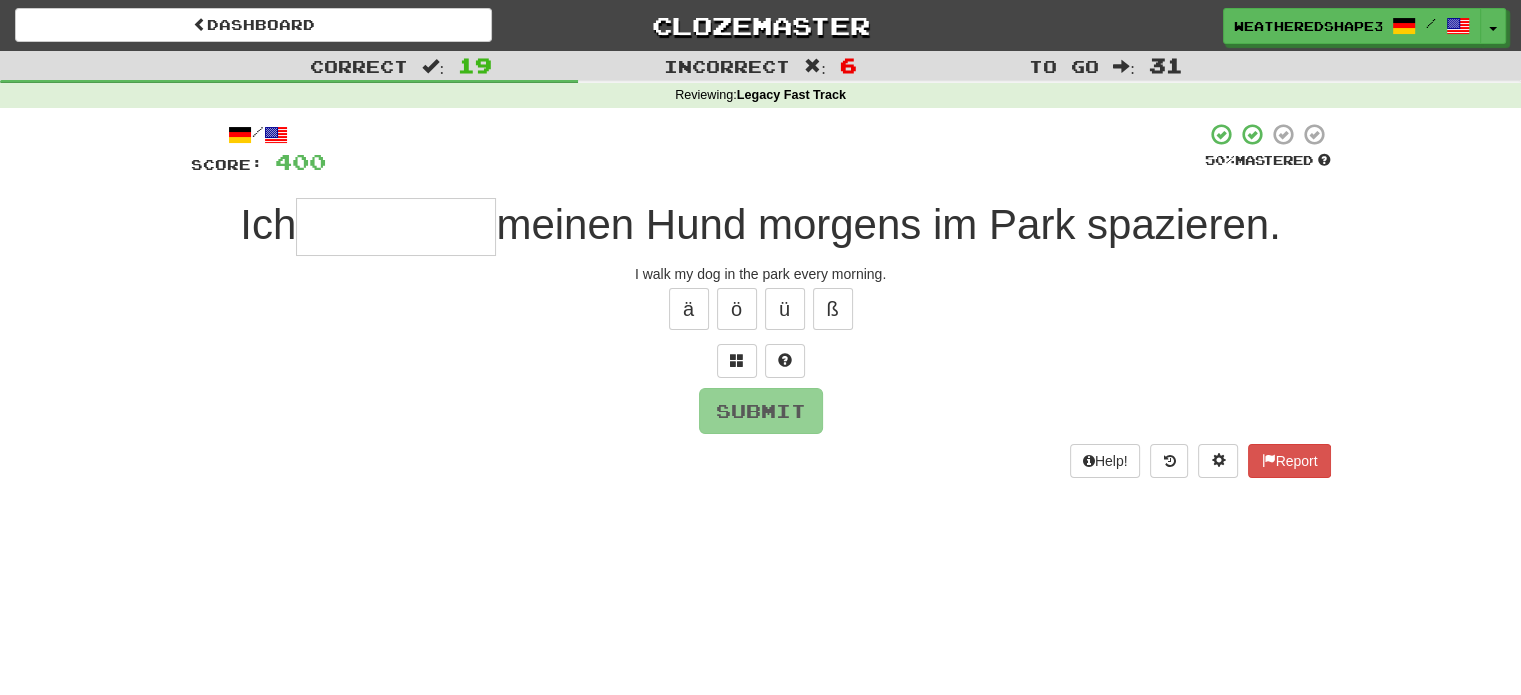 type on "*" 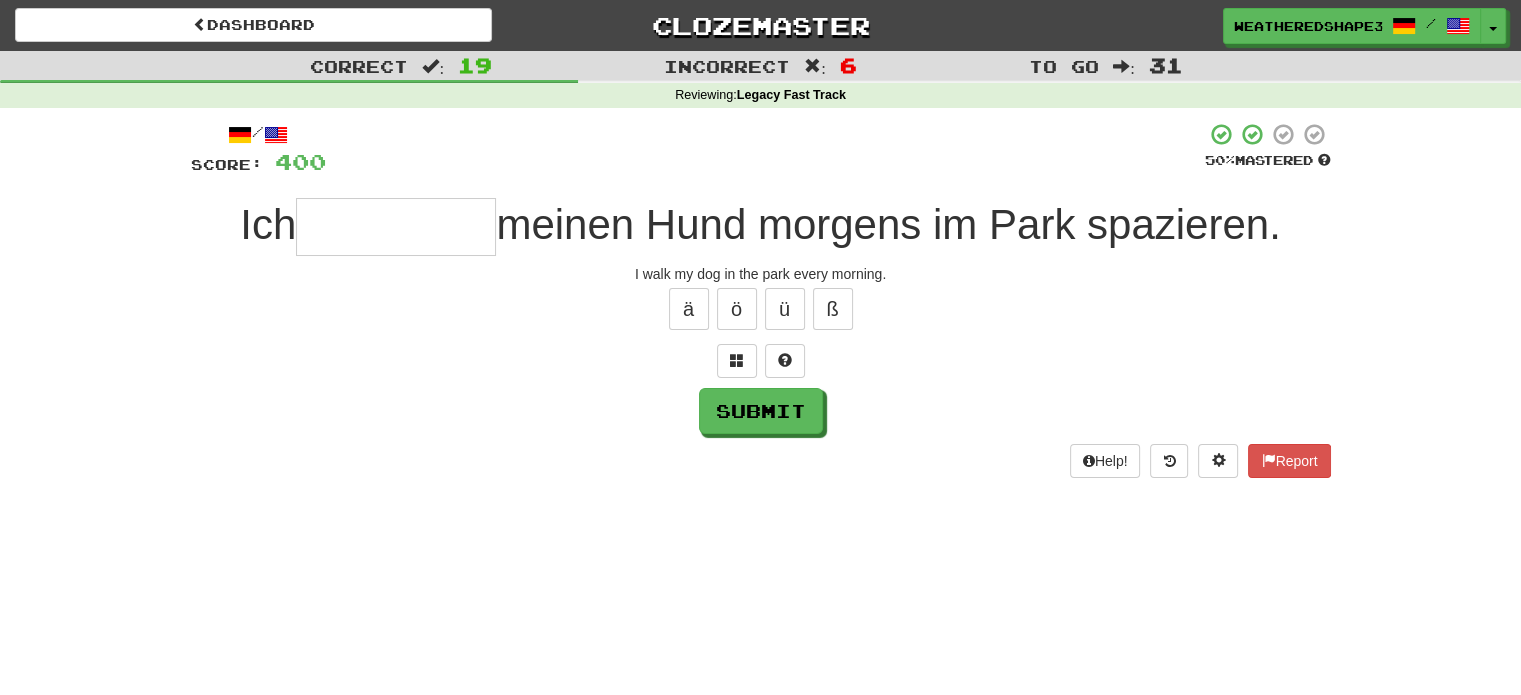 type on "*" 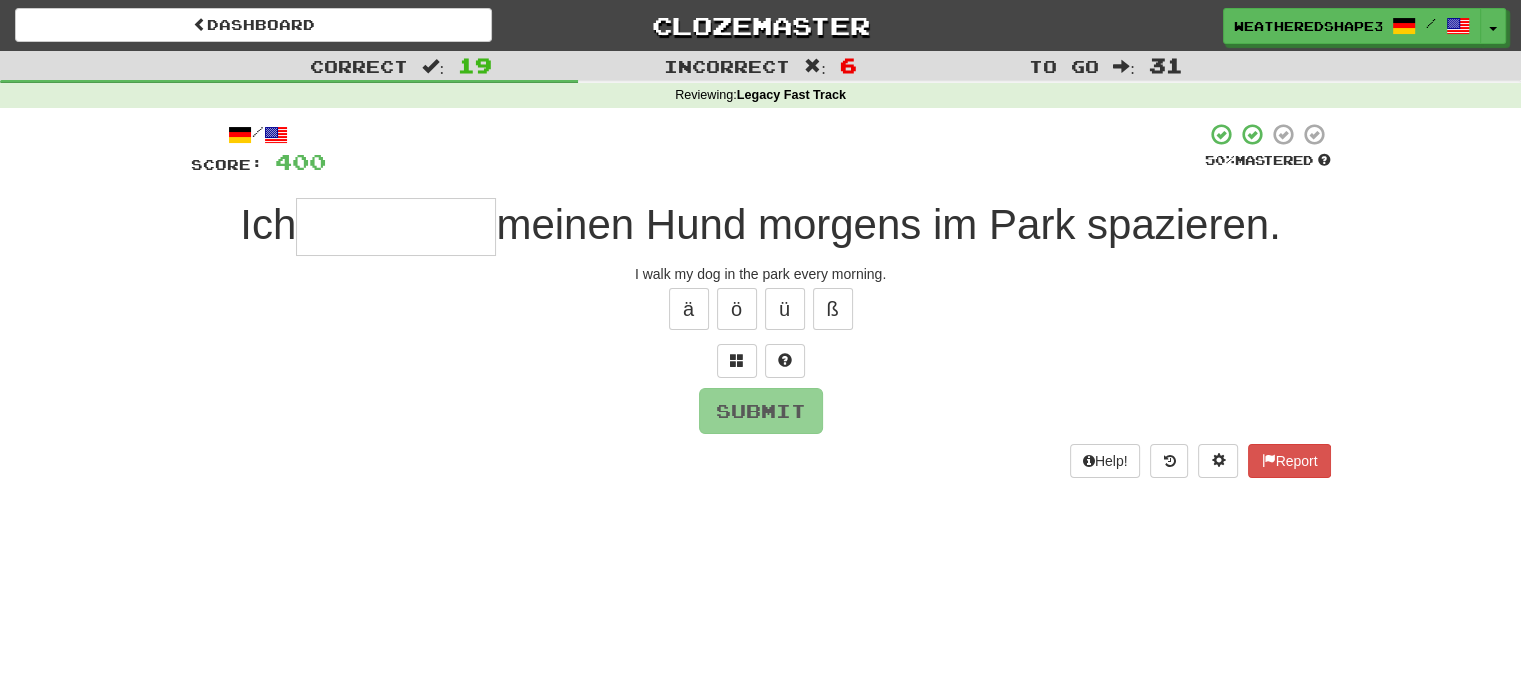 type on "*" 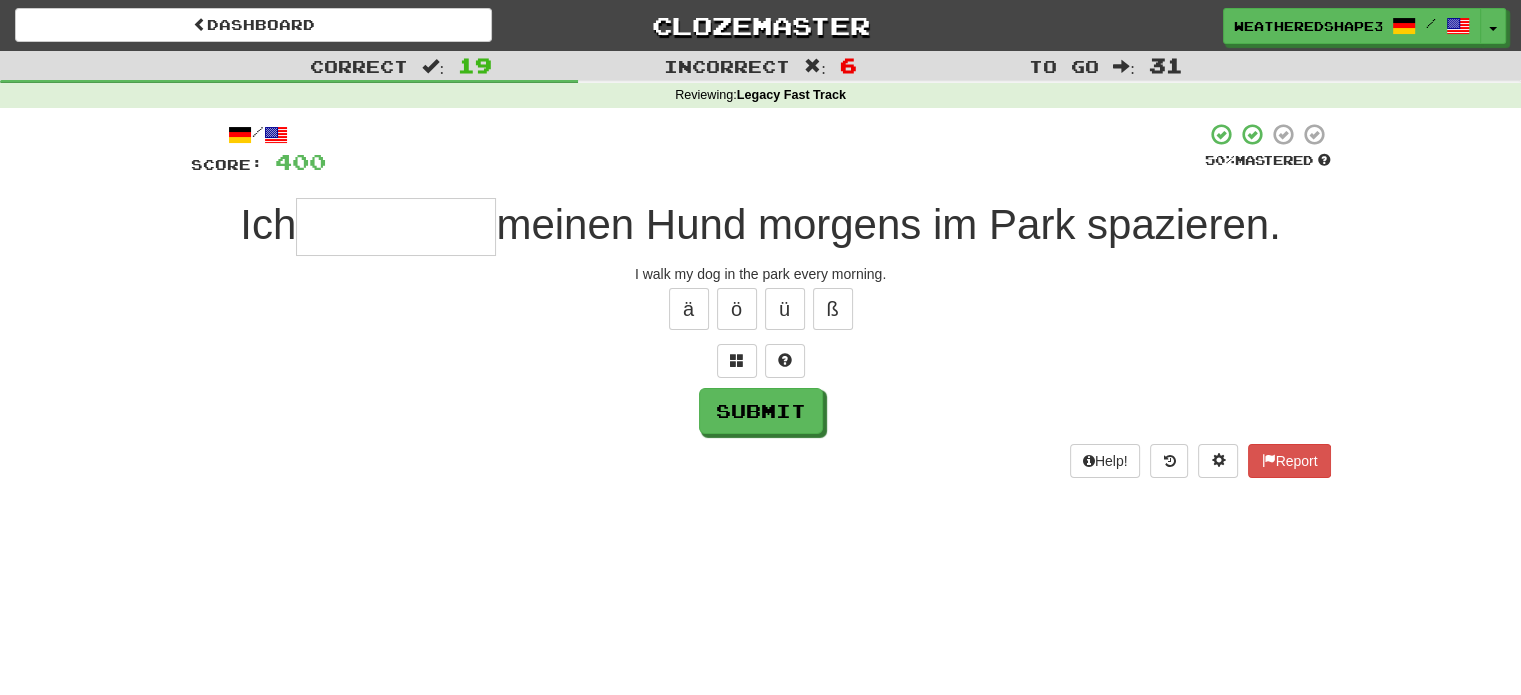 type on "*****" 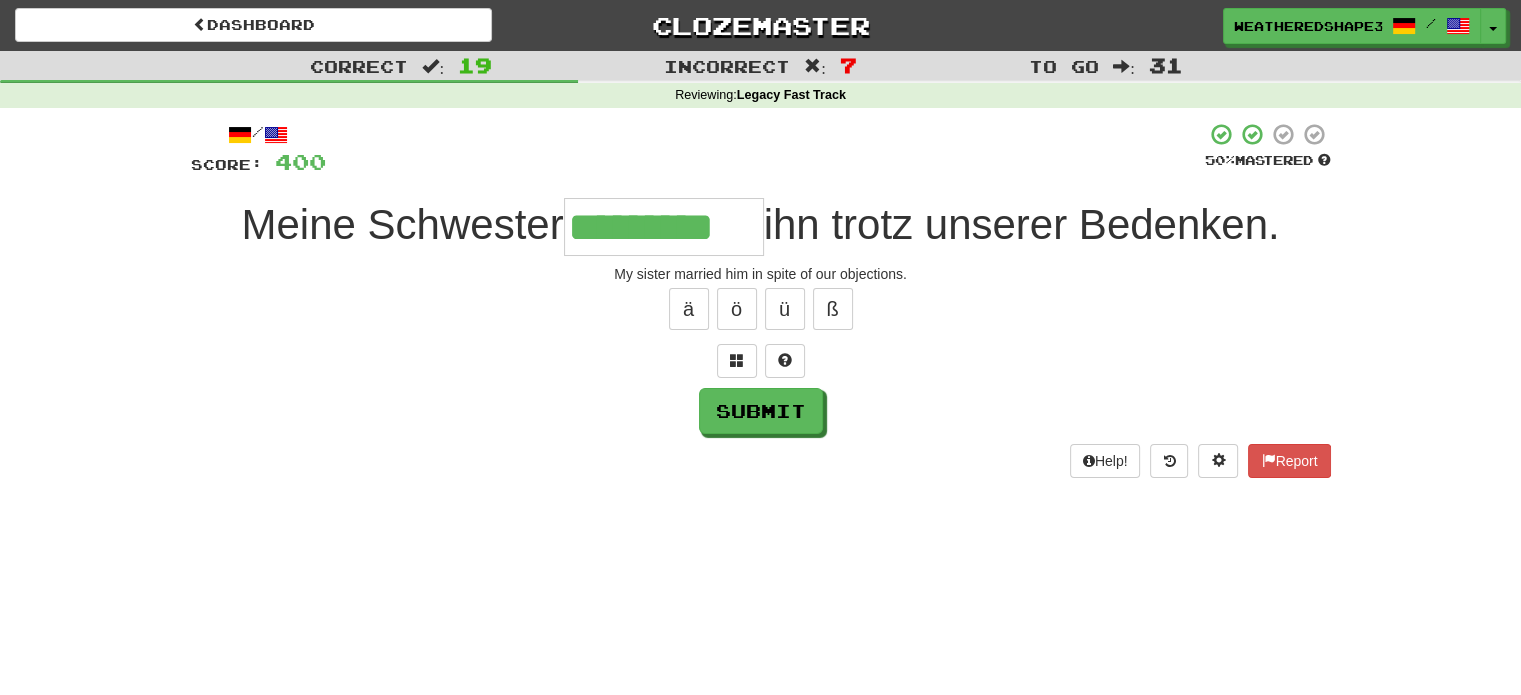 type on "*********" 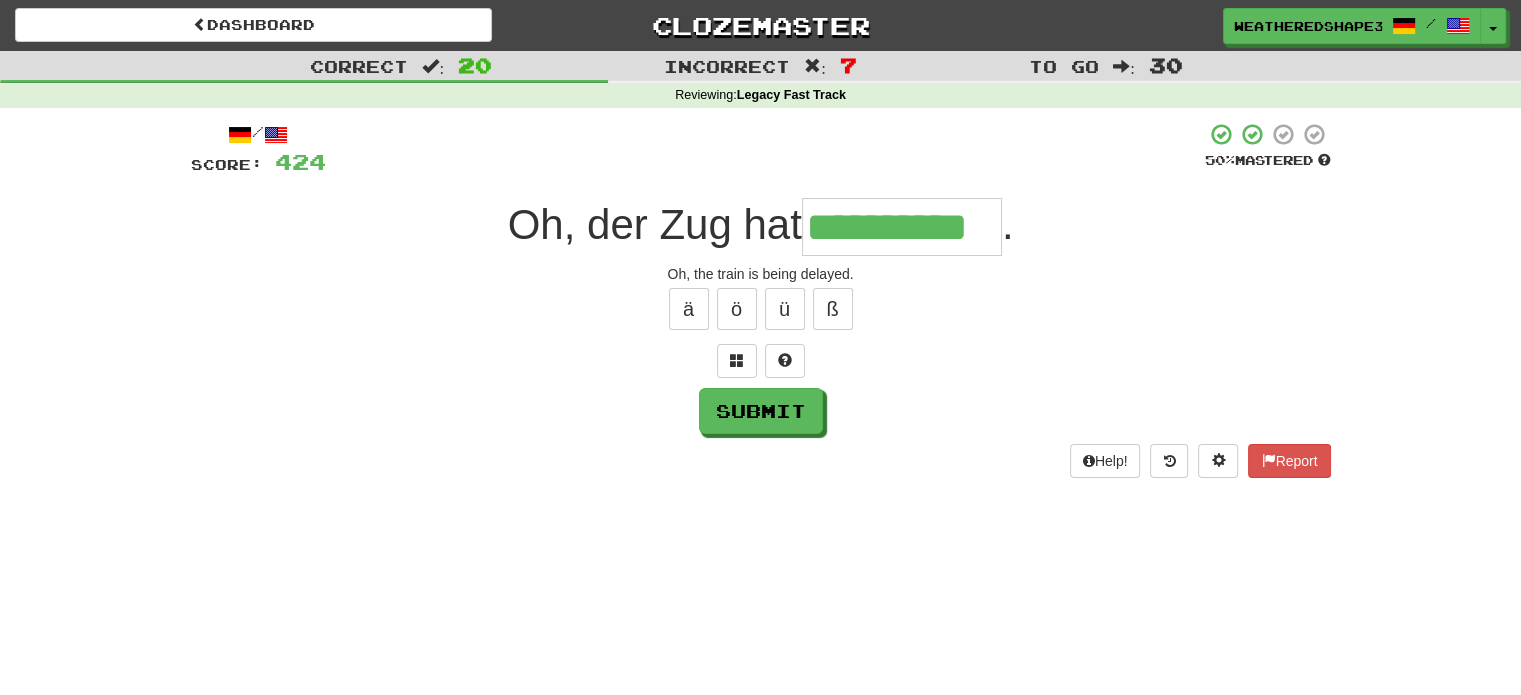 type on "**********" 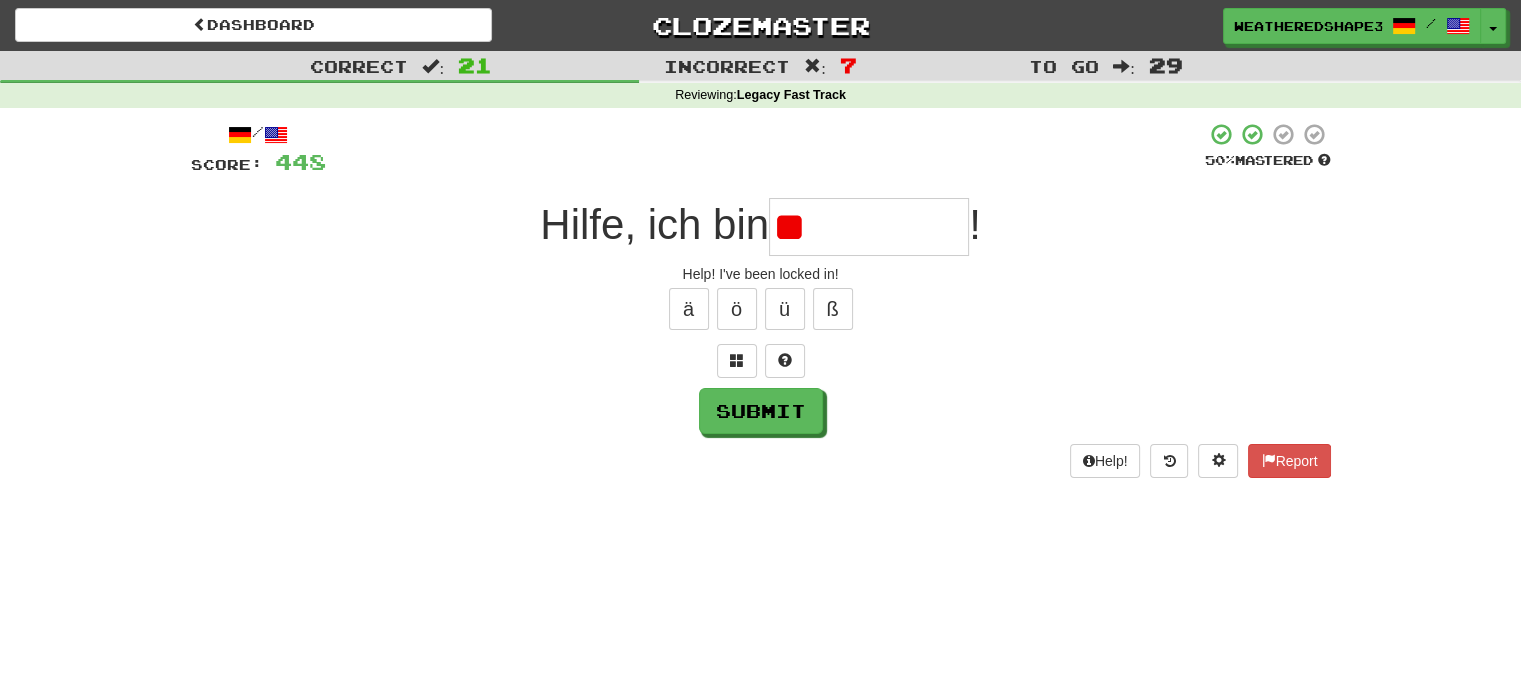 type on "*" 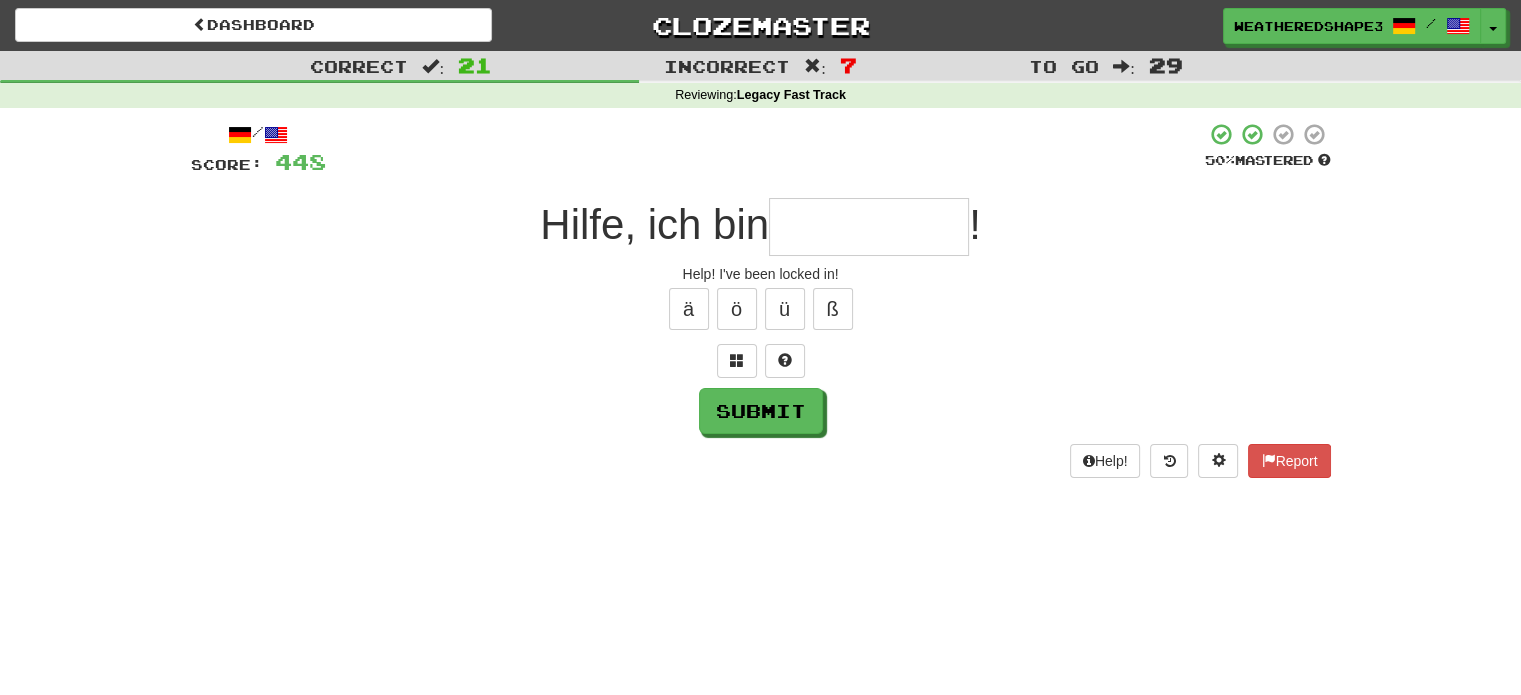 type on "*" 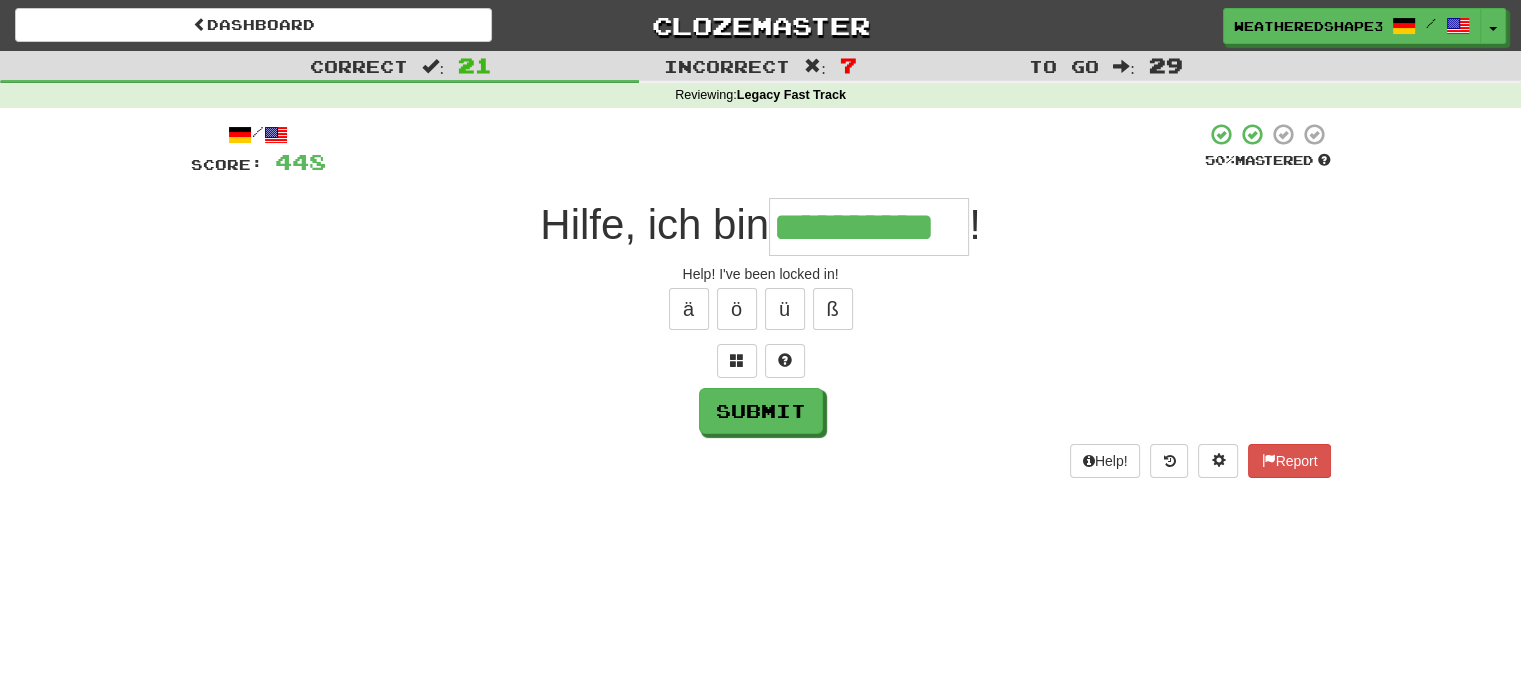 scroll, scrollTop: 0, scrollLeft: 5, axis: horizontal 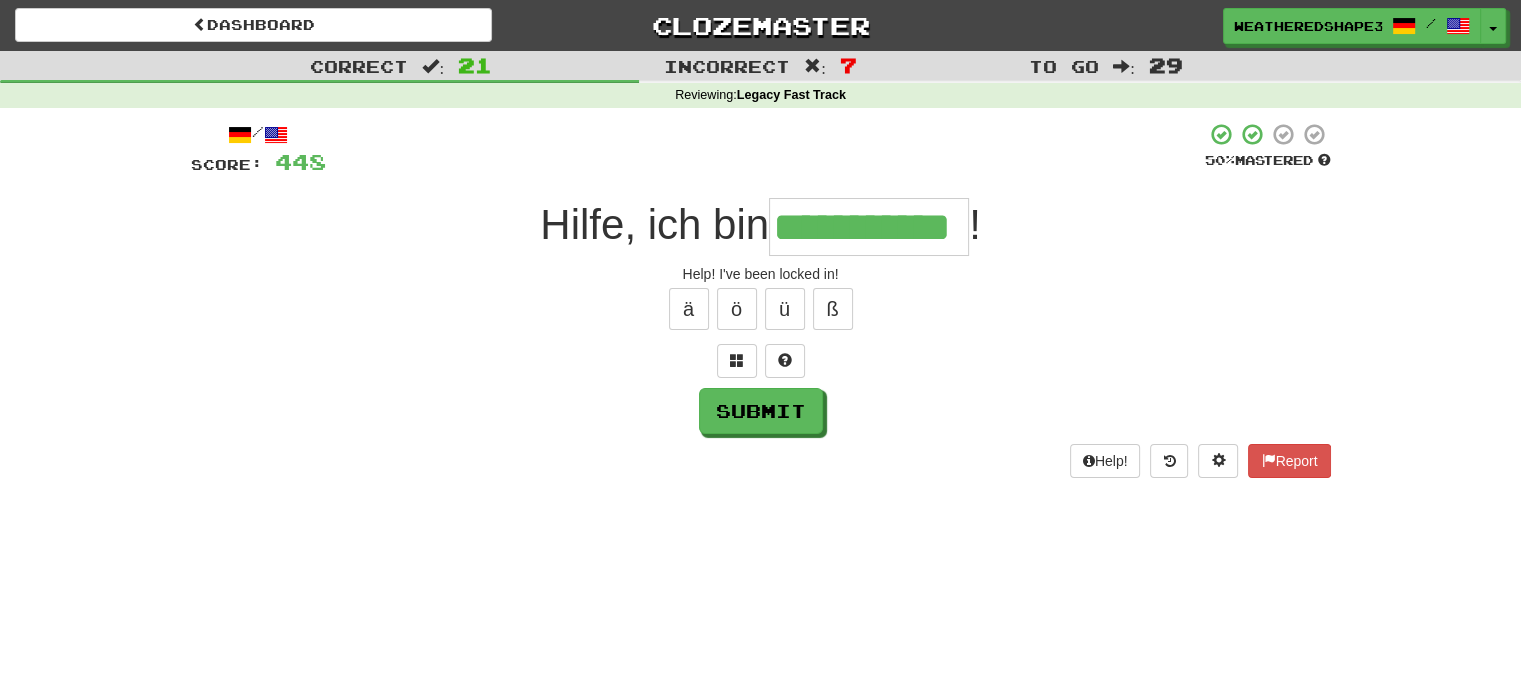 type on "**********" 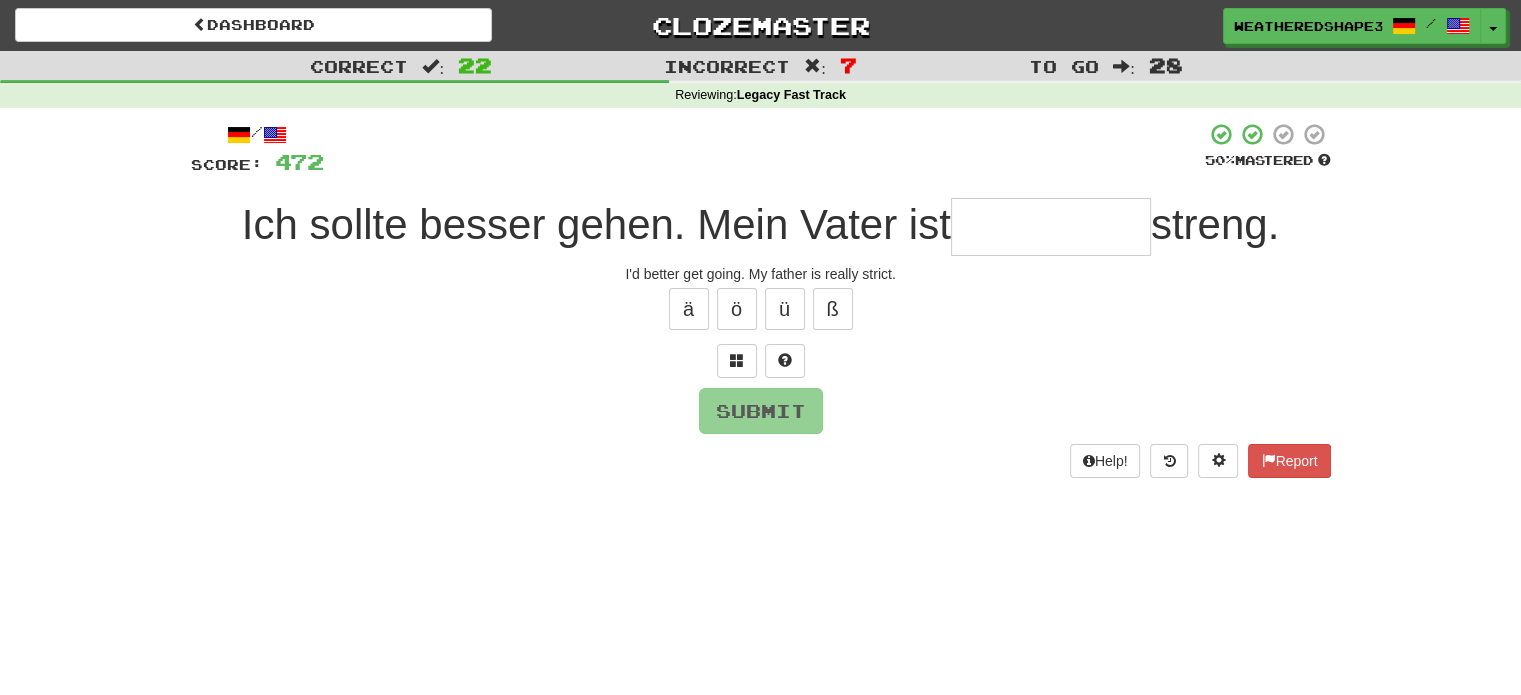 type on "*" 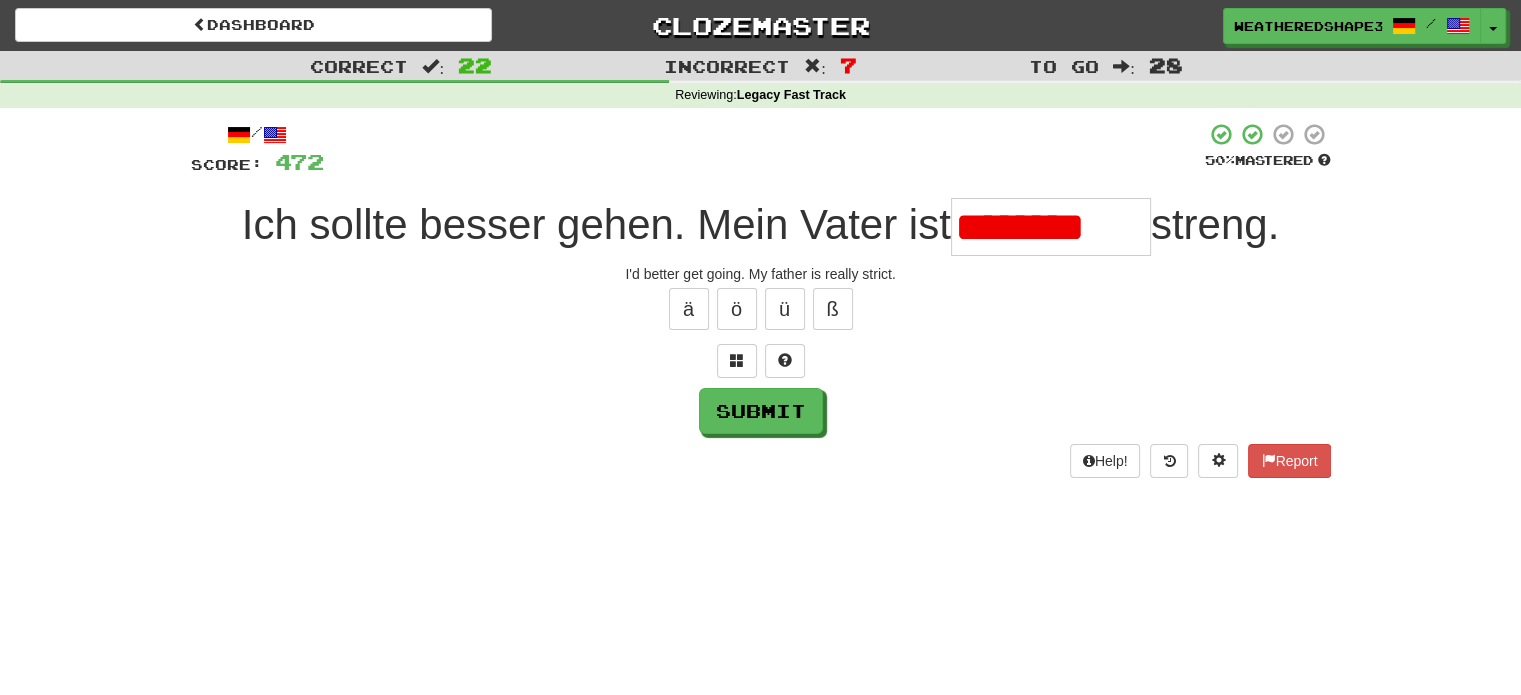 scroll, scrollTop: 0, scrollLeft: 0, axis: both 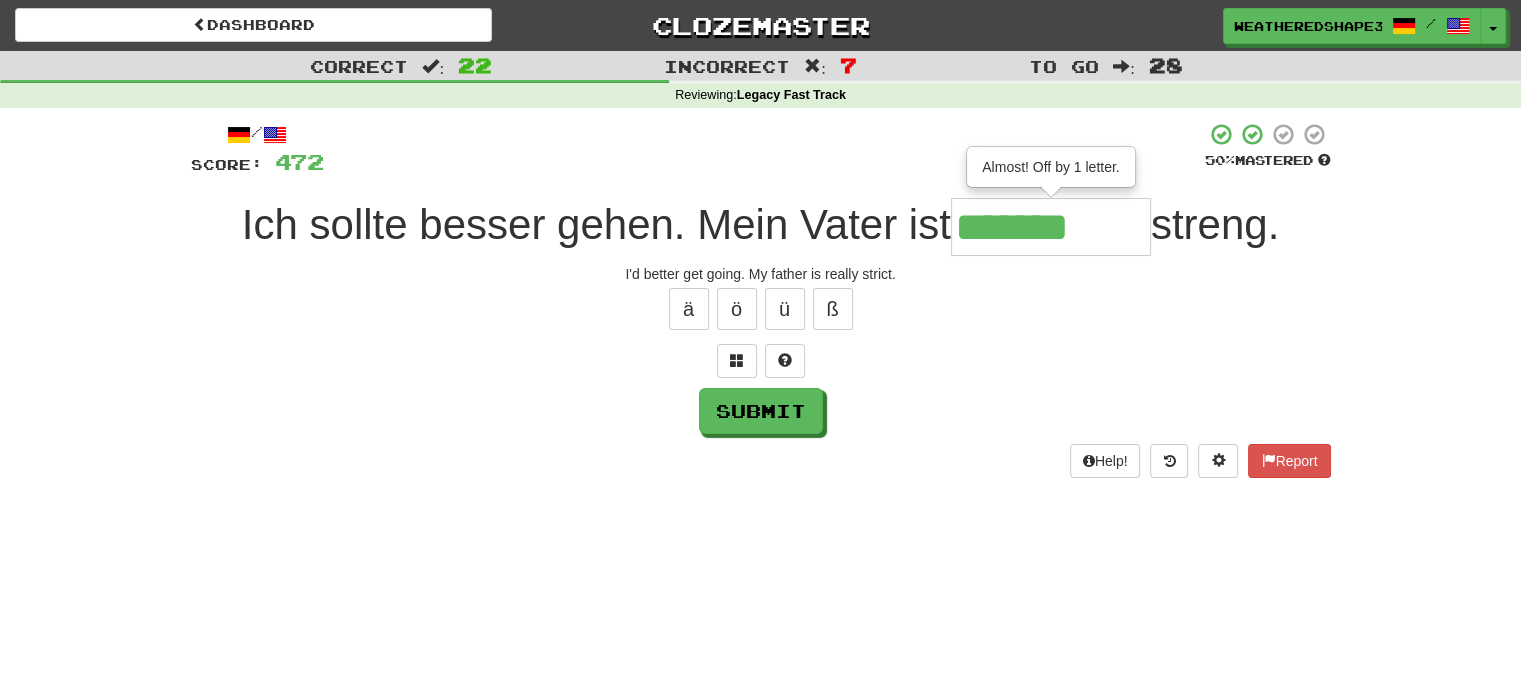 type on "*******" 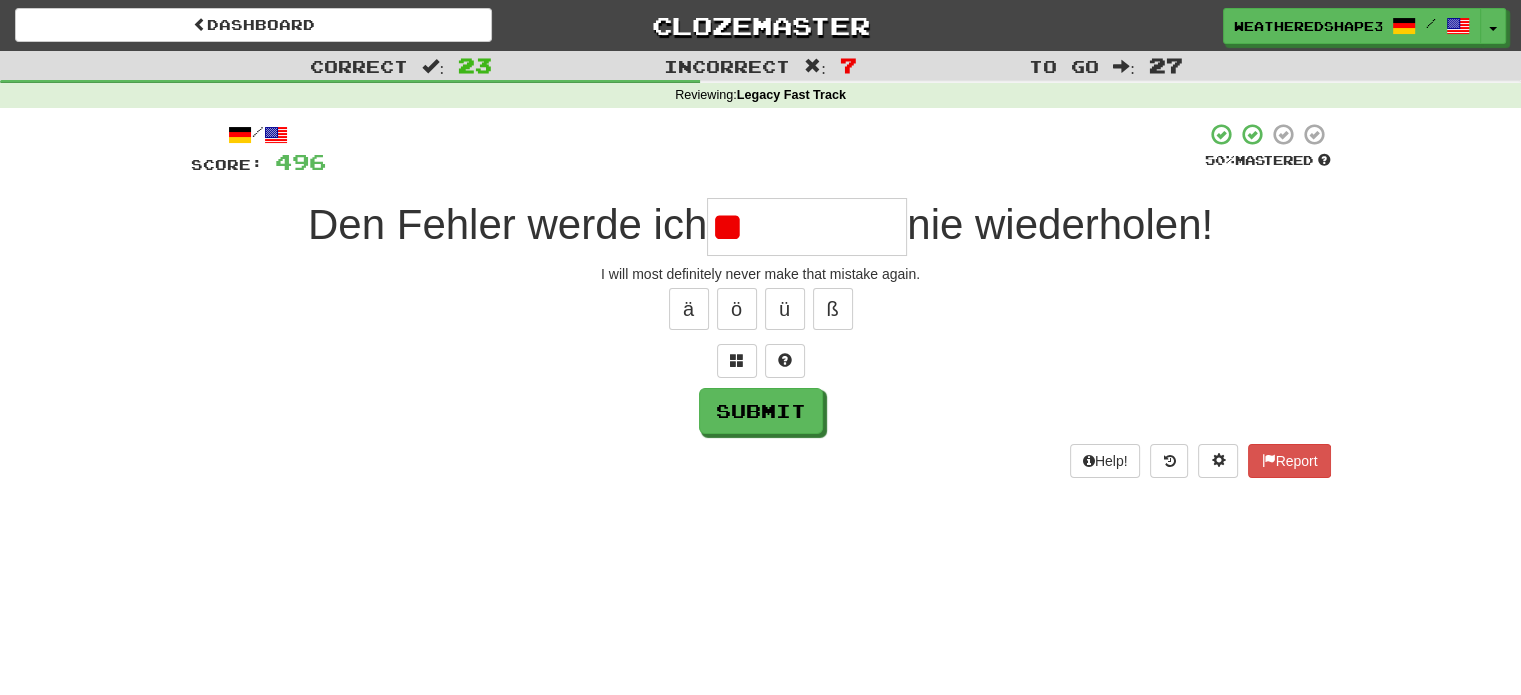 type on "*" 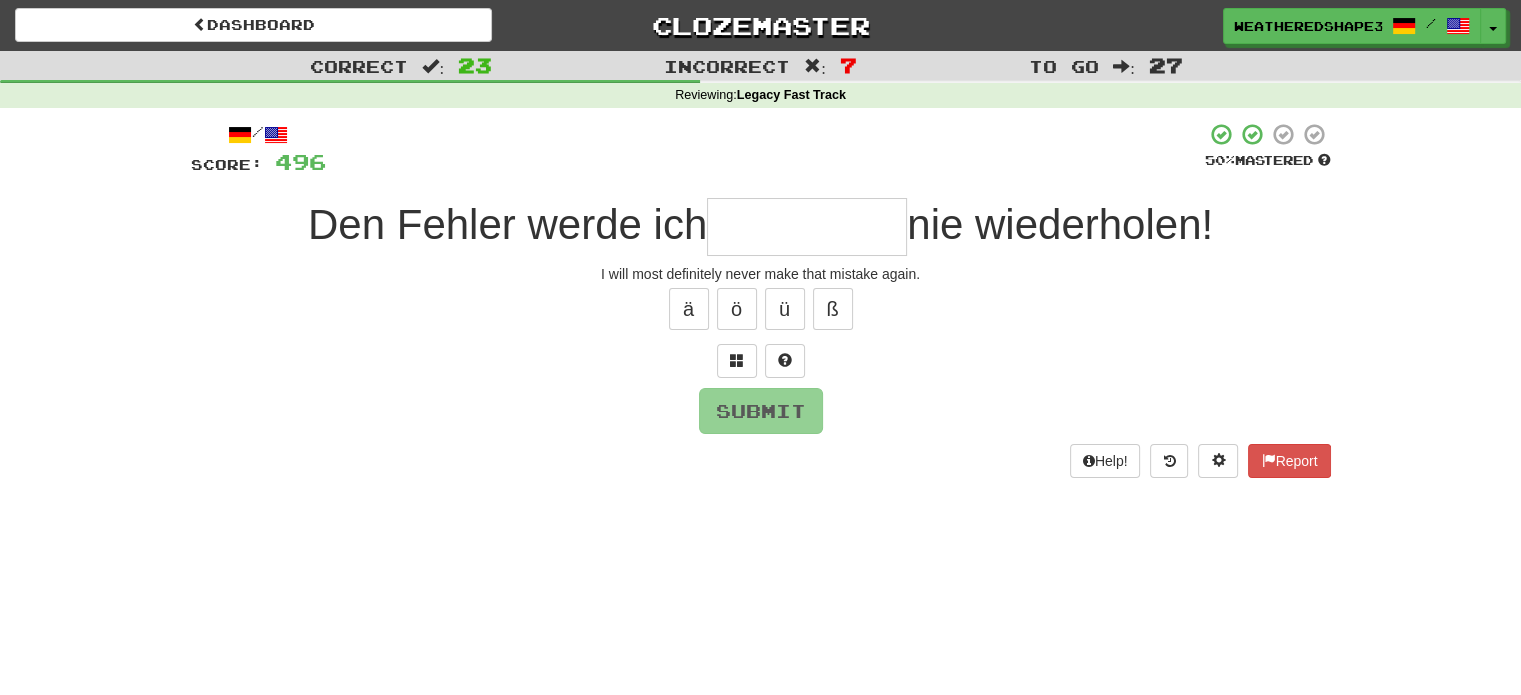 type on "*" 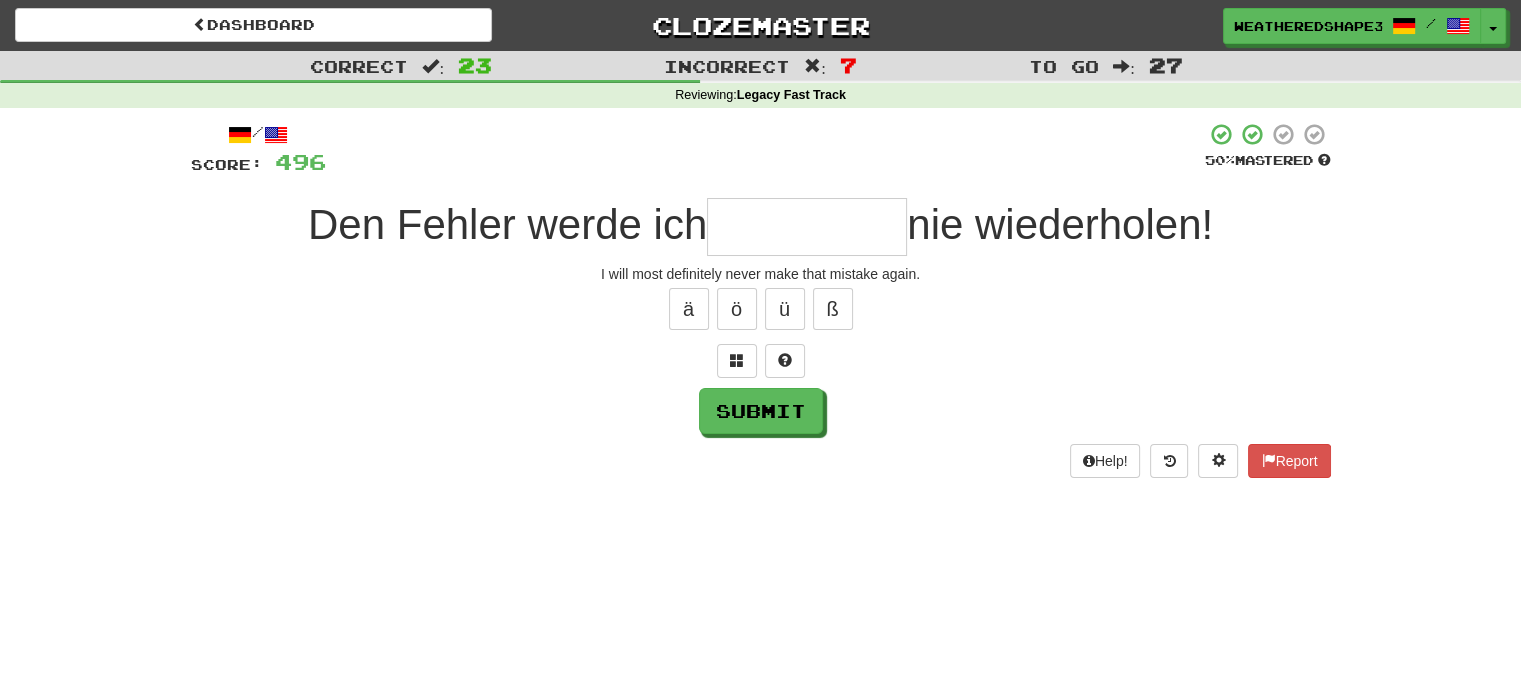 type on "*" 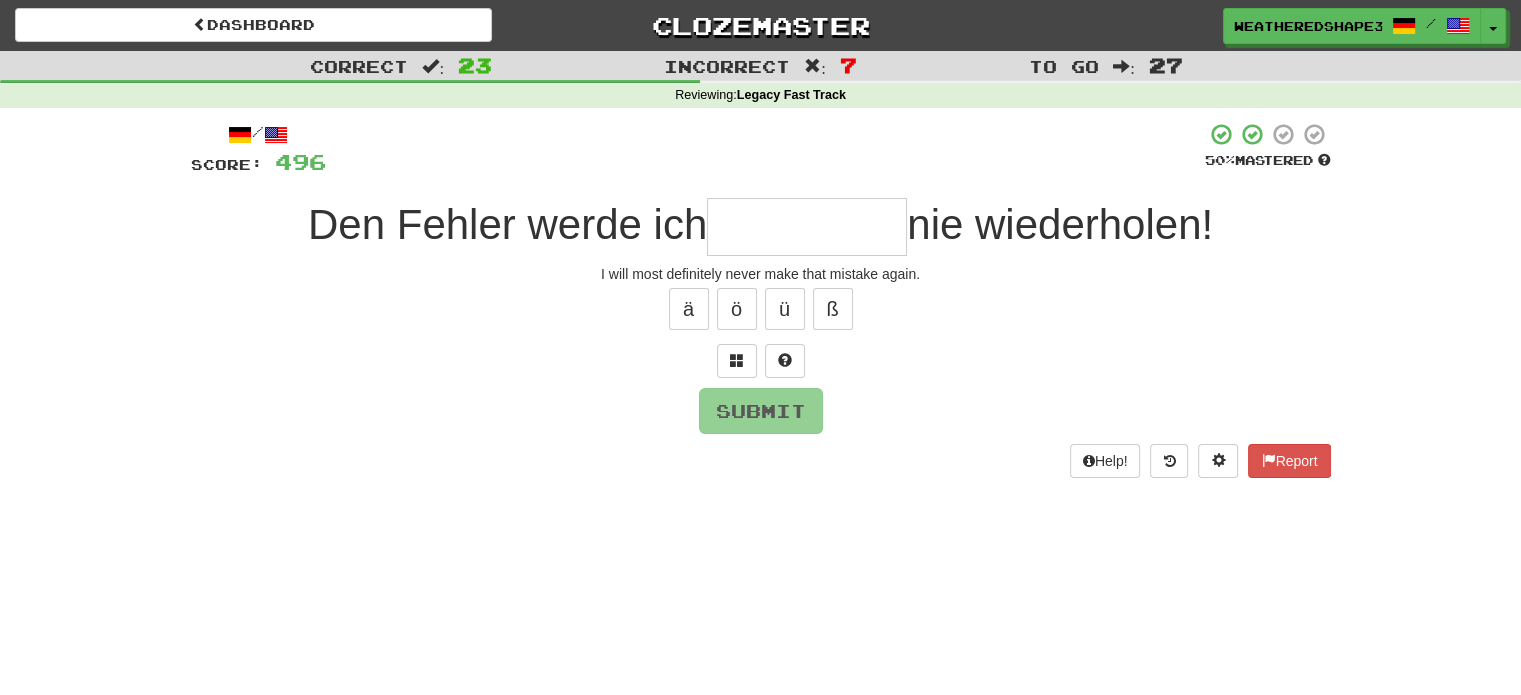 type on "*" 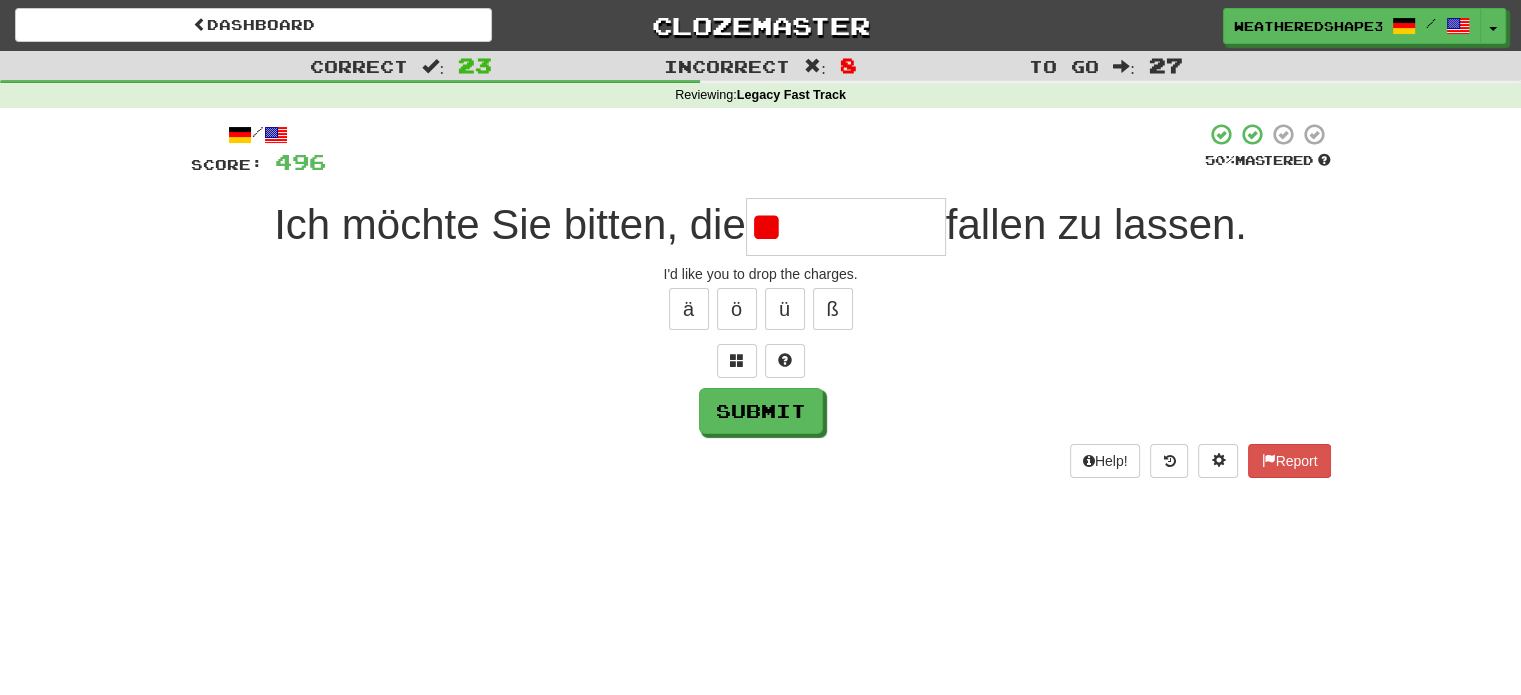 type on "*" 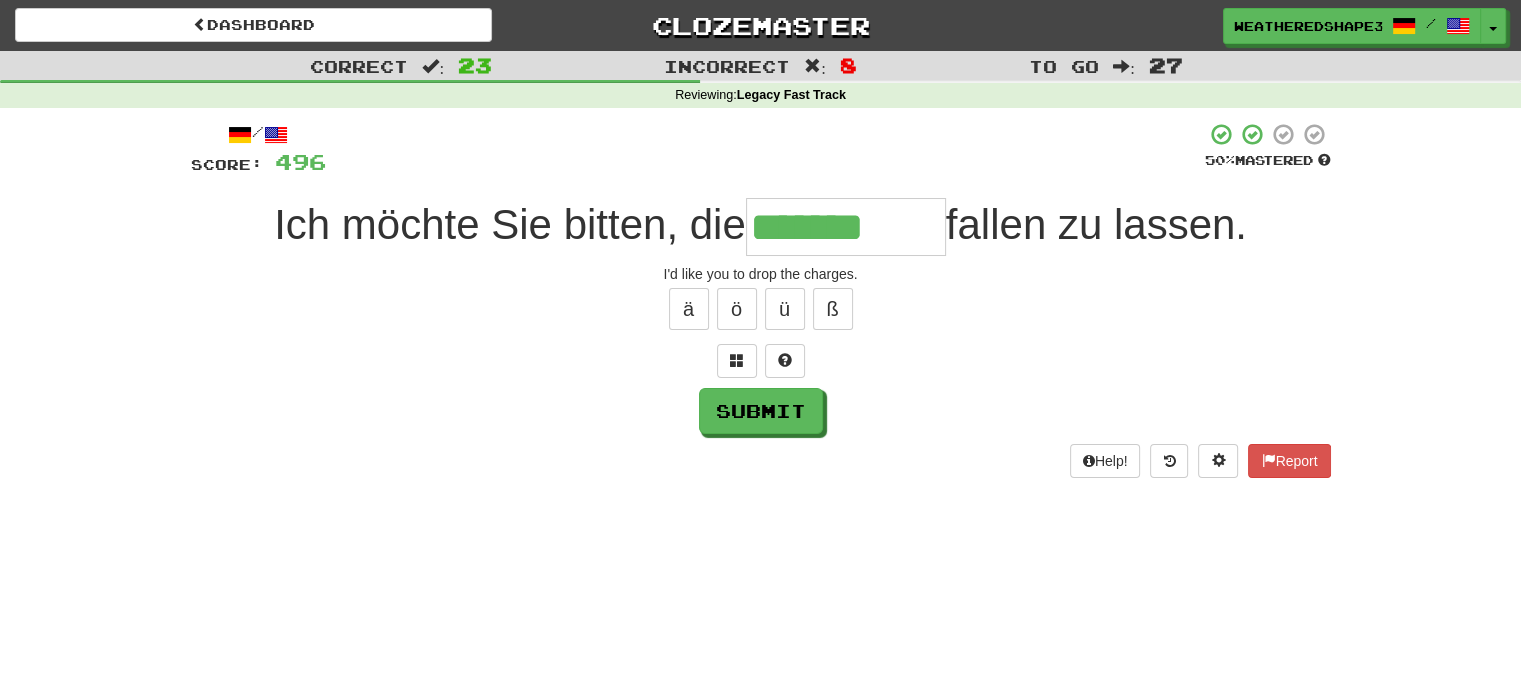 type on "*******" 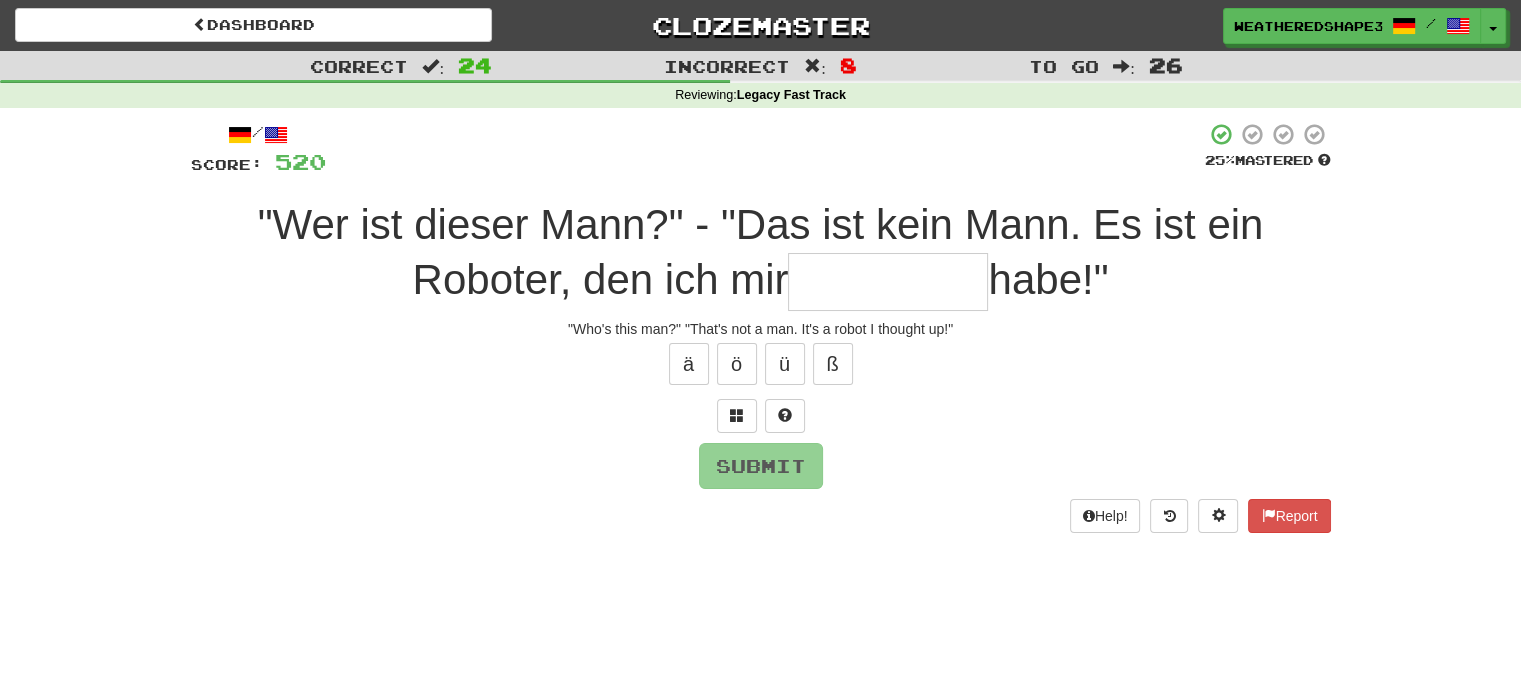 type on "*" 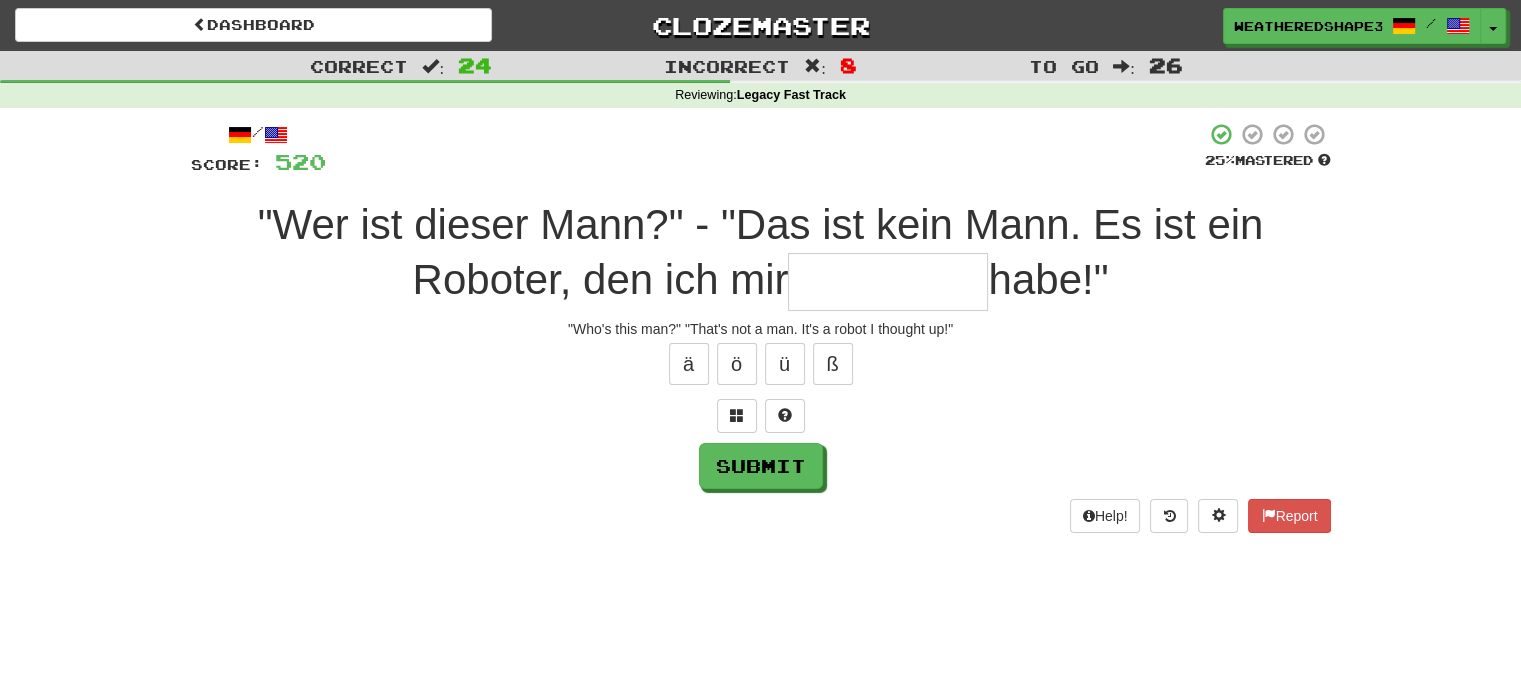 type on "*" 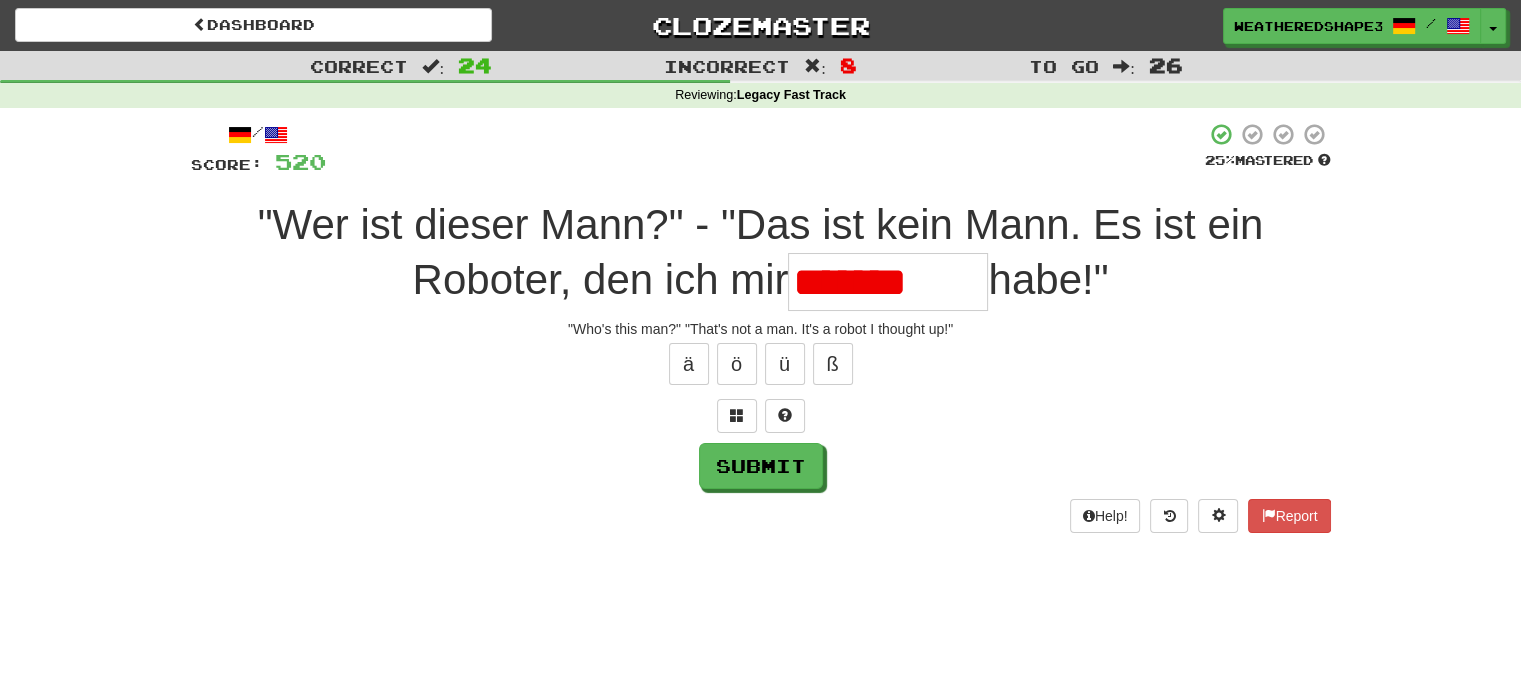 type on "**********" 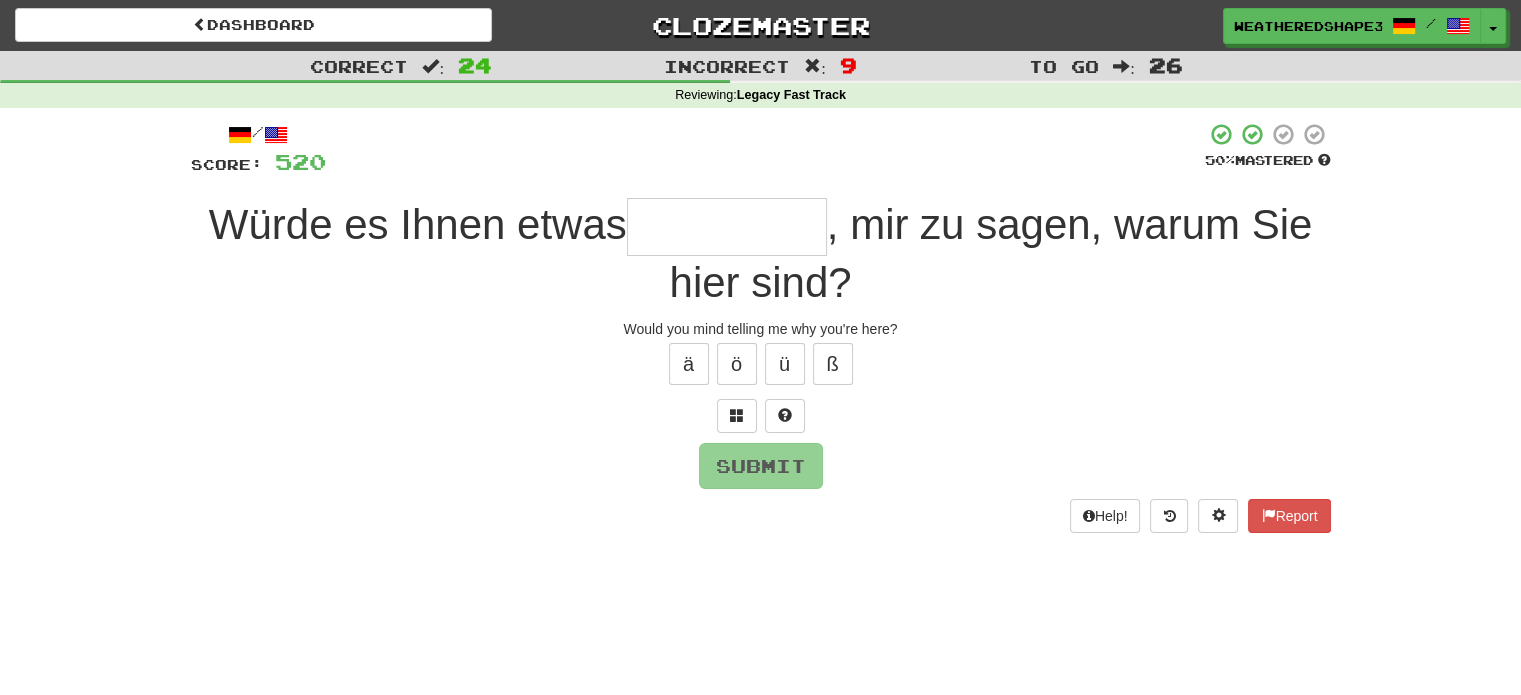 type on "*" 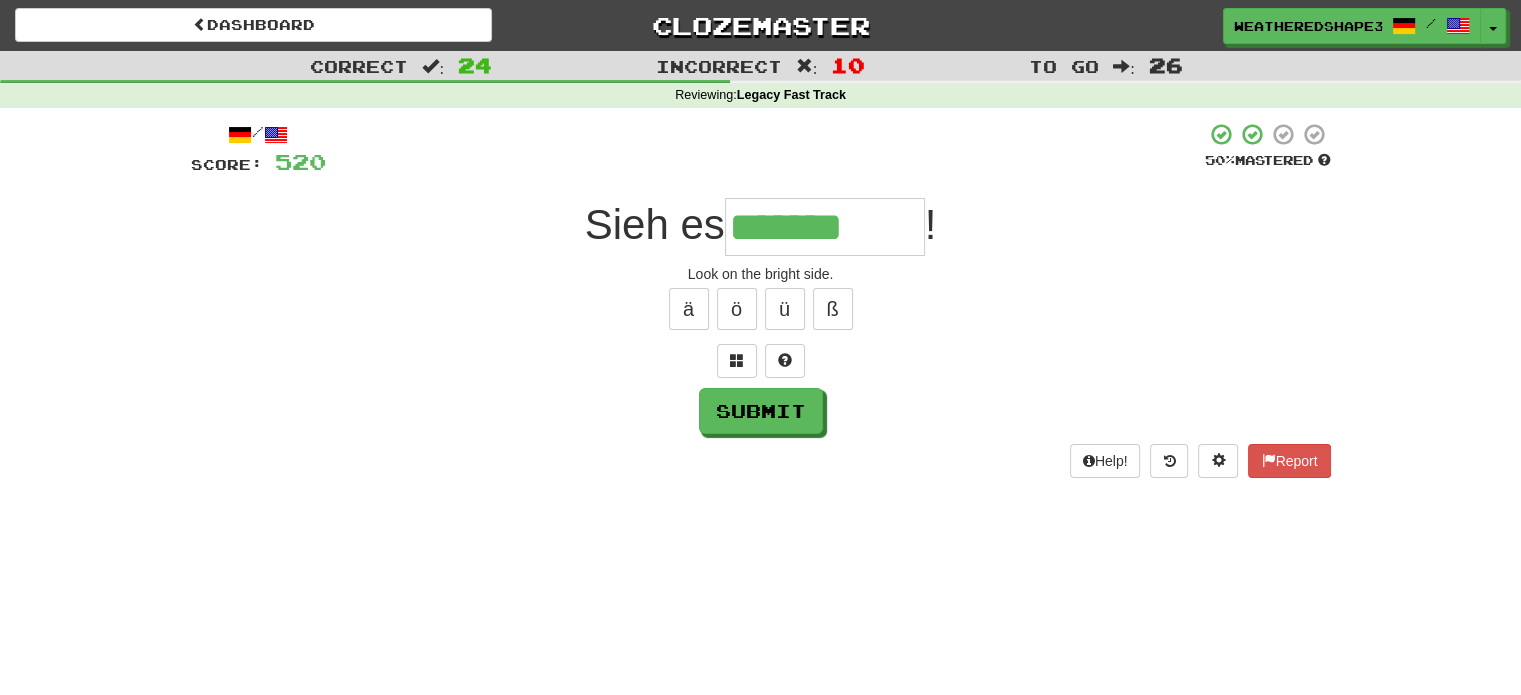 type on "*******" 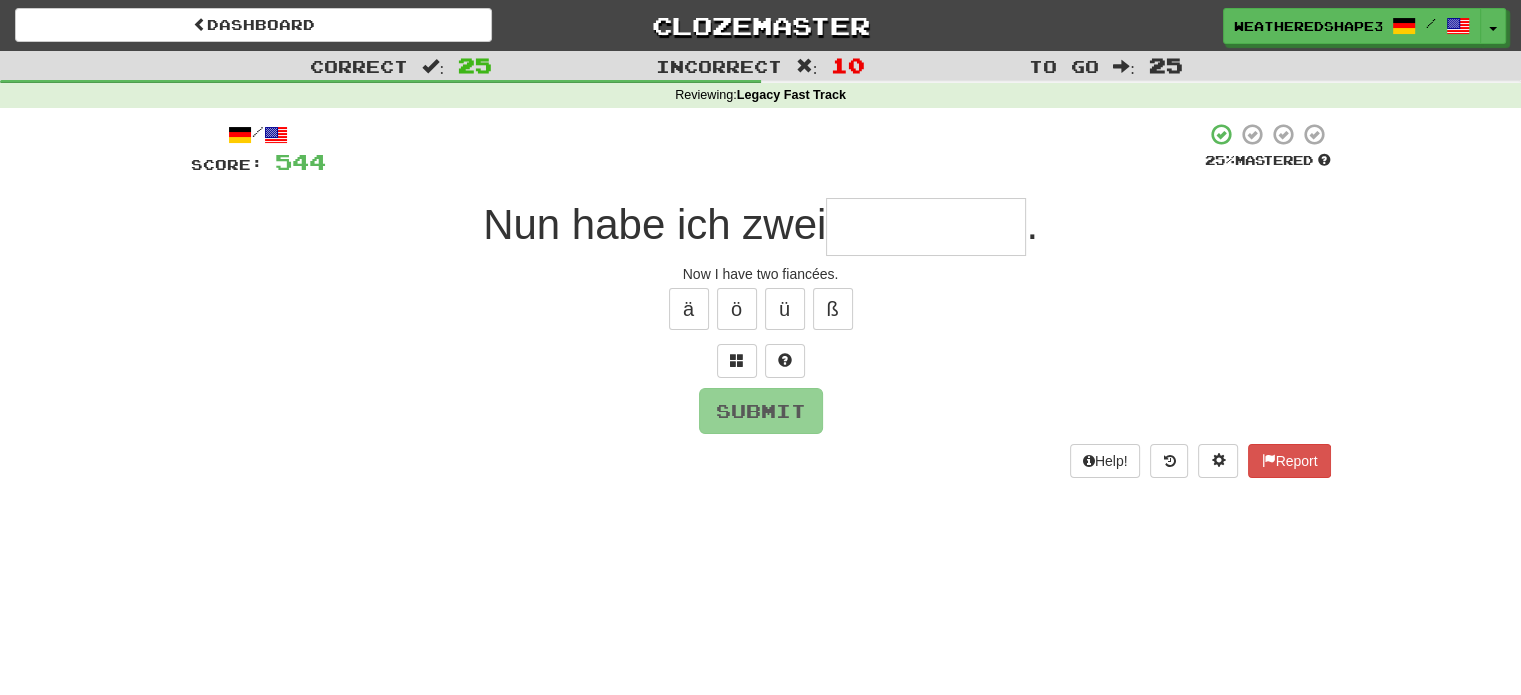 type on "*" 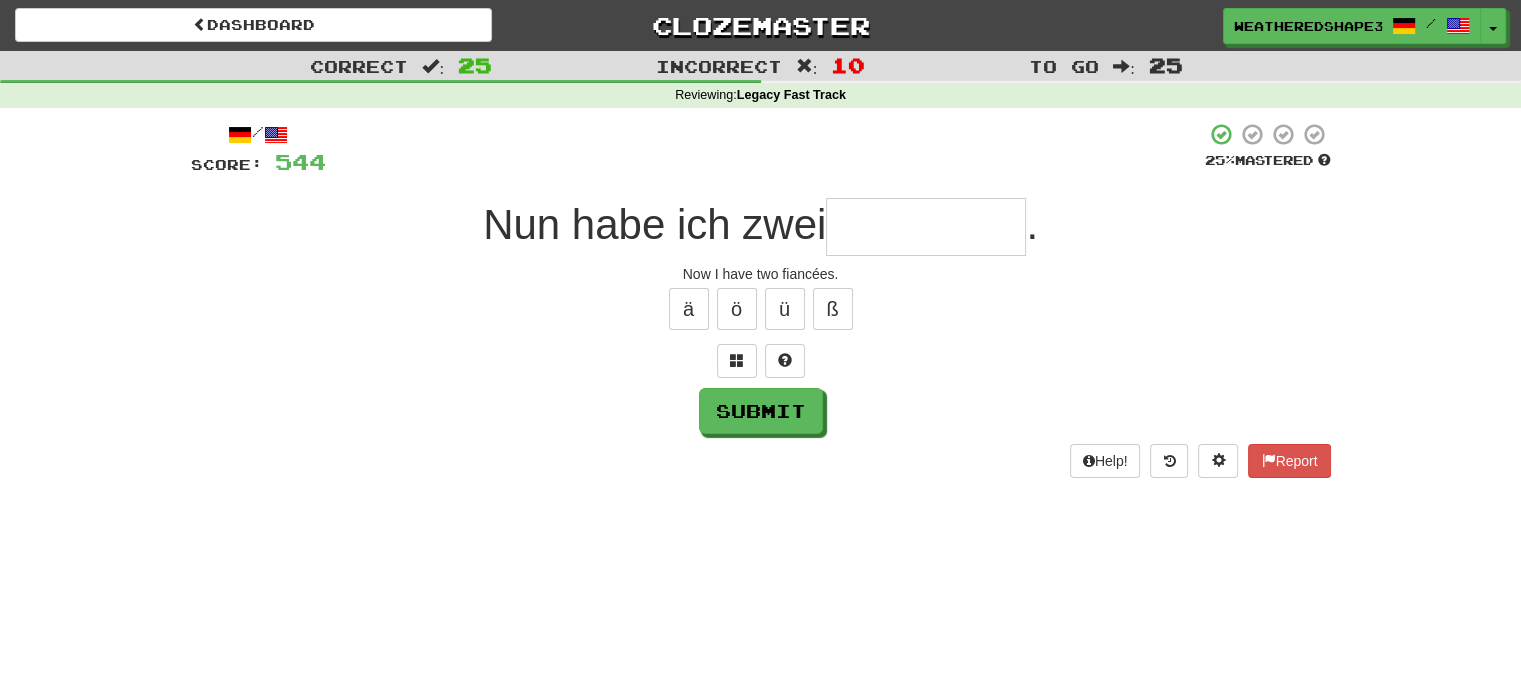 type on "*" 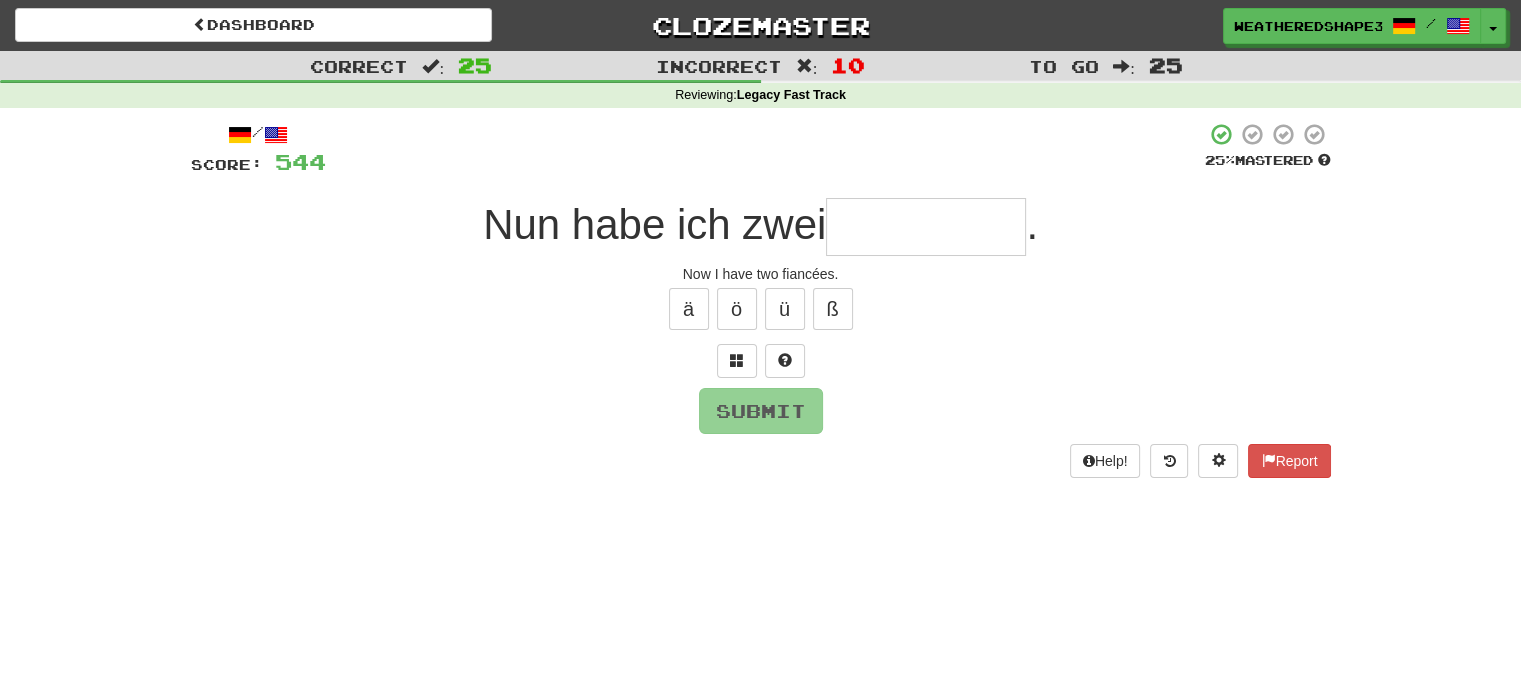 type on "*" 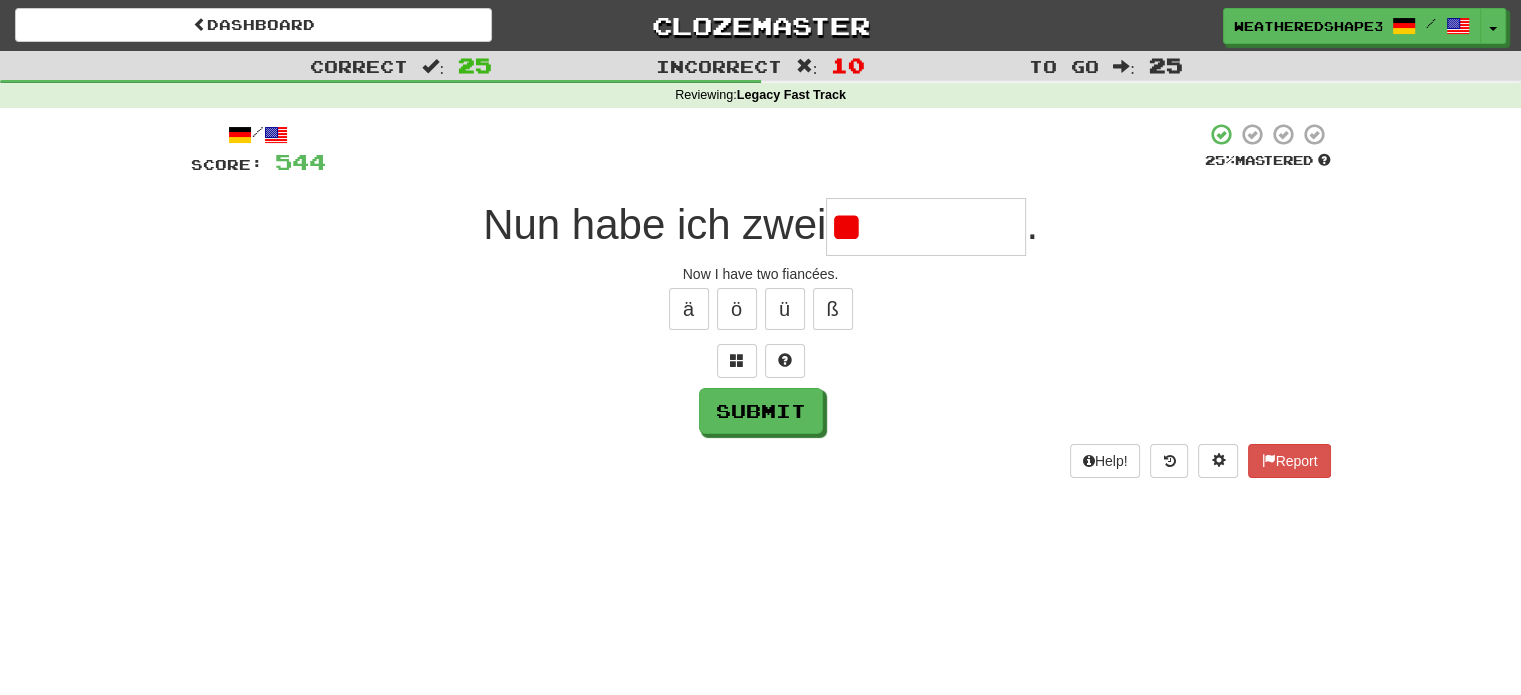 type on "*" 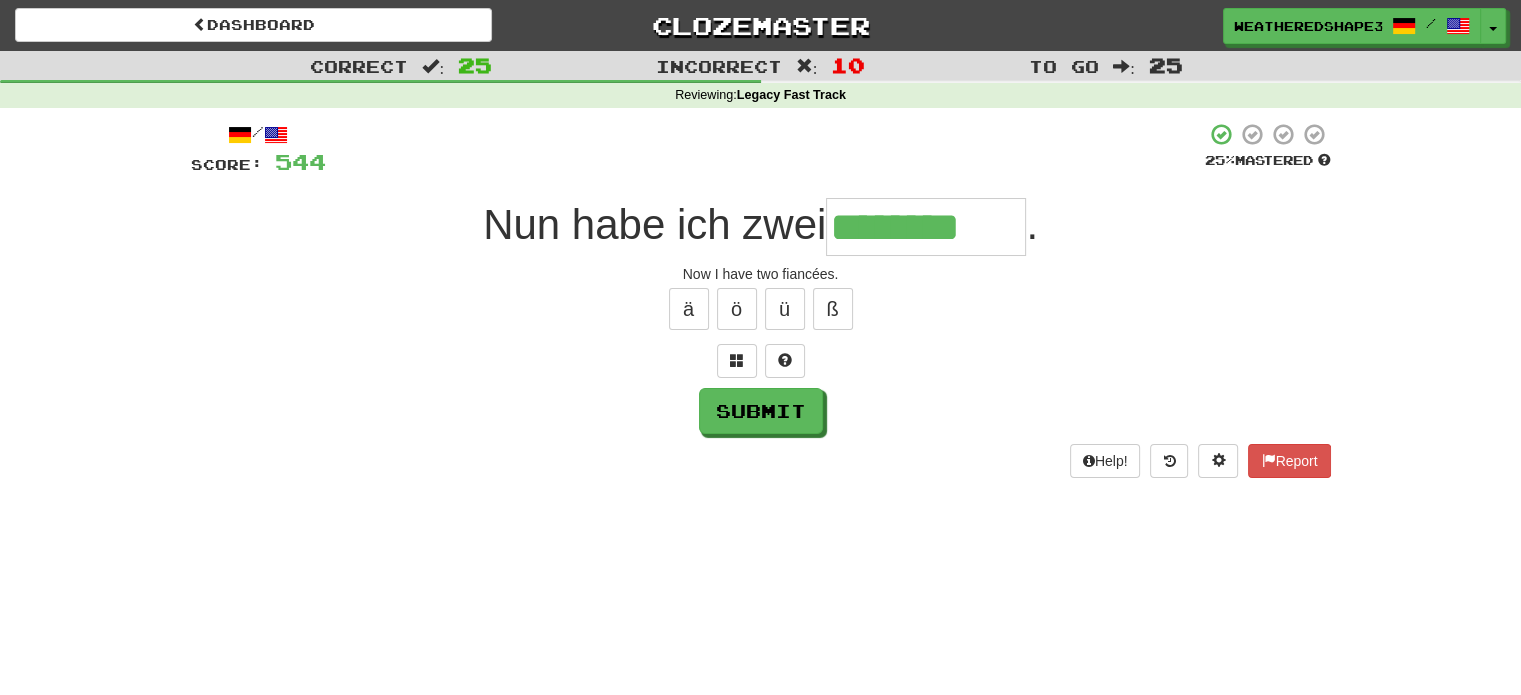 type on "********" 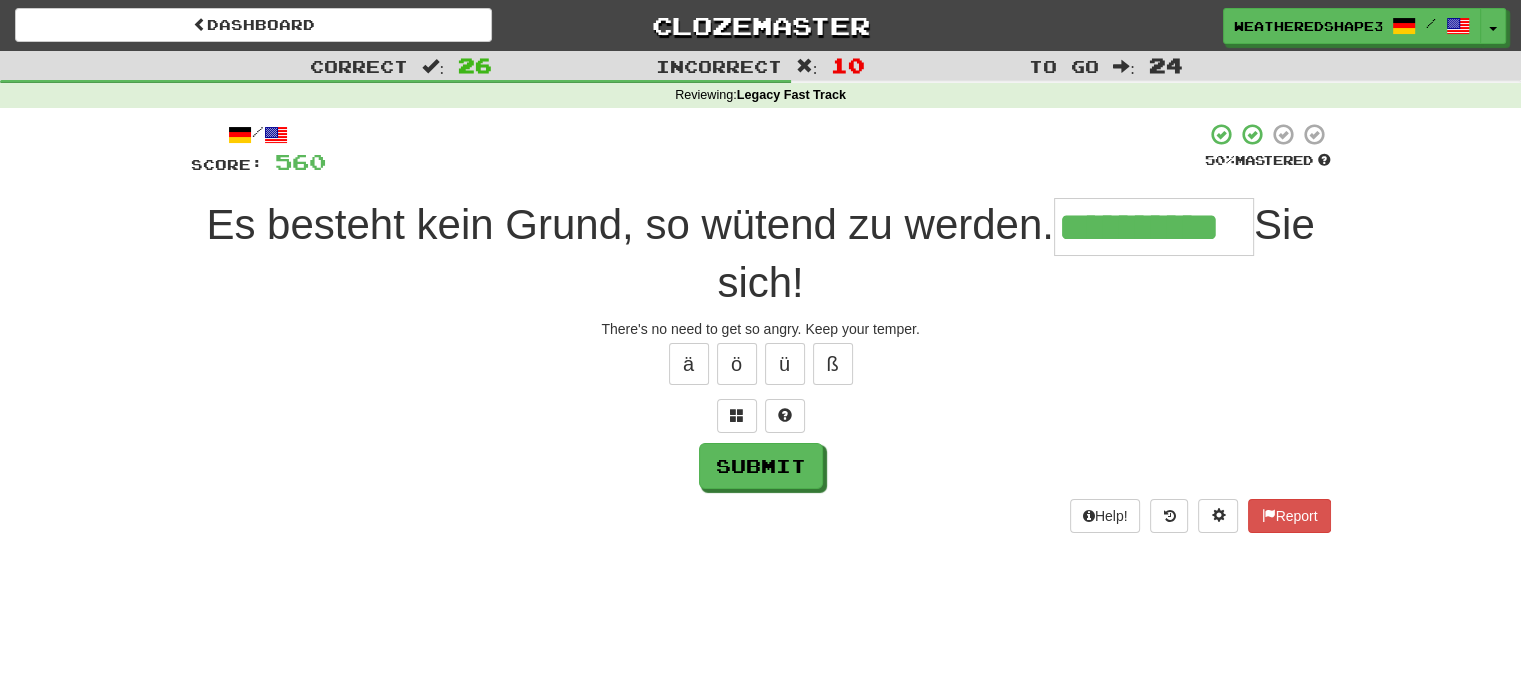 scroll, scrollTop: 0, scrollLeft: 40, axis: horizontal 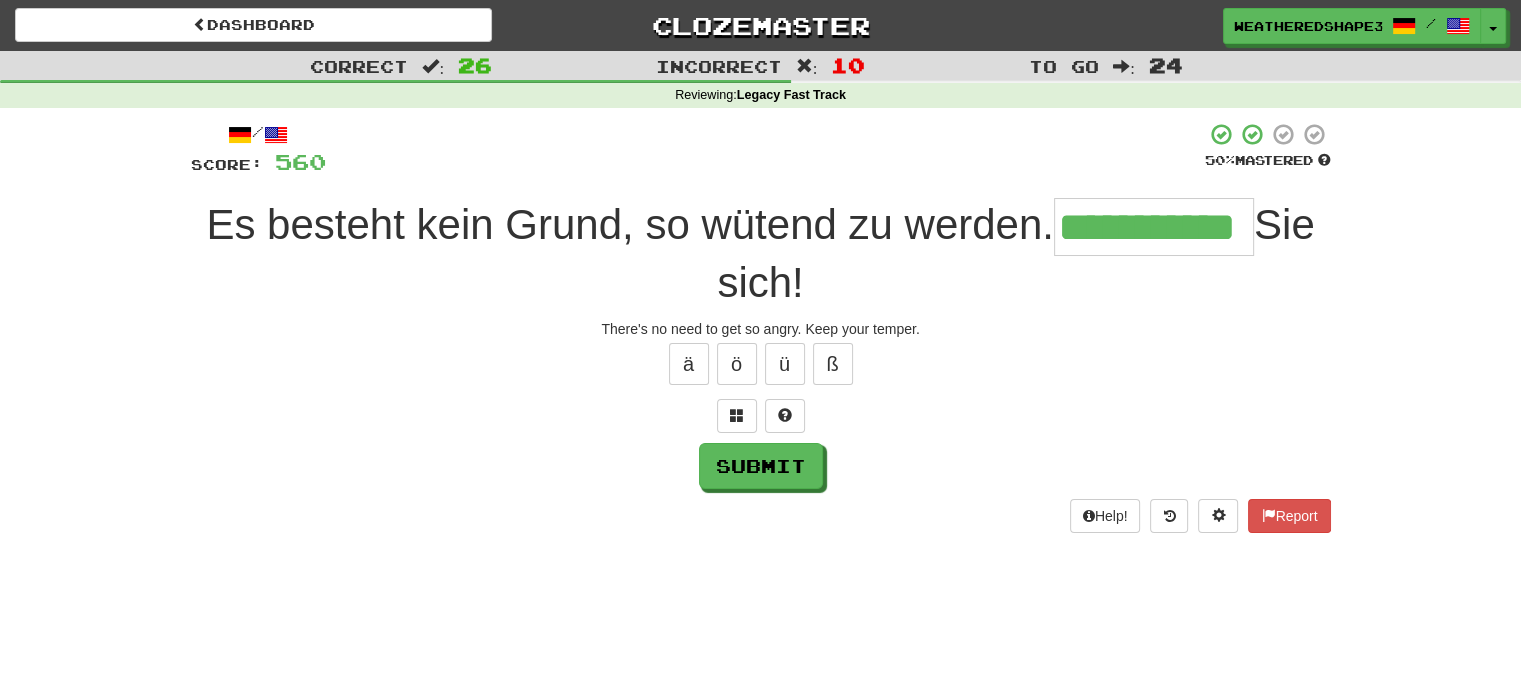 type on "**********" 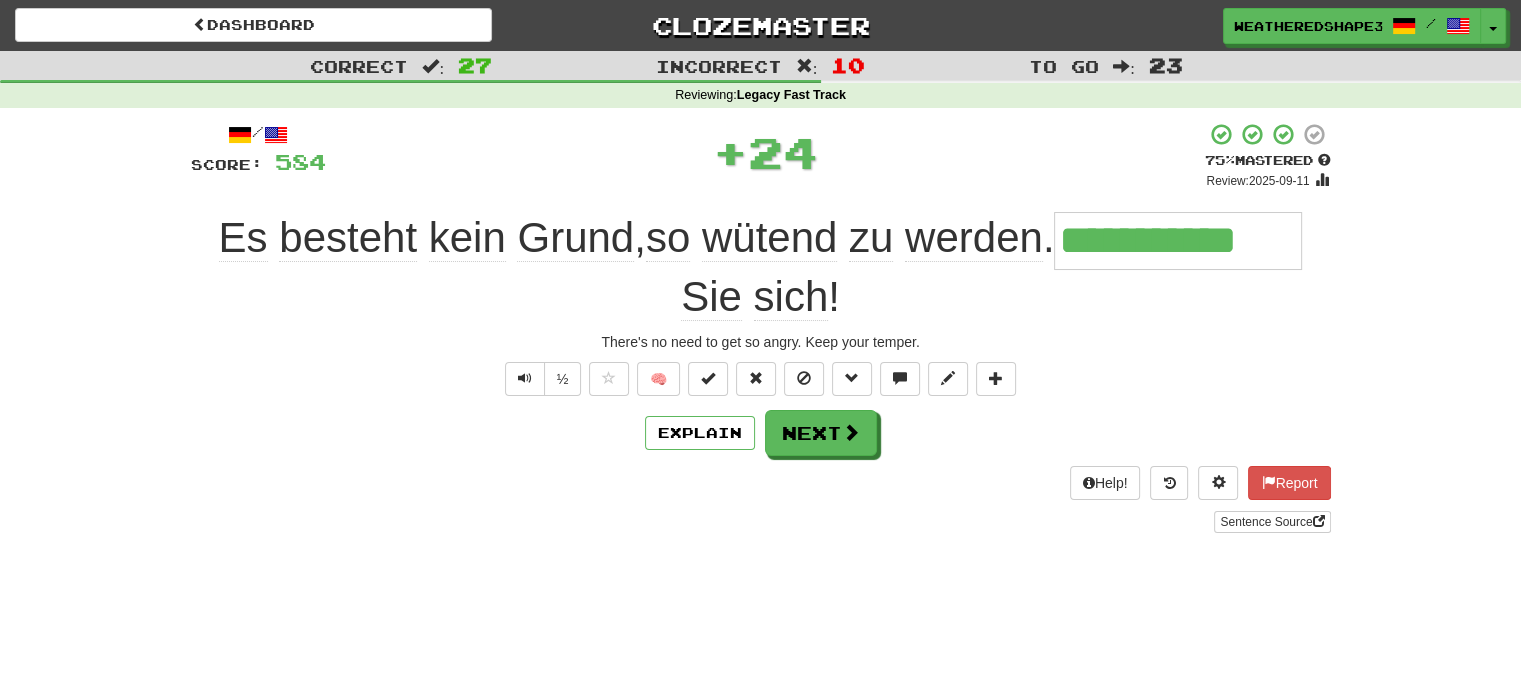 scroll, scrollTop: 0, scrollLeft: 0, axis: both 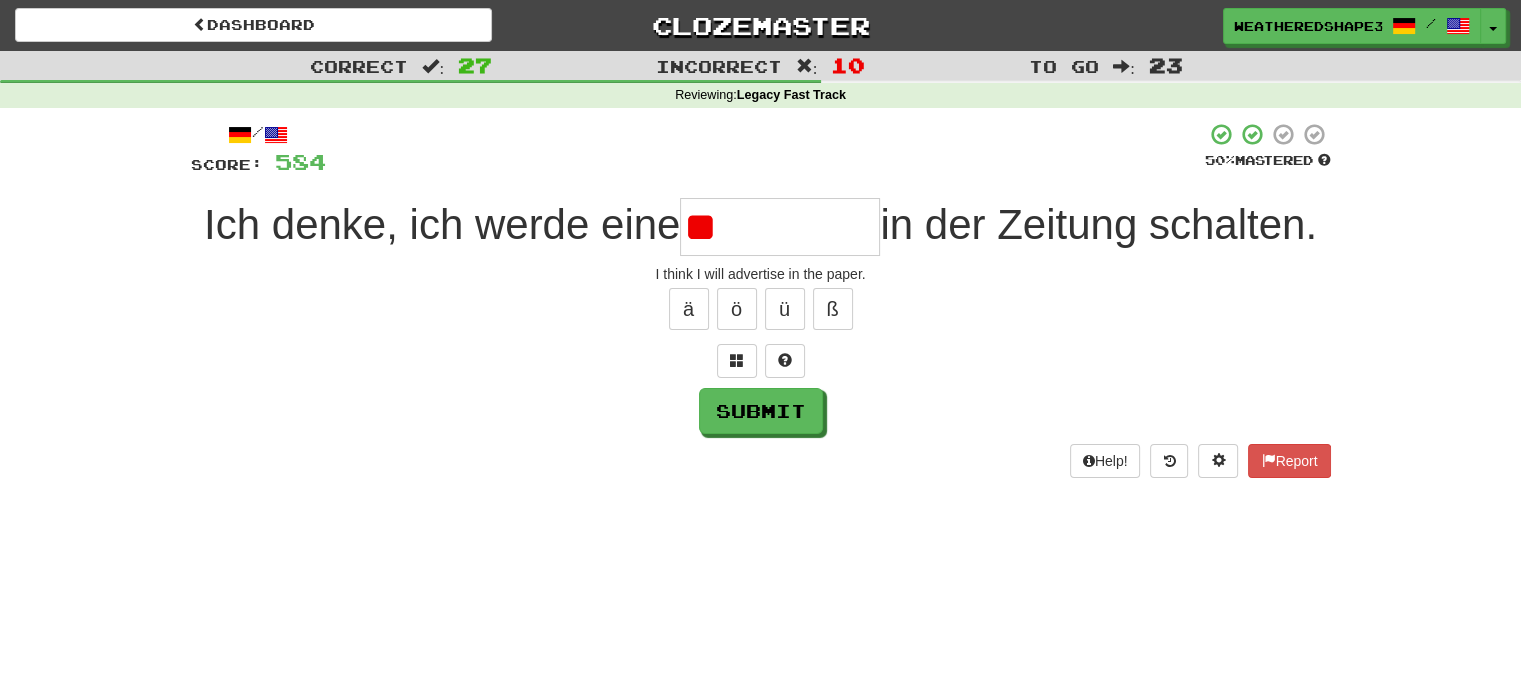 type on "*" 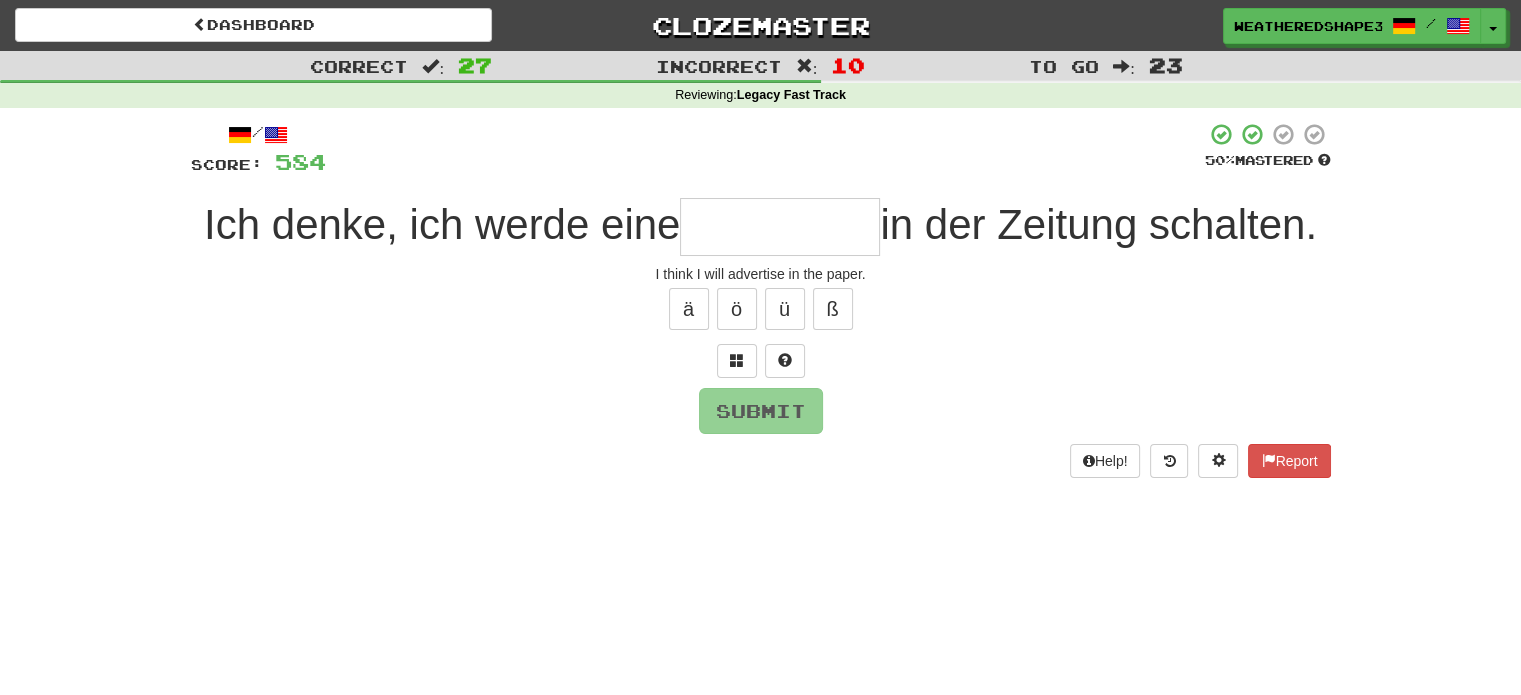 type on "*" 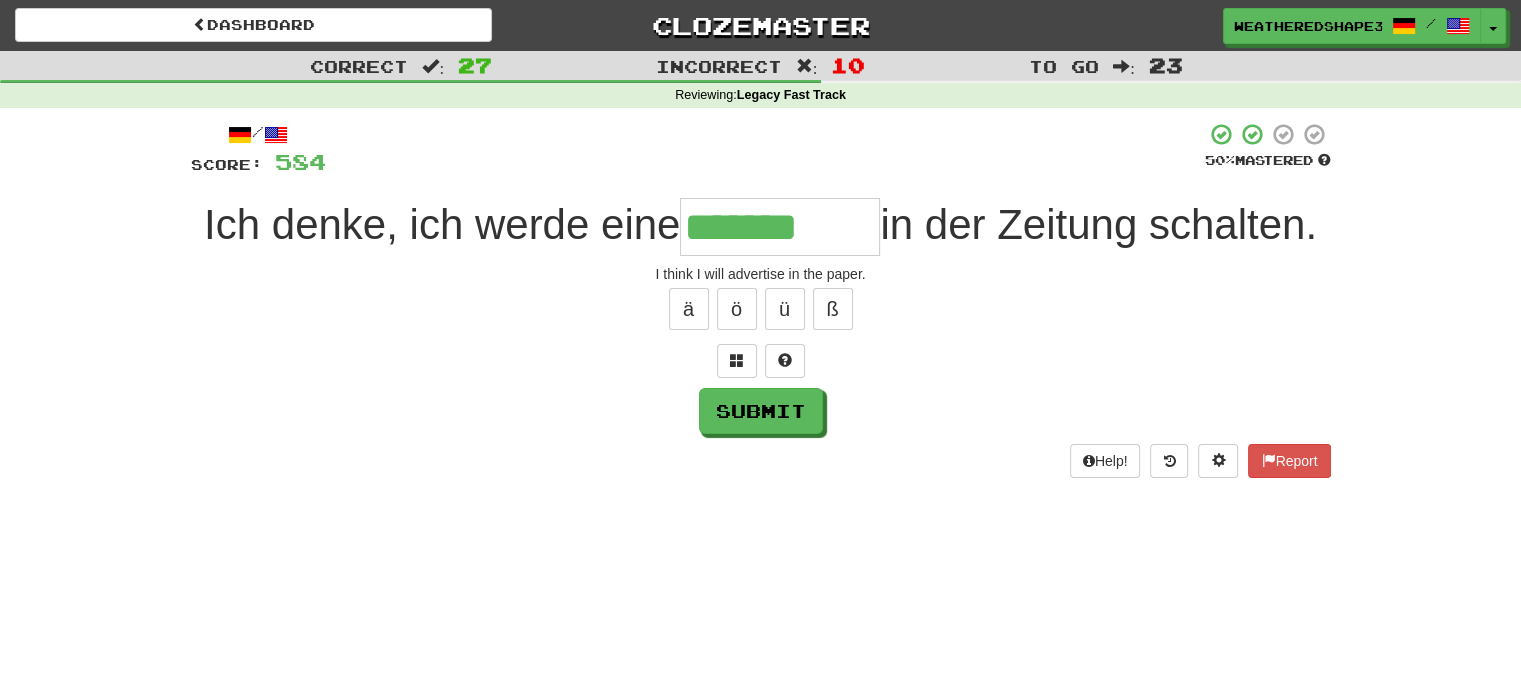 type on "*******" 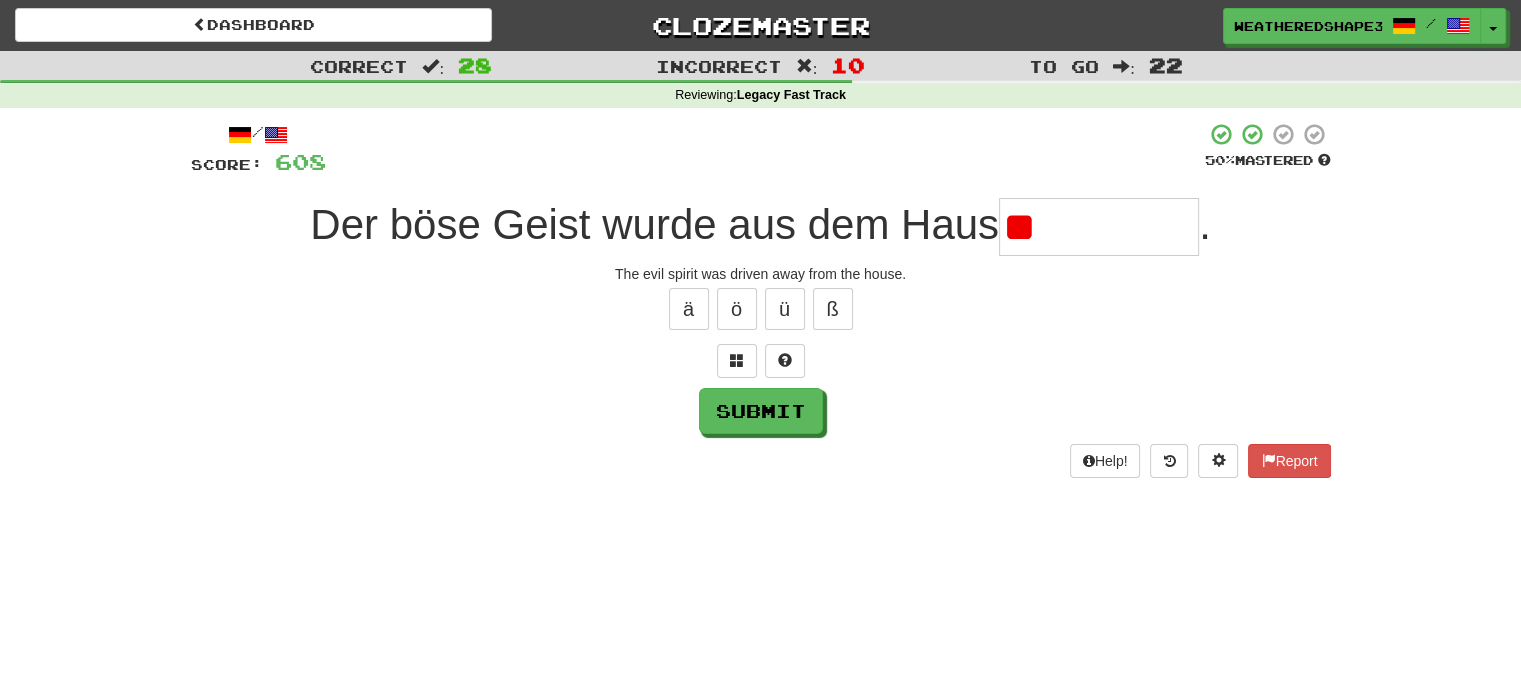type on "*" 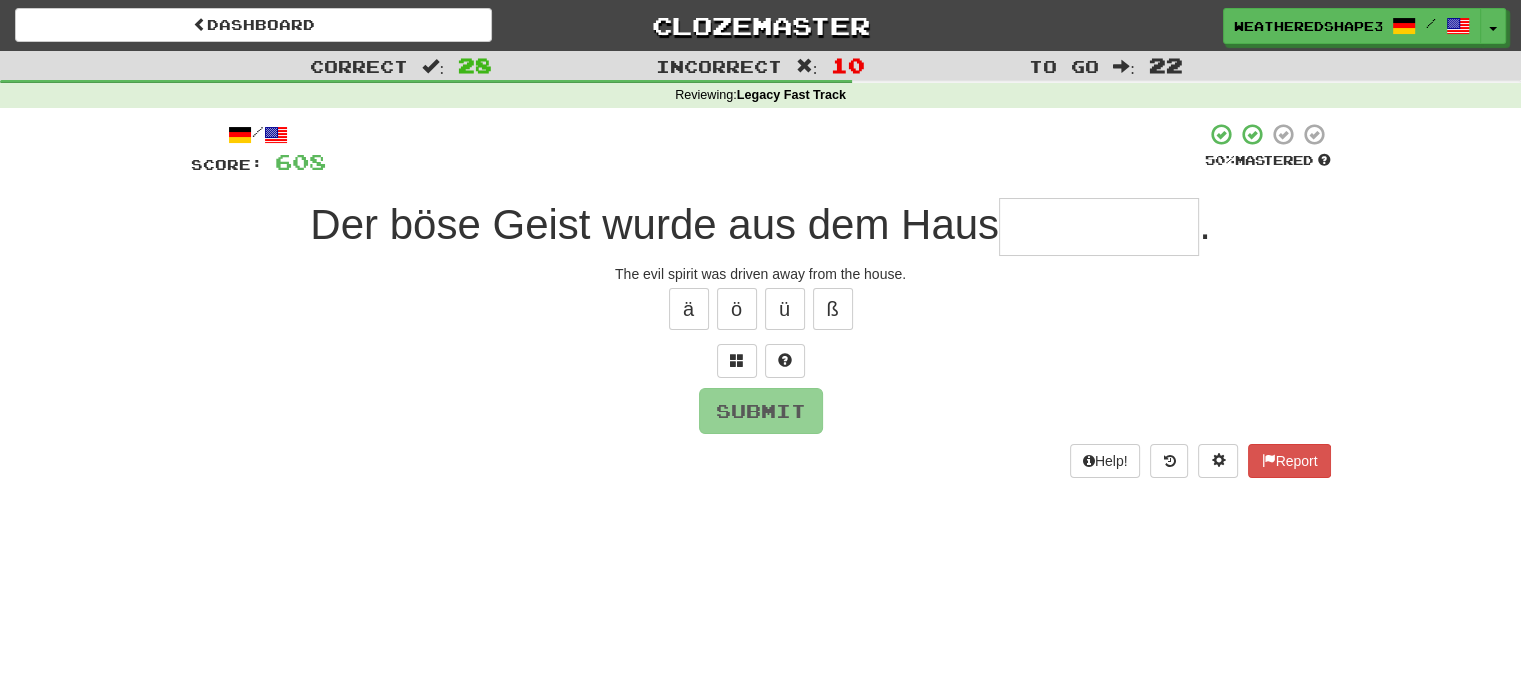 type on "*" 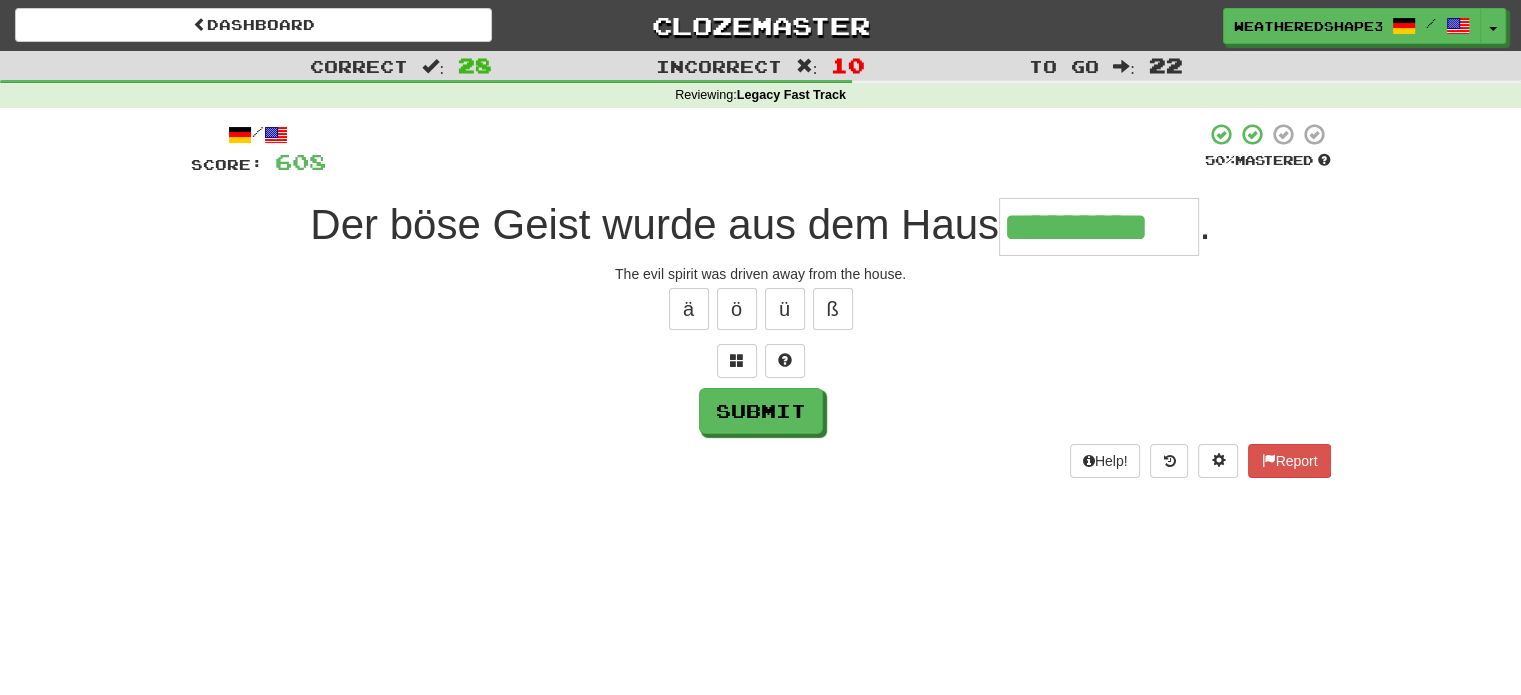 type on "*********" 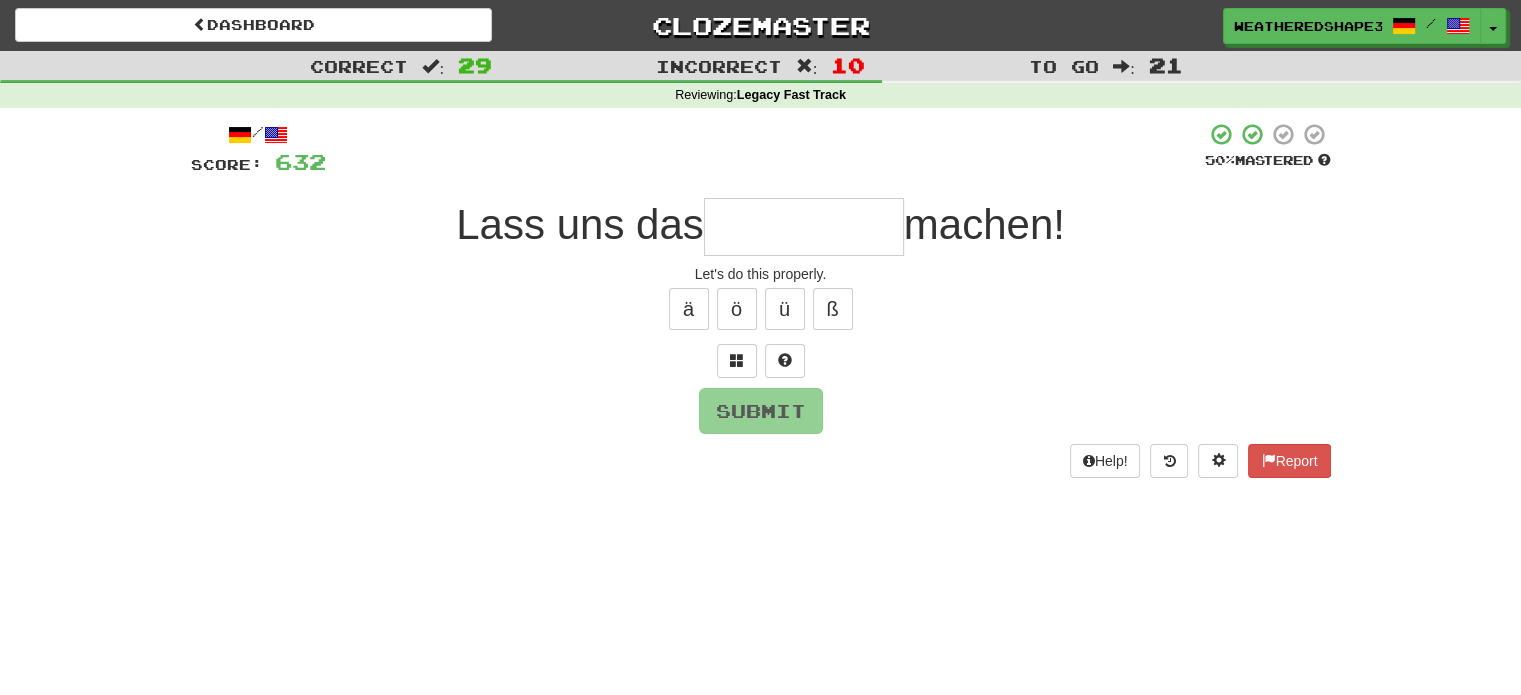 type on "*" 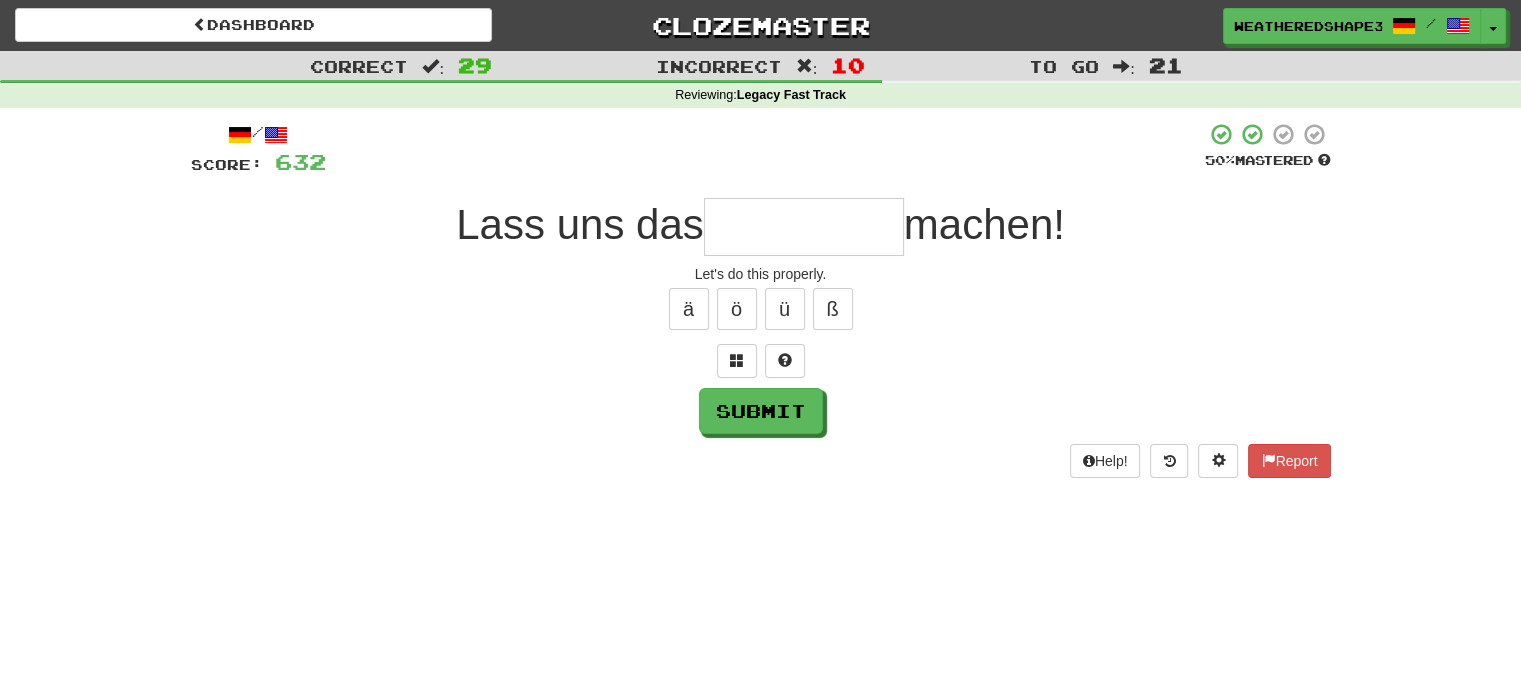 type on "*" 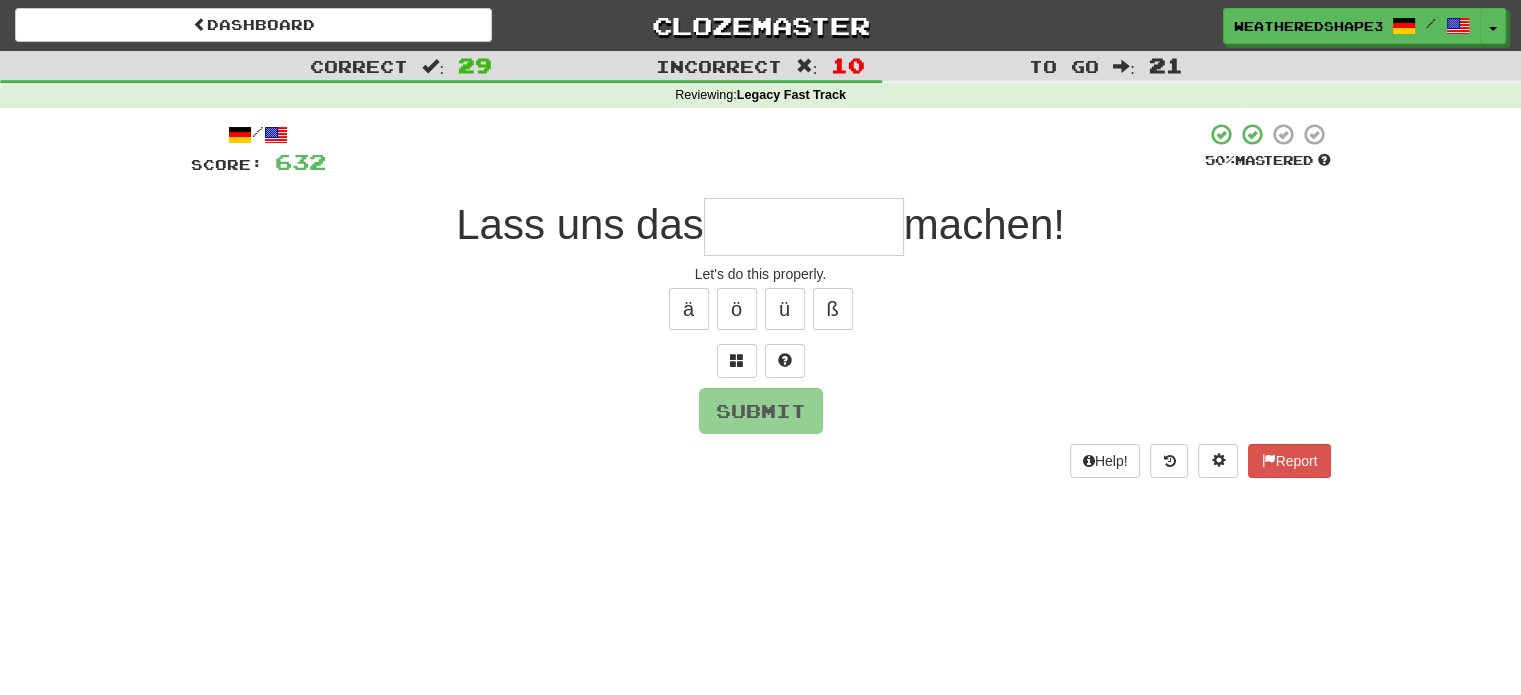 type on "*********" 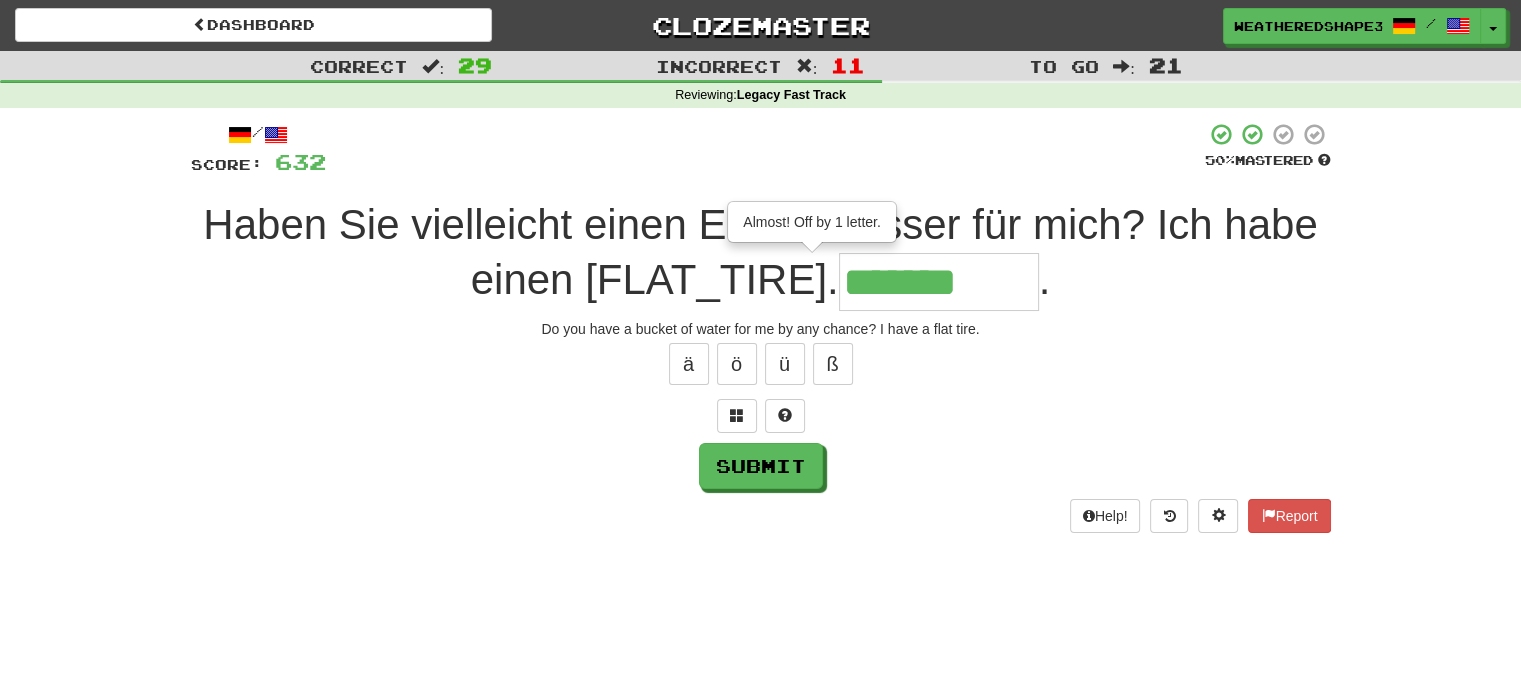 type on "*******" 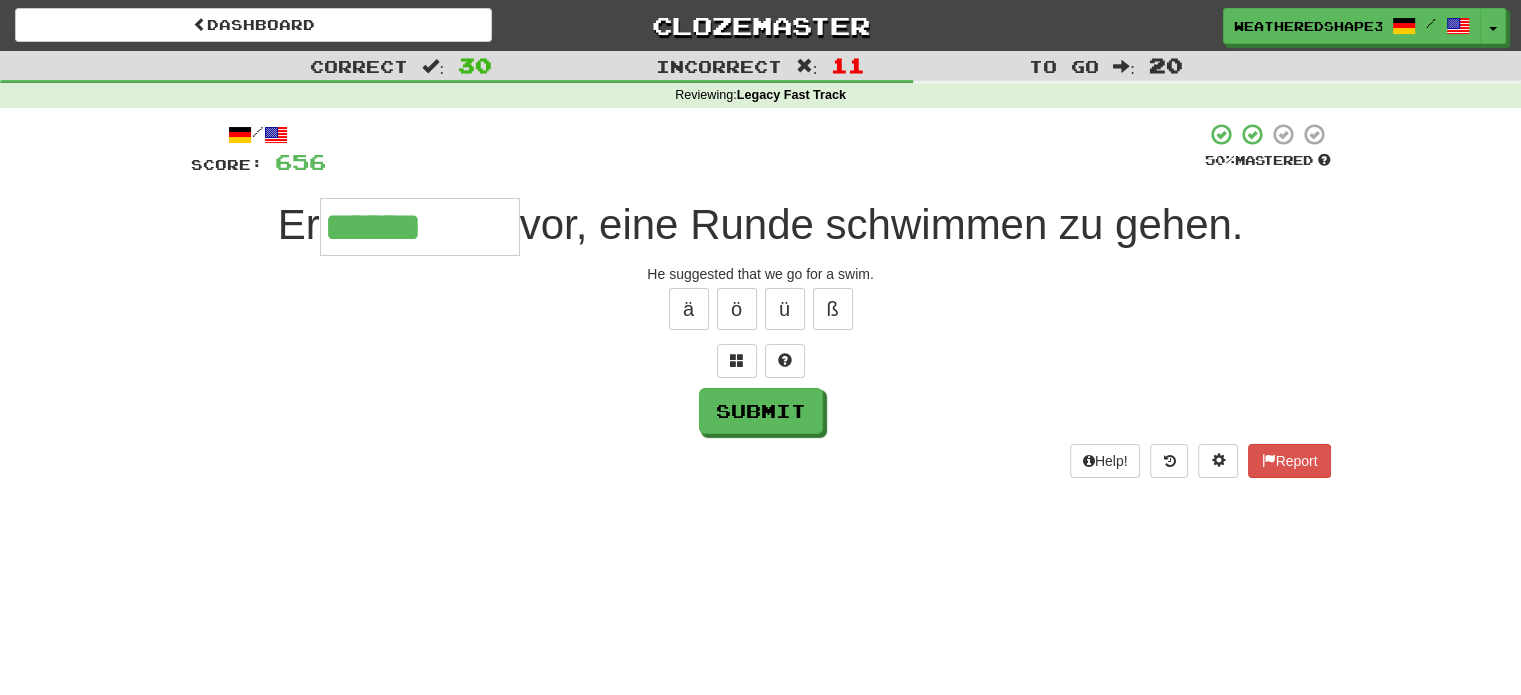 type on "******" 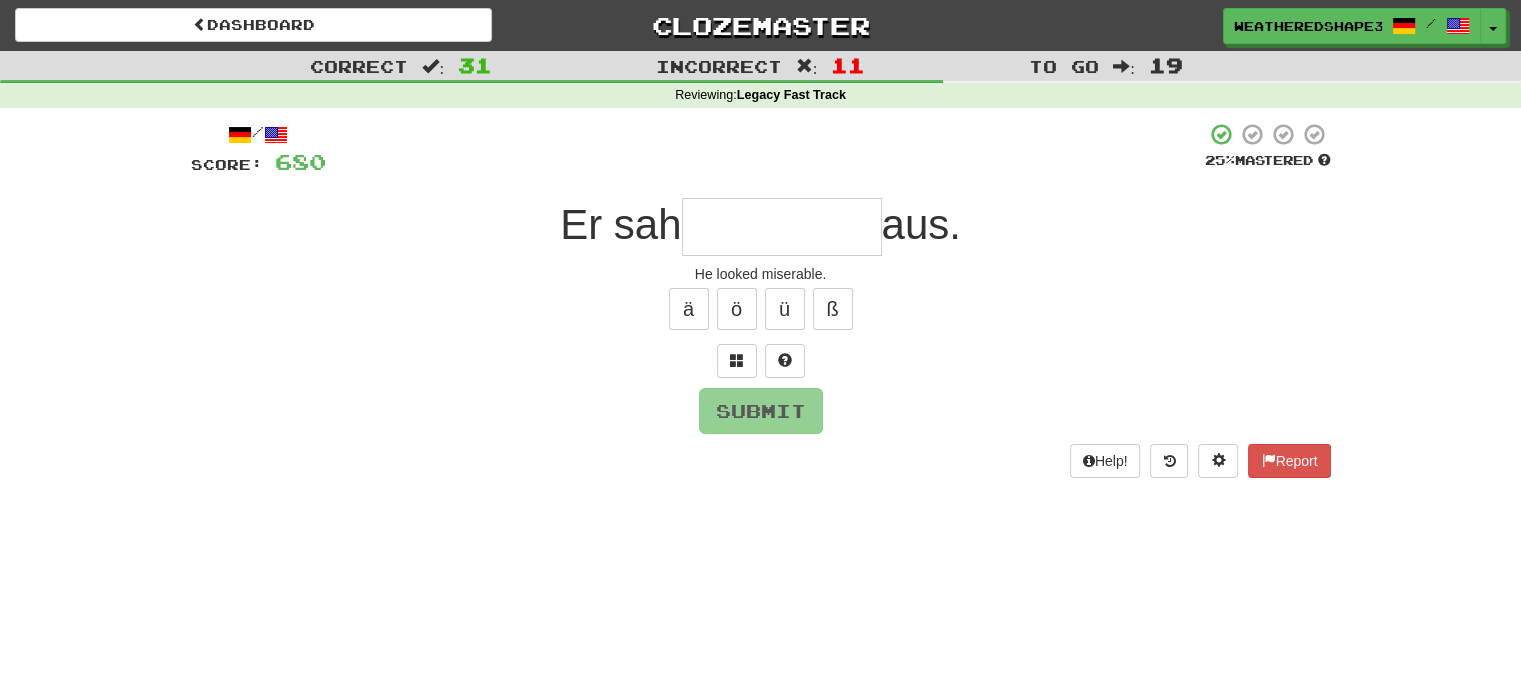 type on "*" 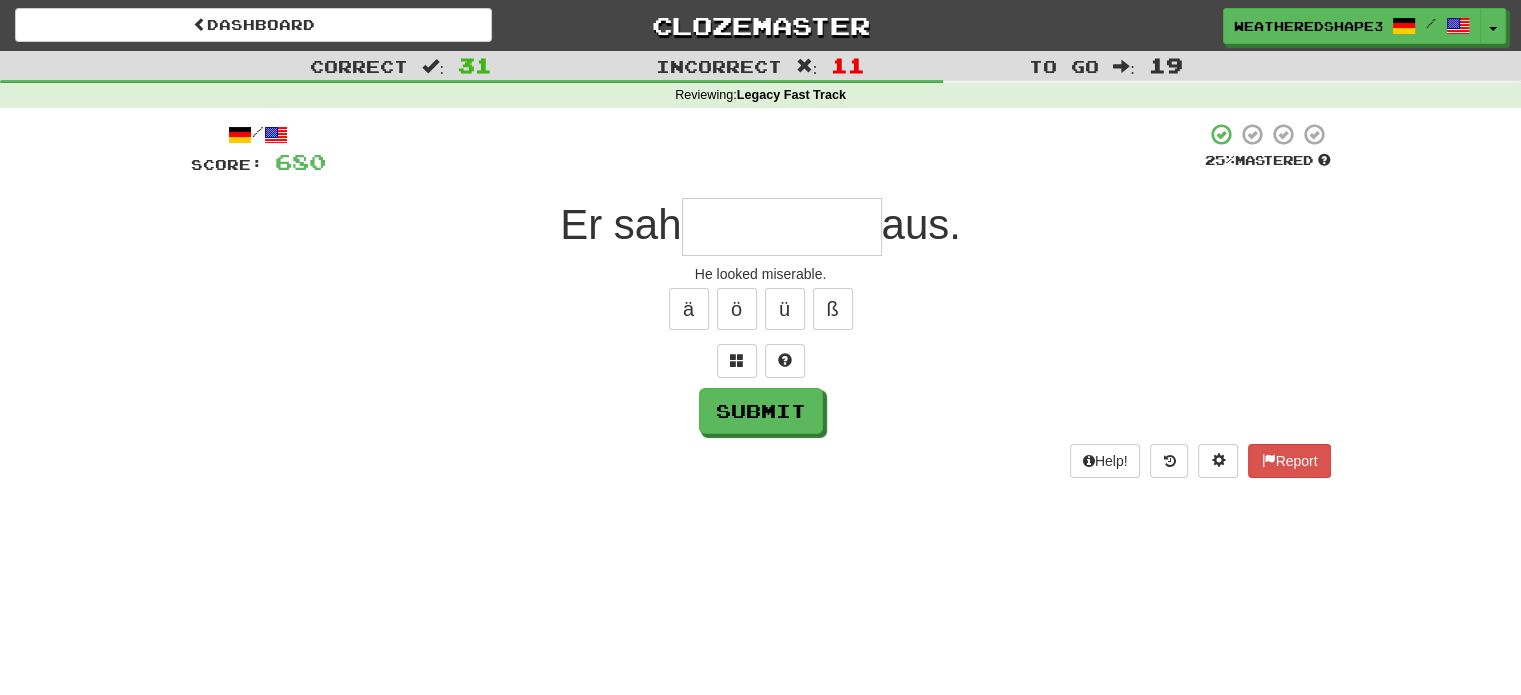 type on "*" 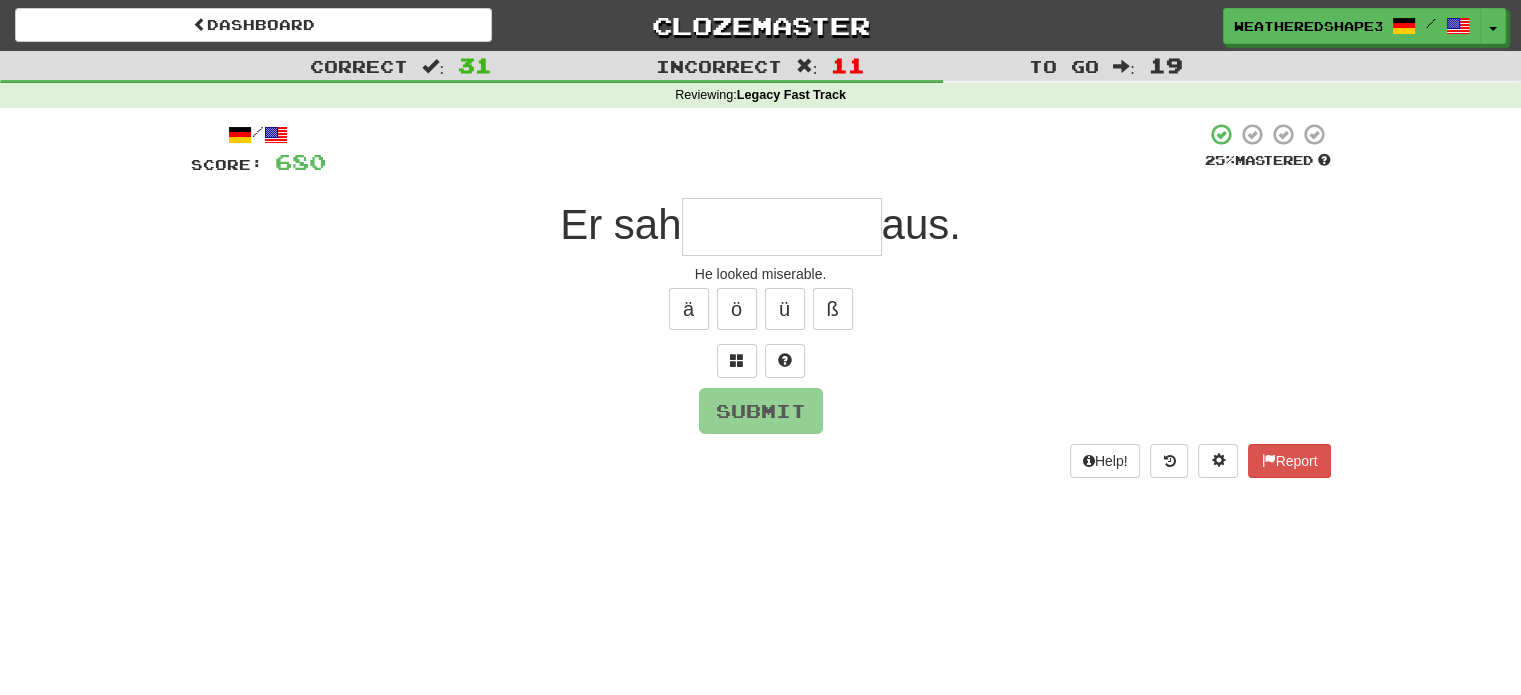 type on "*" 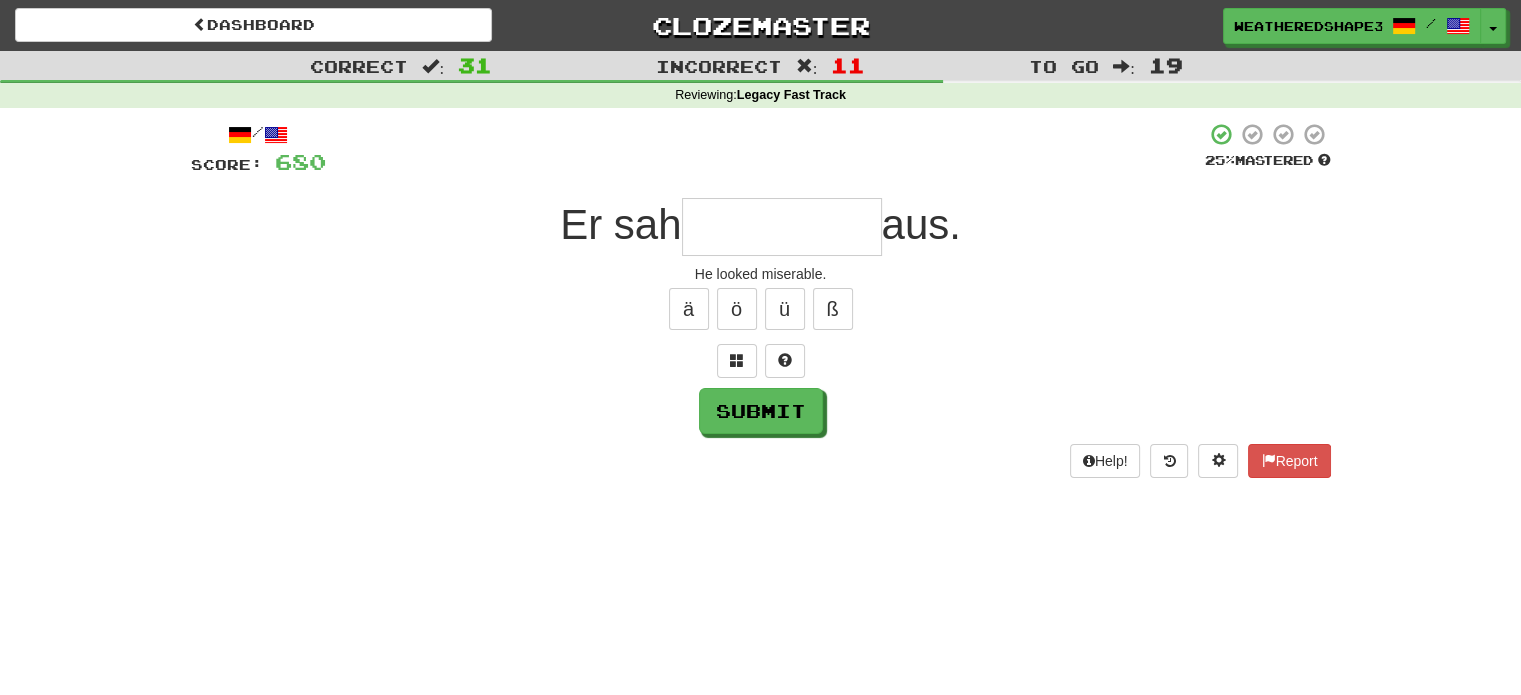 type on "*" 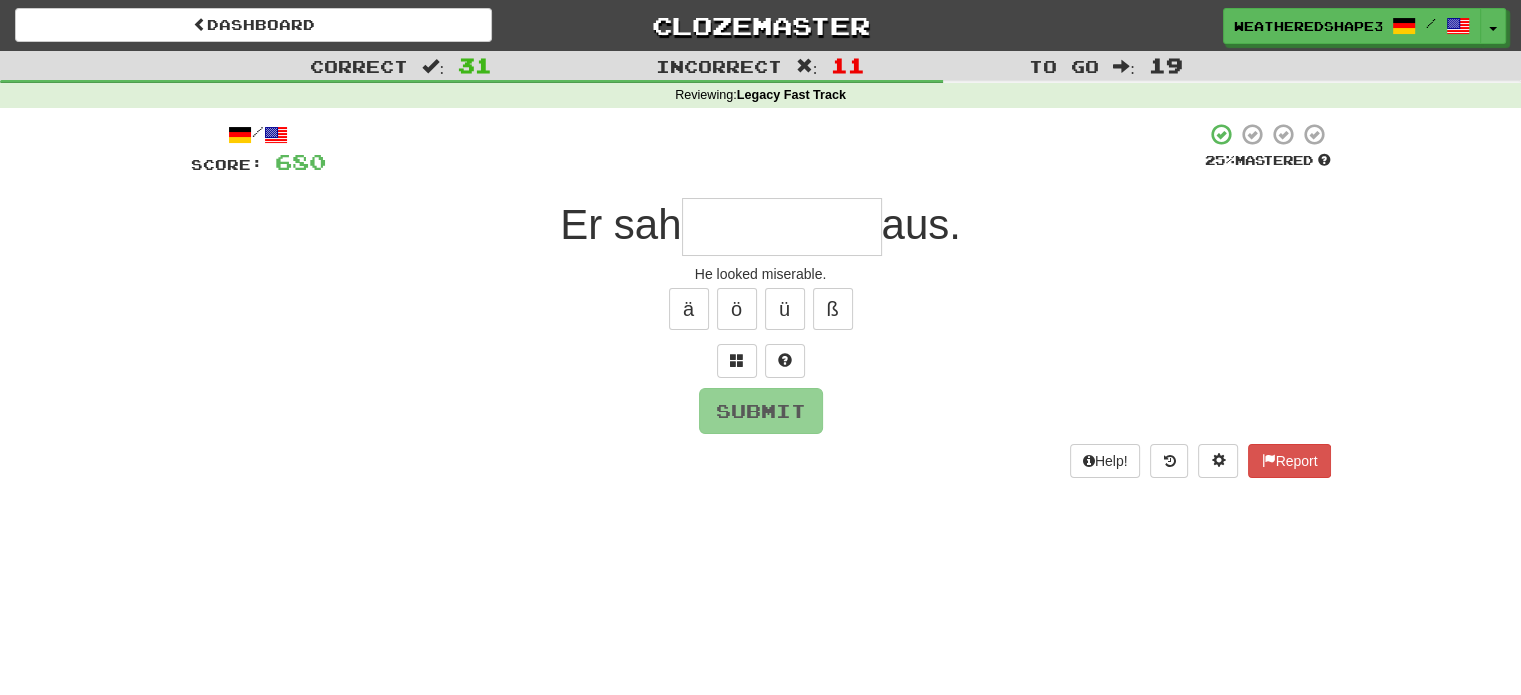type on "*" 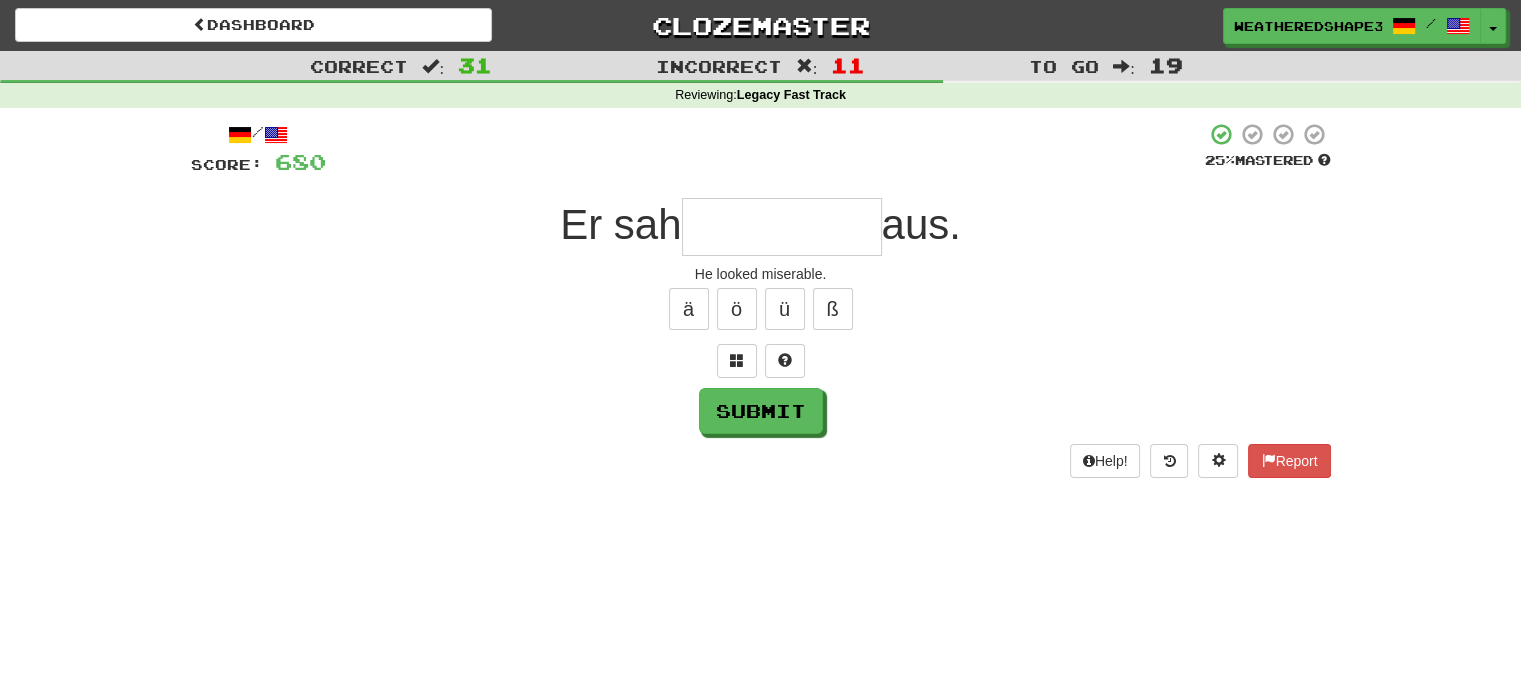 type on "*" 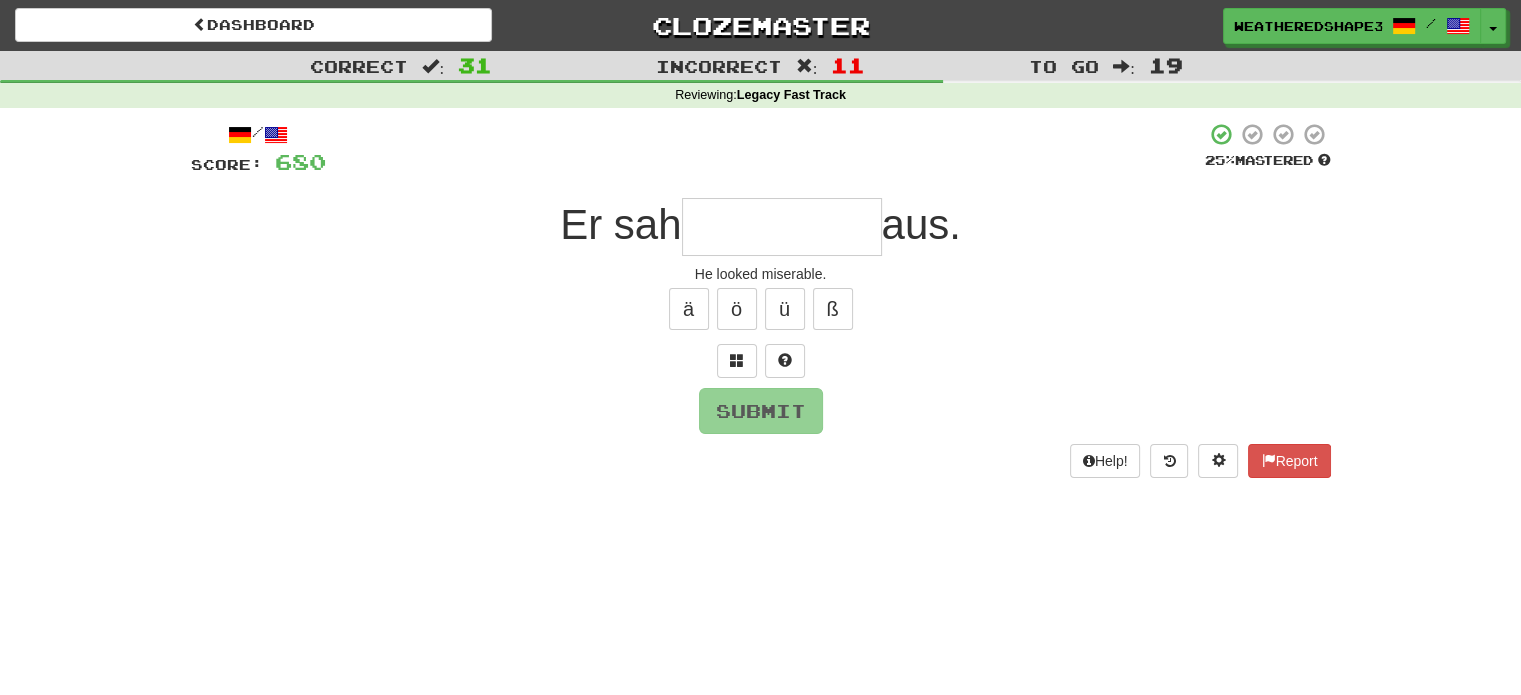 type on "*" 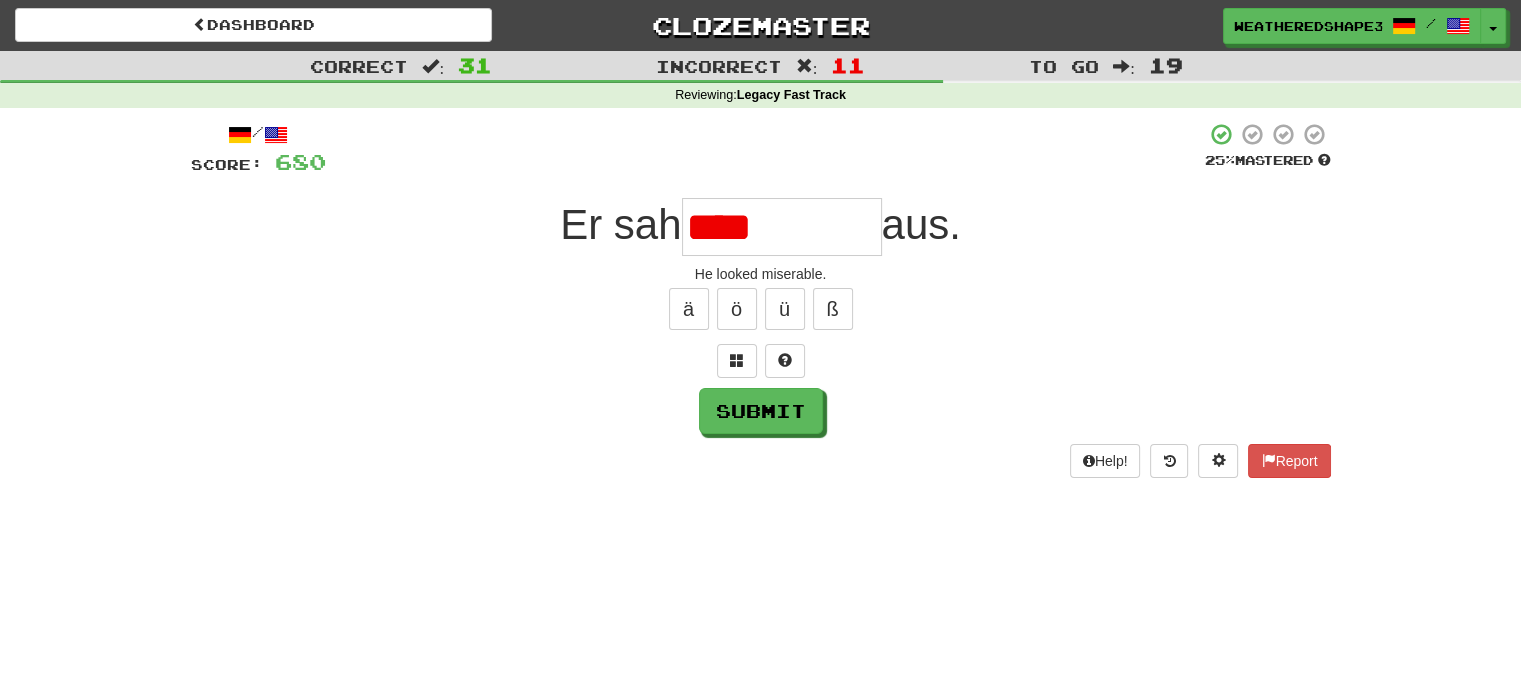 type on "*****" 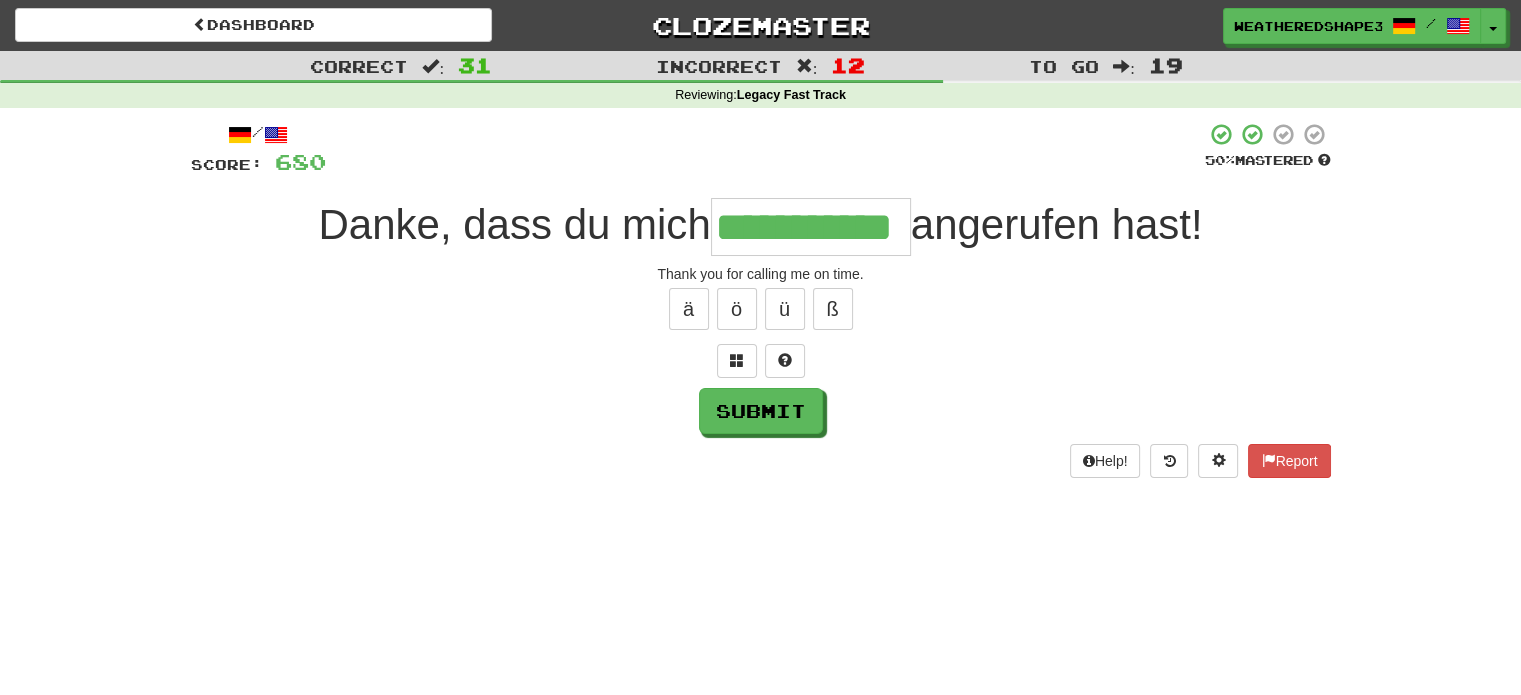 type on "**********" 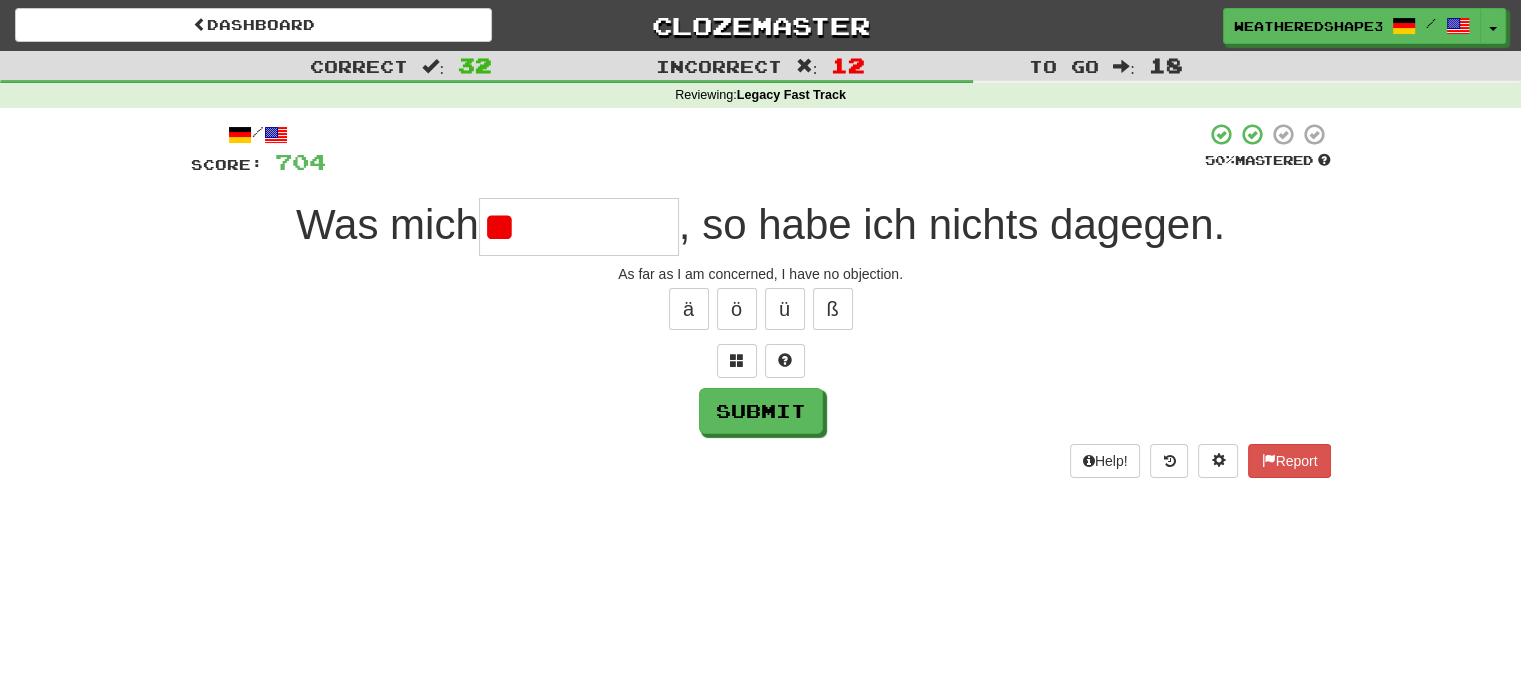 type on "*" 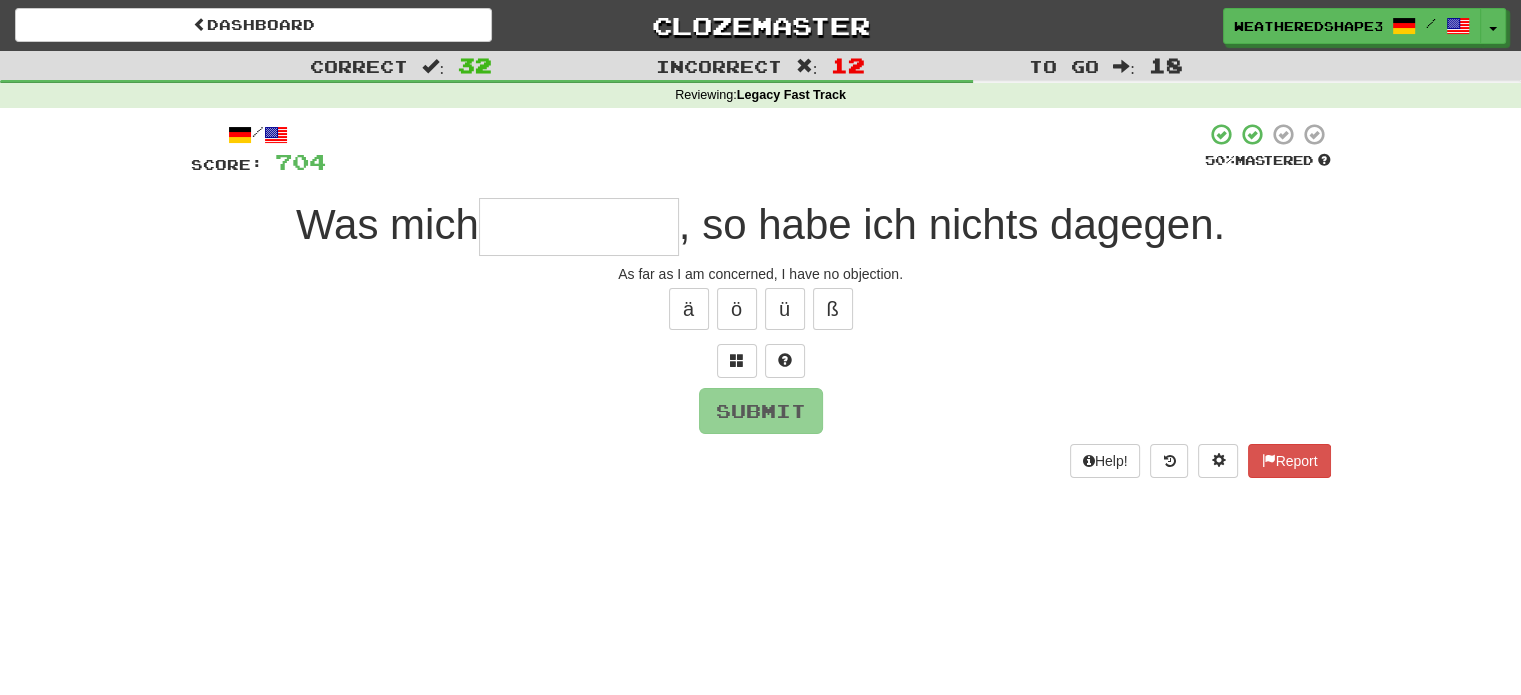 type on "*" 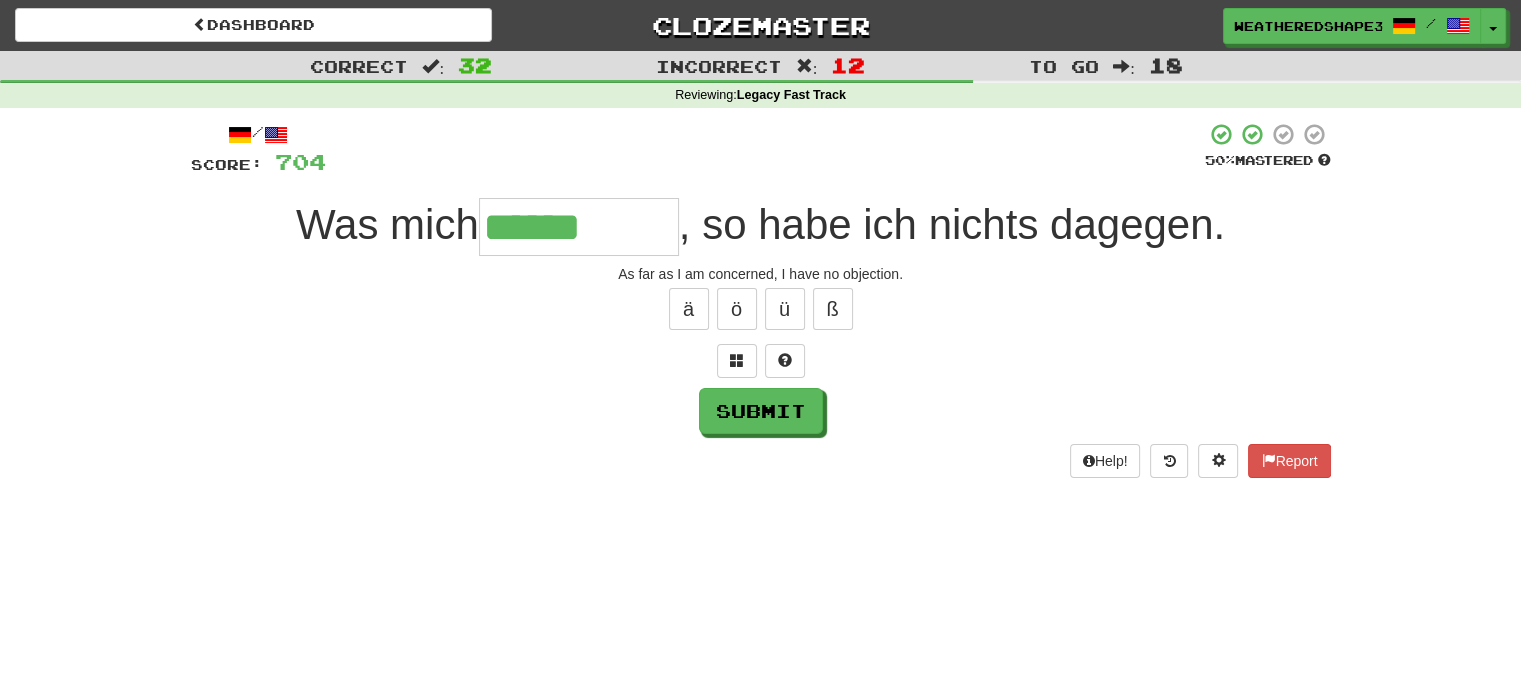 type on "******" 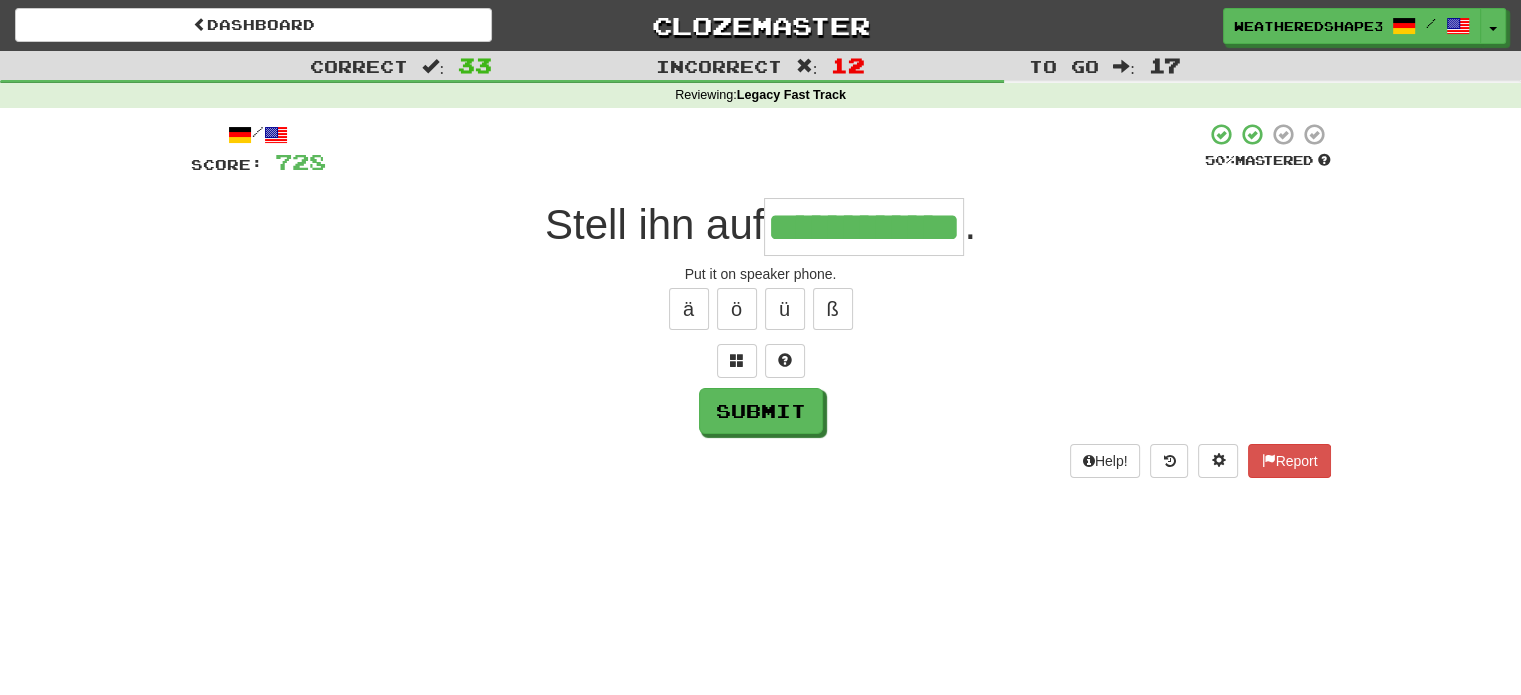 scroll, scrollTop: 0, scrollLeft: 38, axis: horizontal 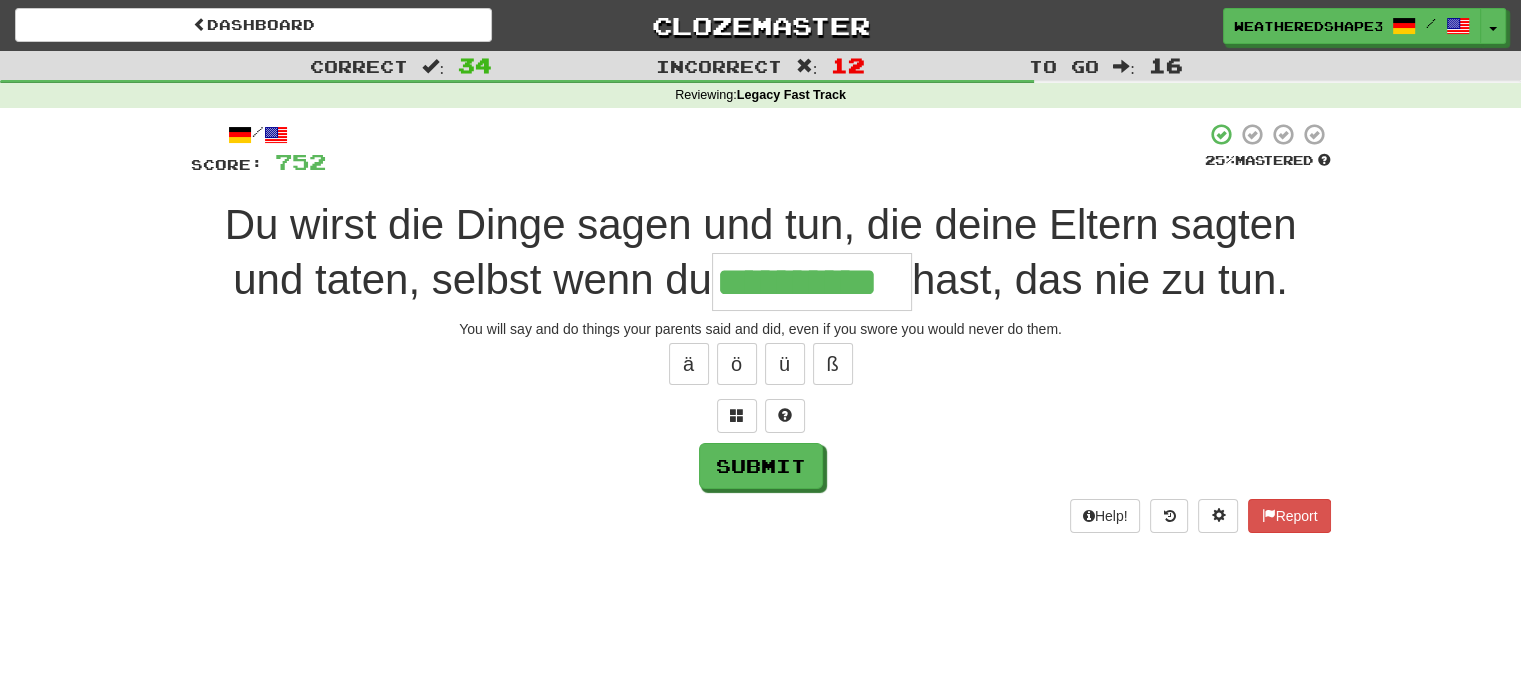 type on "**********" 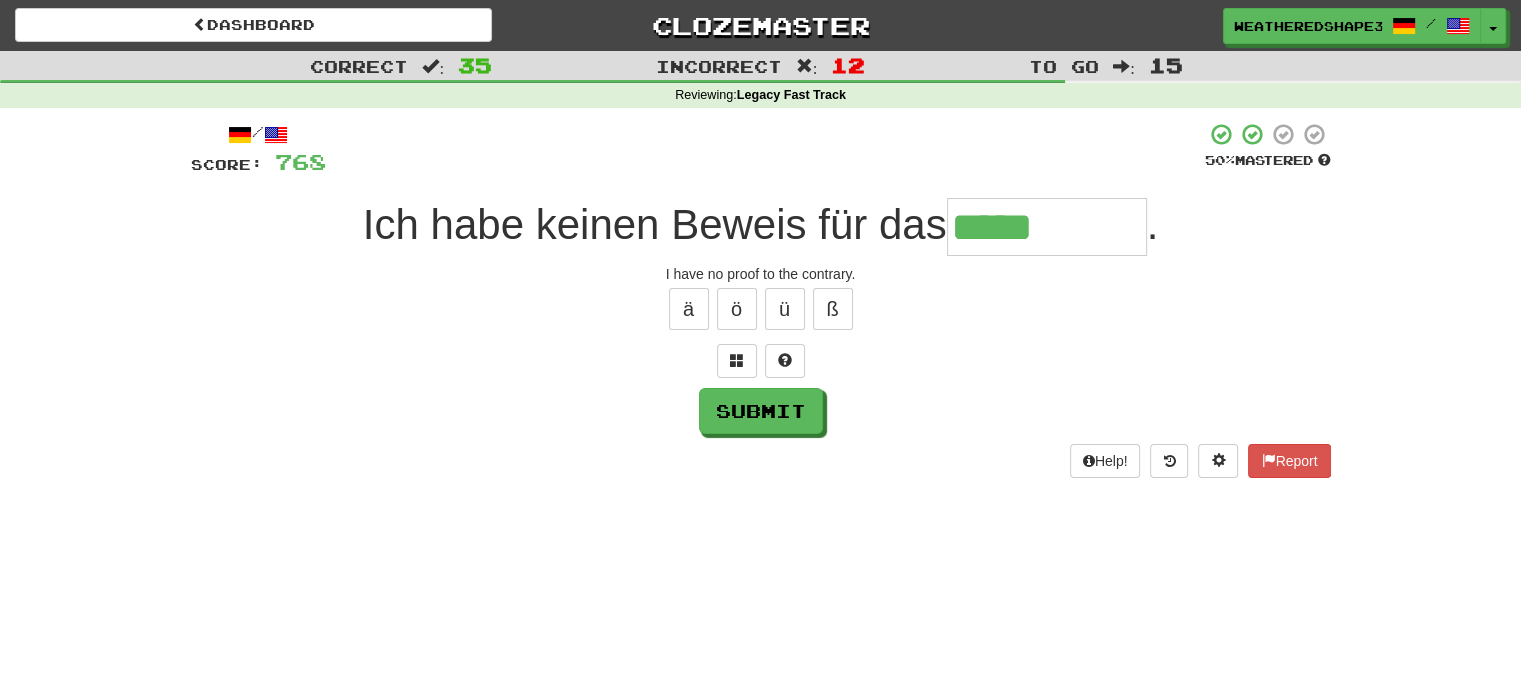 type on "*********" 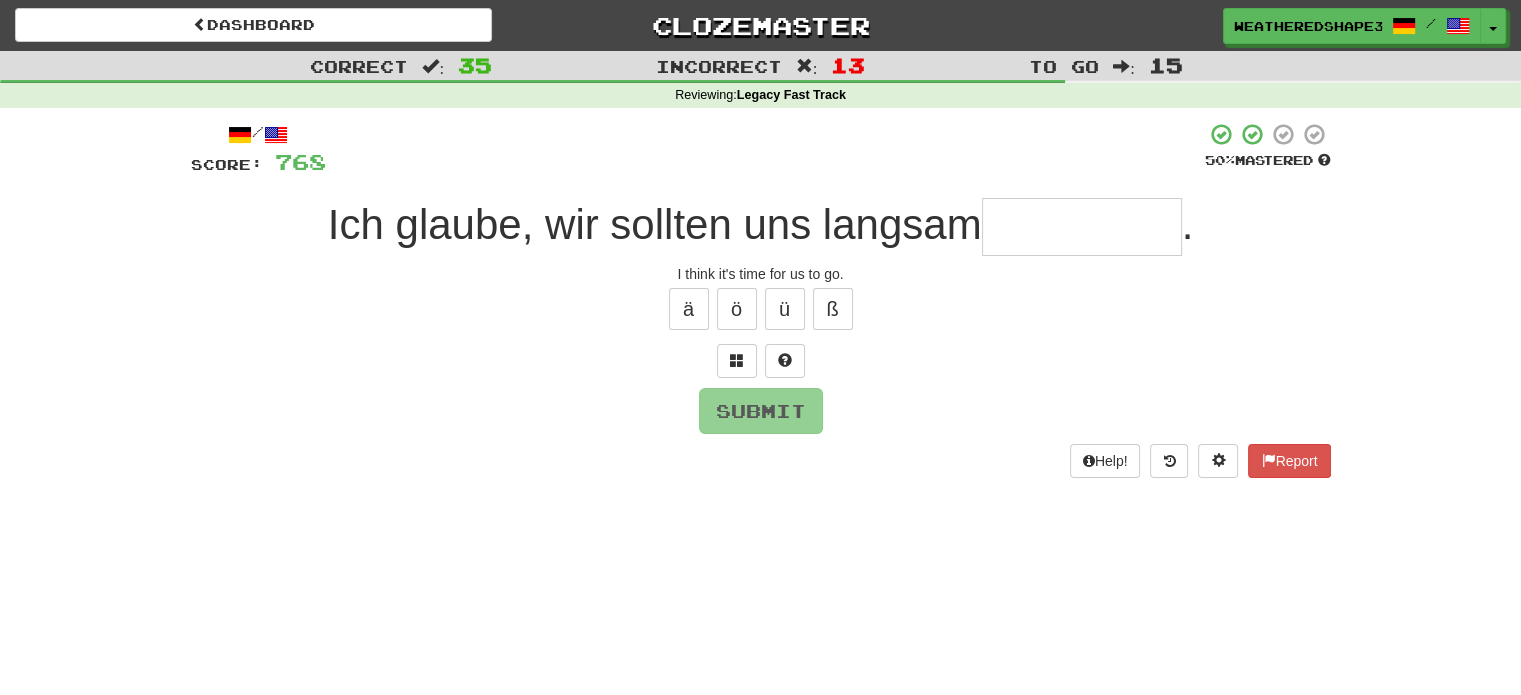 type on "*" 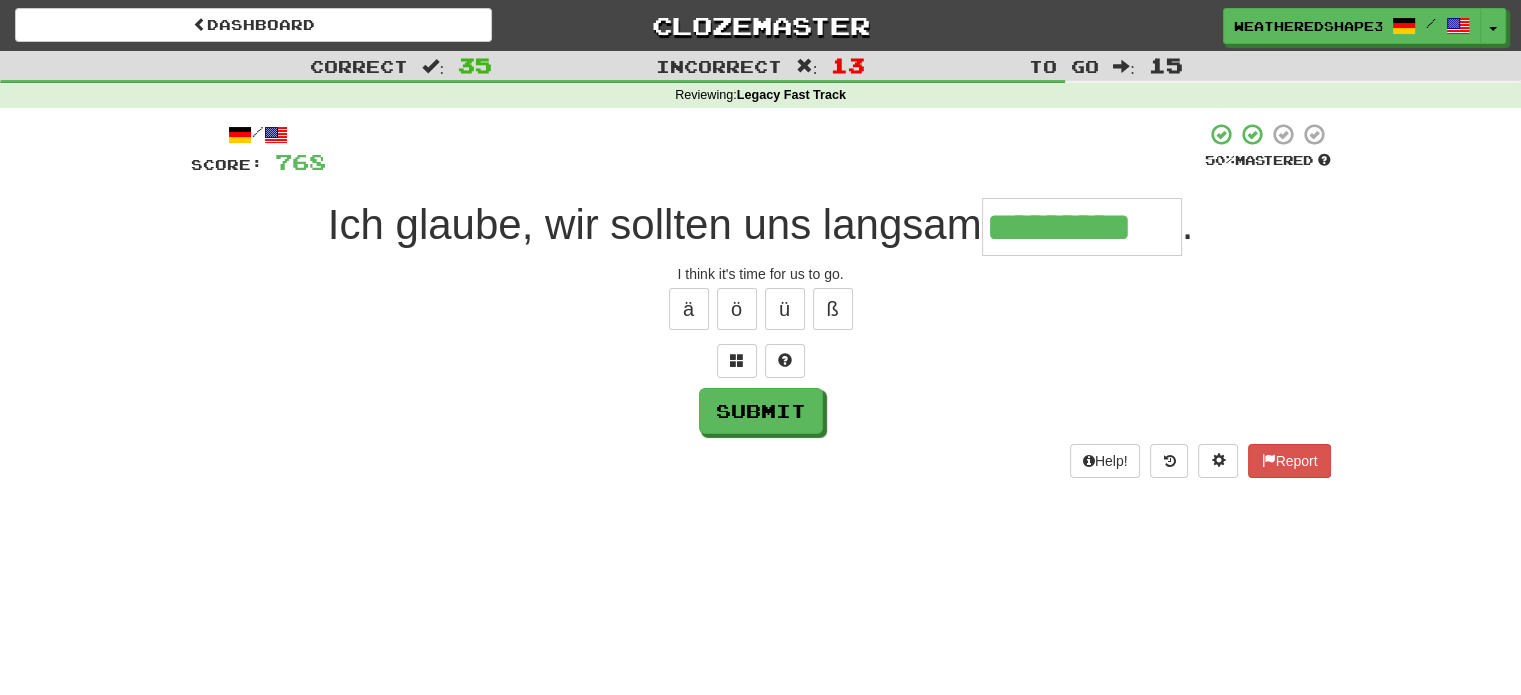 scroll, scrollTop: 0, scrollLeft: 15, axis: horizontal 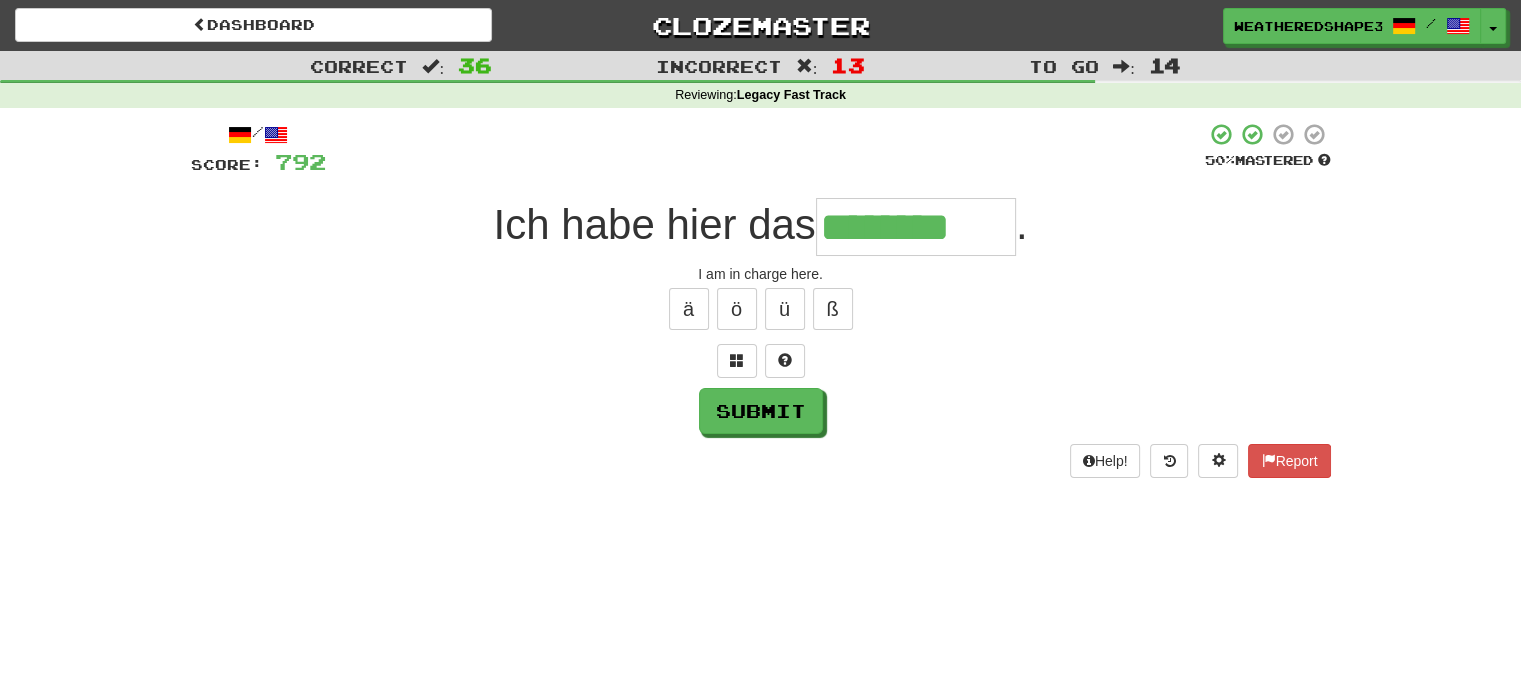 type on "********" 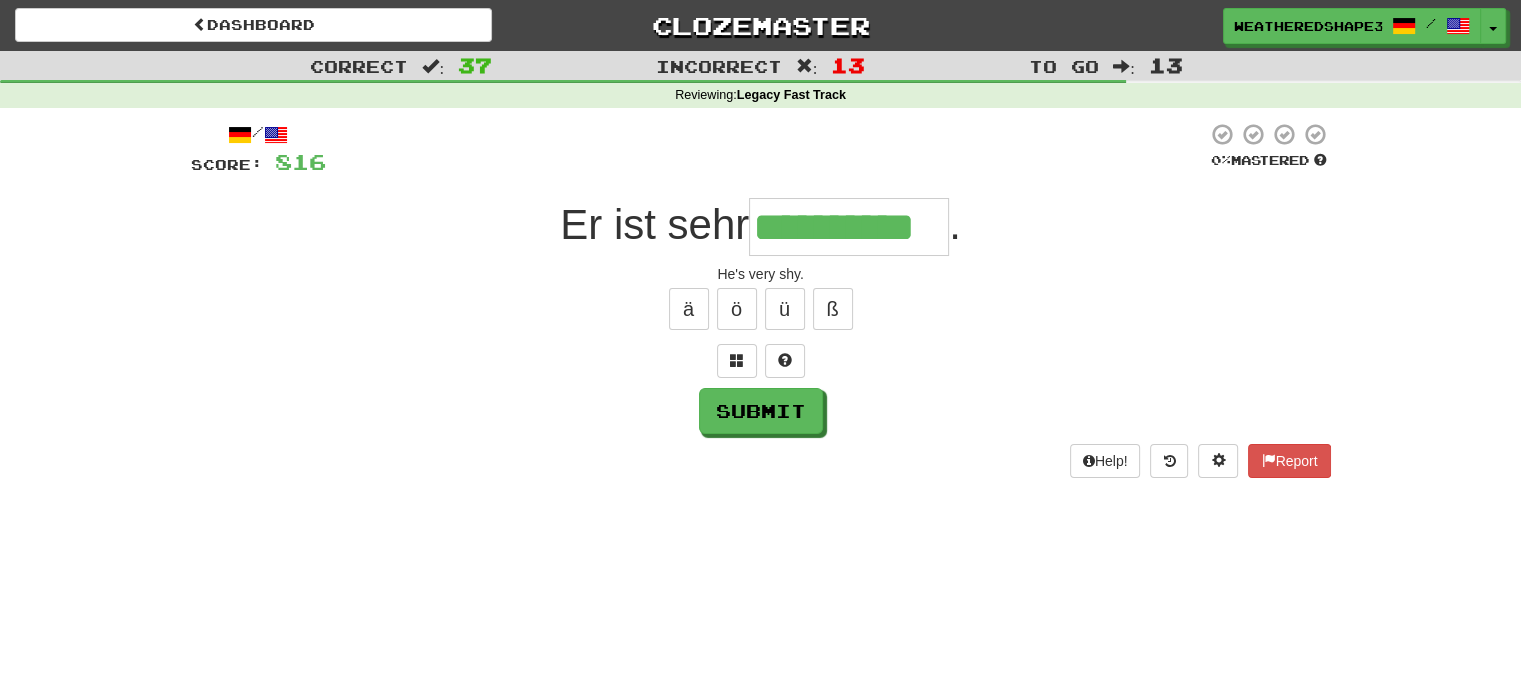 scroll, scrollTop: 0, scrollLeft: 0, axis: both 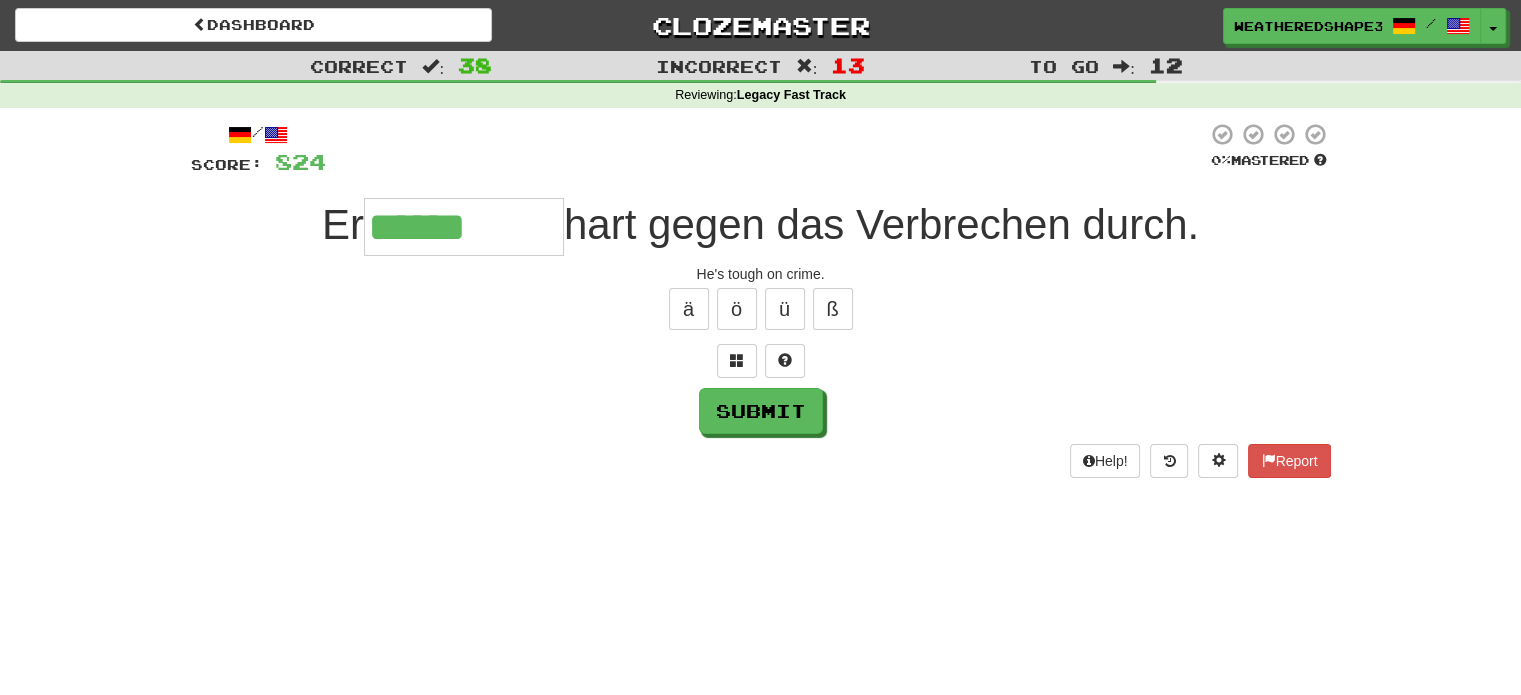 type on "******" 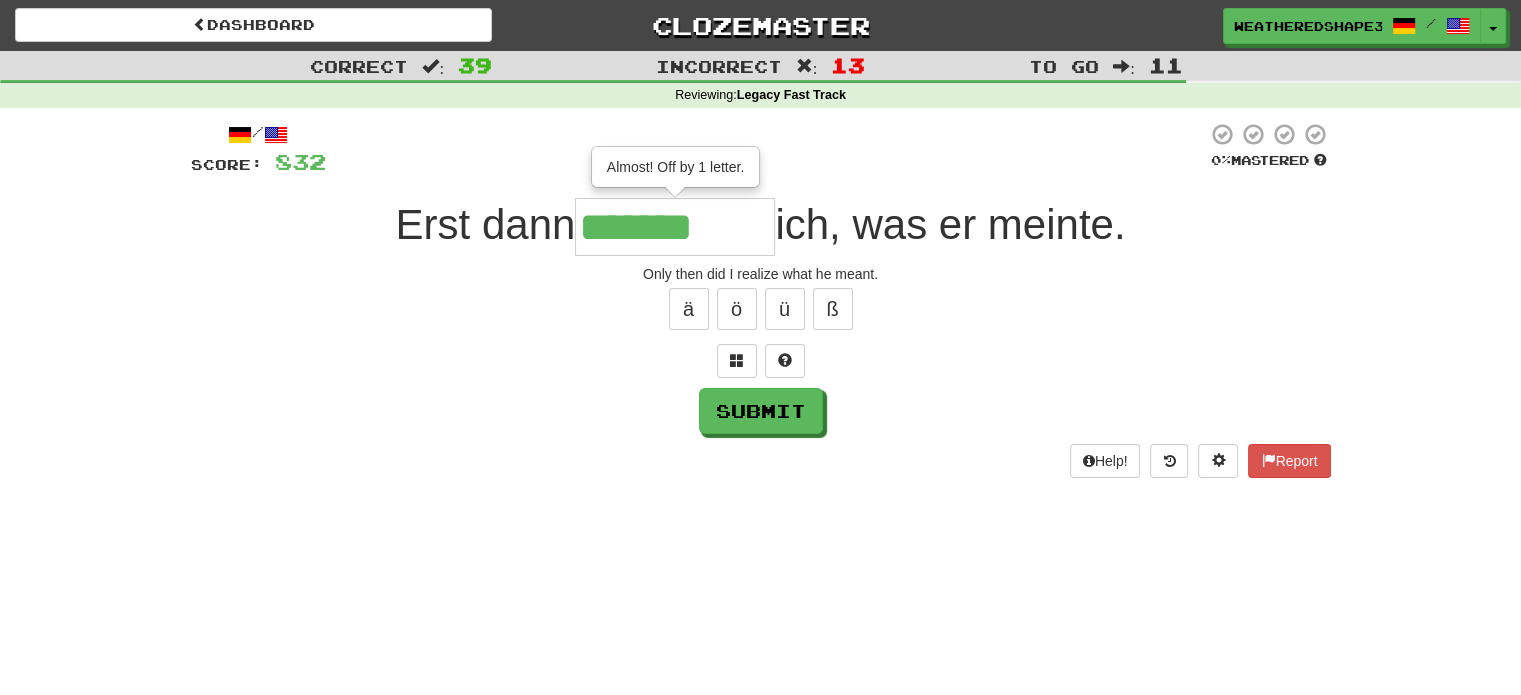 type on "*******" 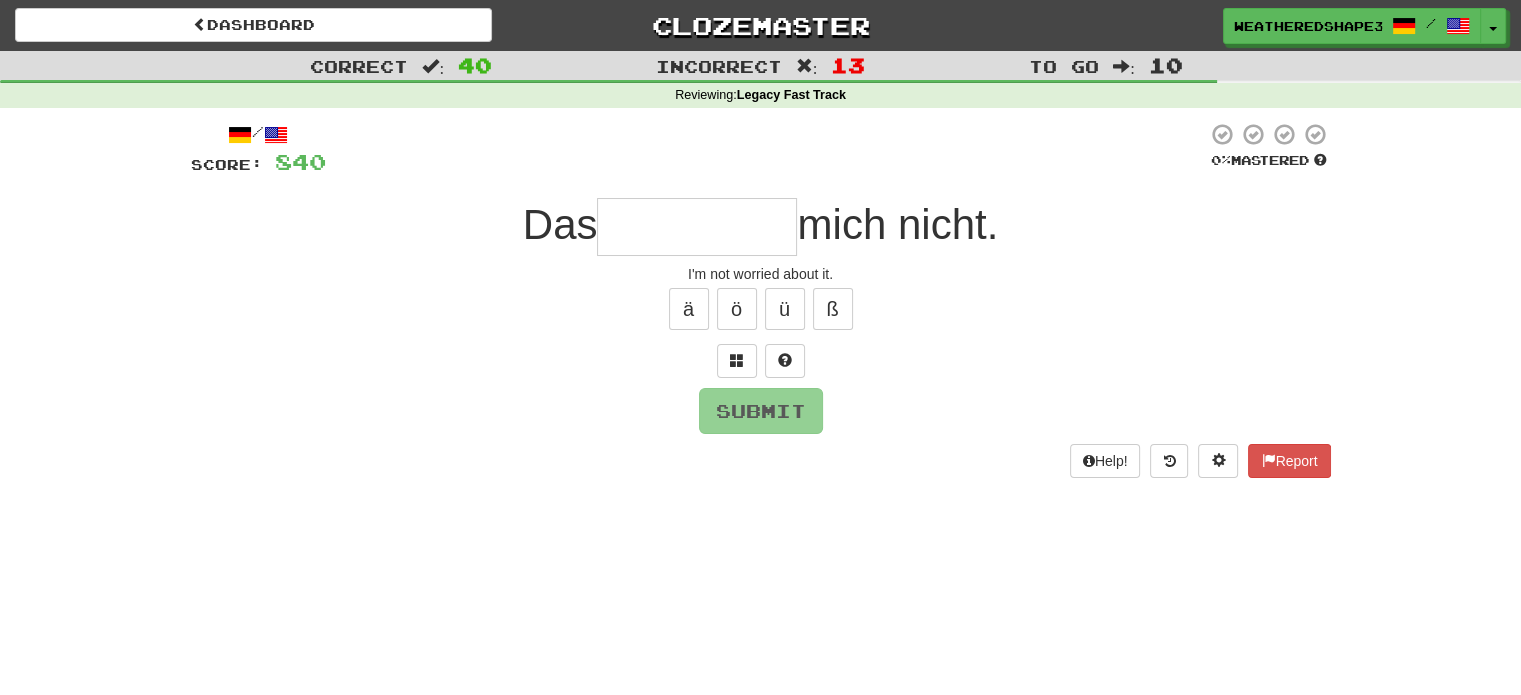 type on "*" 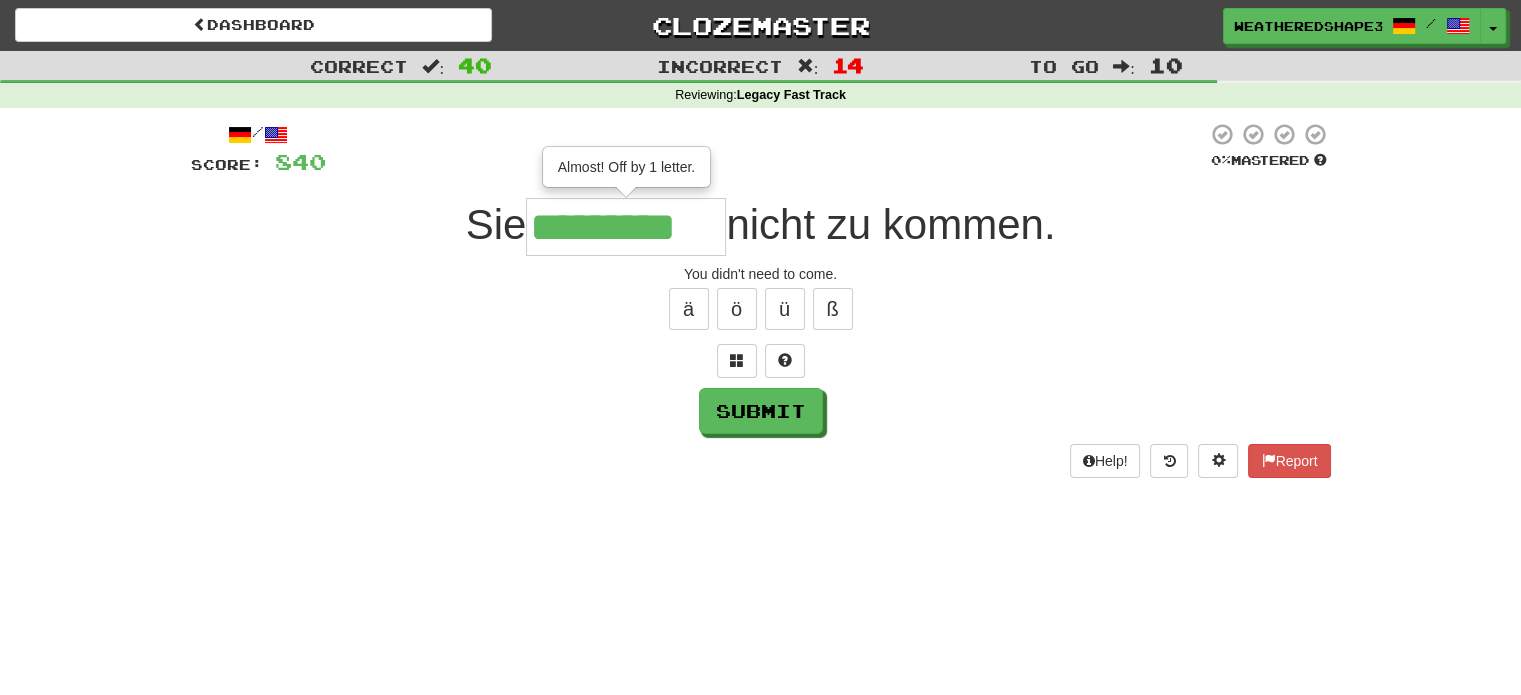 type on "*********" 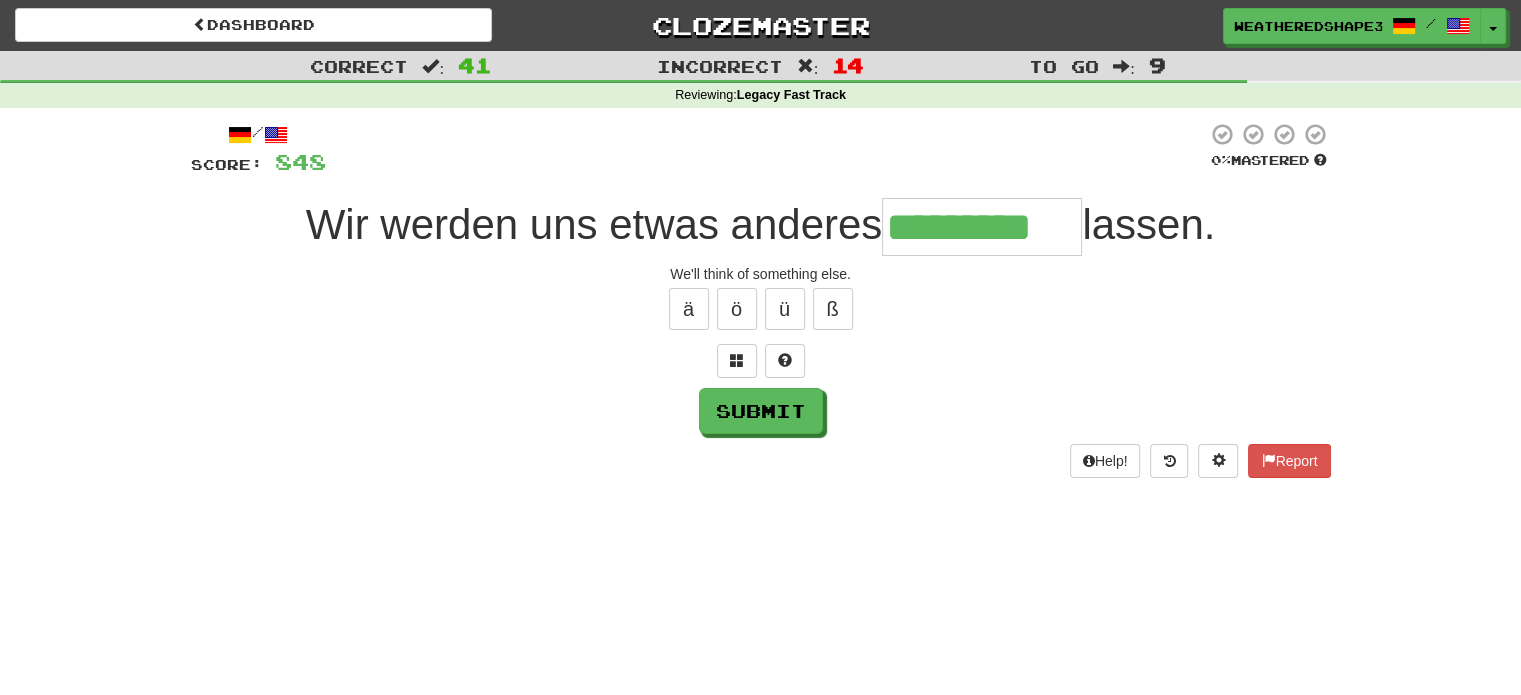 type on "*********" 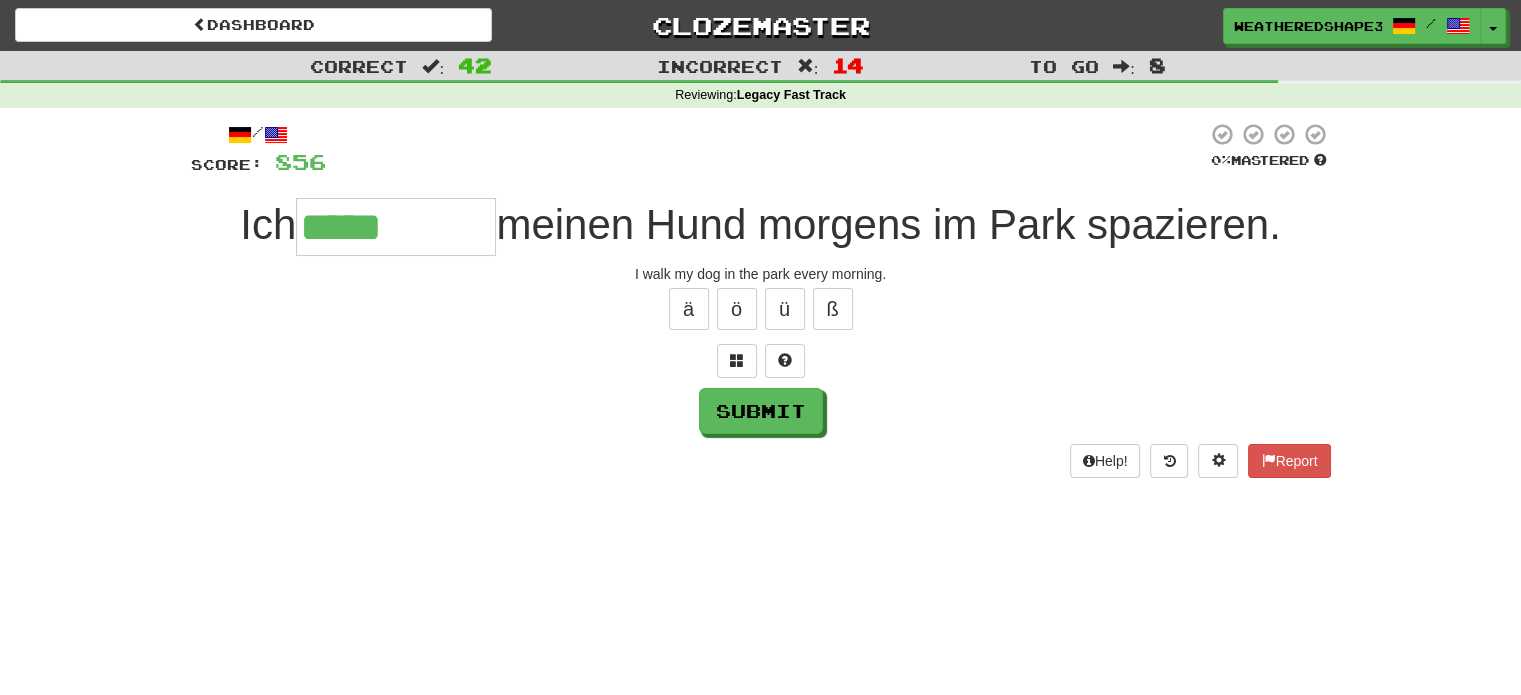 type on "*****" 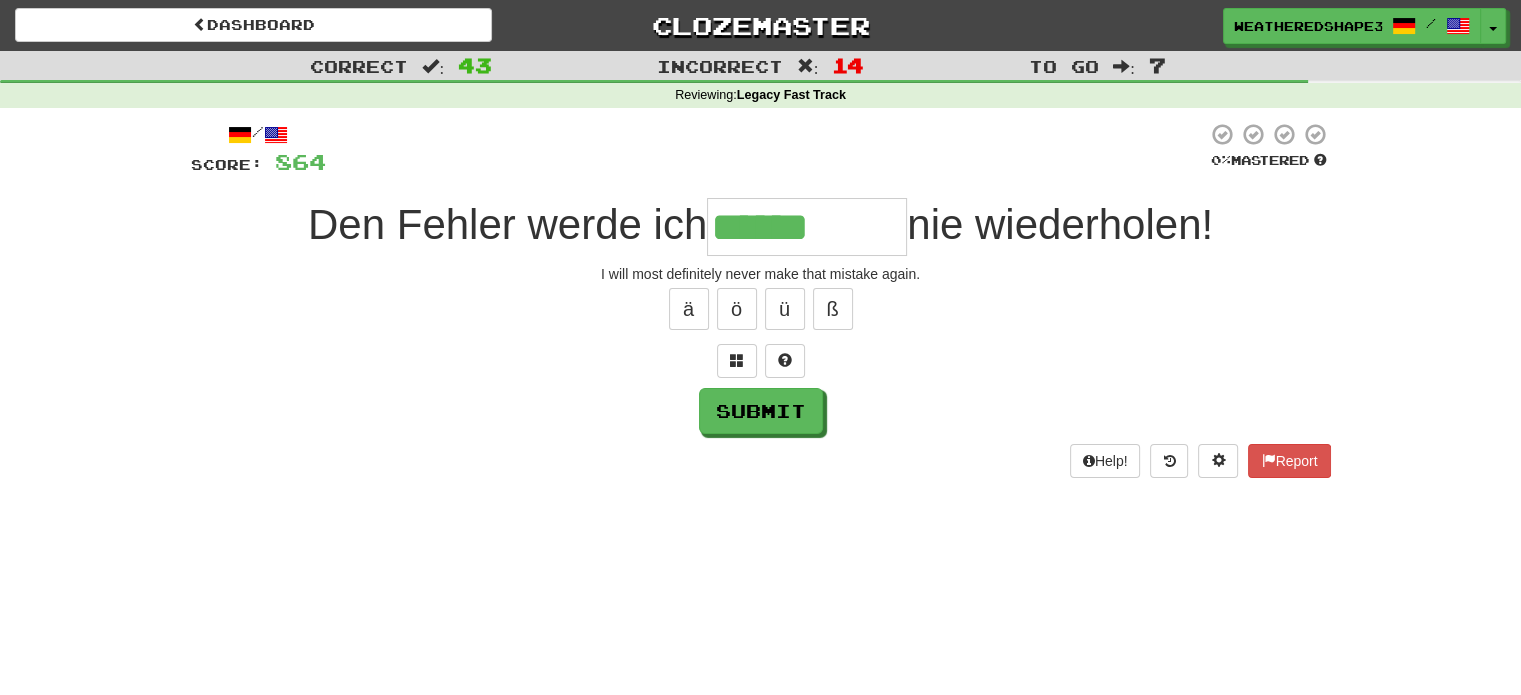 type on "******" 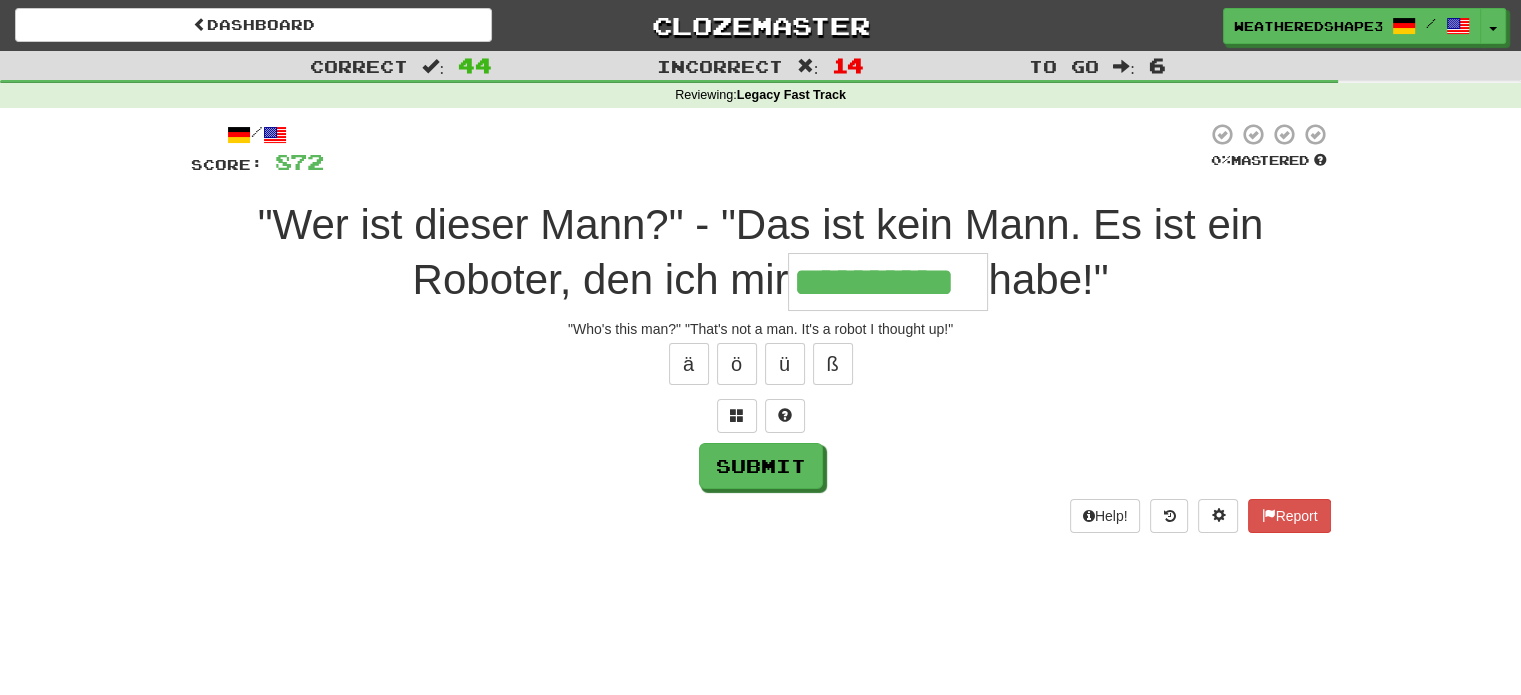 scroll, scrollTop: 0, scrollLeft: 24, axis: horizontal 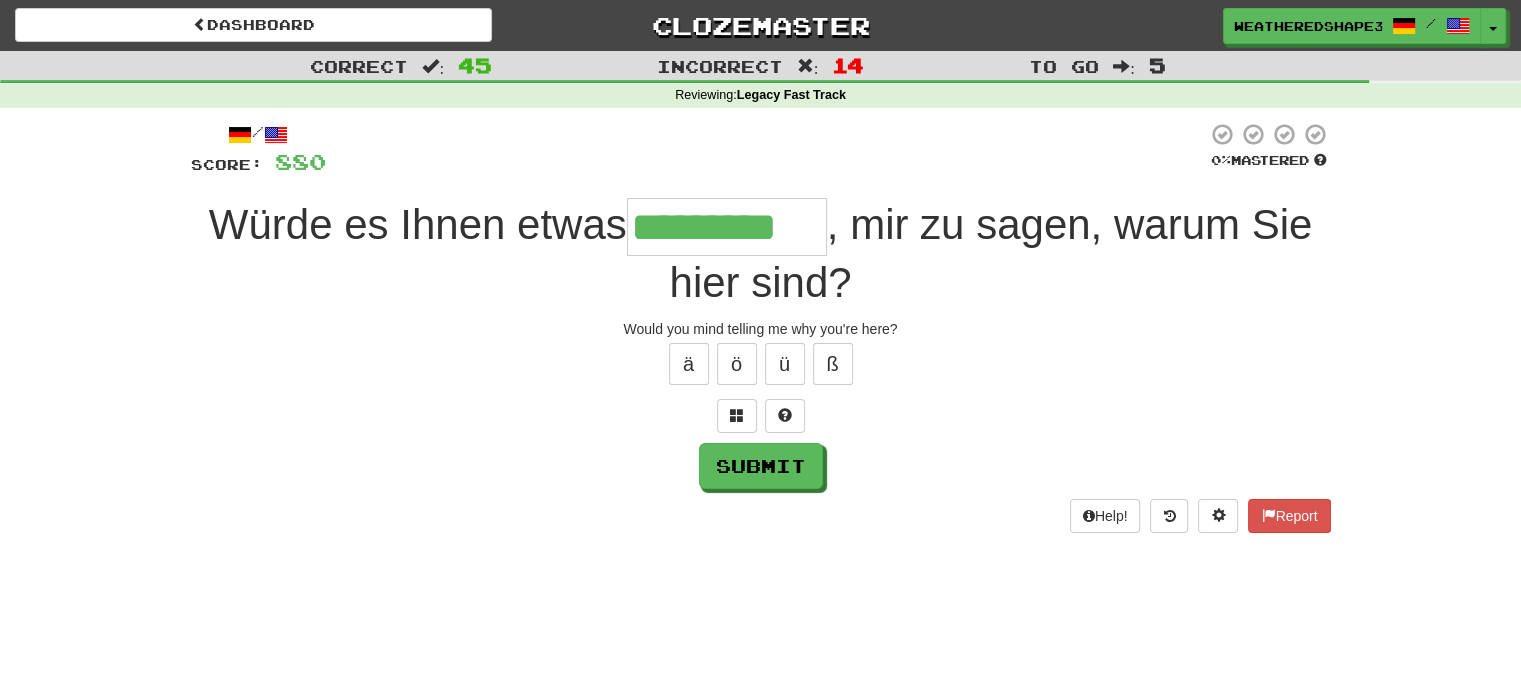 type on "*********" 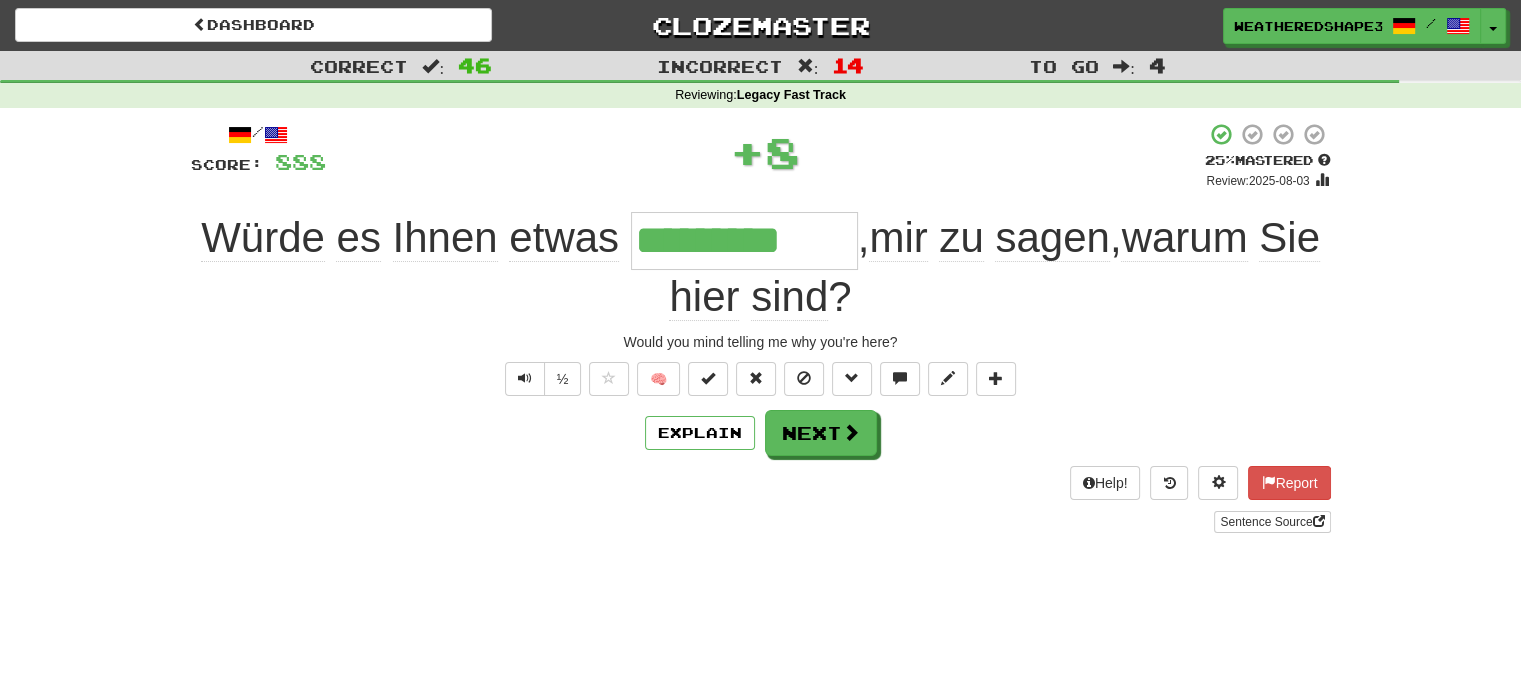 scroll, scrollTop: 0, scrollLeft: 0, axis: both 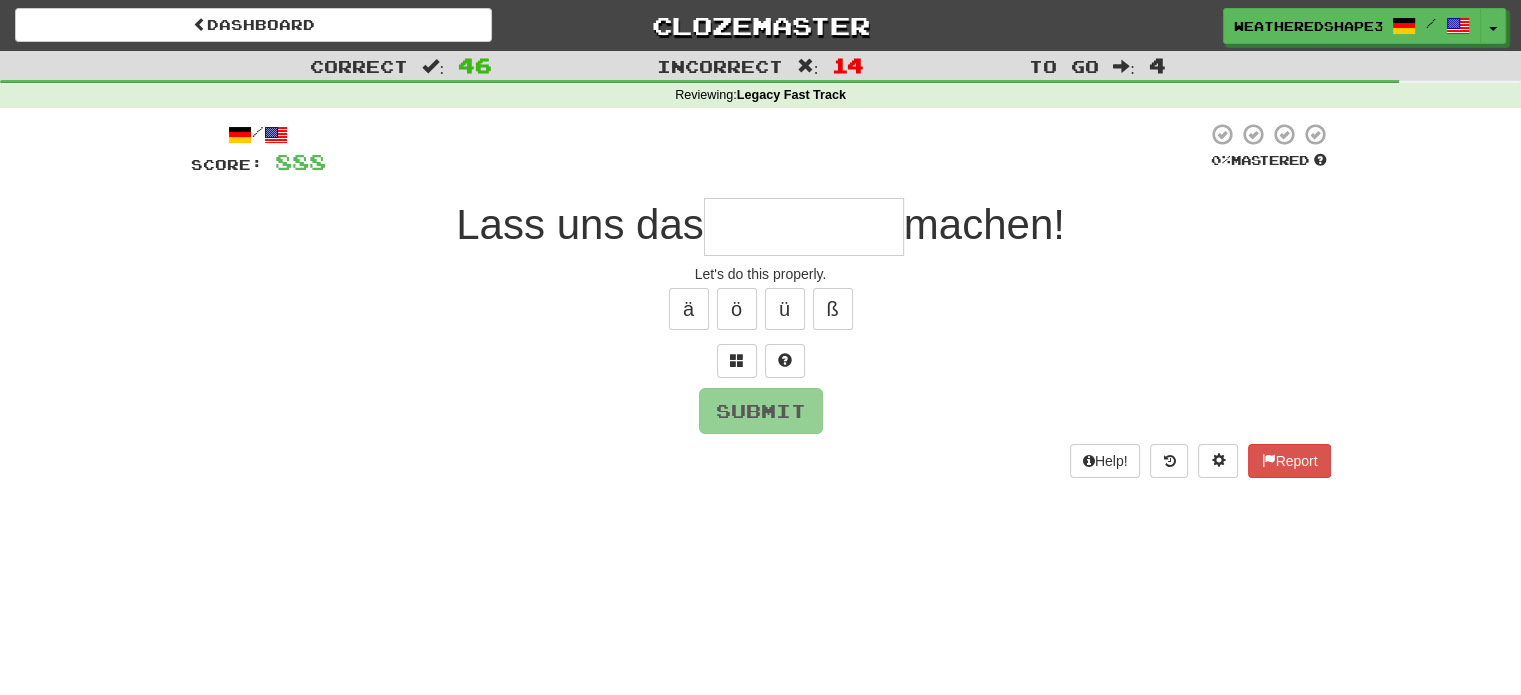 type on "*" 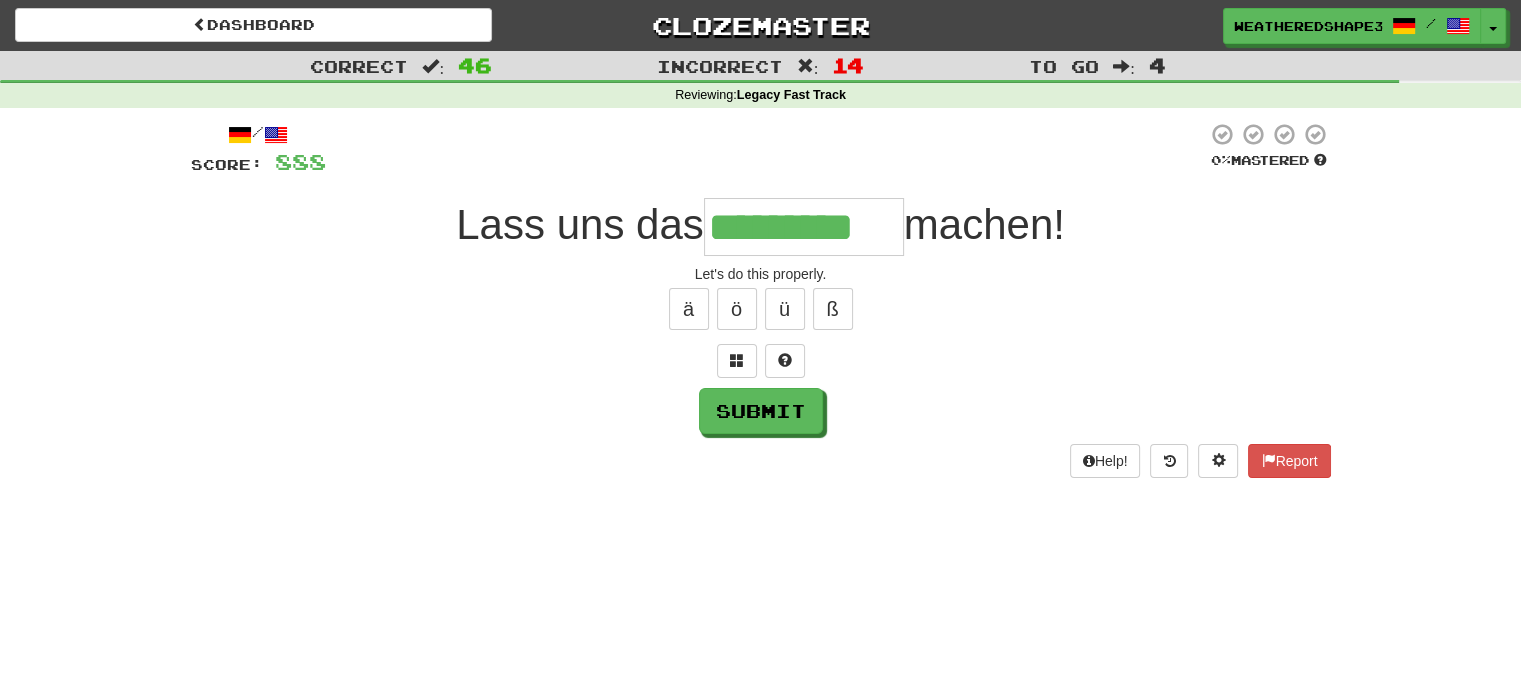 type on "*********" 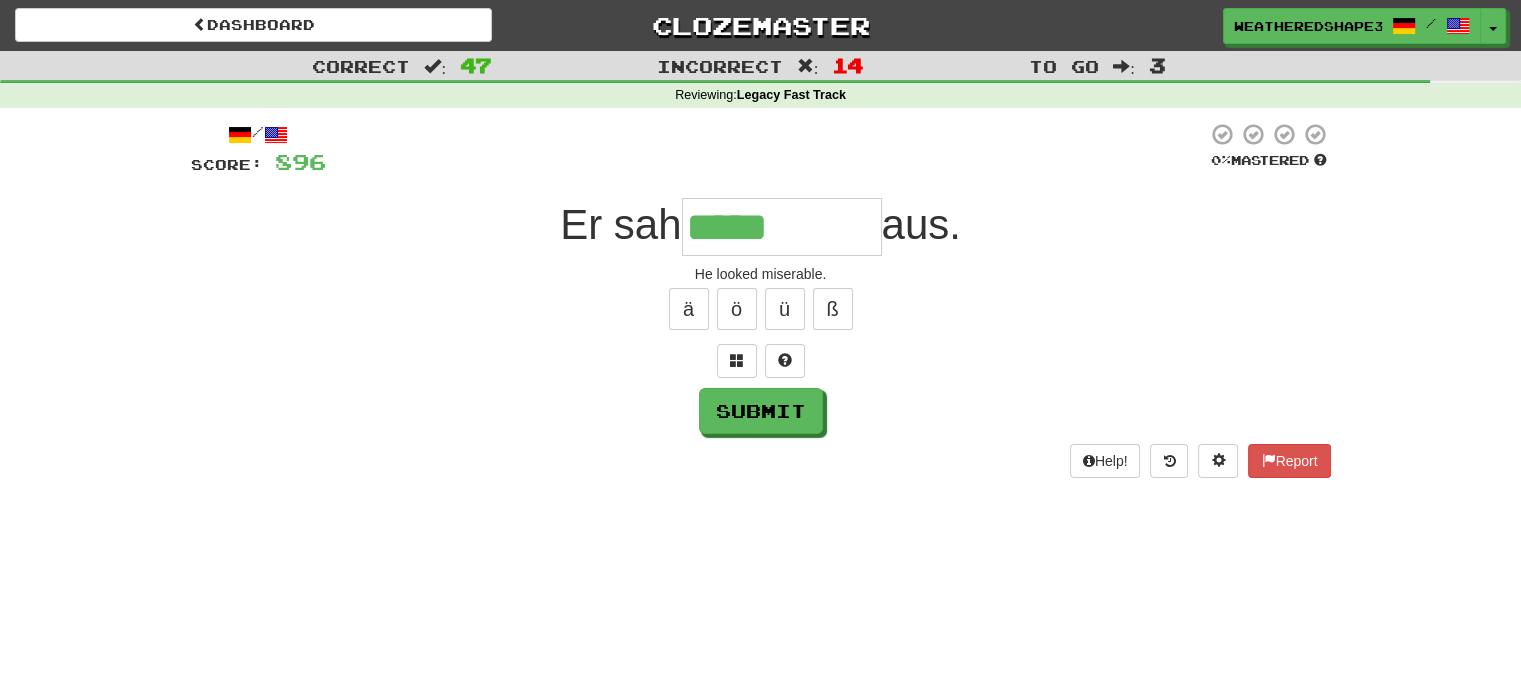 type on "*****" 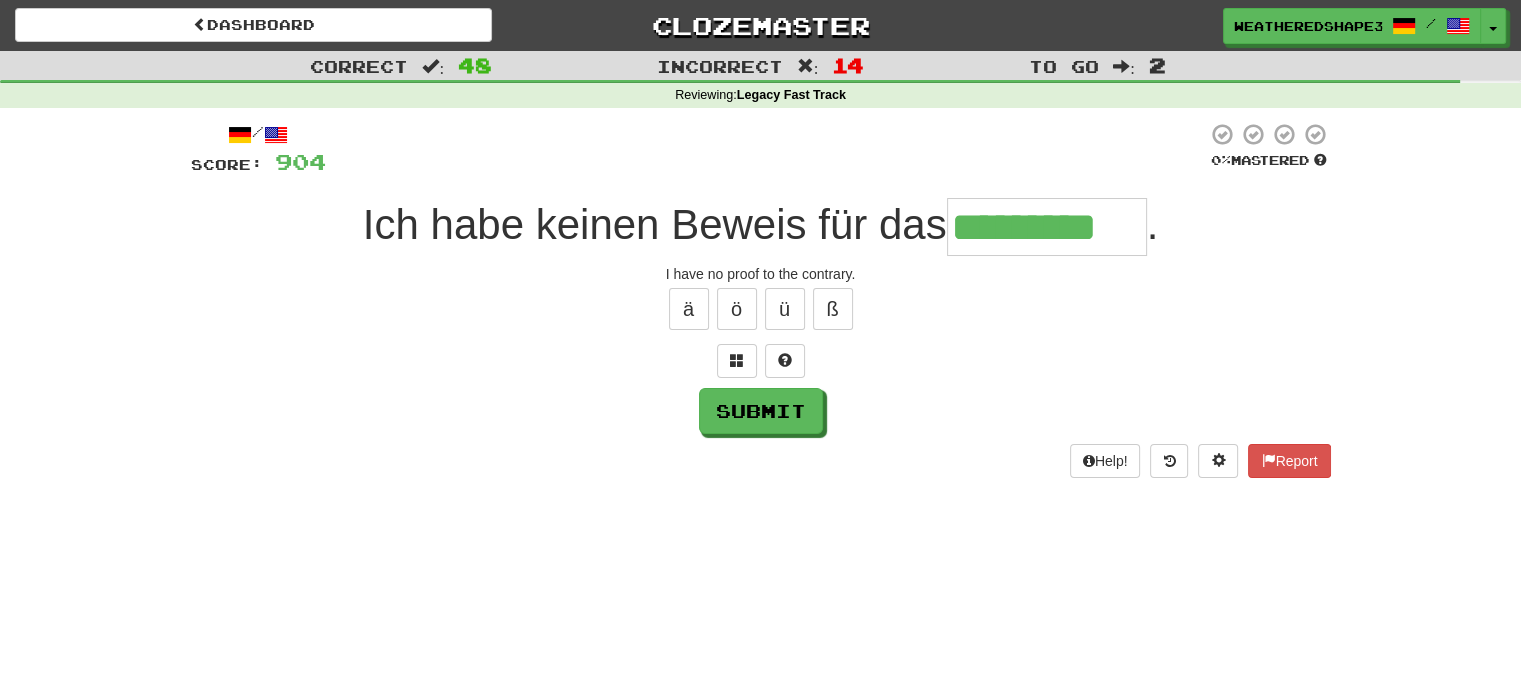 type on "*********" 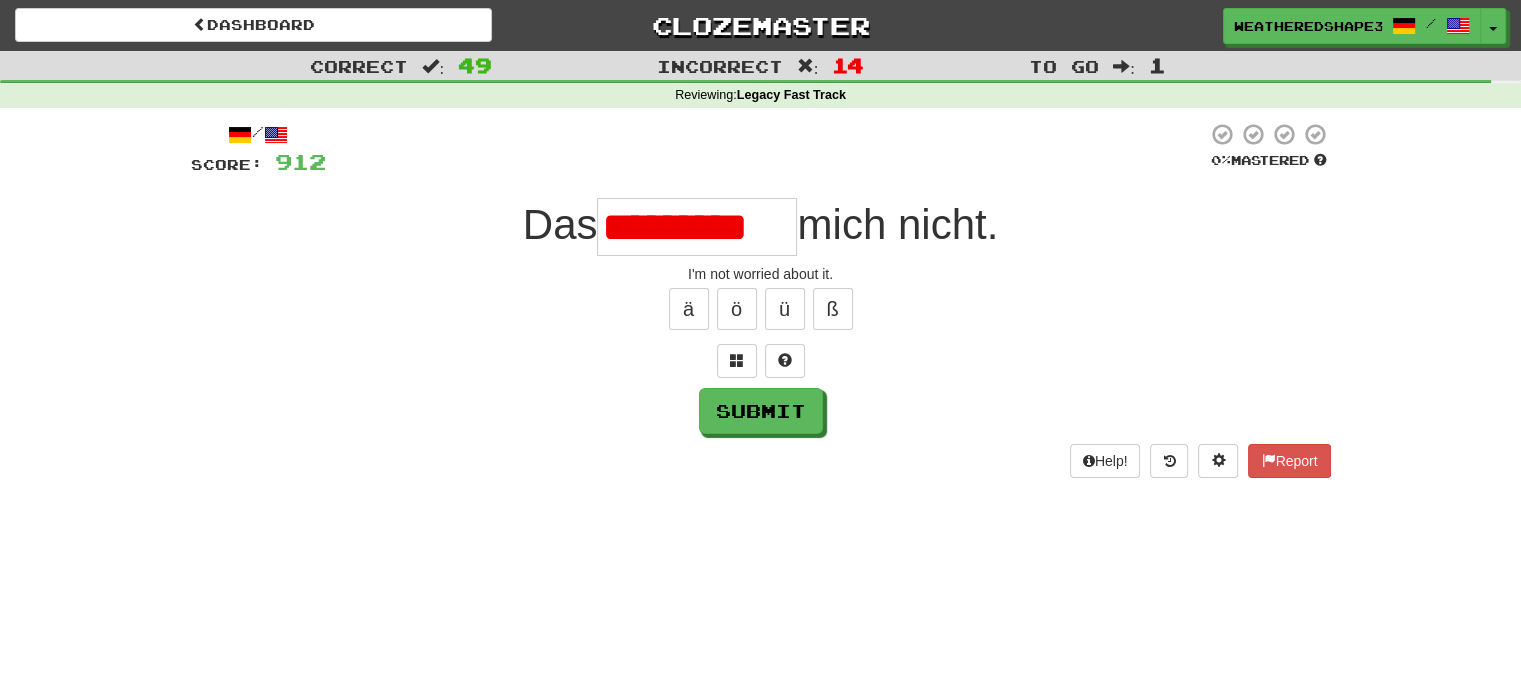 scroll, scrollTop: 0, scrollLeft: 0, axis: both 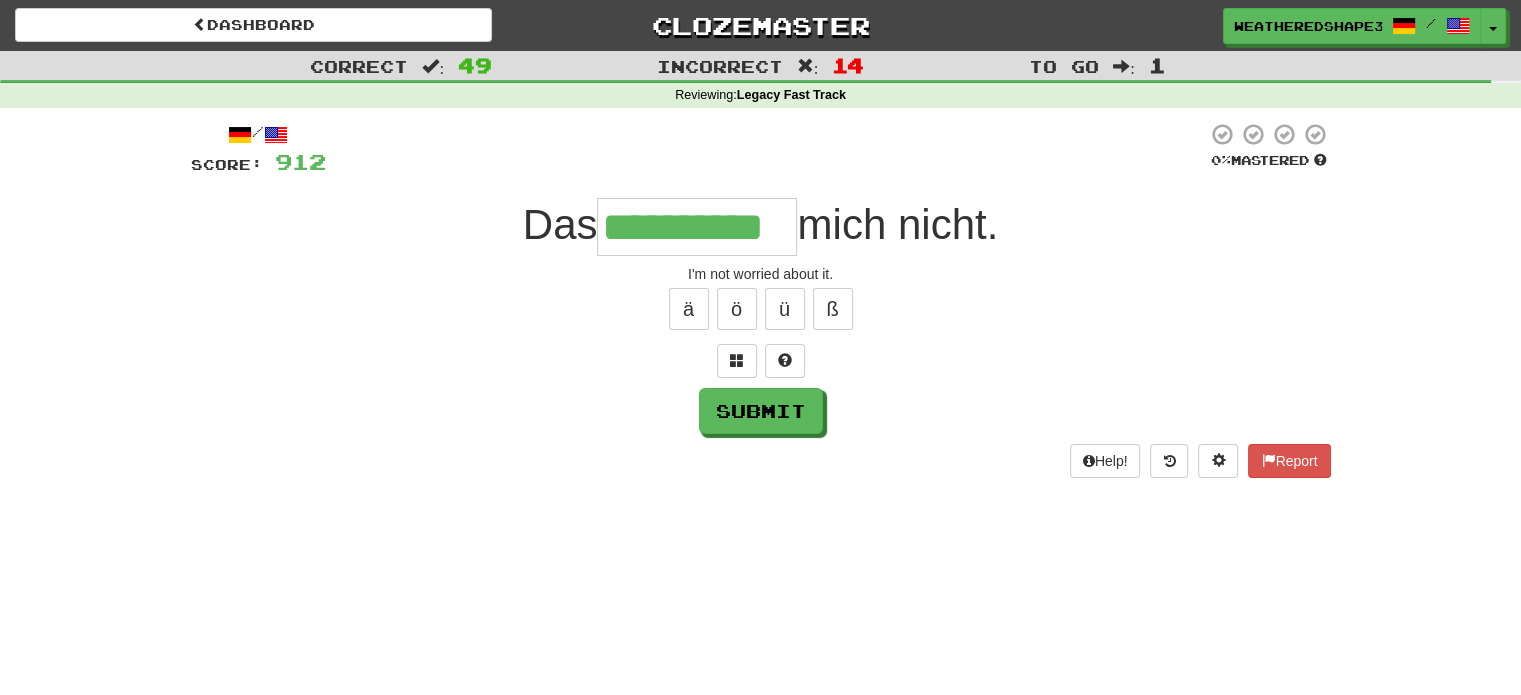 type on "**********" 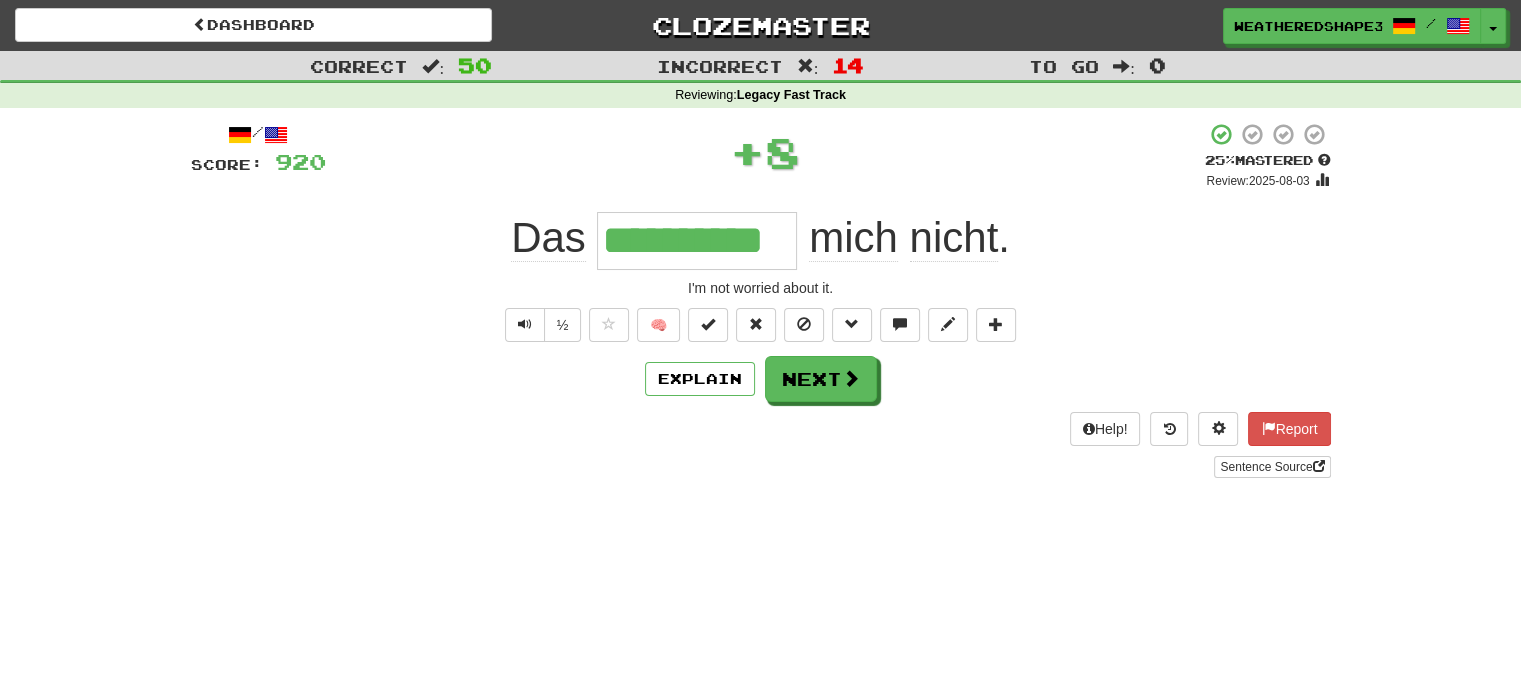 scroll, scrollTop: 0, scrollLeft: 0, axis: both 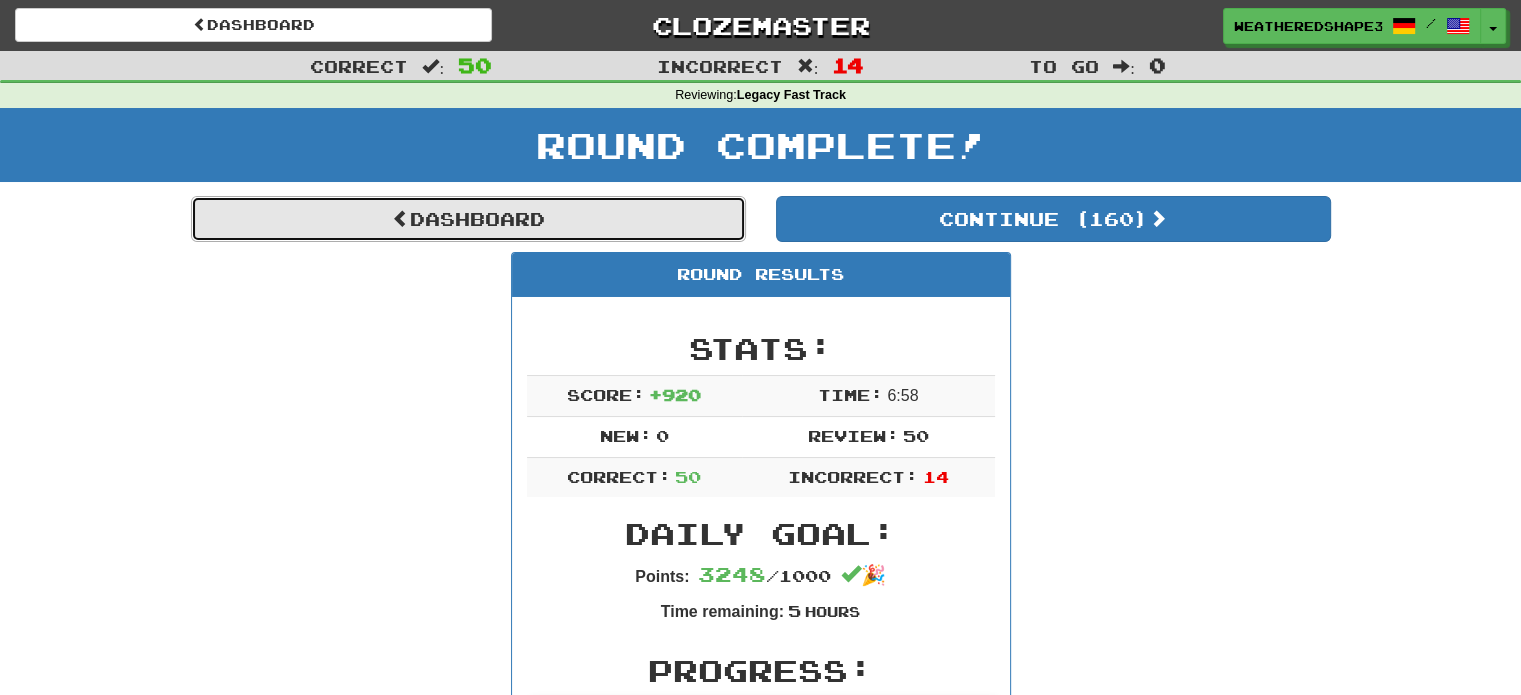 click on "Dashboard" at bounding box center (468, 219) 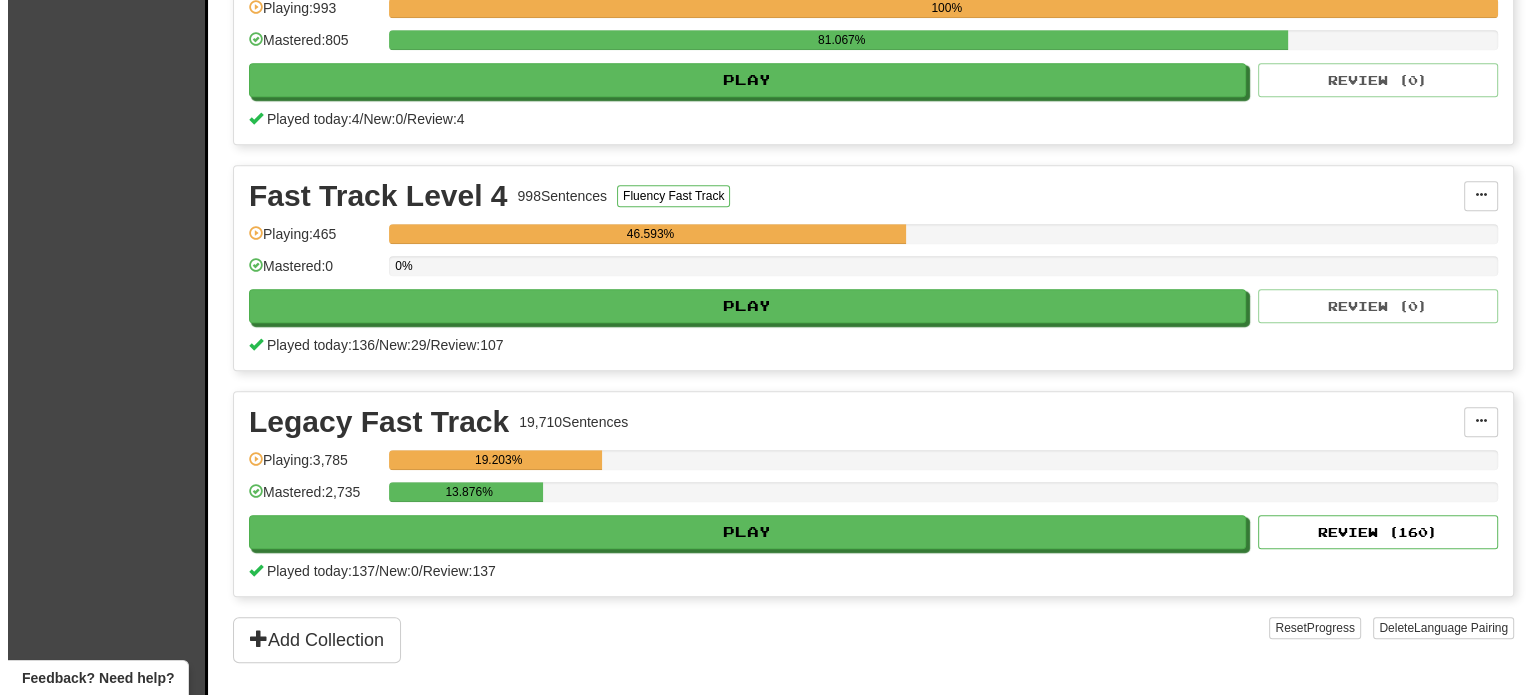 scroll, scrollTop: 1100, scrollLeft: 0, axis: vertical 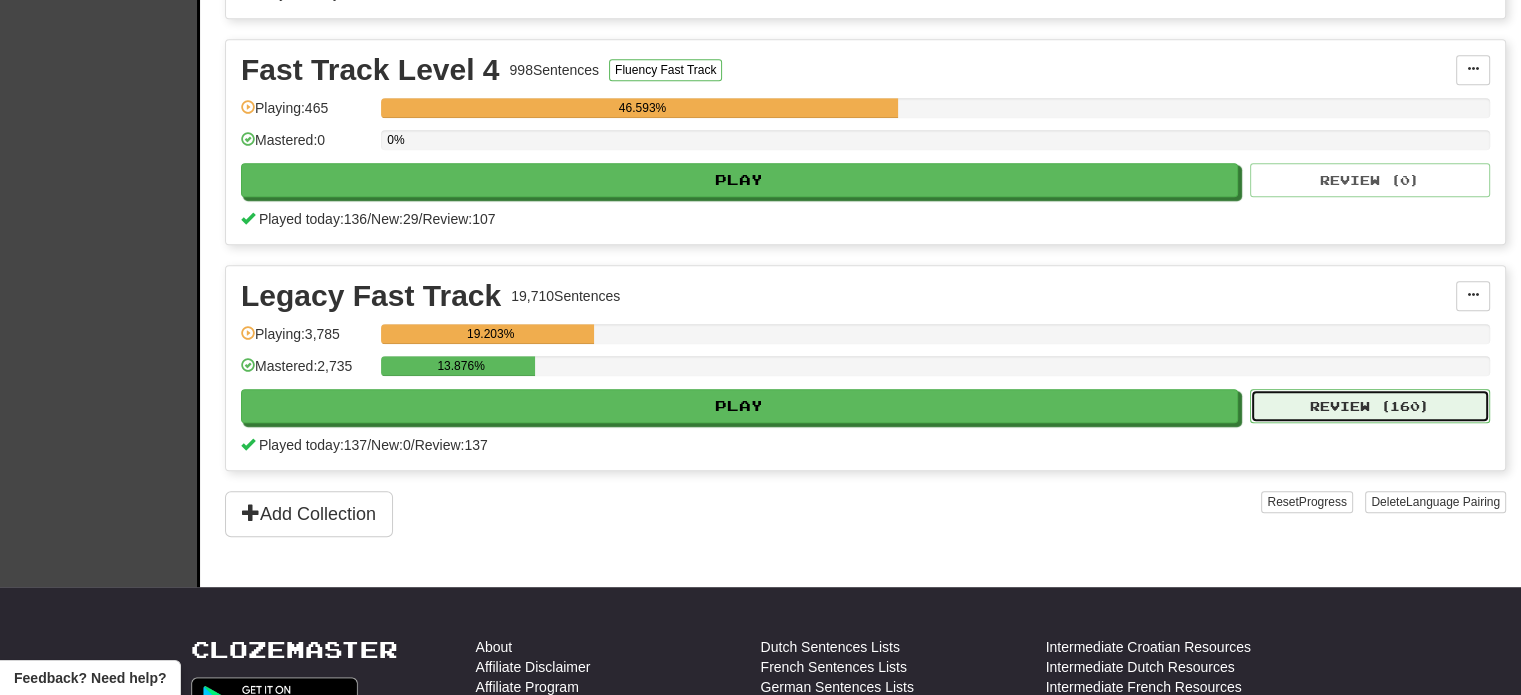 click on "Review ( 160 )" at bounding box center [1370, 406] 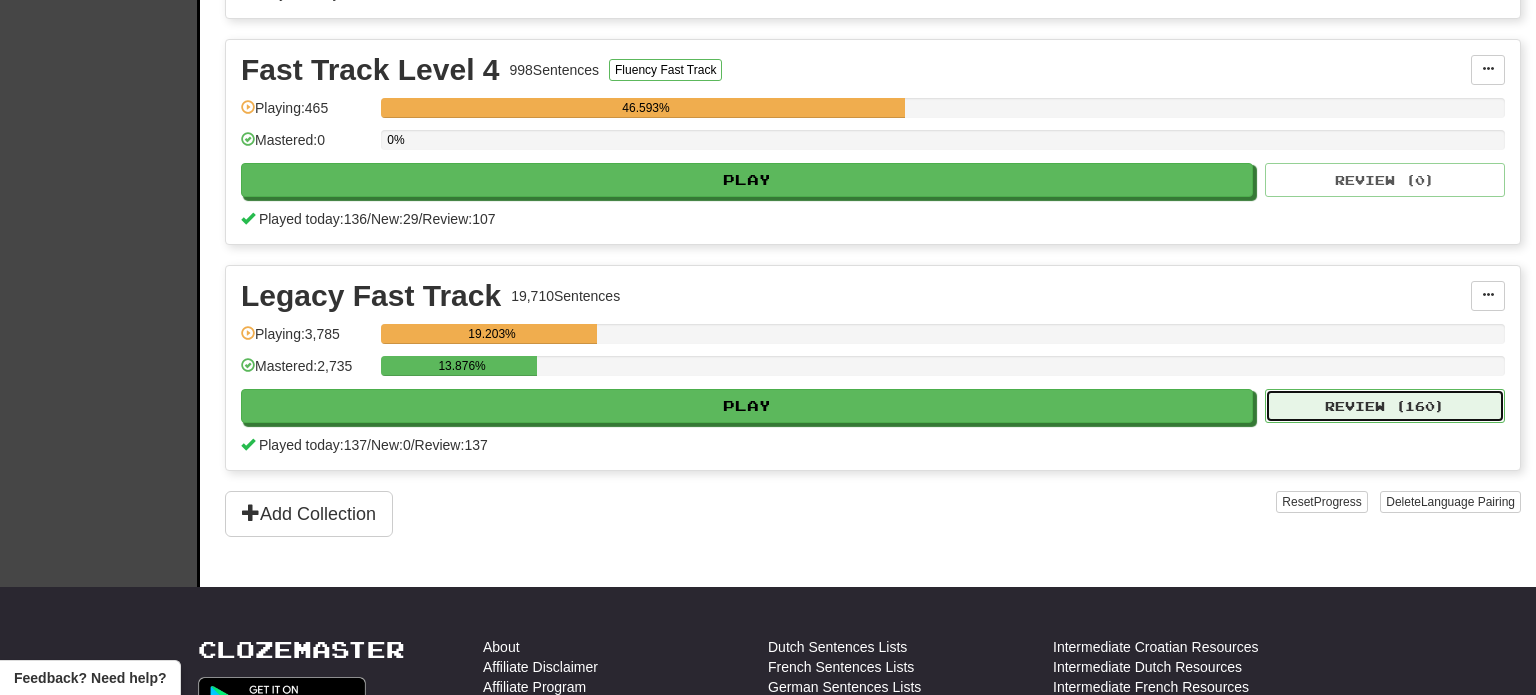 select on "**" 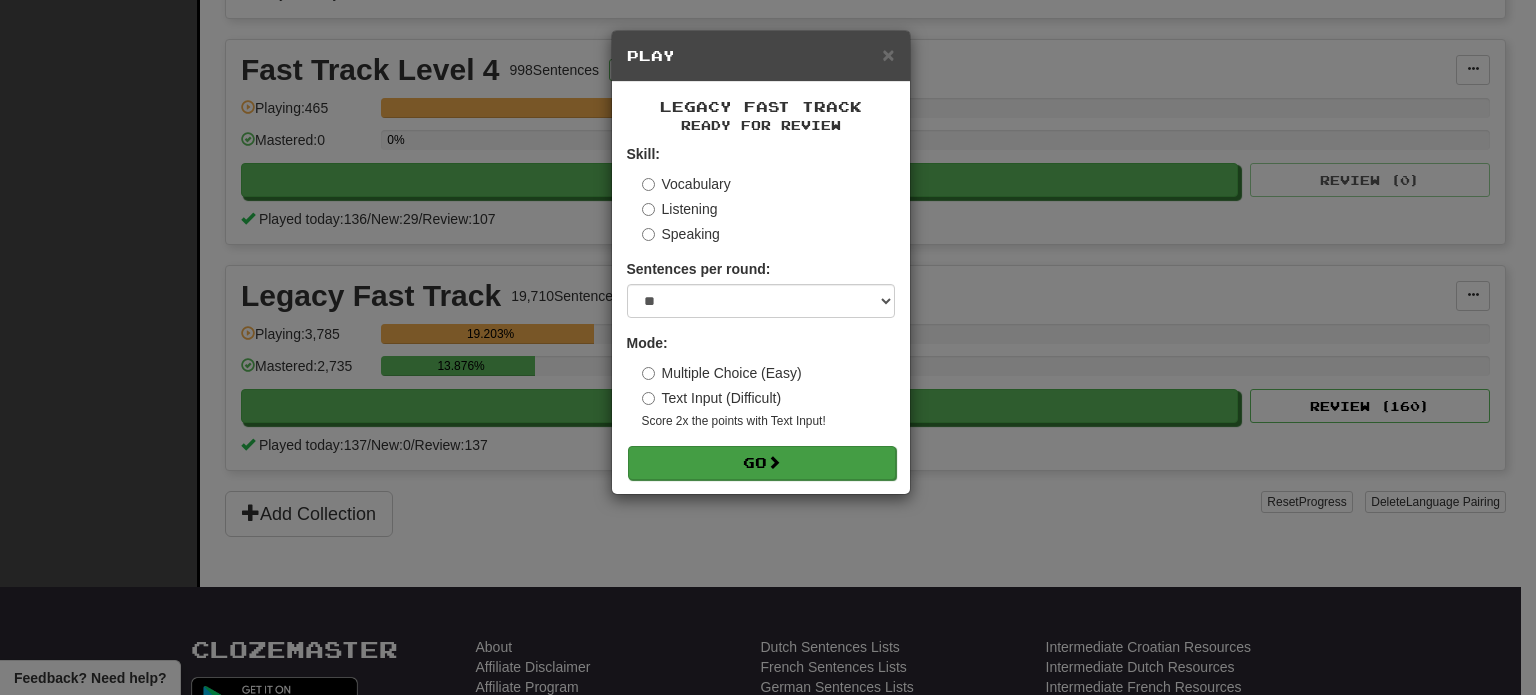 drag, startPoint x: 812, startPoint y: 440, endPoint x: 804, endPoint y: 458, distance: 19.697716 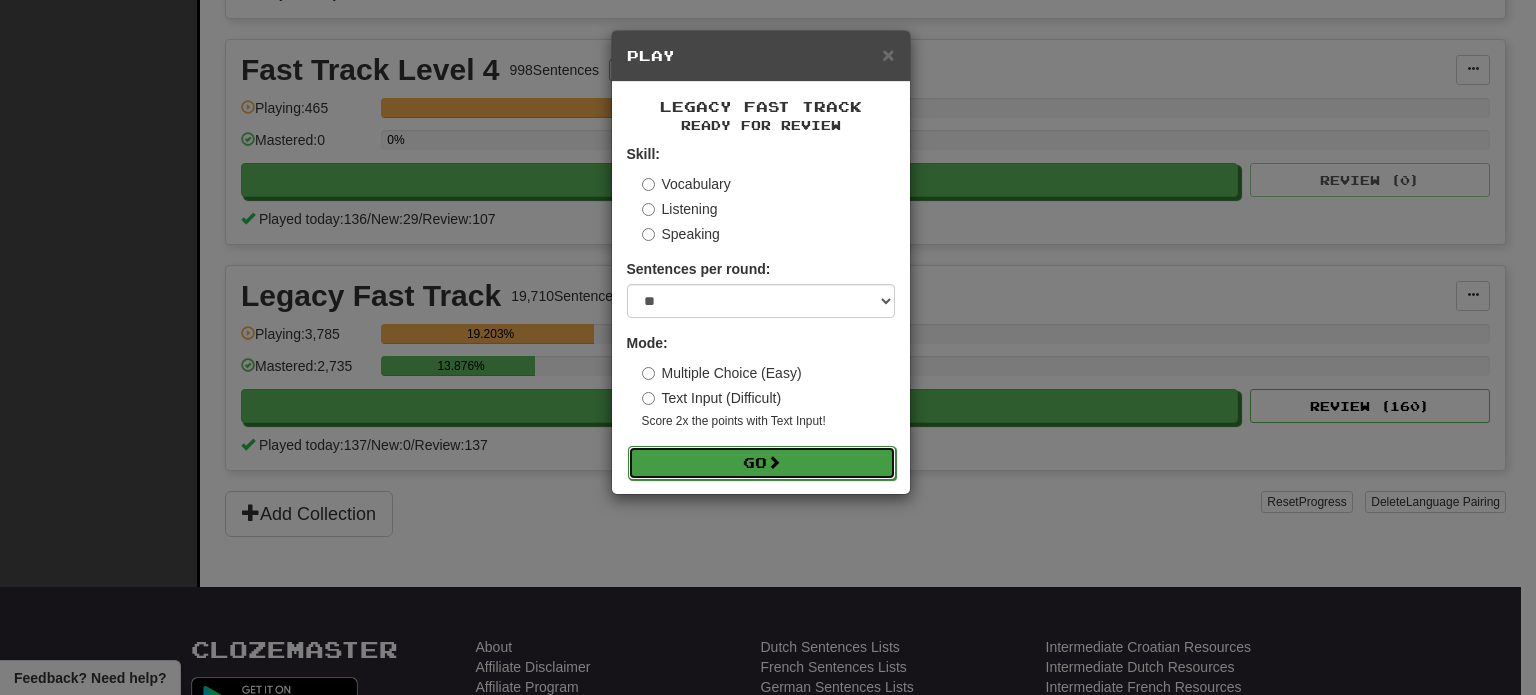 click on "Go" at bounding box center [762, 463] 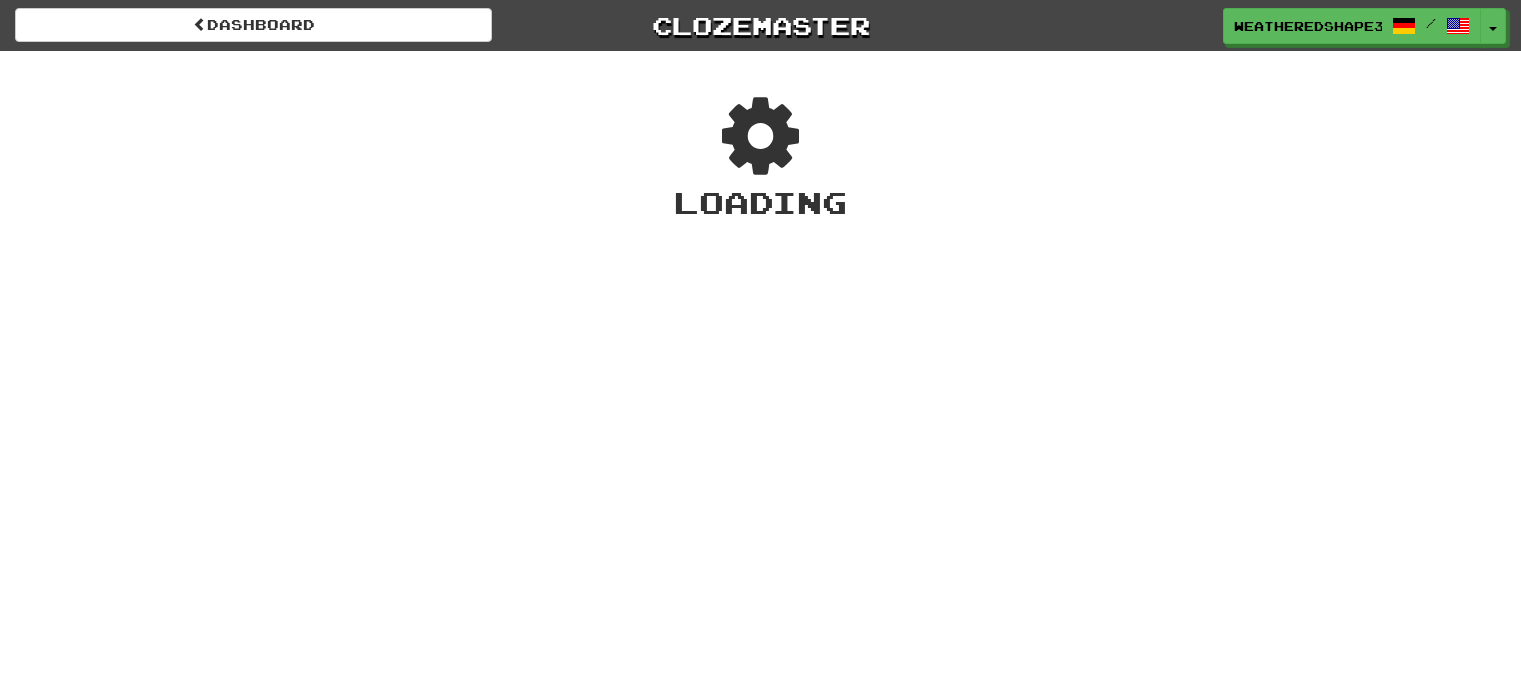 scroll, scrollTop: 0, scrollLeft: 0, axis: both 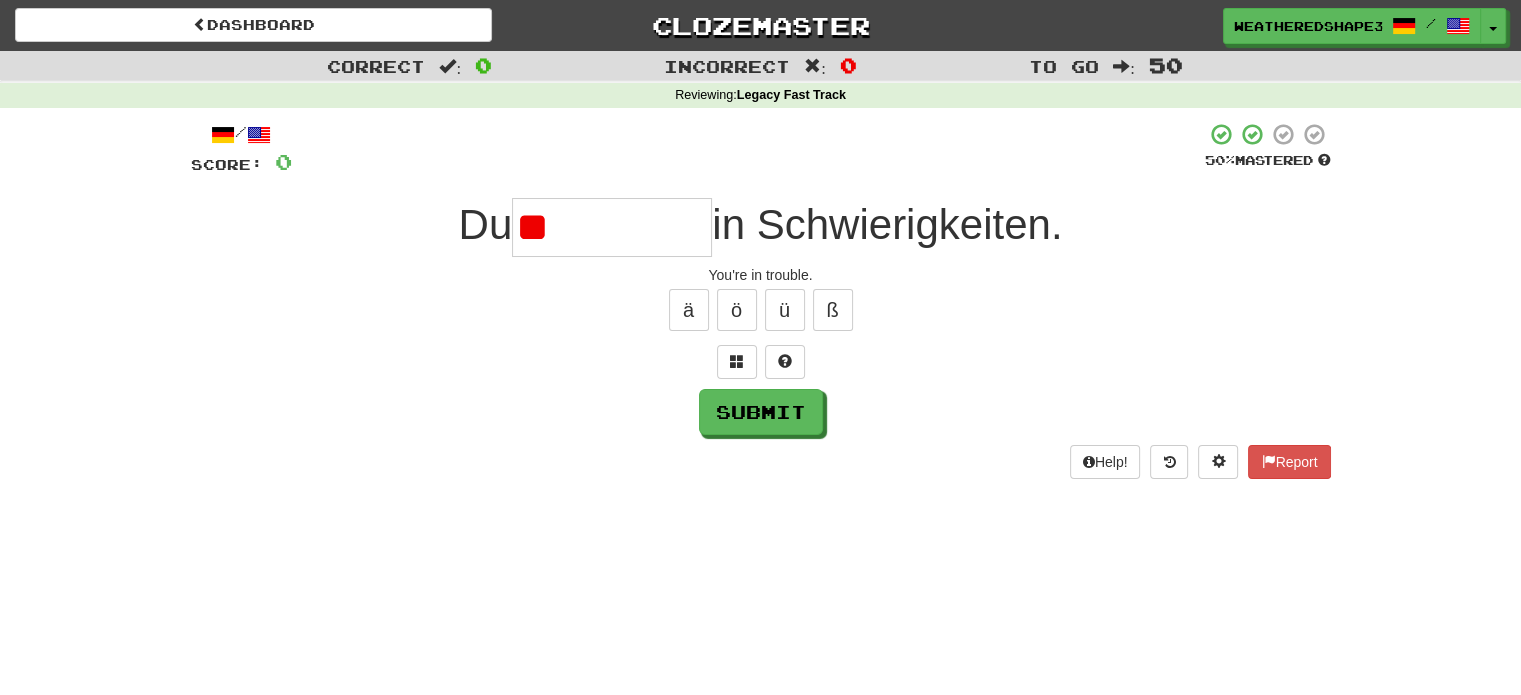 type on "*" 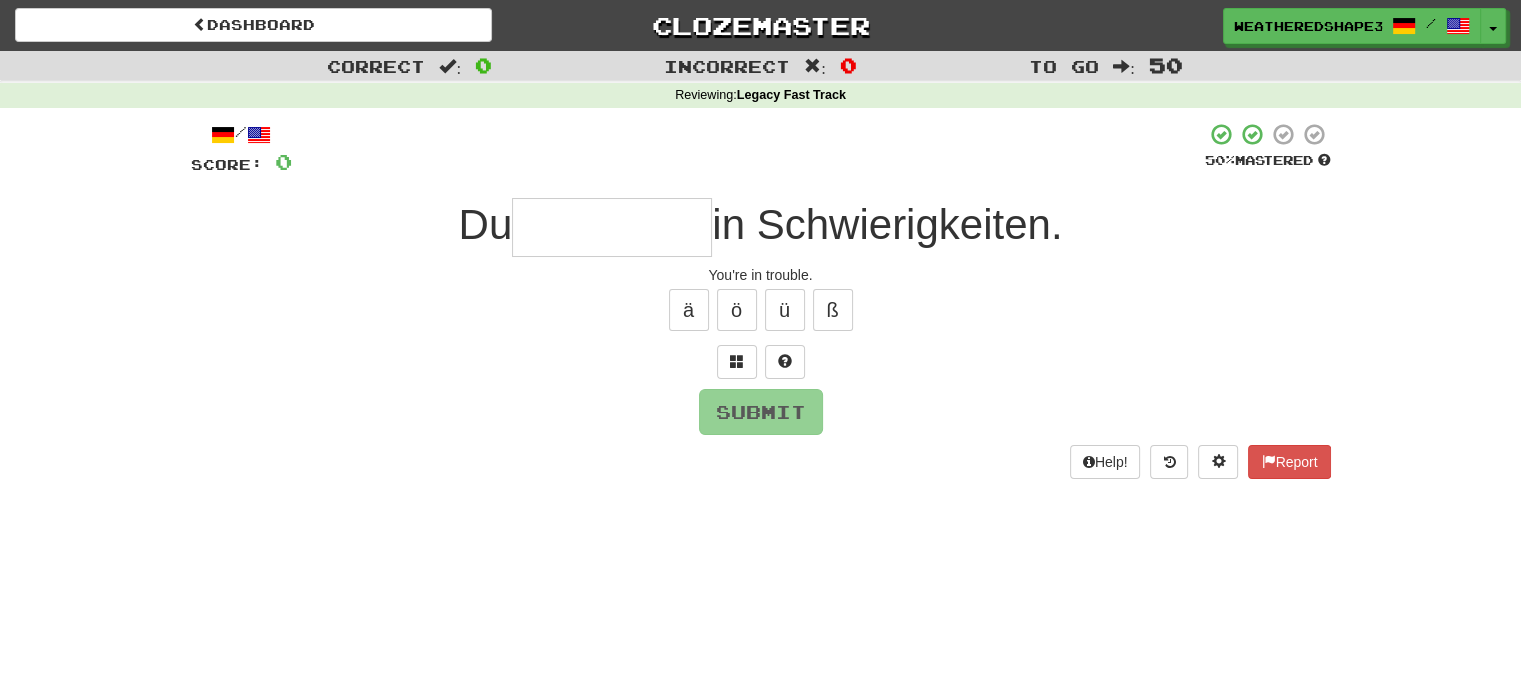 type on "*" 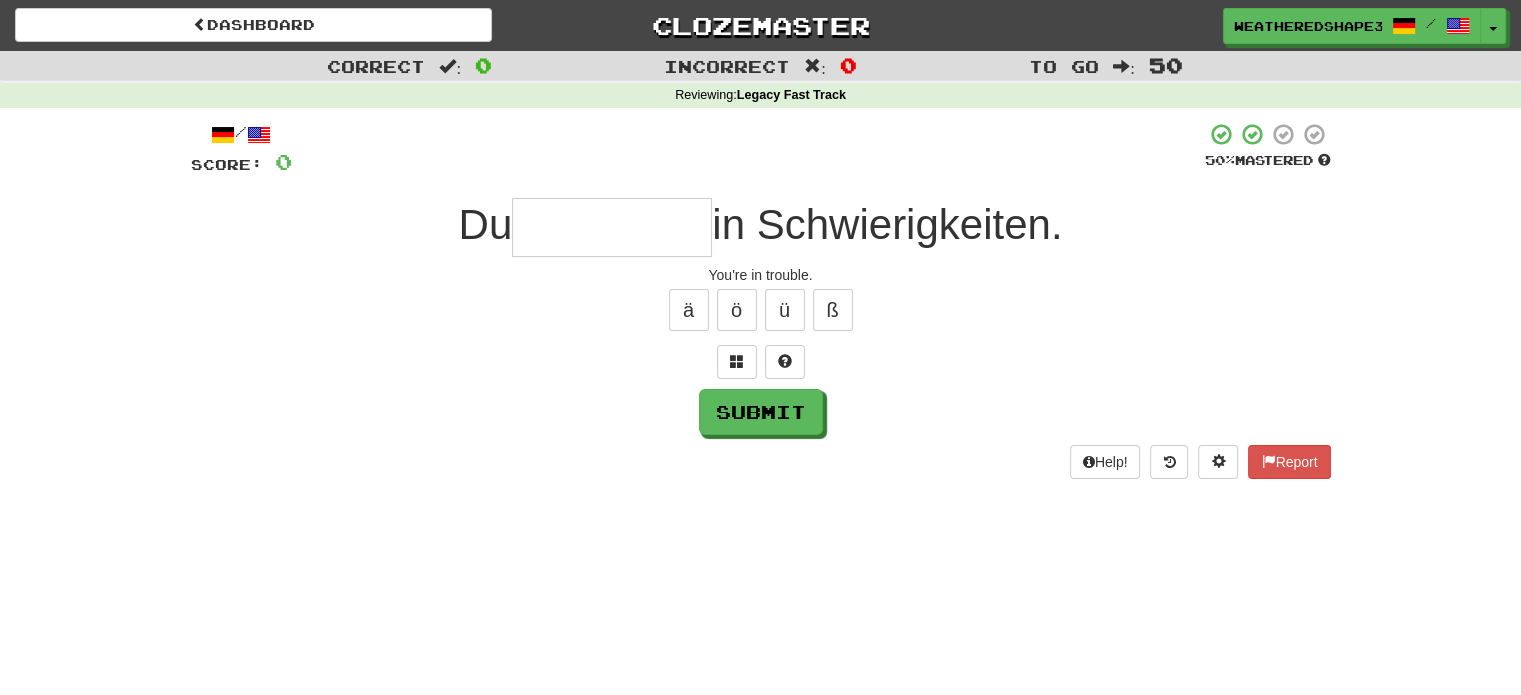 type on "*" 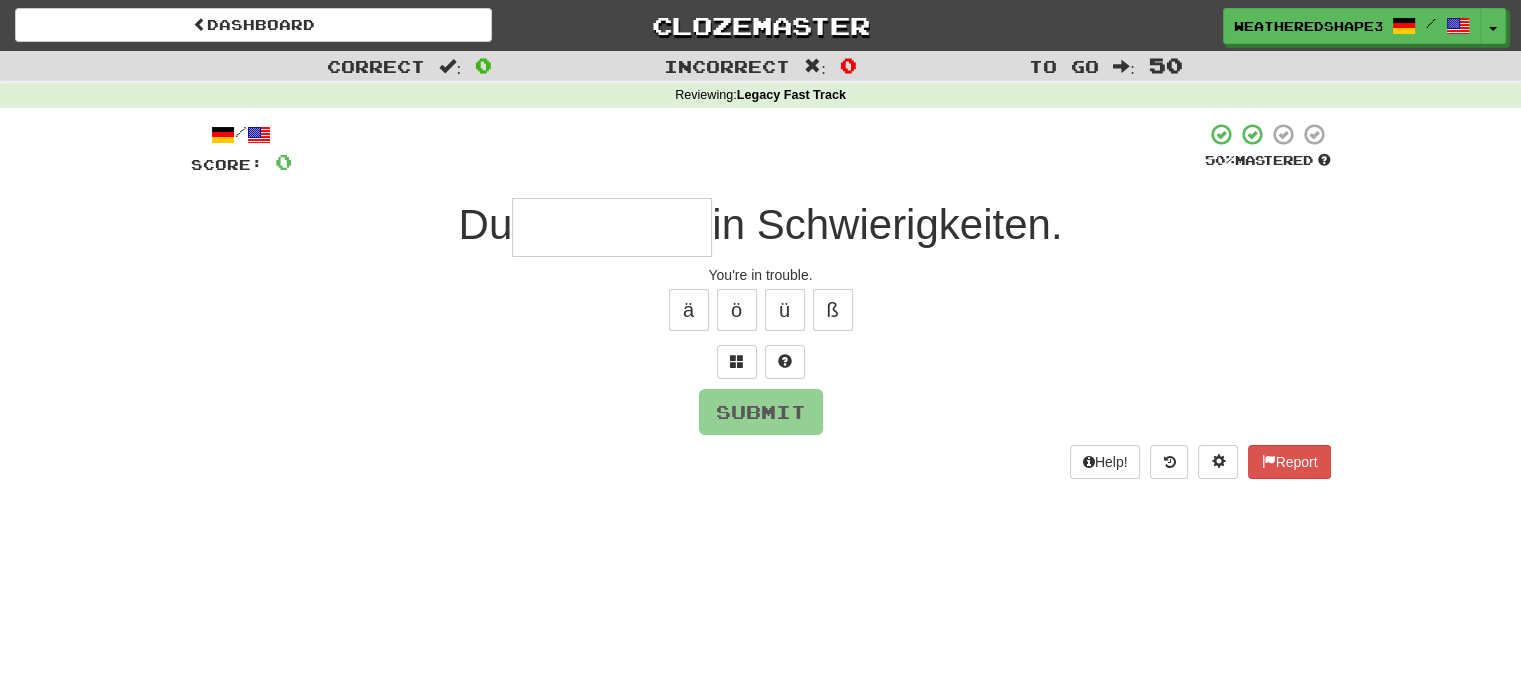 type on "*" 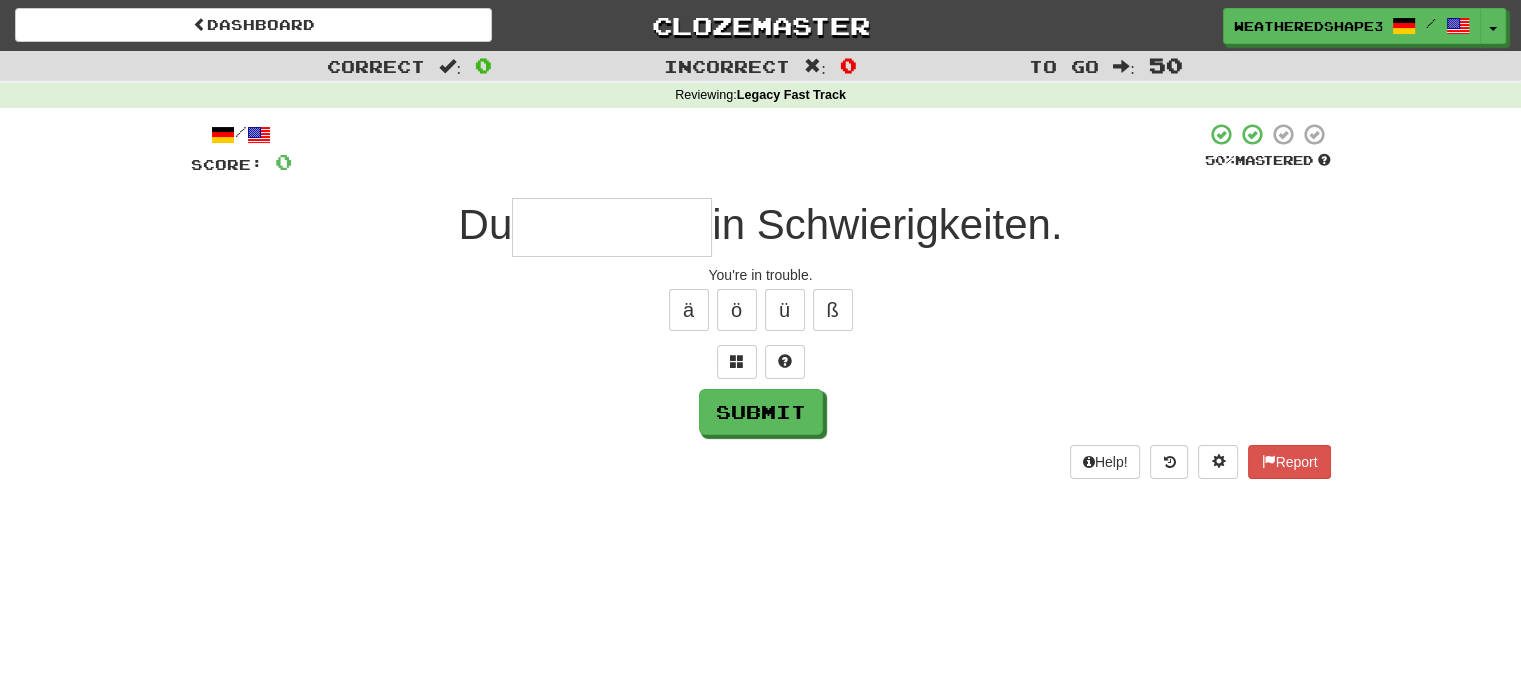 type on "*" 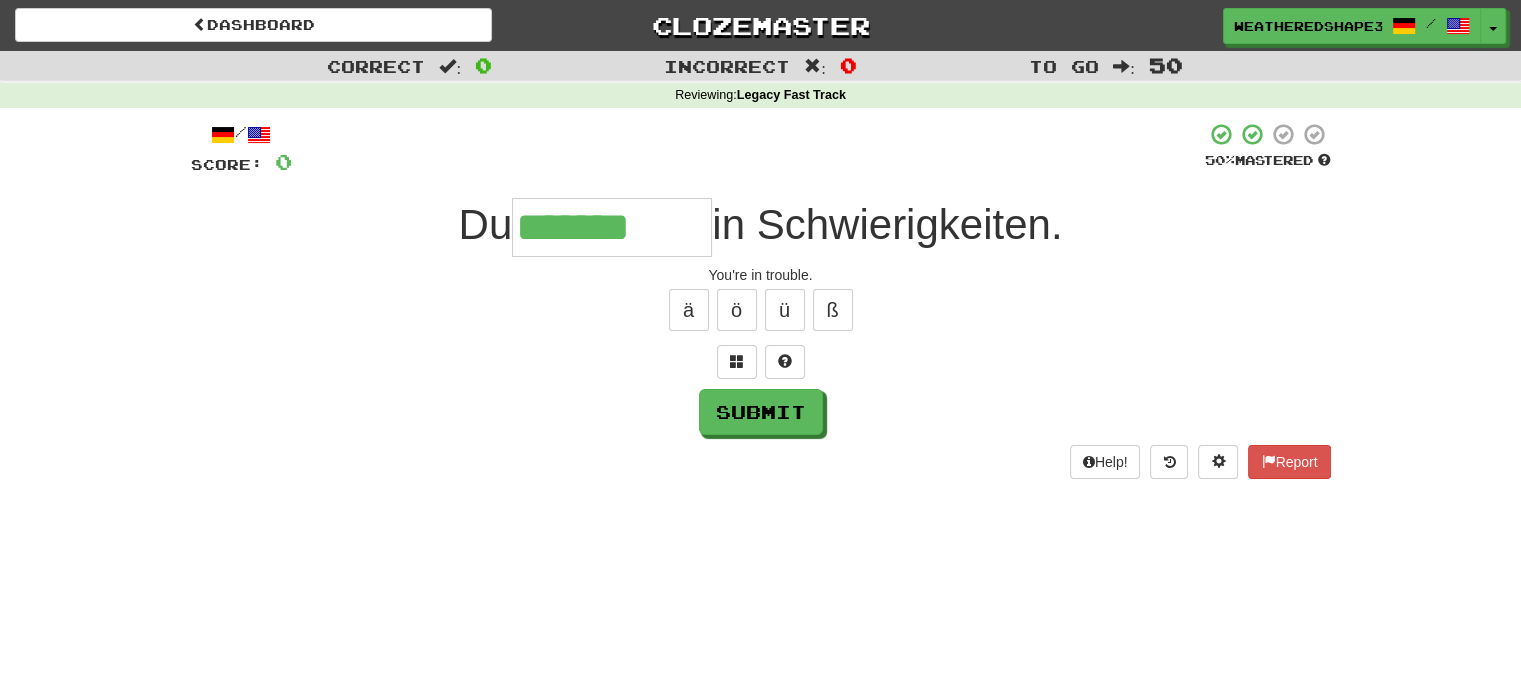 type on "*******" 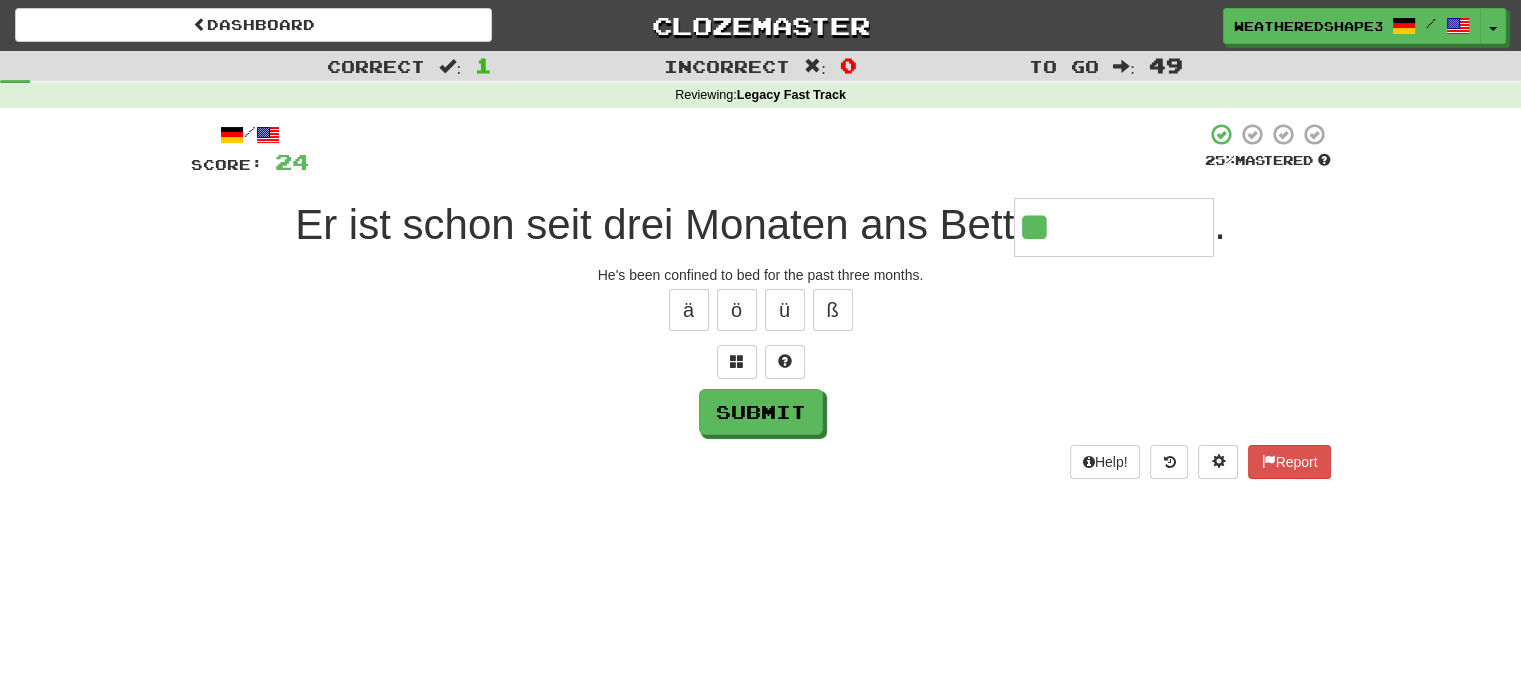 type on "*********" 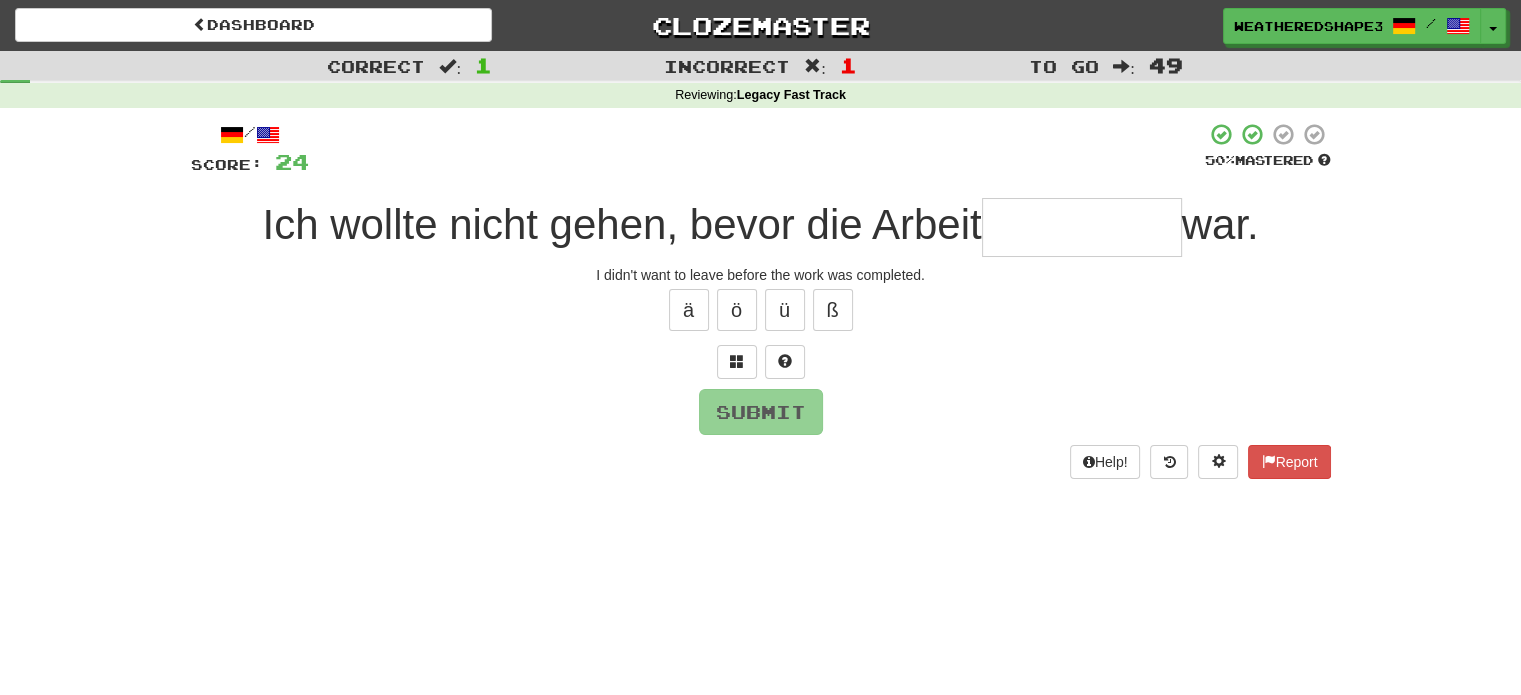 click at bounding box center (1082, 227) 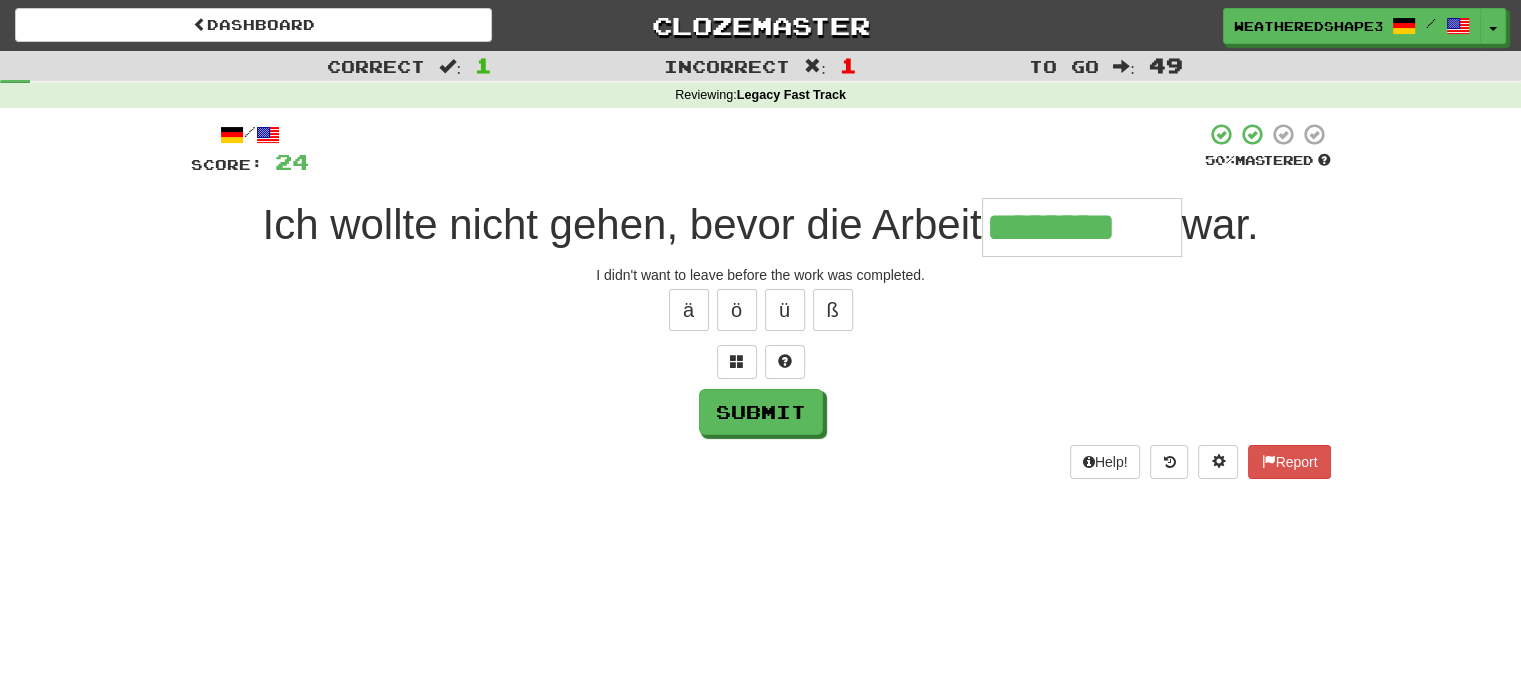type on "********" 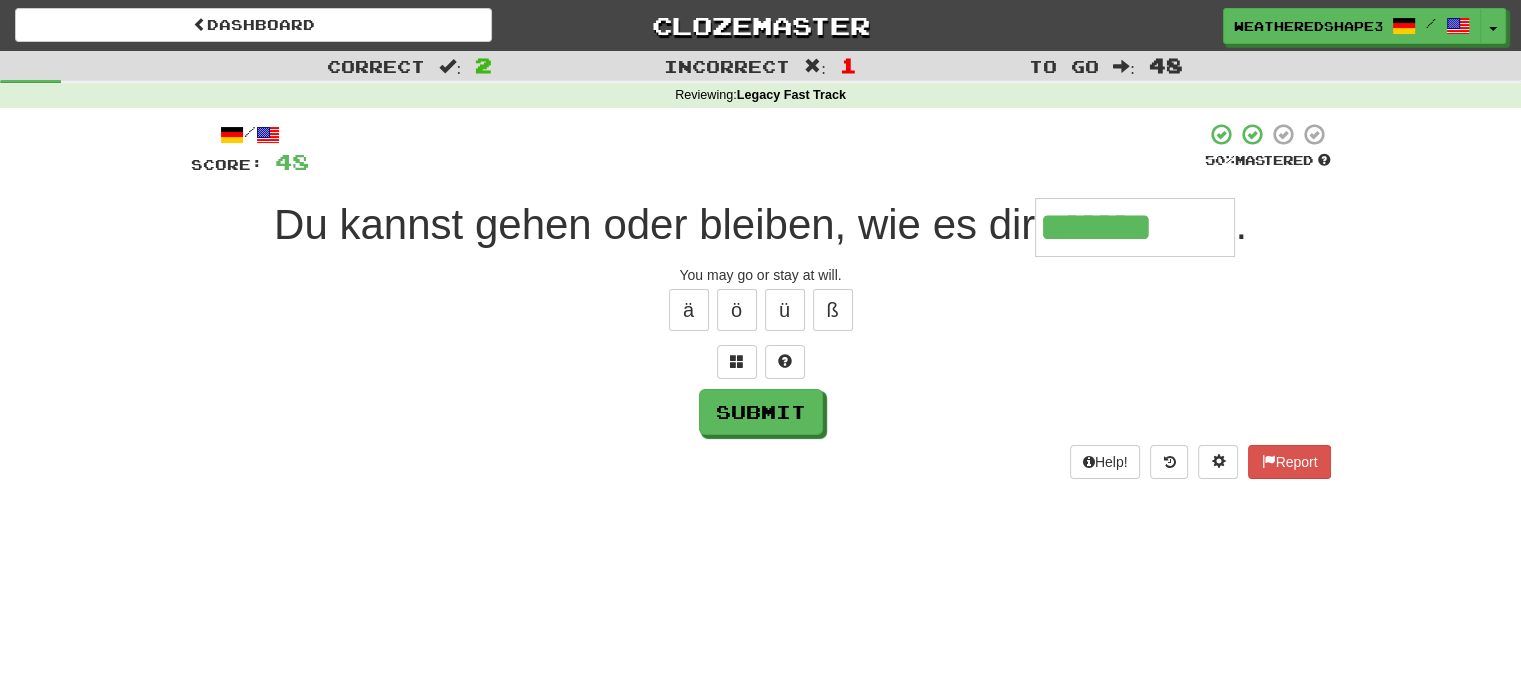 type on "*******" 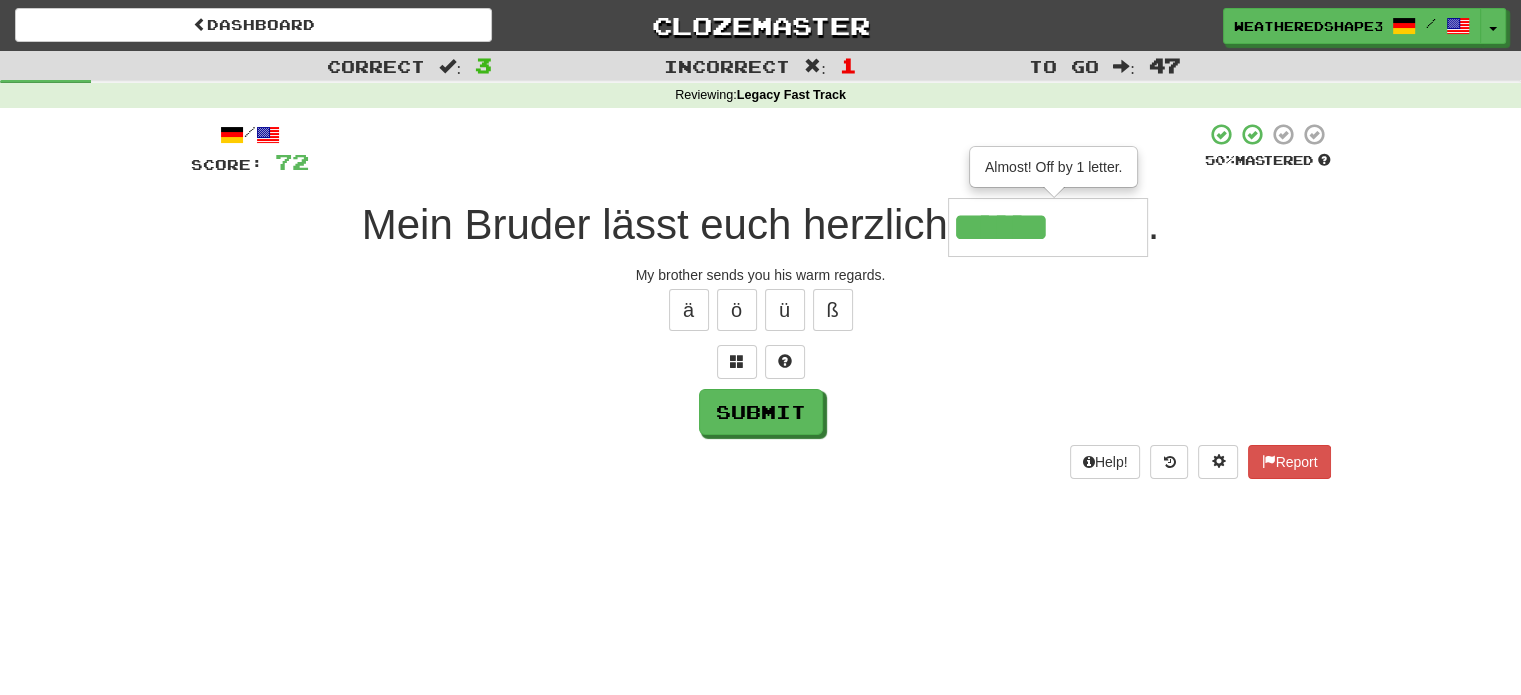 type on "******" 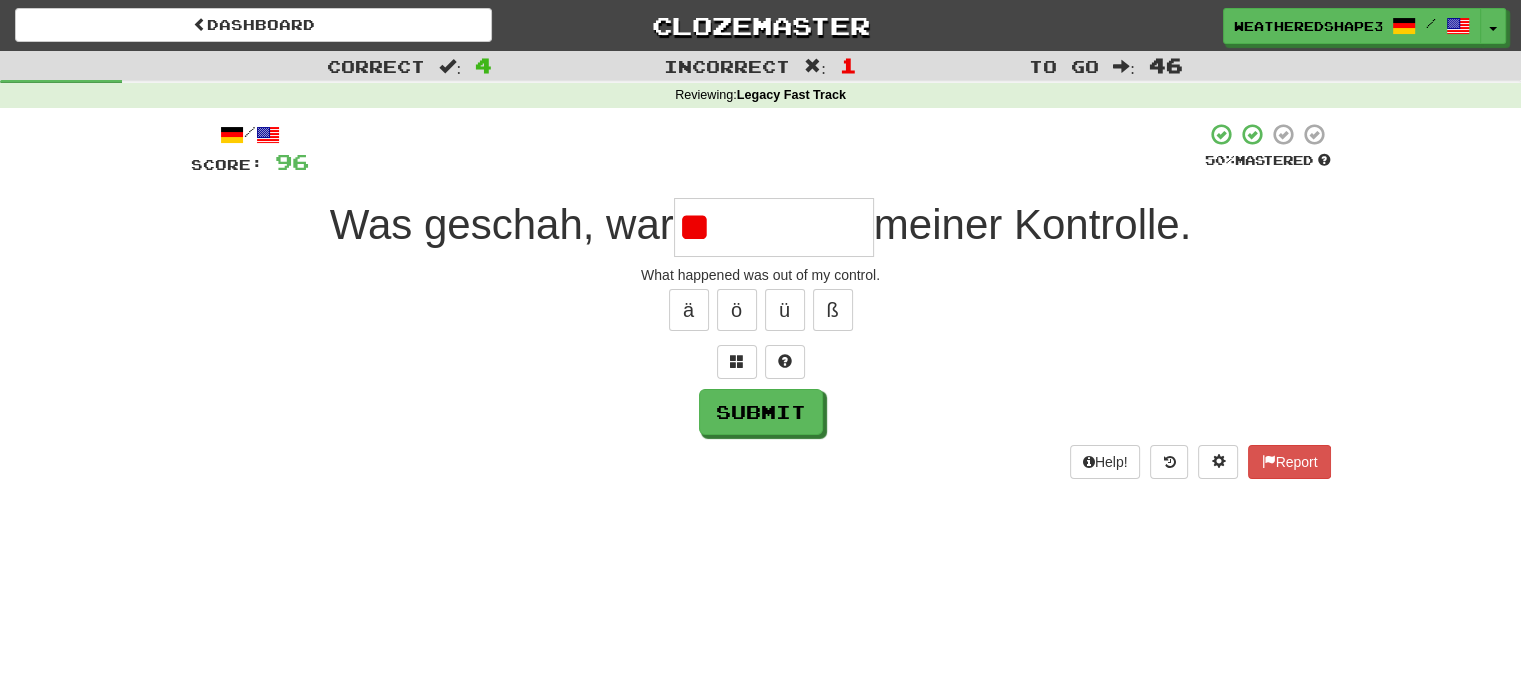 type on "*" 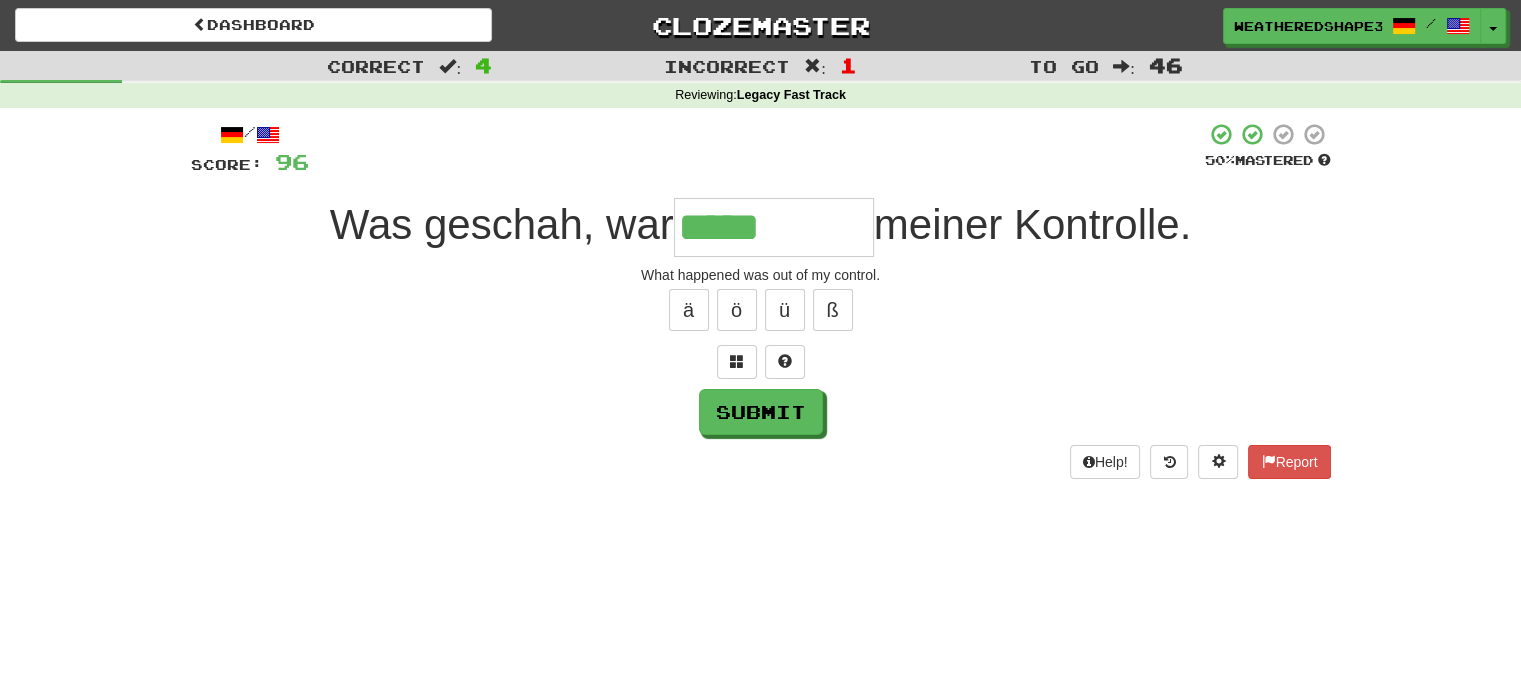 type on "*********" 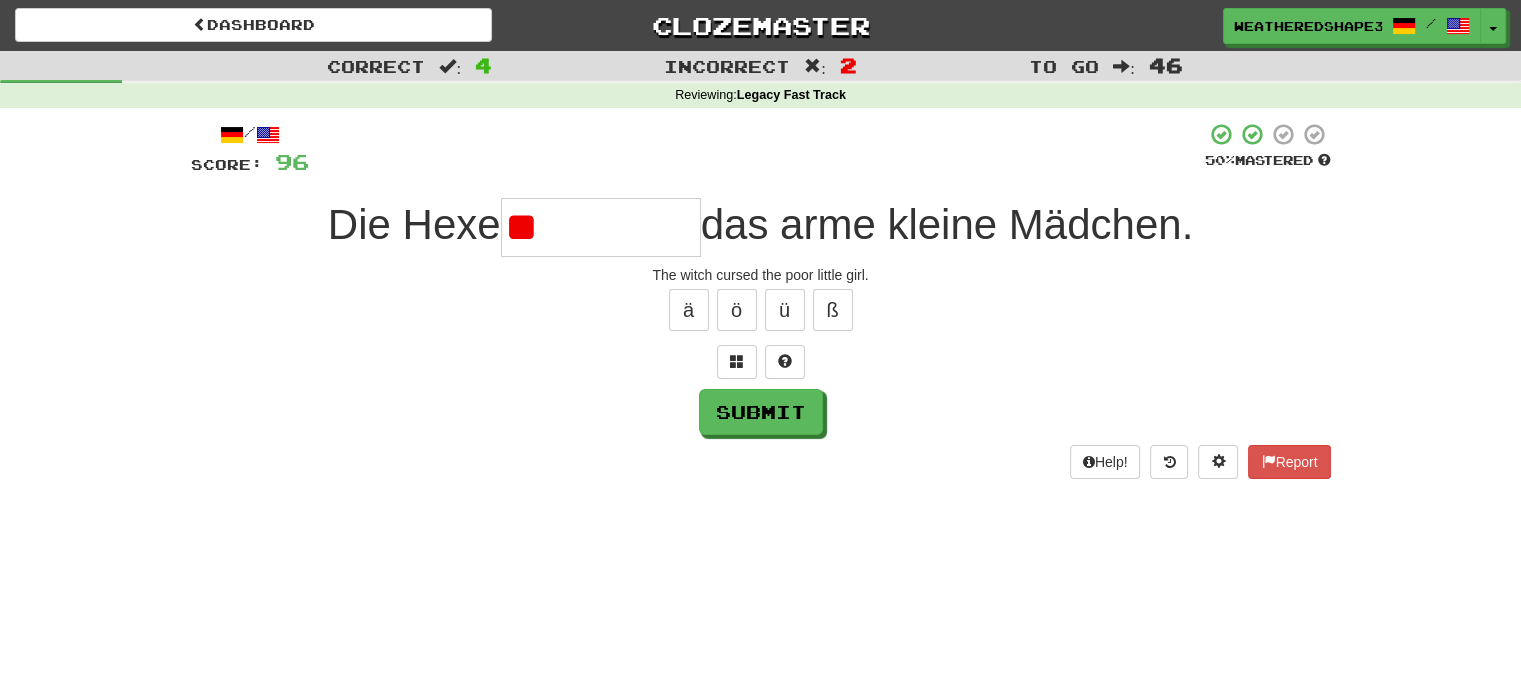 type on "*" 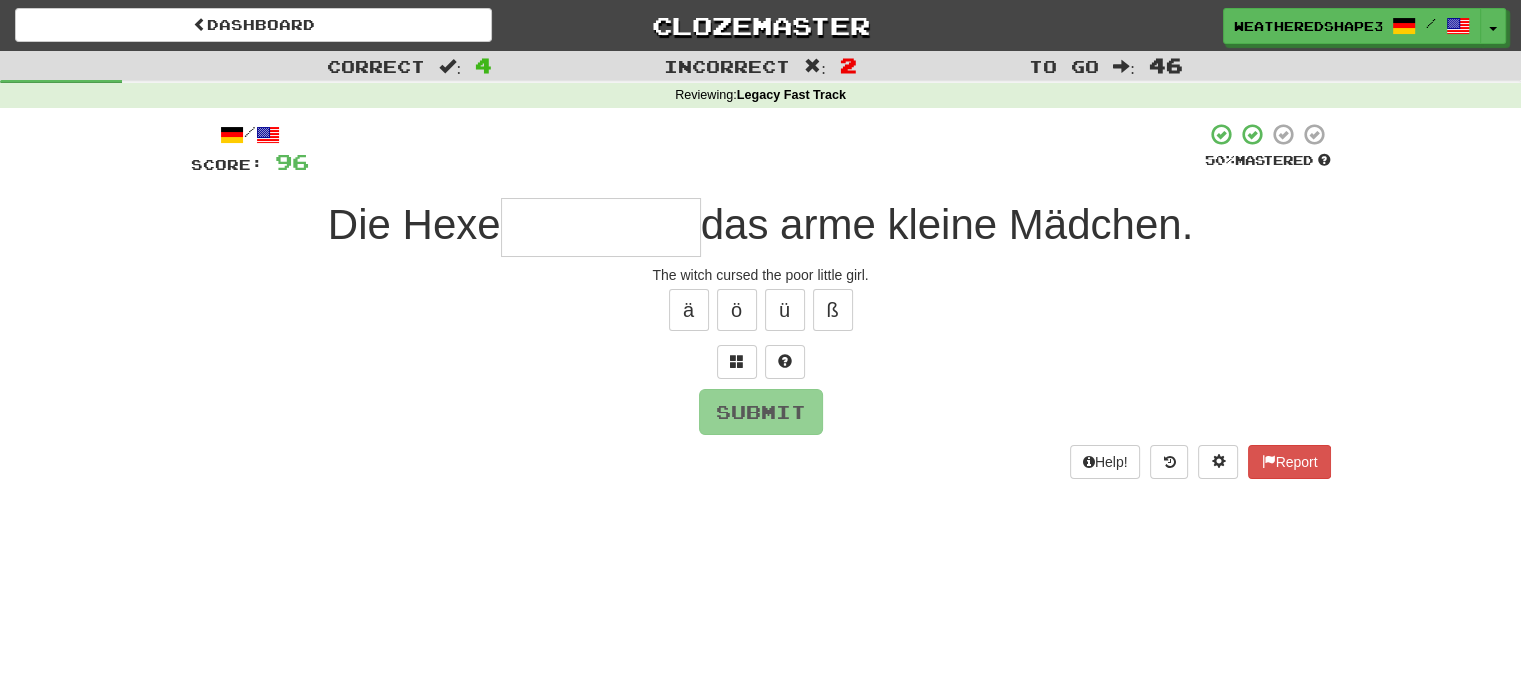 type on "*" 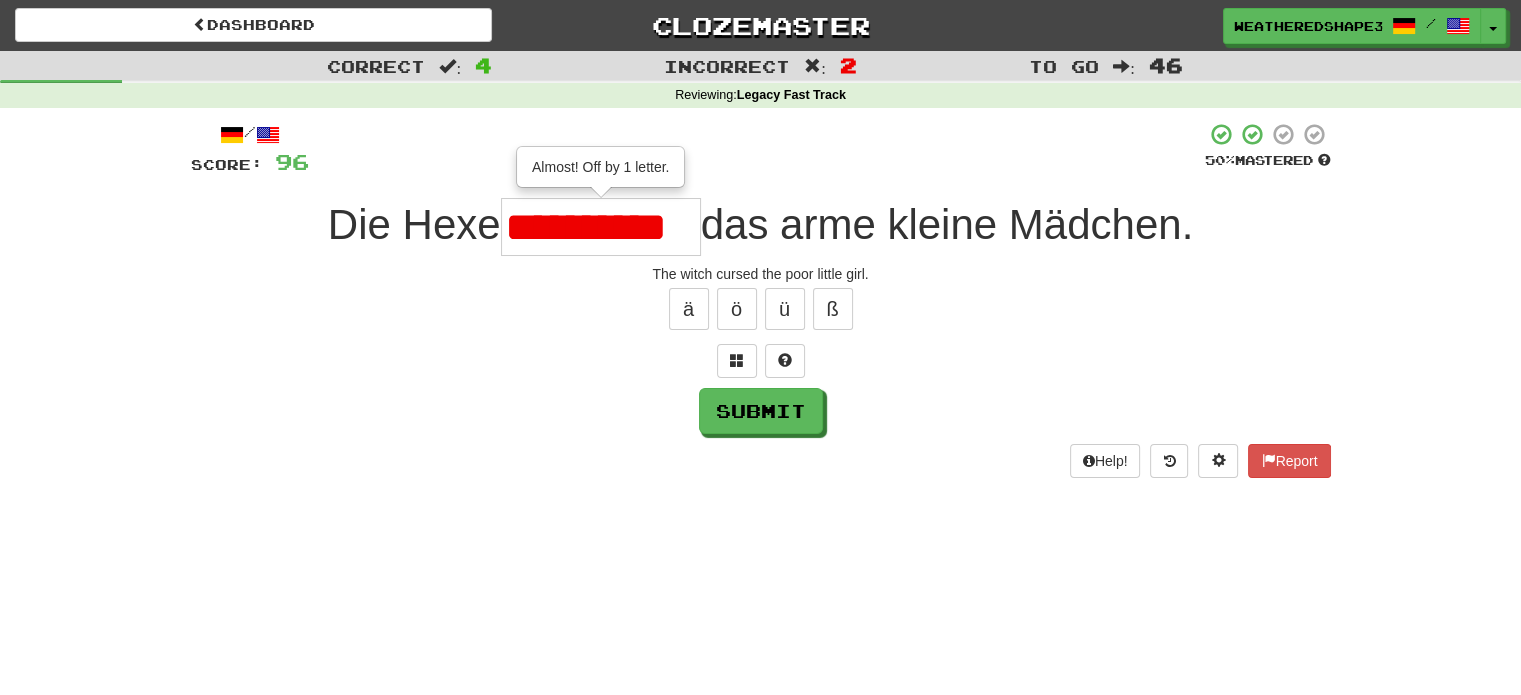 scroll, scrollTop: 0, scrollLeft: 0, axis: both 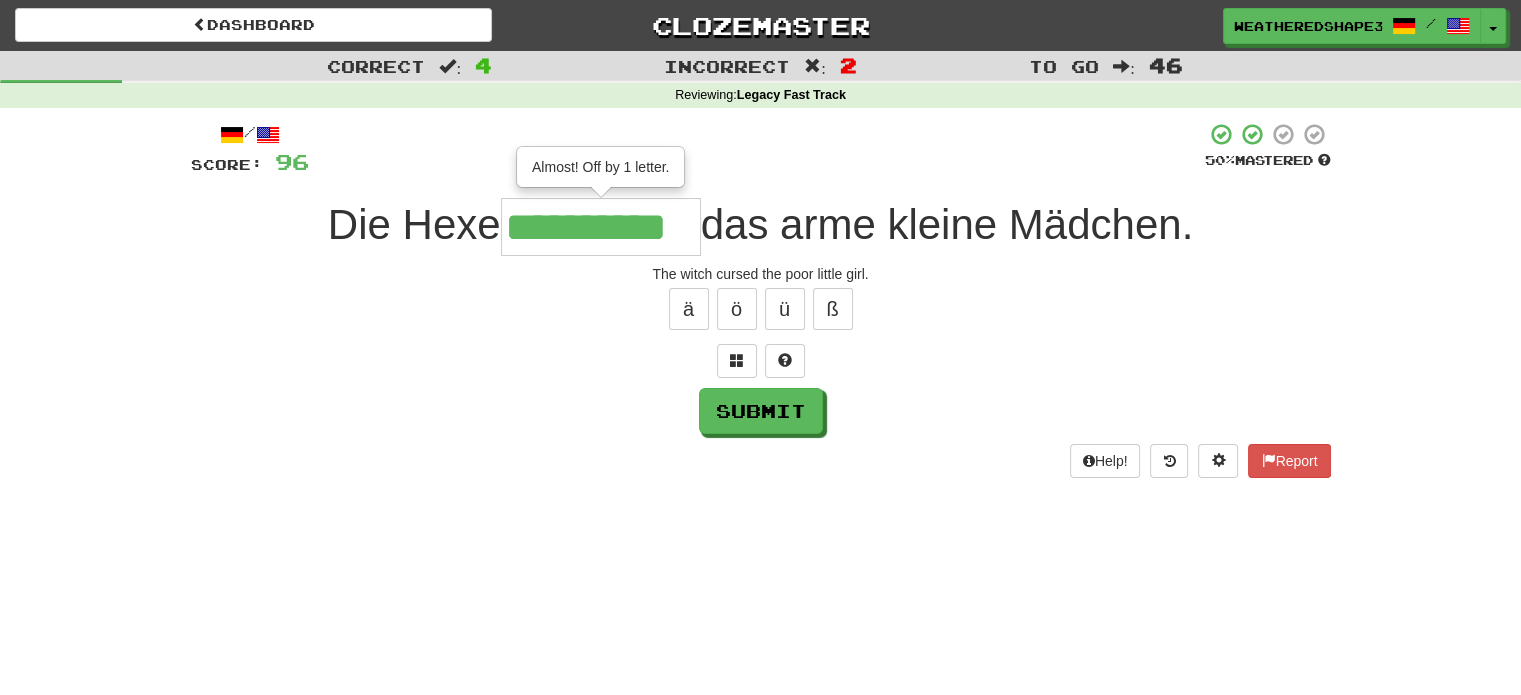 type on "**********" 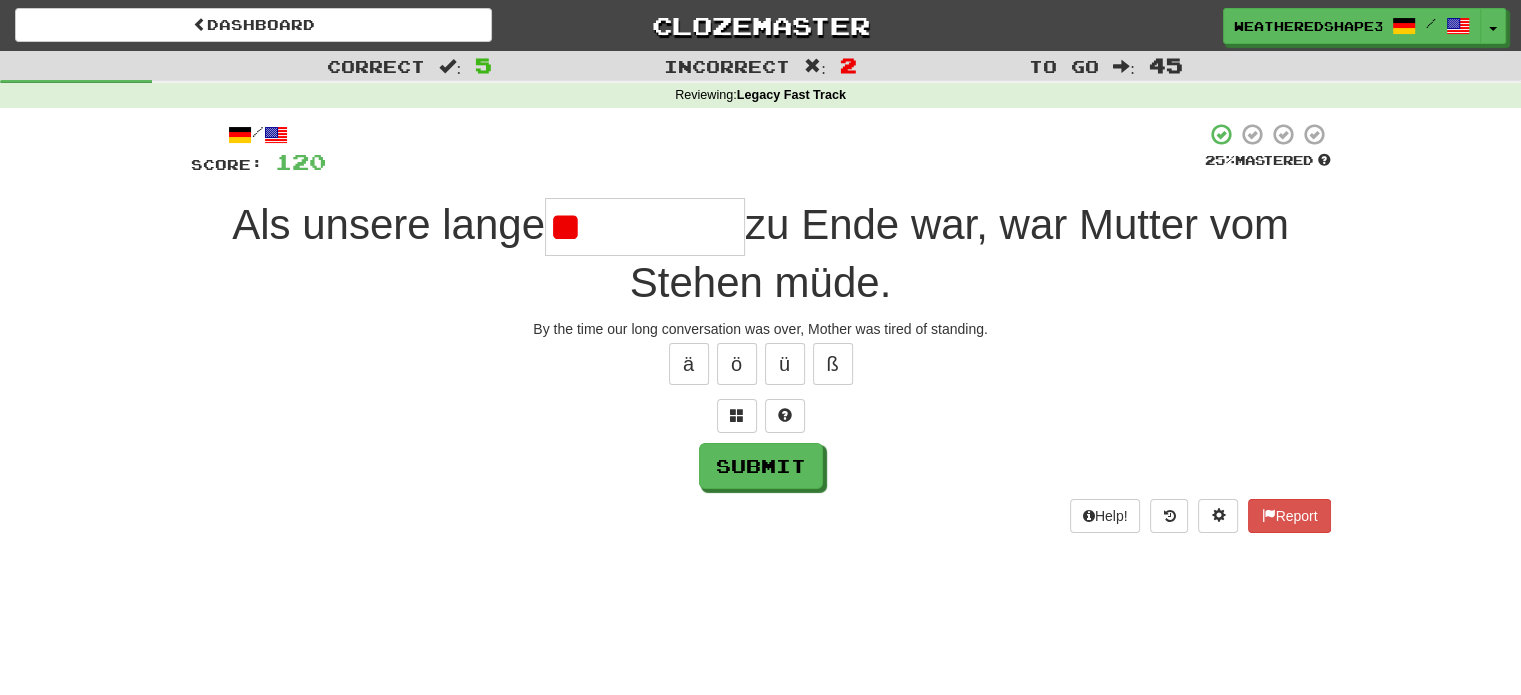 type on "*" 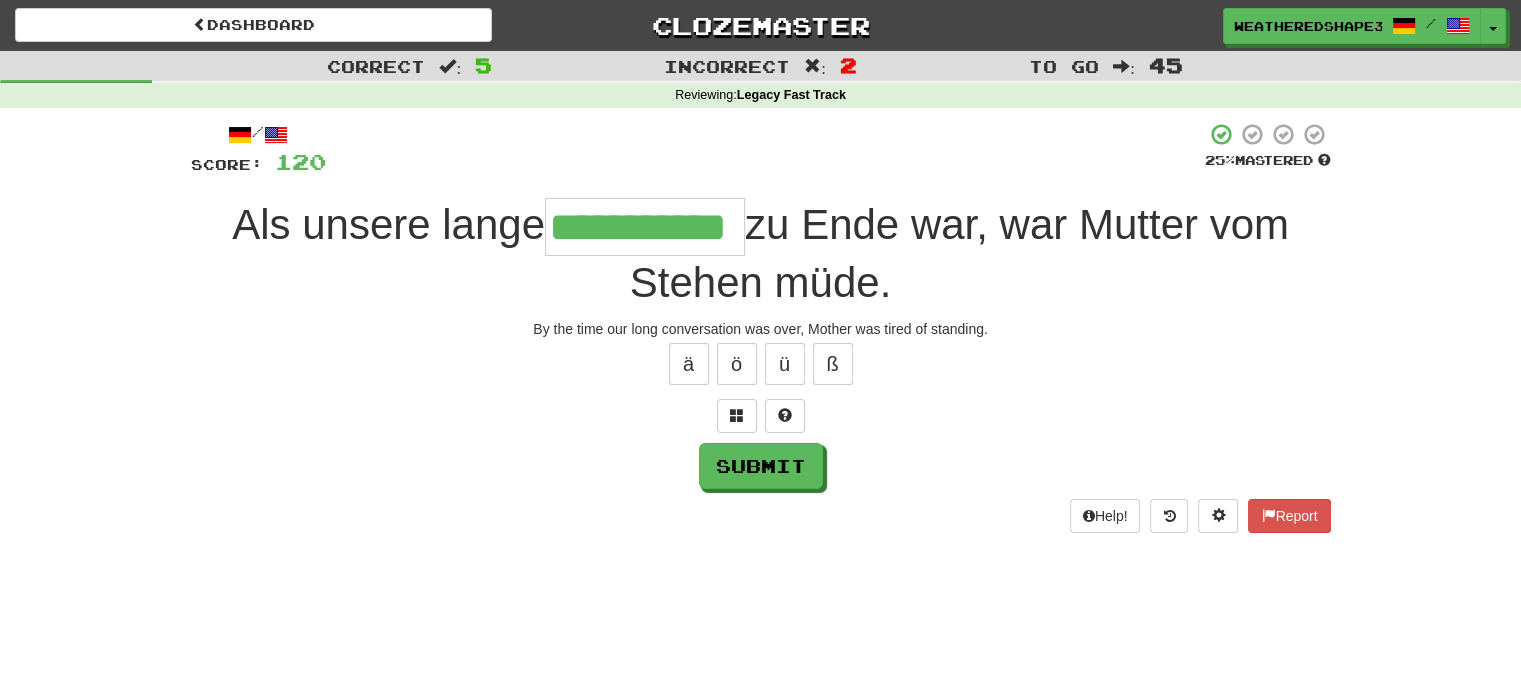 scroll, scrollTop: 0, scrollLeft: 17, axis: horizontal 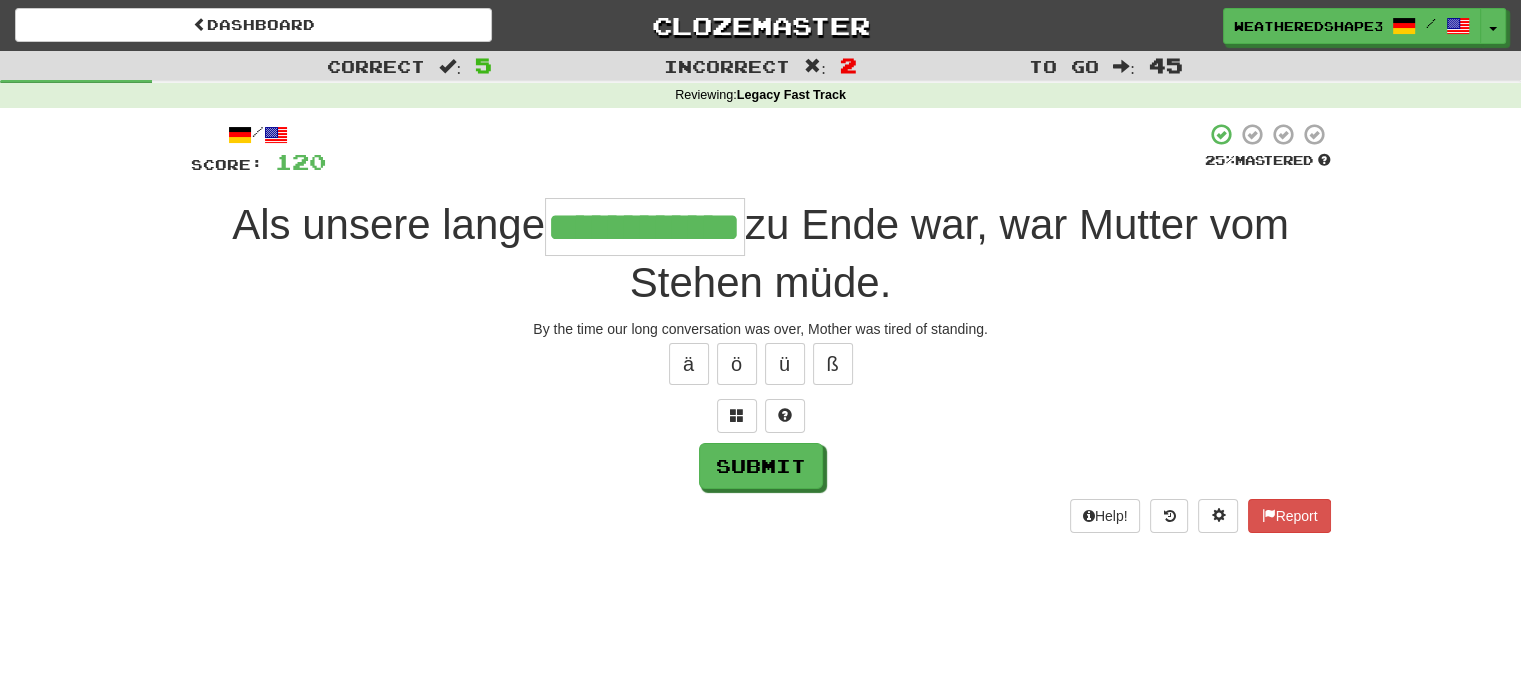 type on "**********" 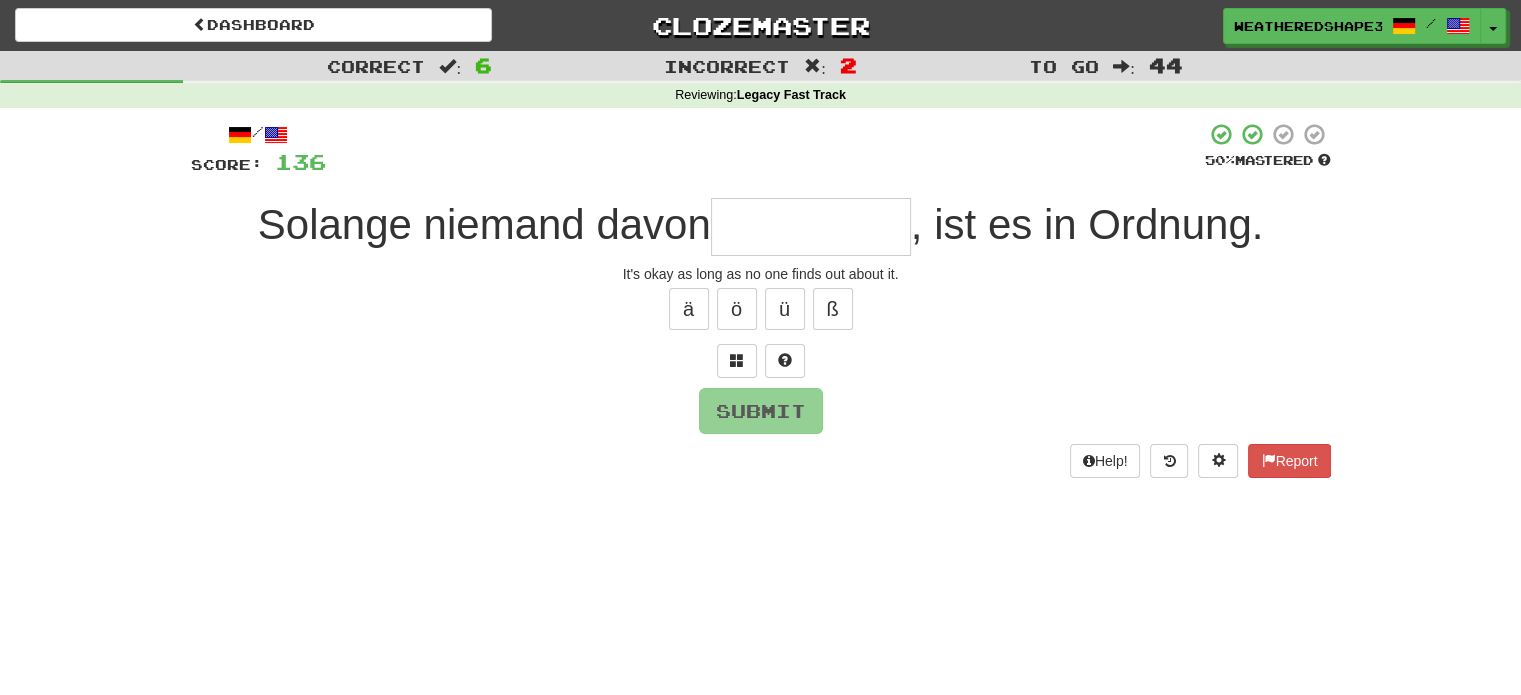 type on "*" 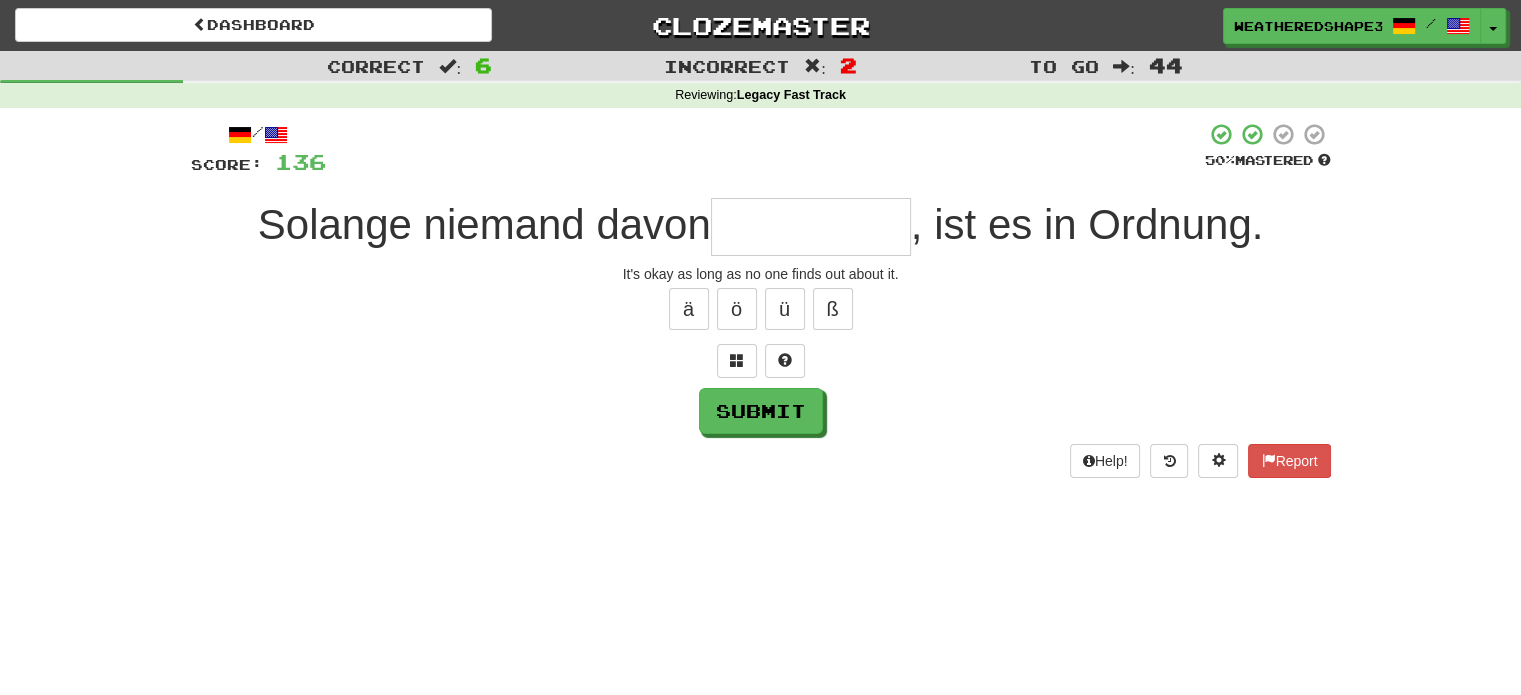 type on "*" 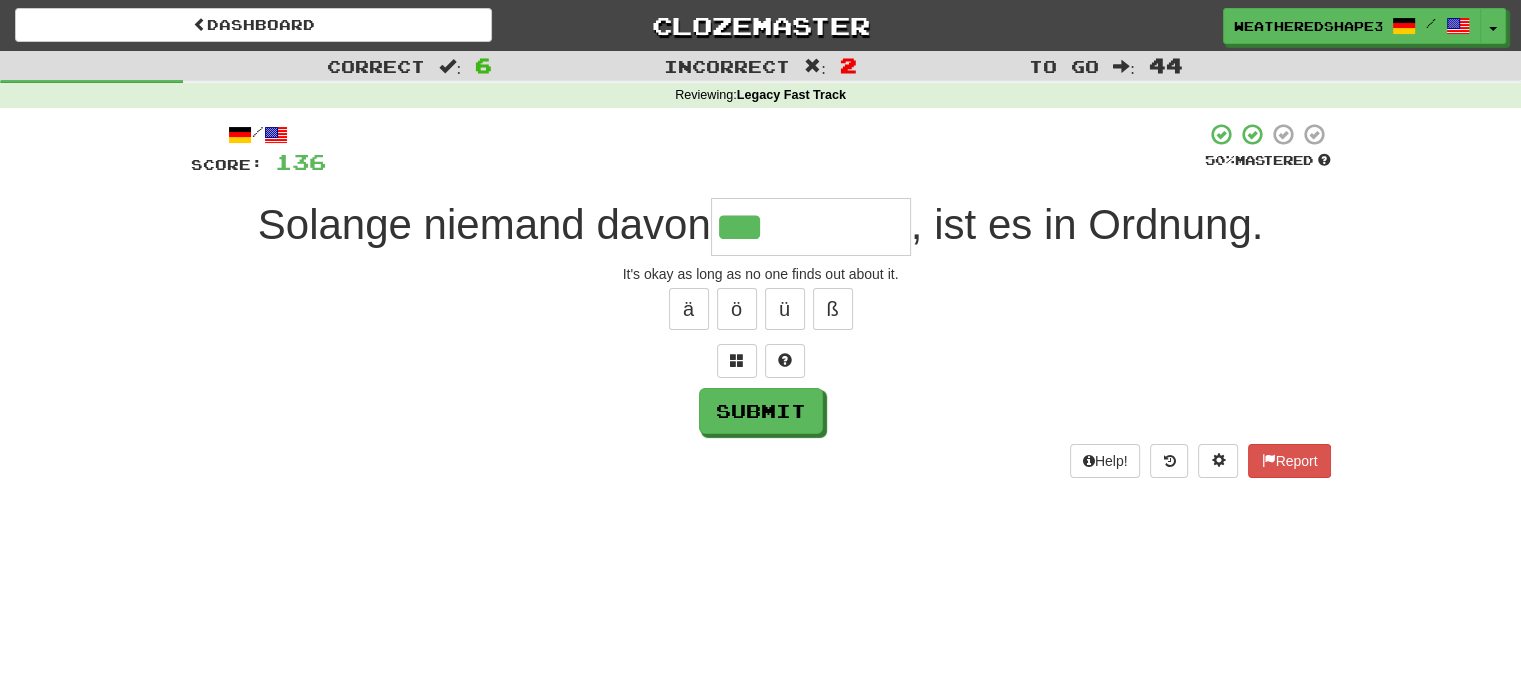 type on "*******" 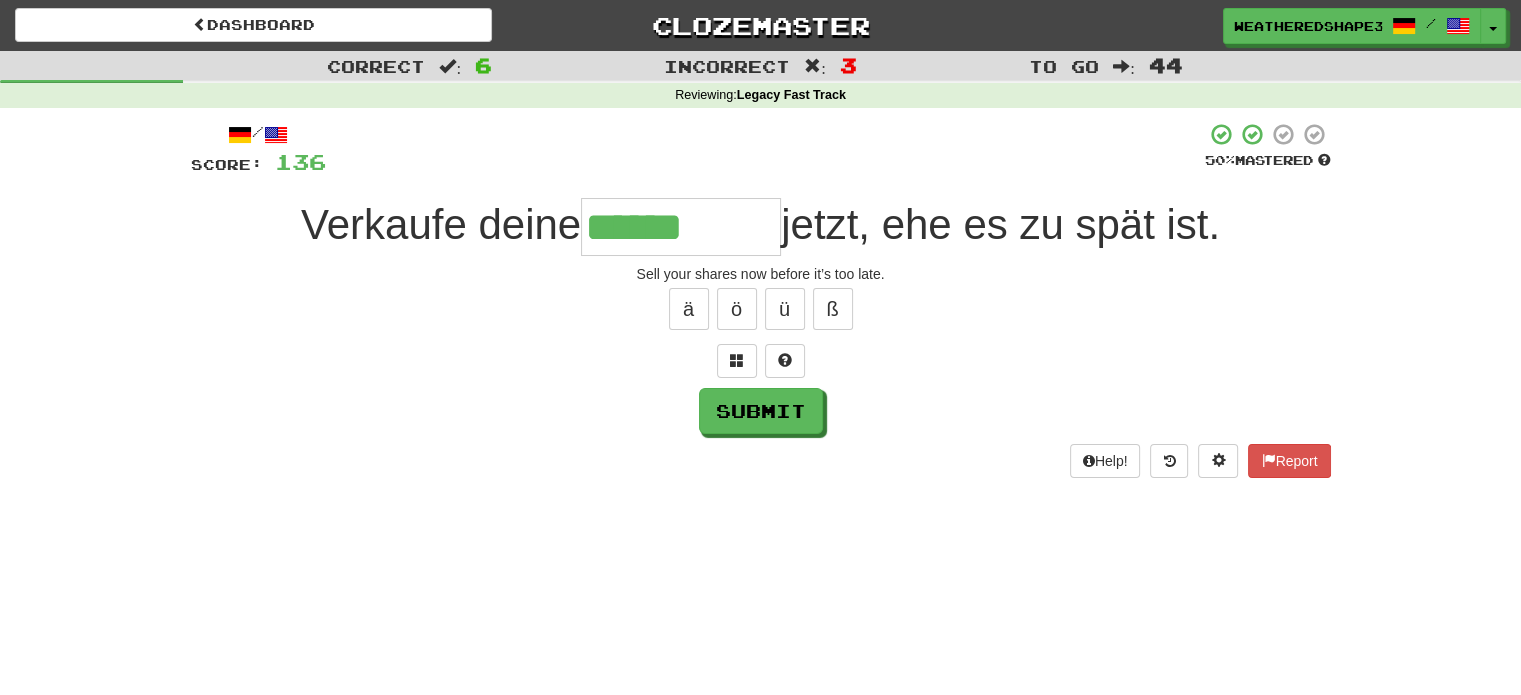 type on "******" 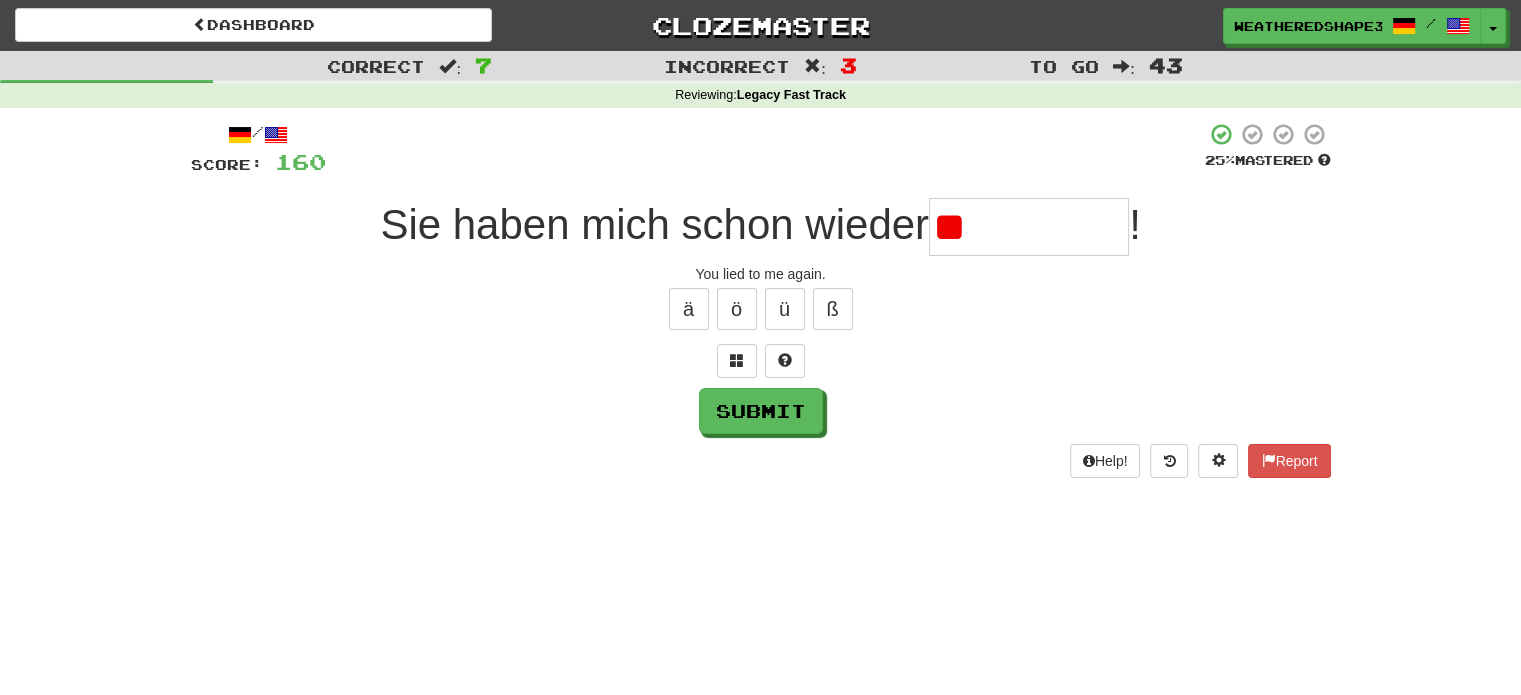 type on "*" 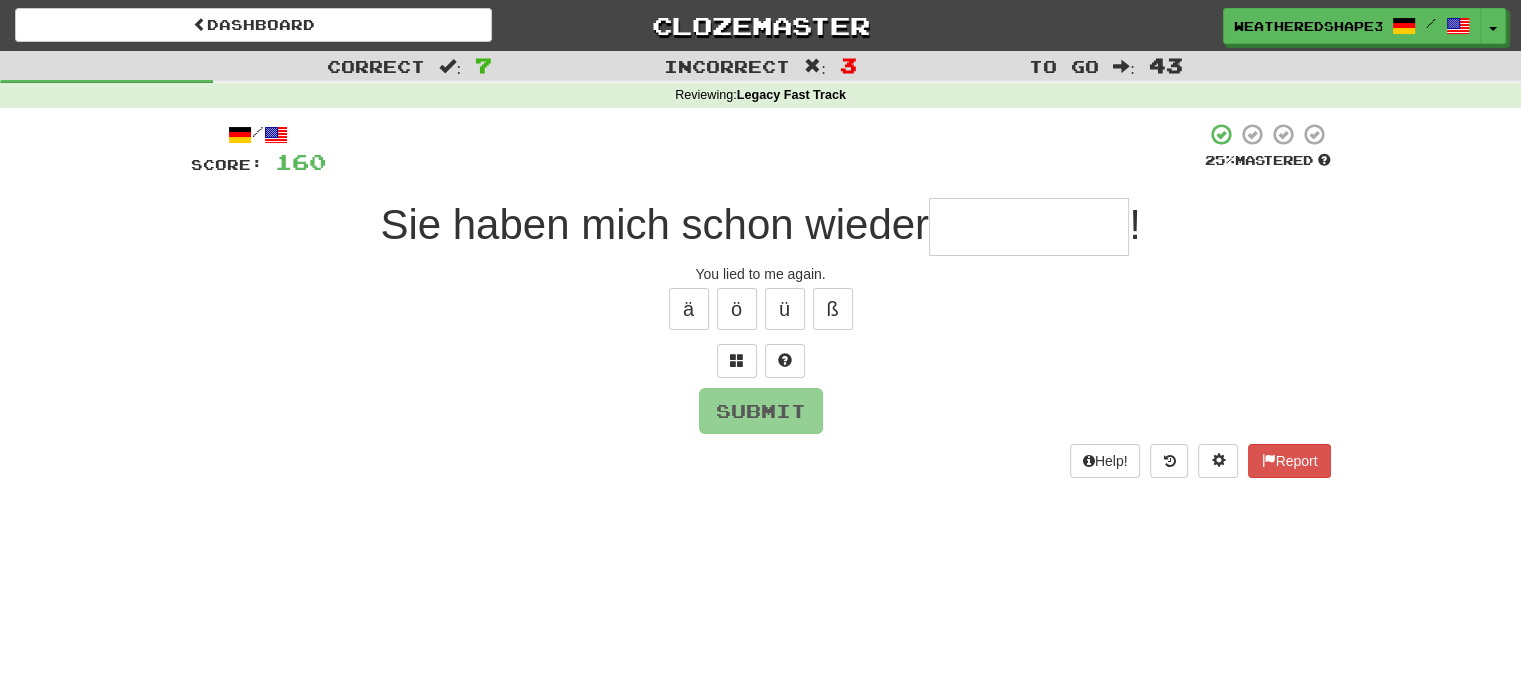 type on "*" 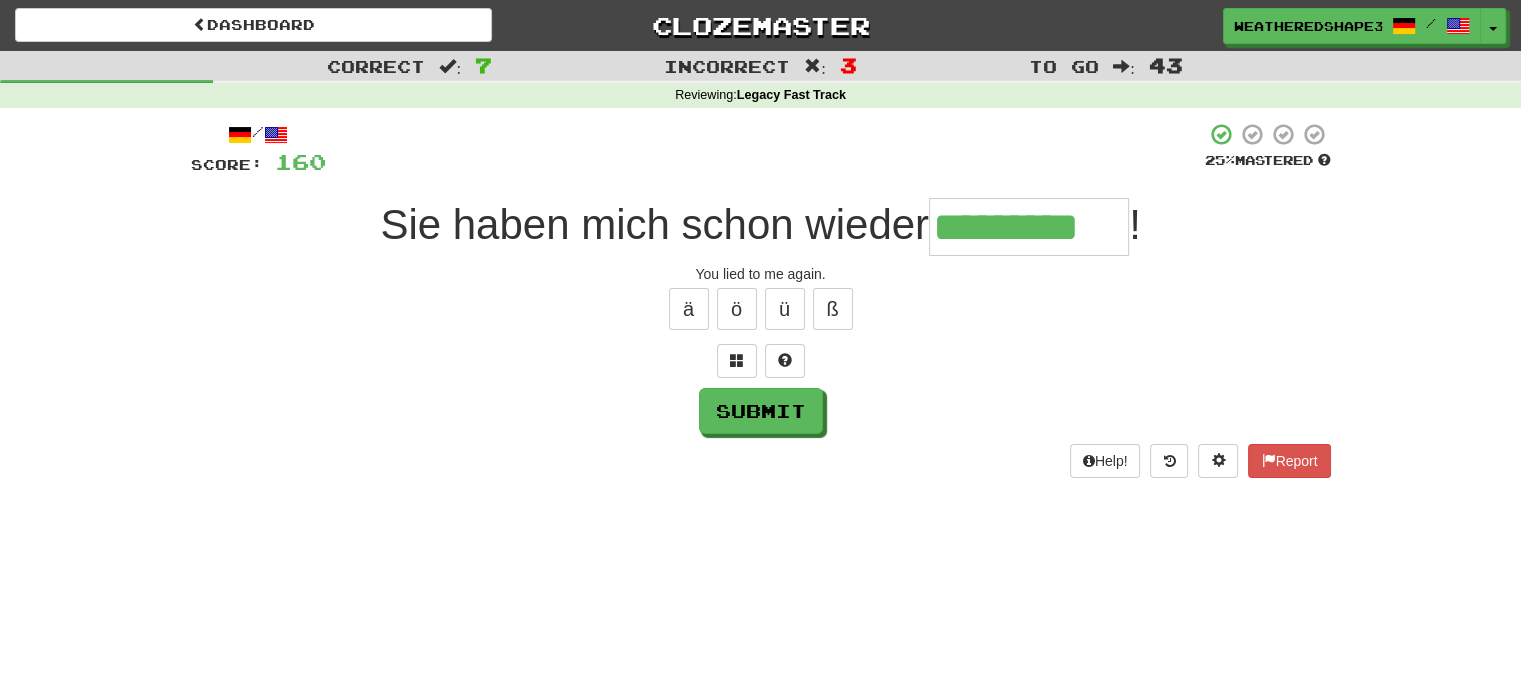 scroll, scrollTop: 0, scrollLeft: 3, axis: horizontal 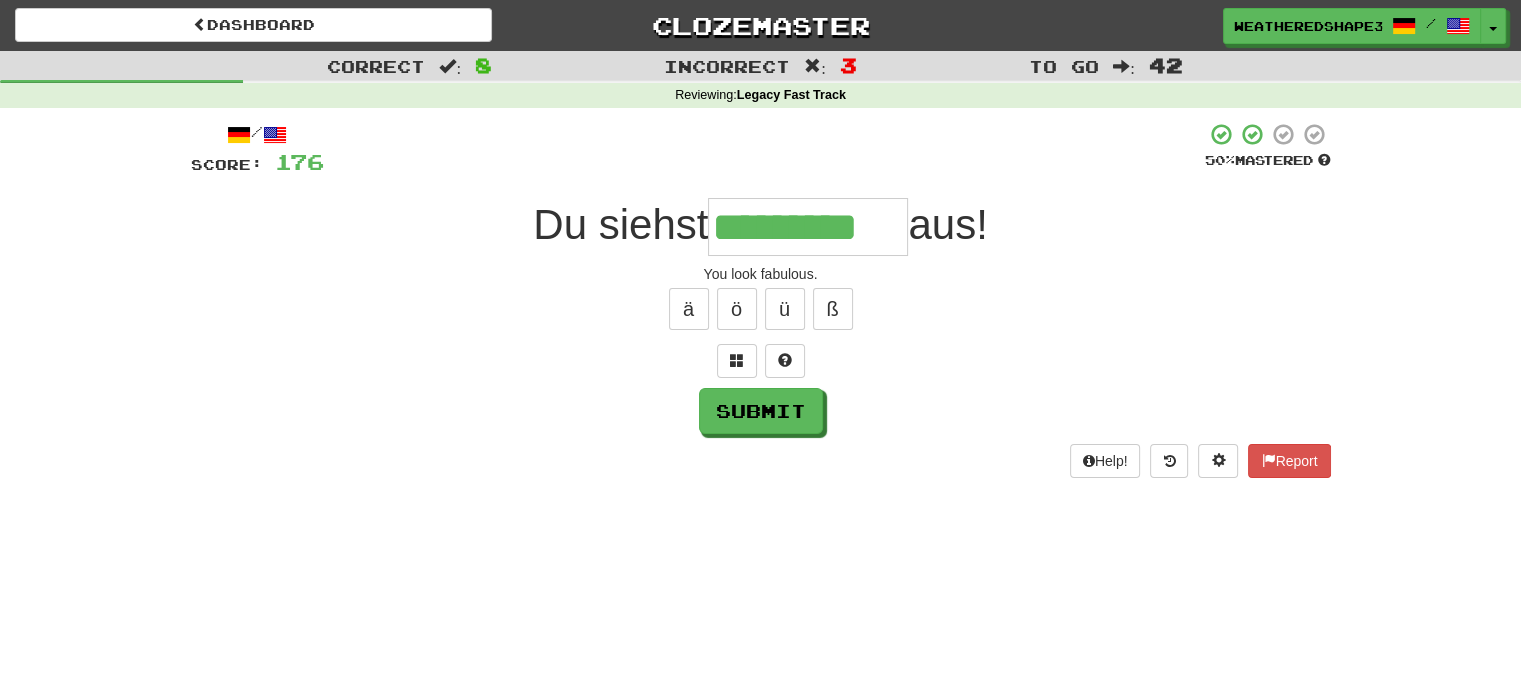 type on "*********" 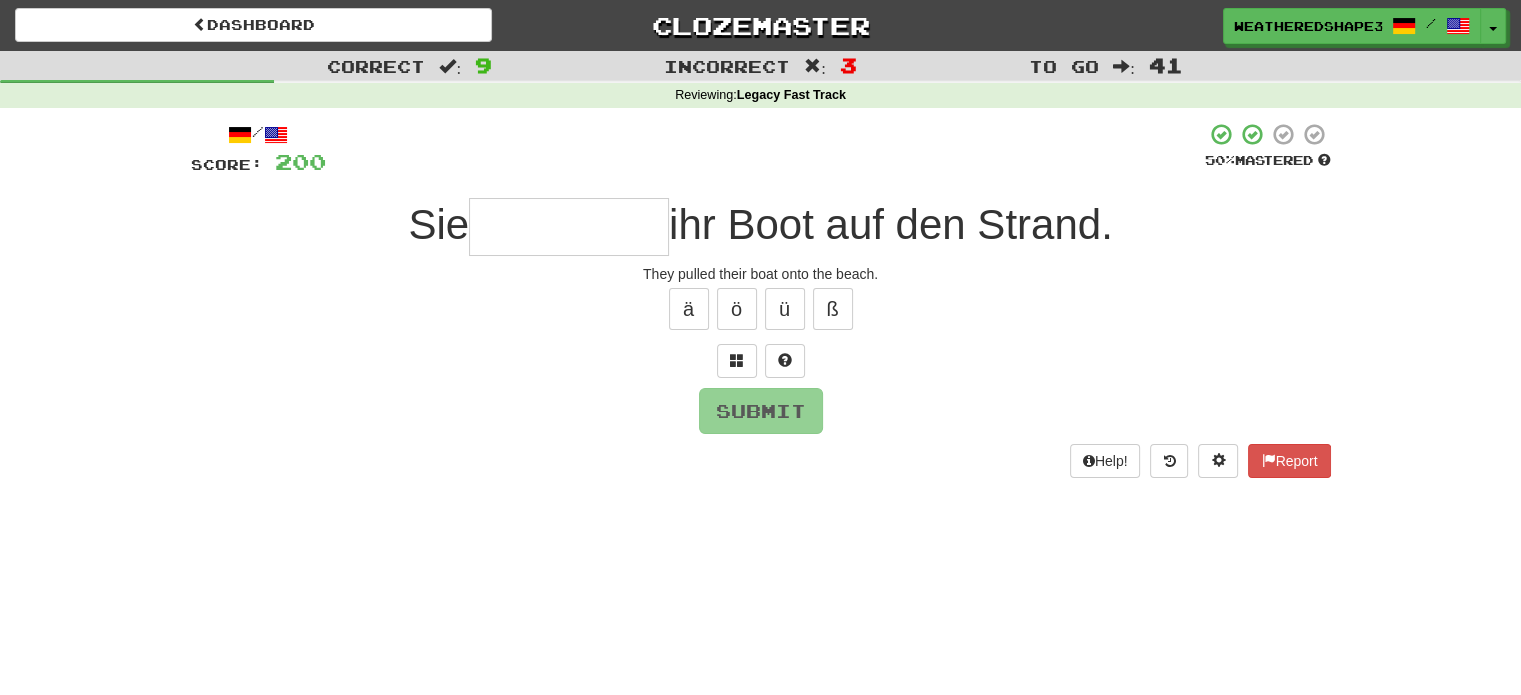 type on "*" 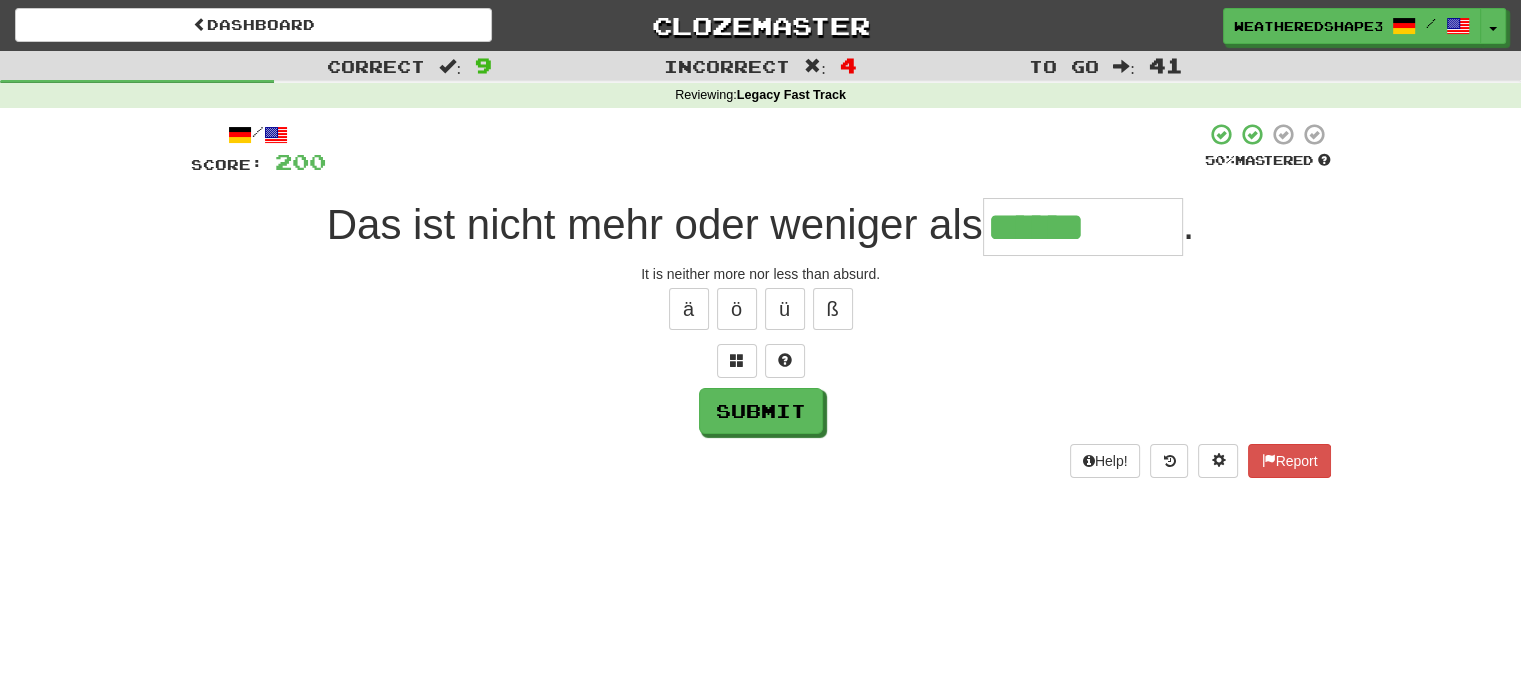 type on "******" 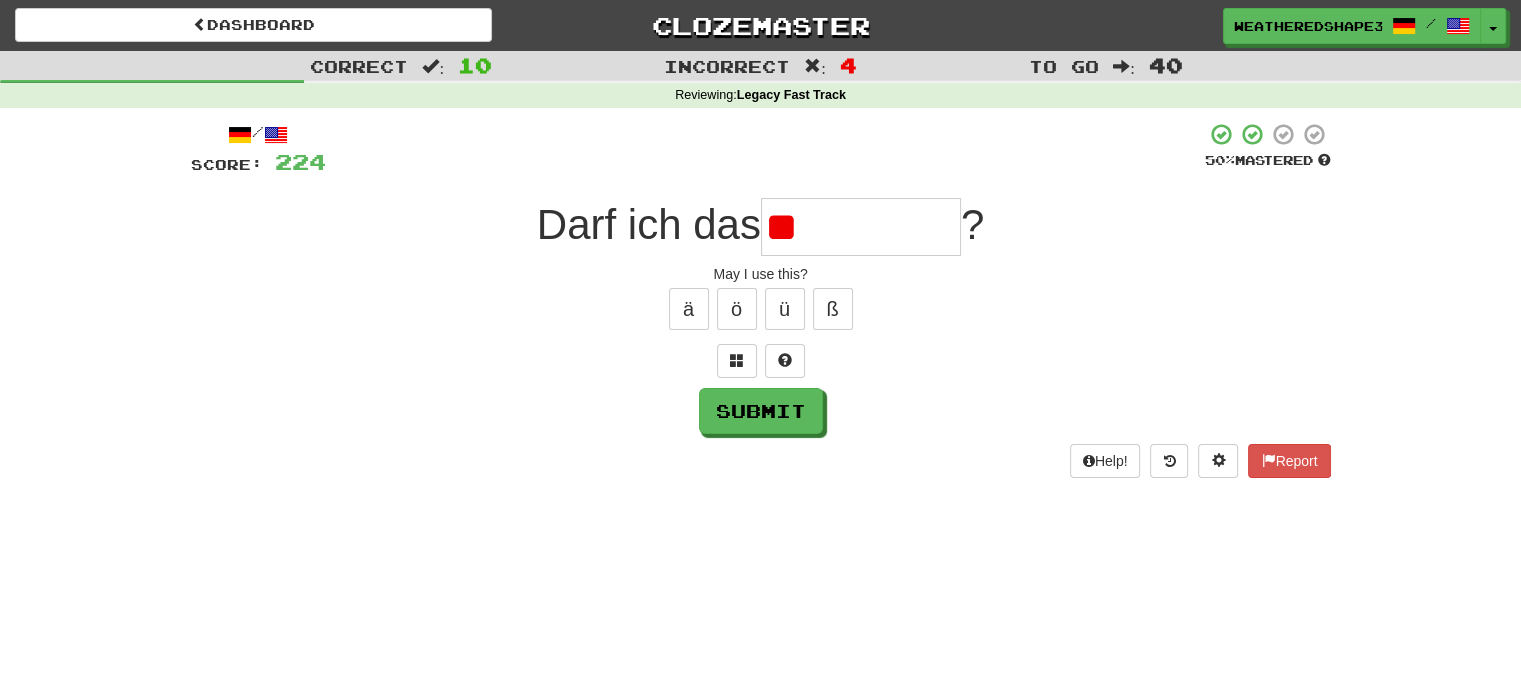 type on "*" 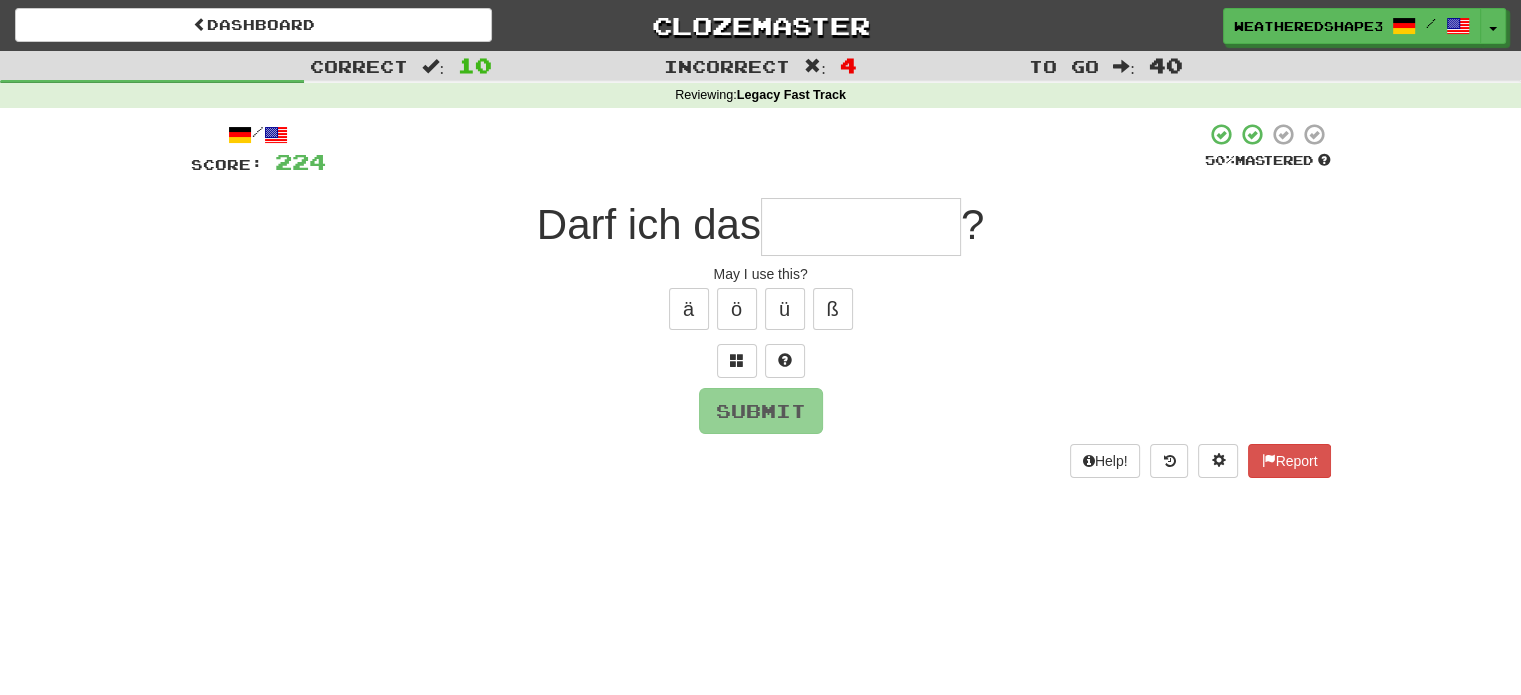 type on "*" 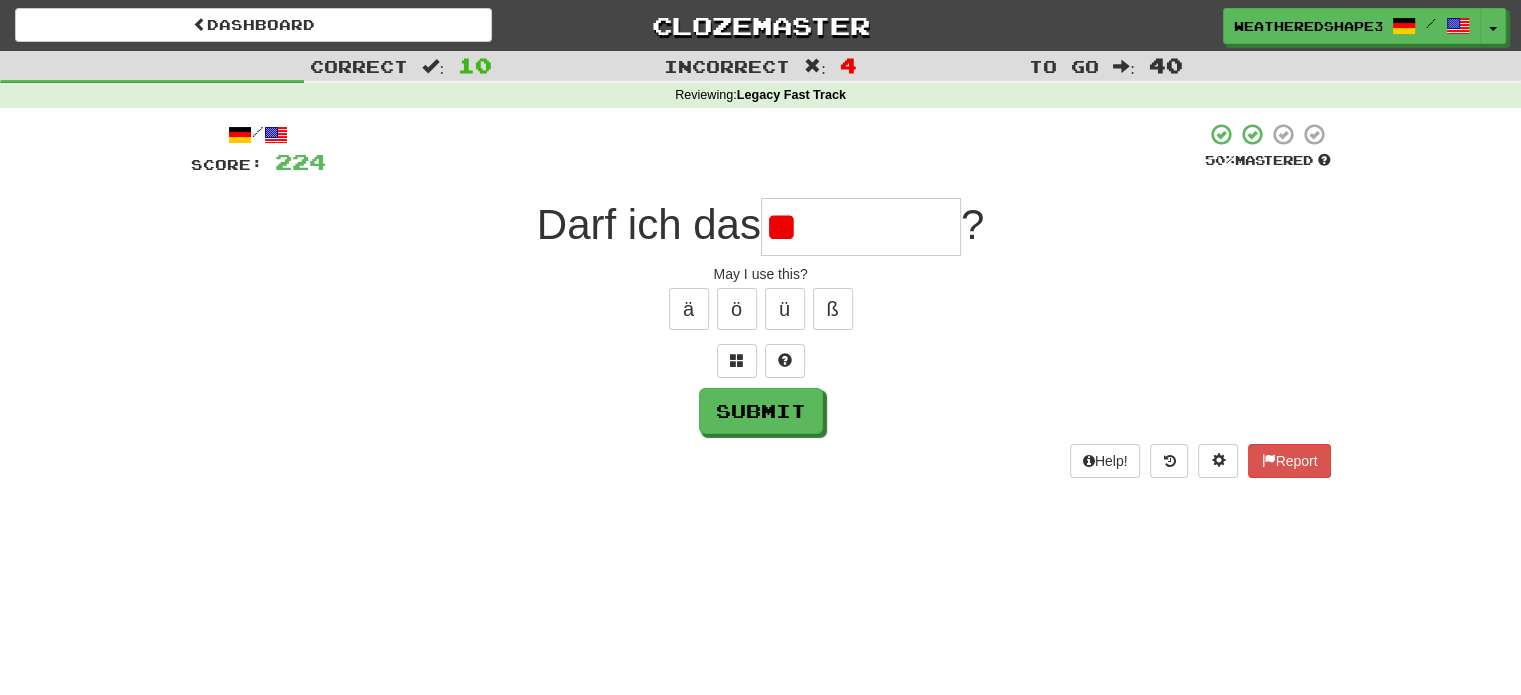 type on "*" 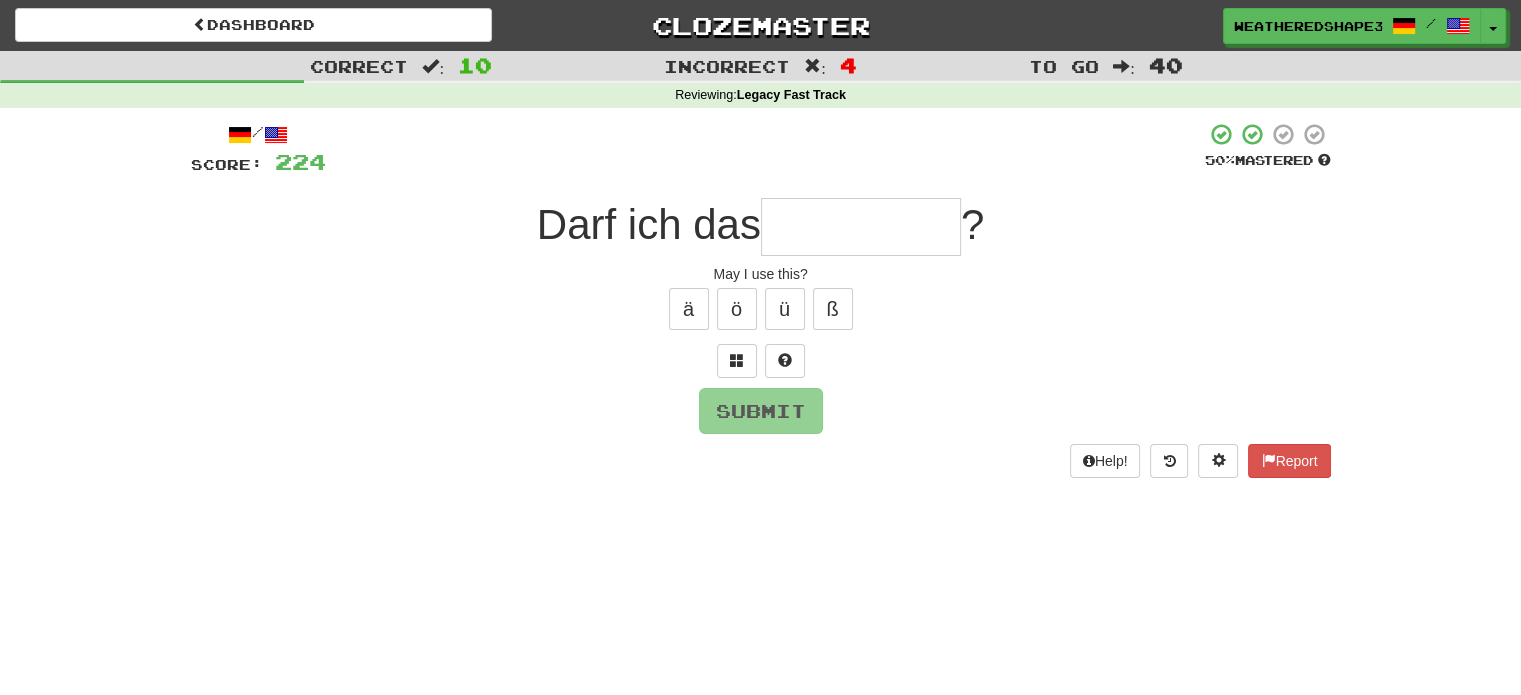 type on "*" 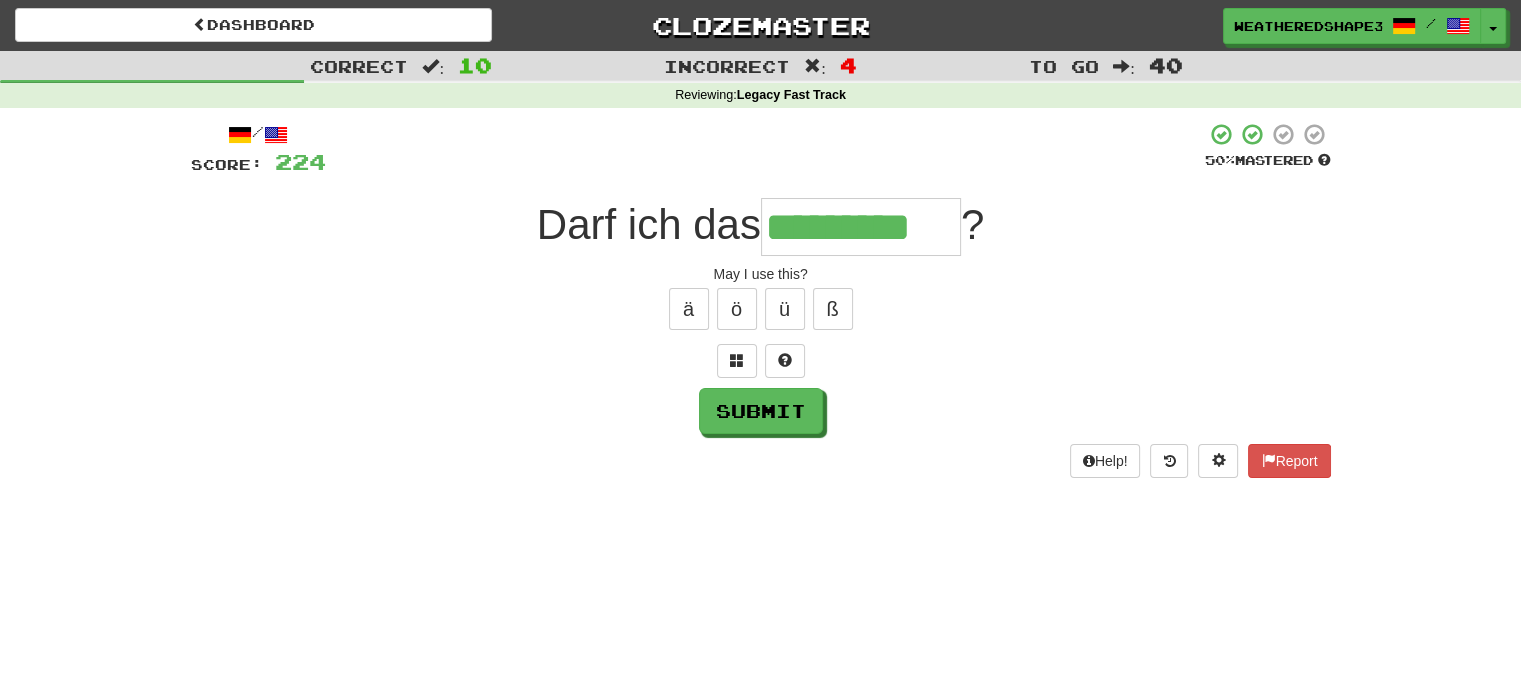 scroll, scrollTop: 0, scrollLeft: 12, axis: horizontal 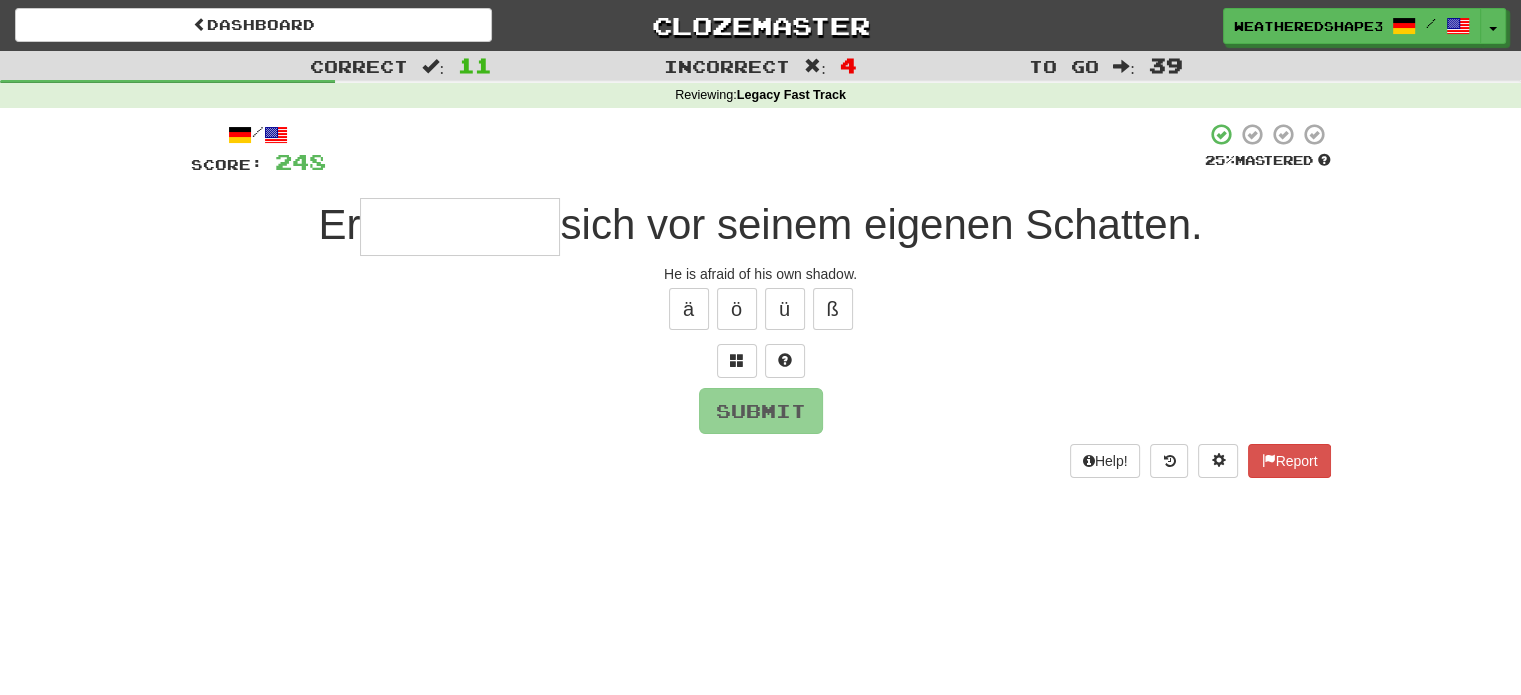 type on "*" 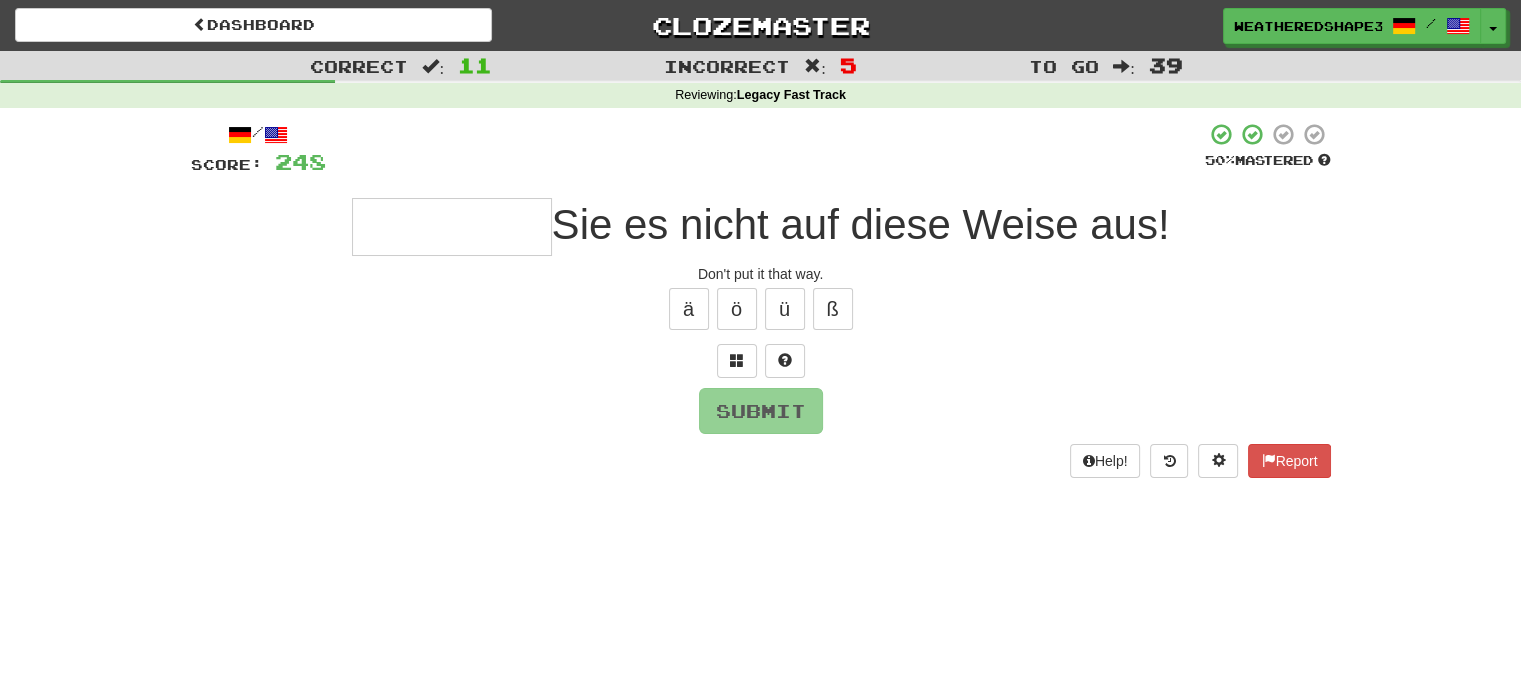 type on "*" 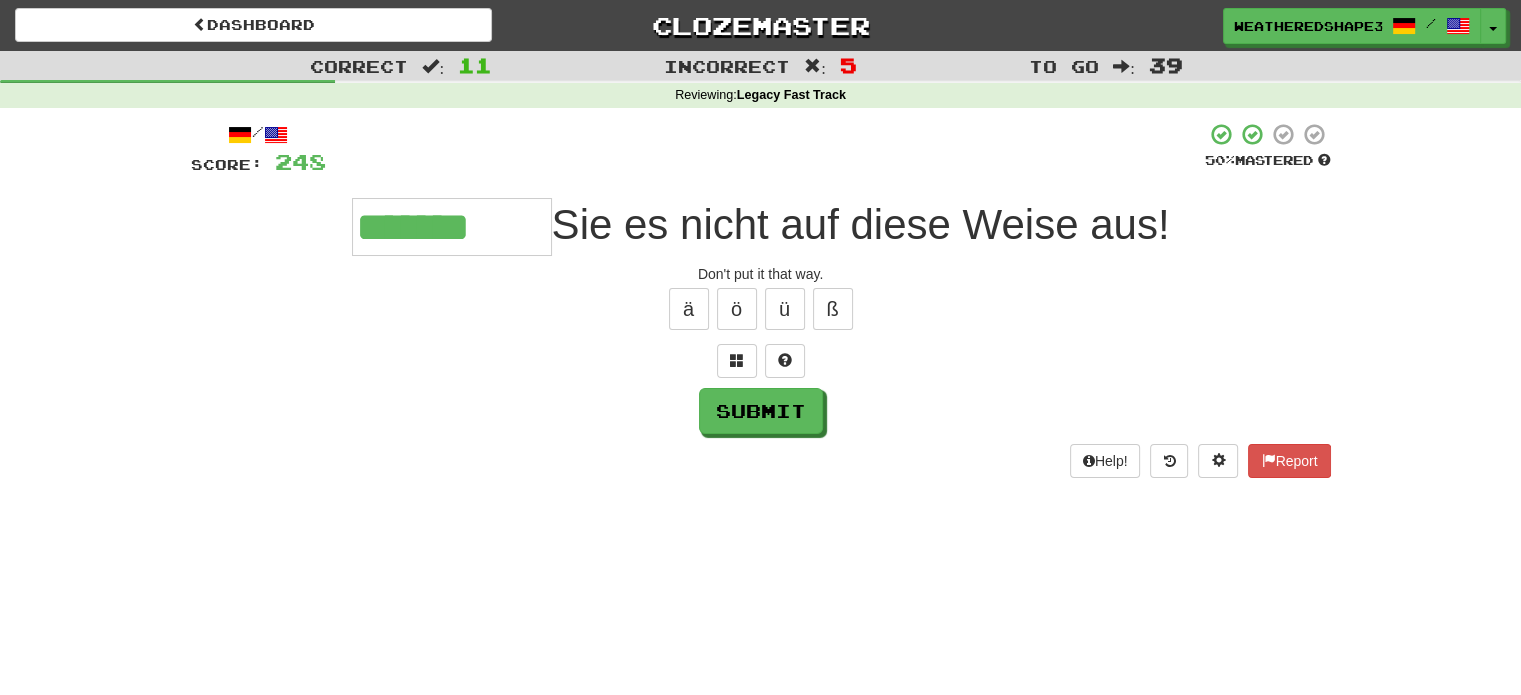 type on "*******" 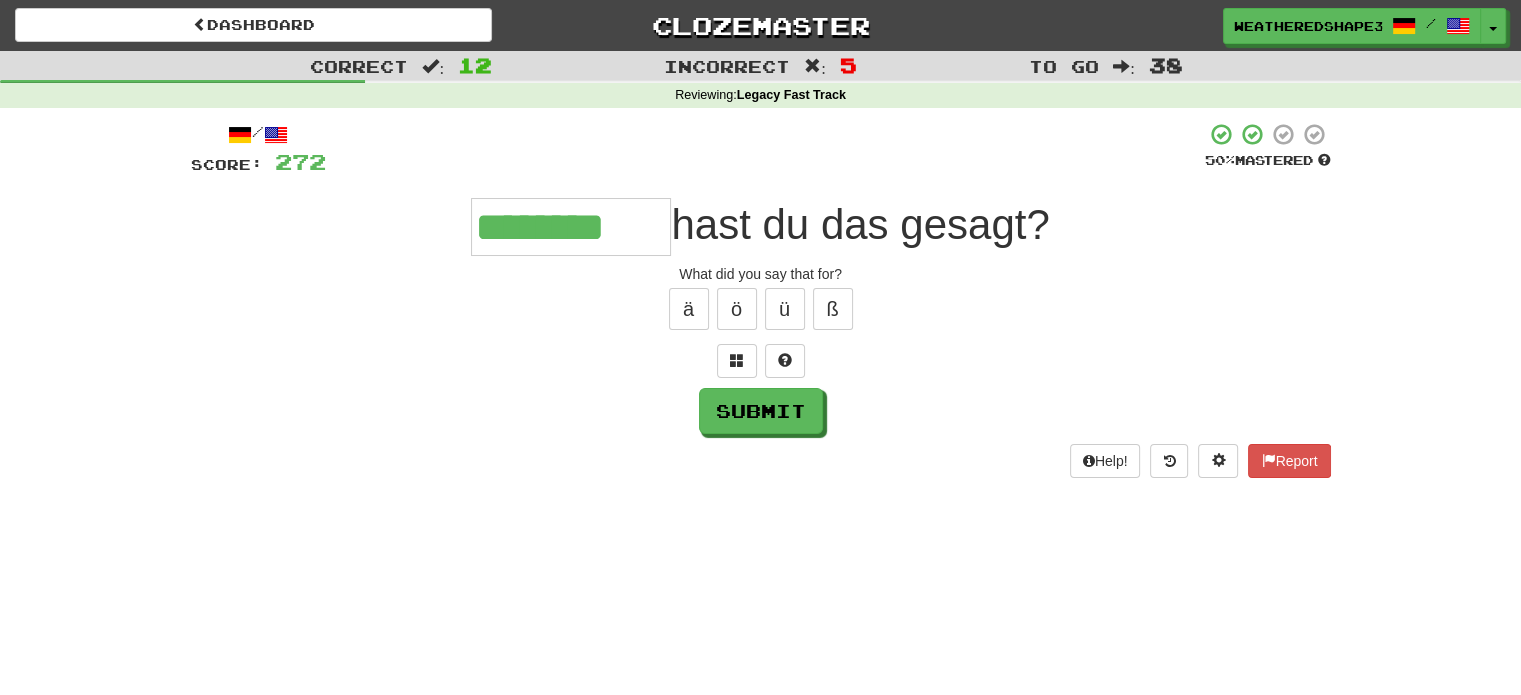 type on "********" 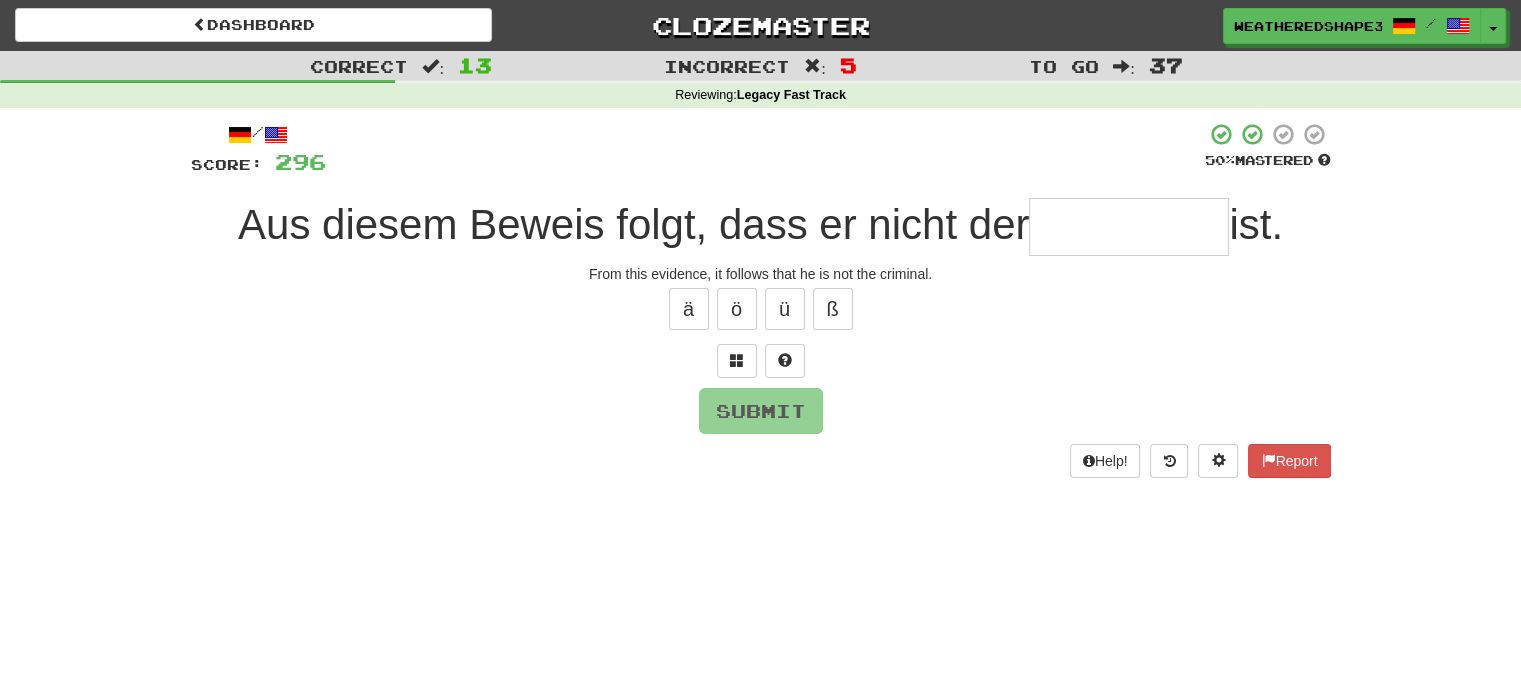 type on "*" 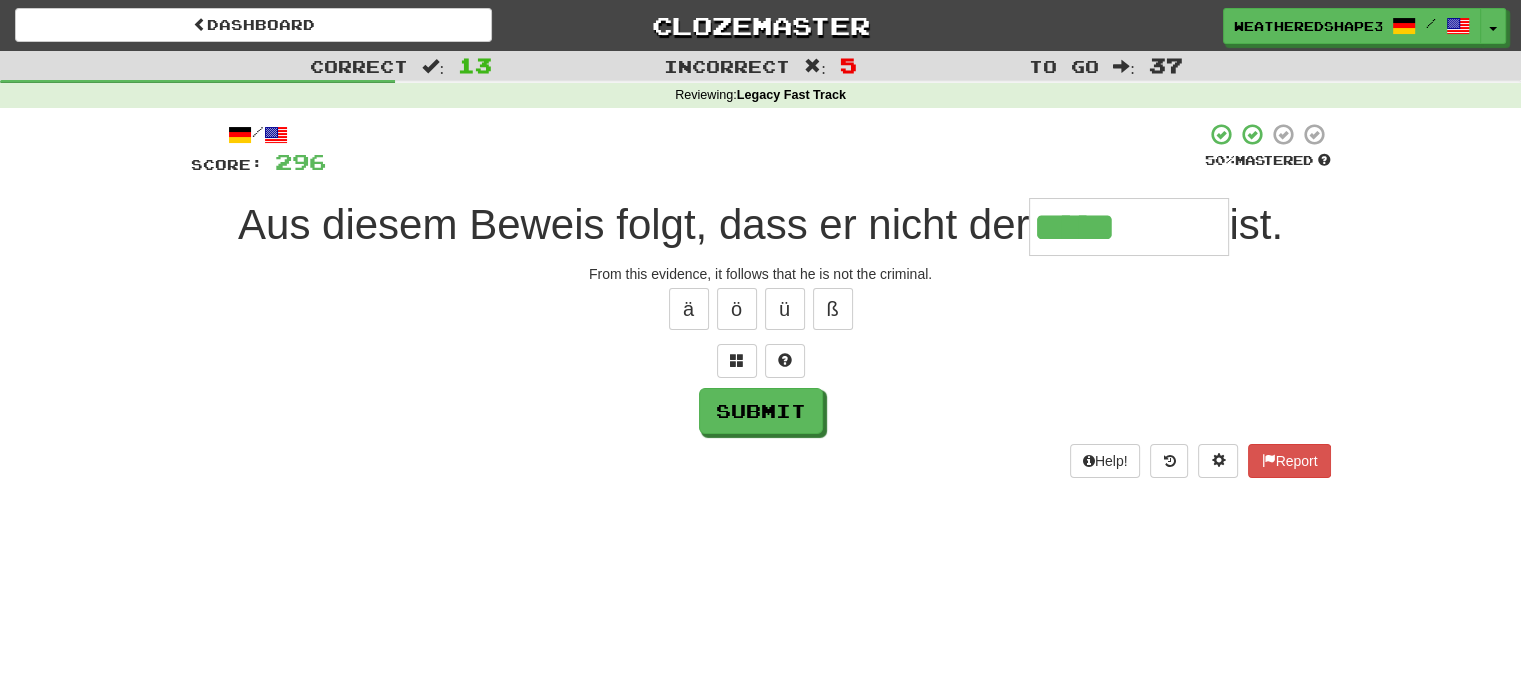 type on "*****" 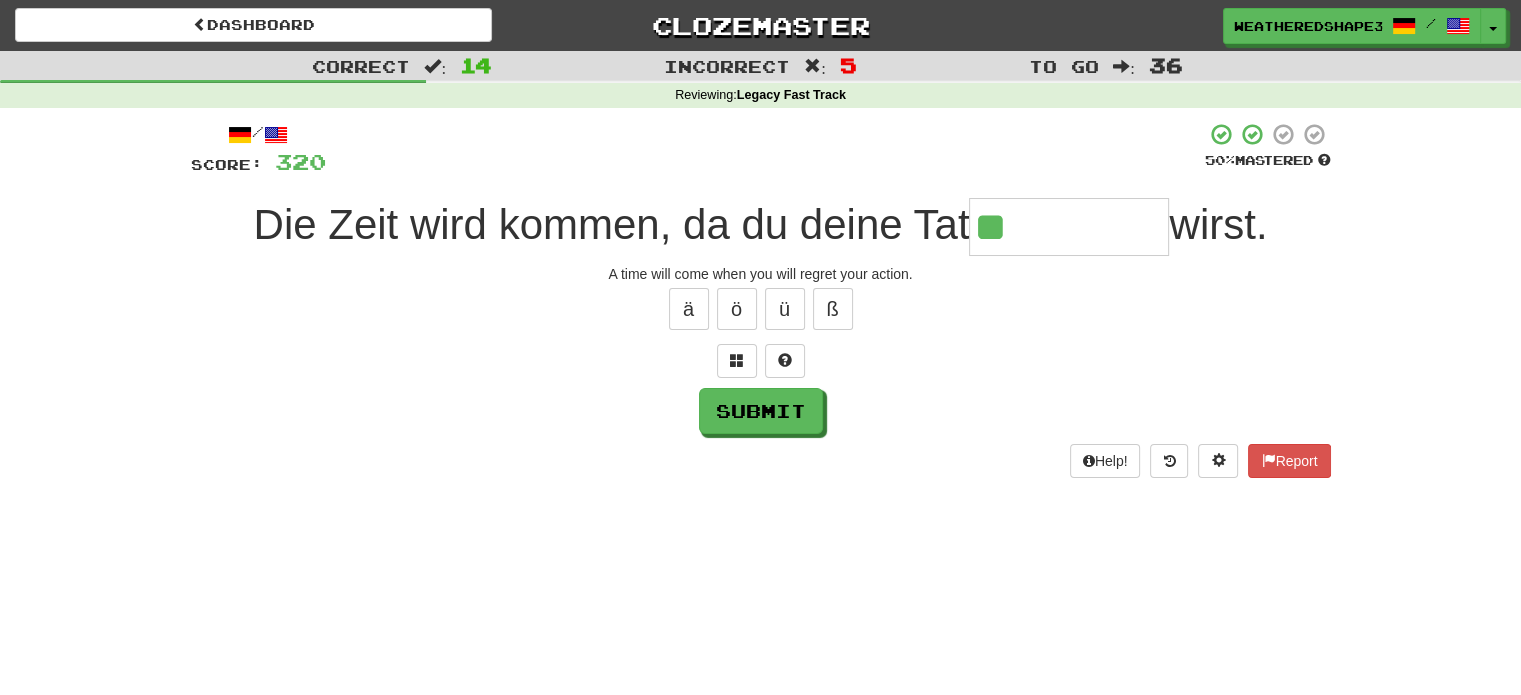 type on "*******" 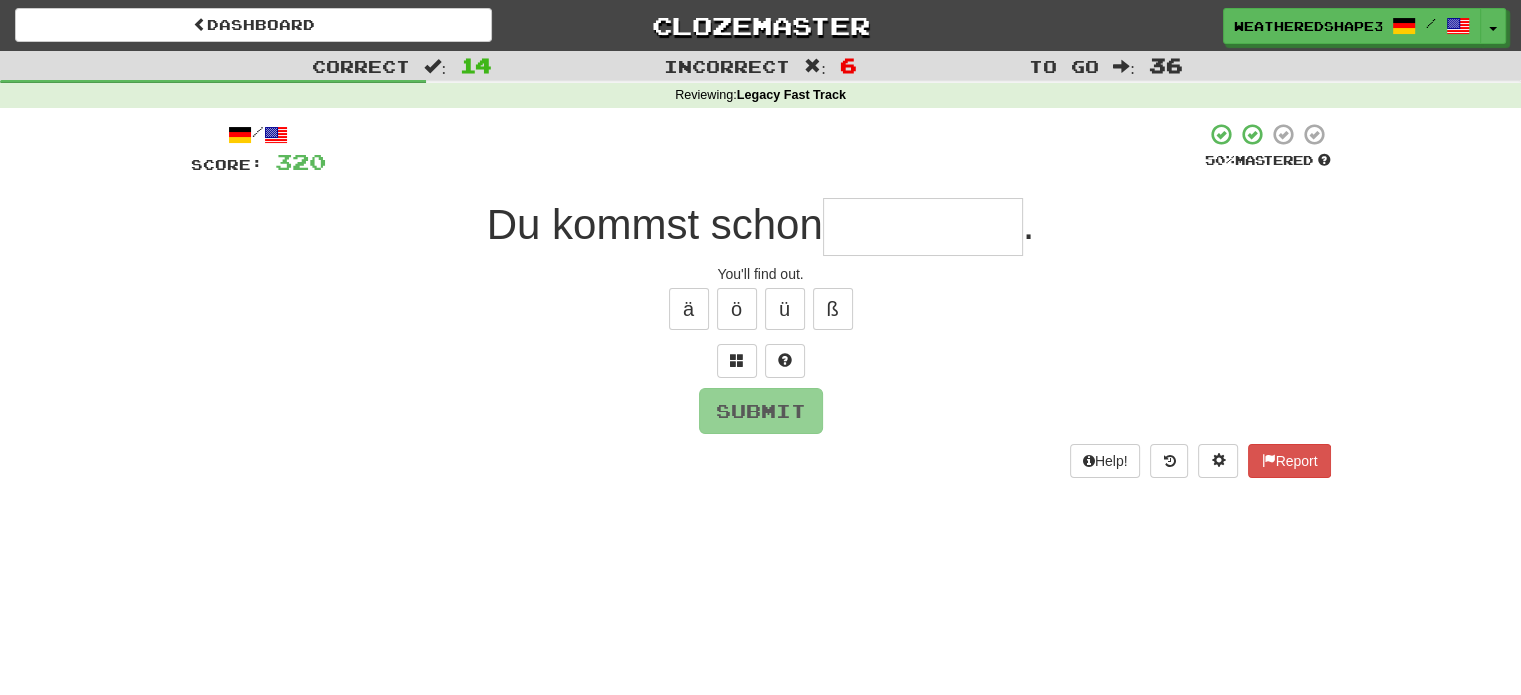 type on "*" 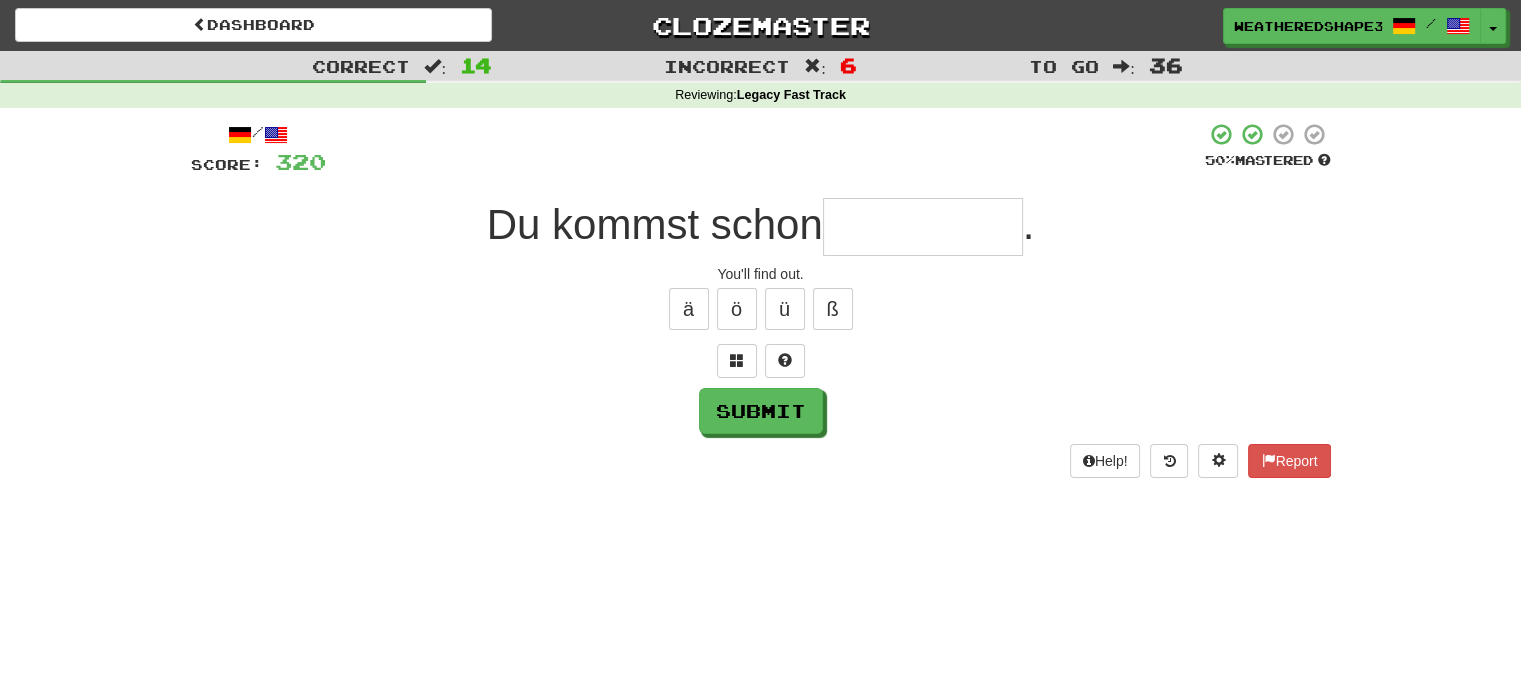 type on "*" 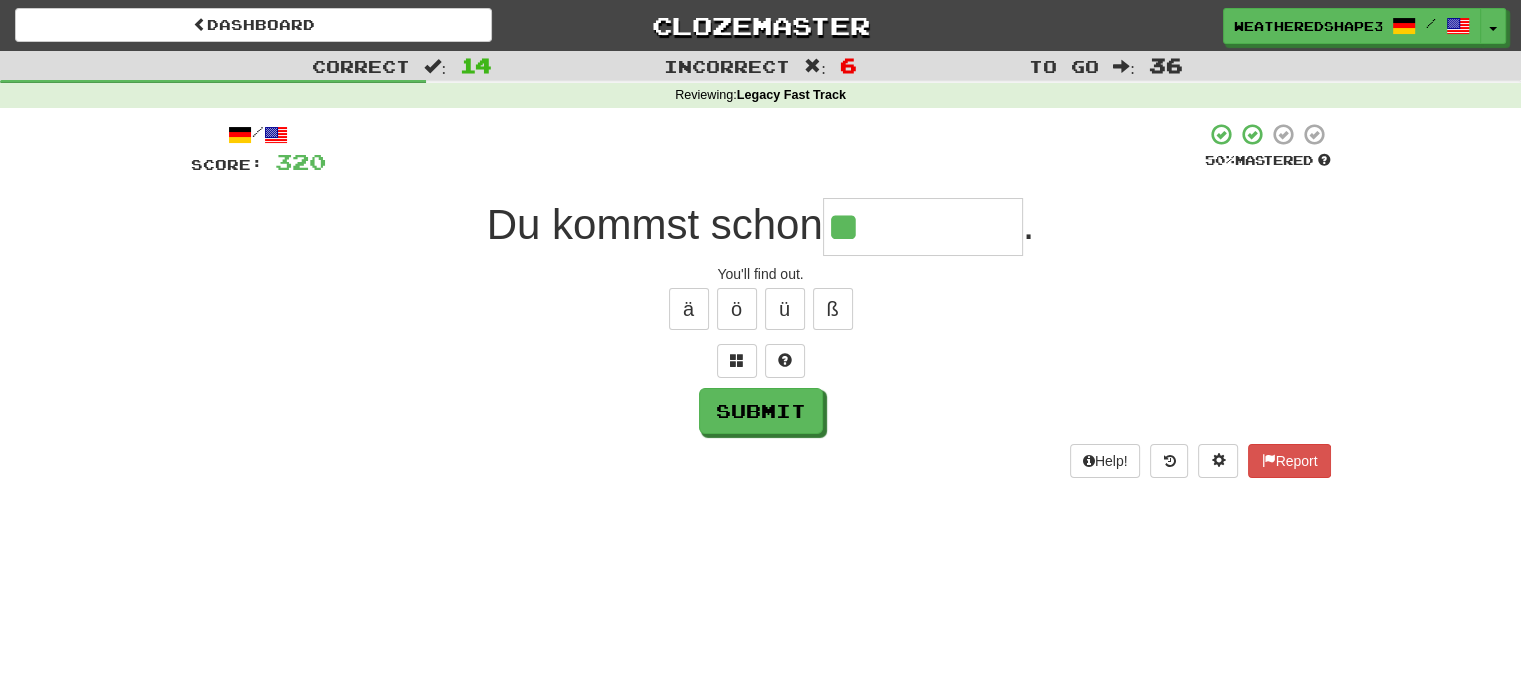 type on "********" 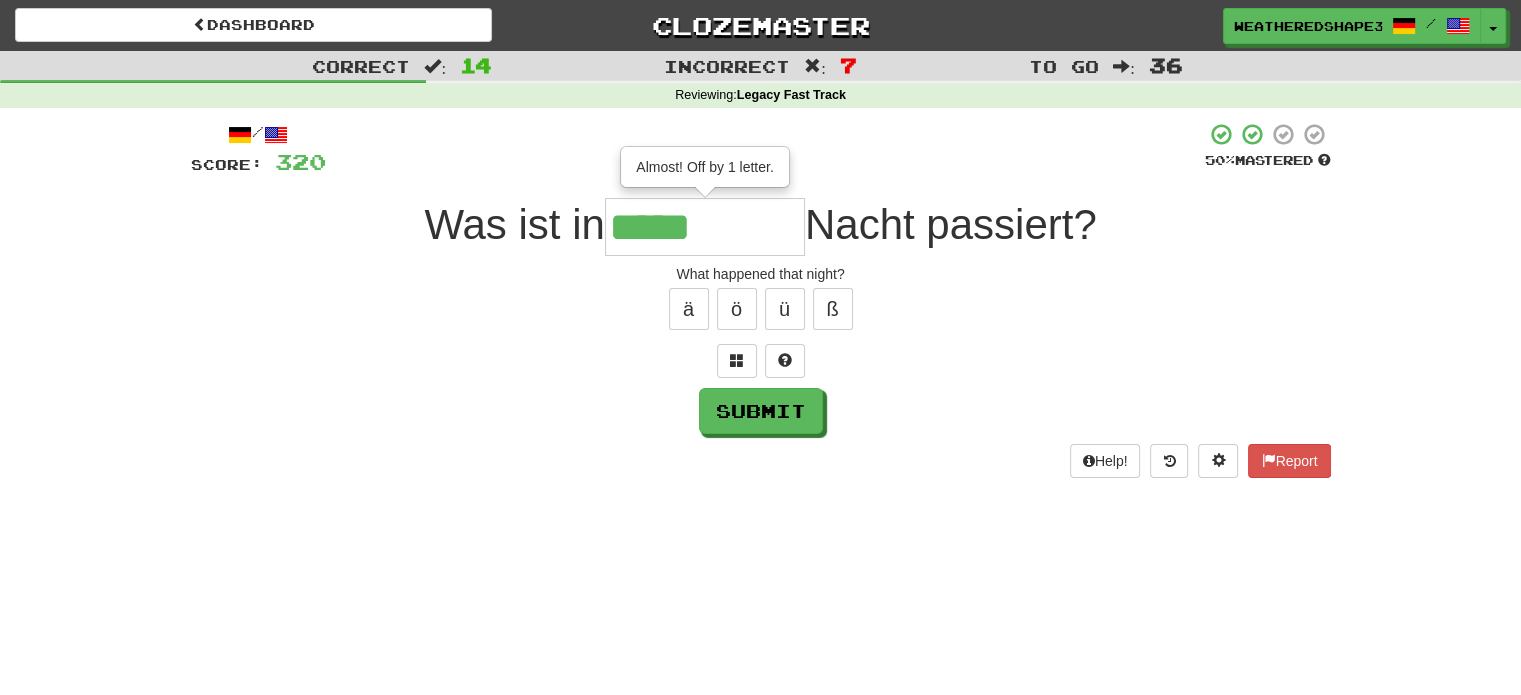 type on "*****" 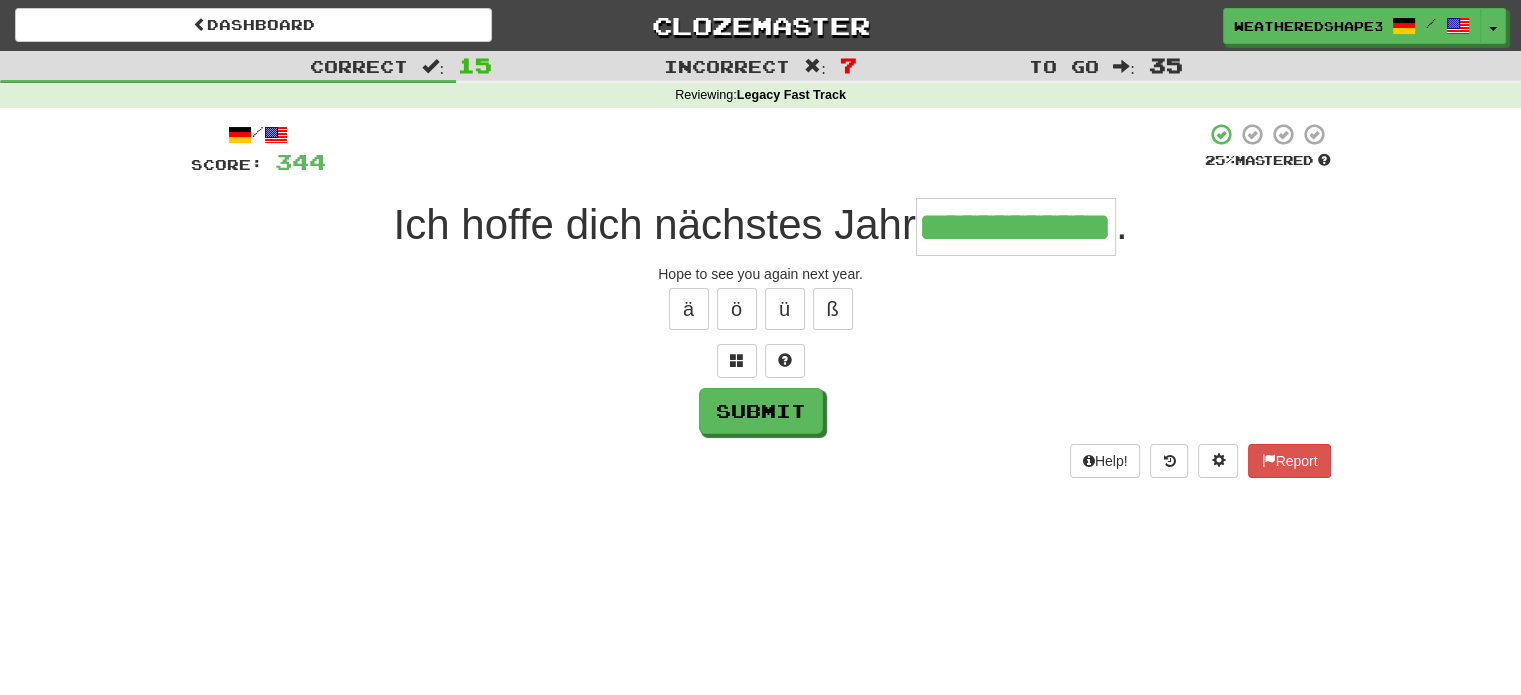 scroll, scrollTop: 0, scrollLeft: 89, axis: horizontal 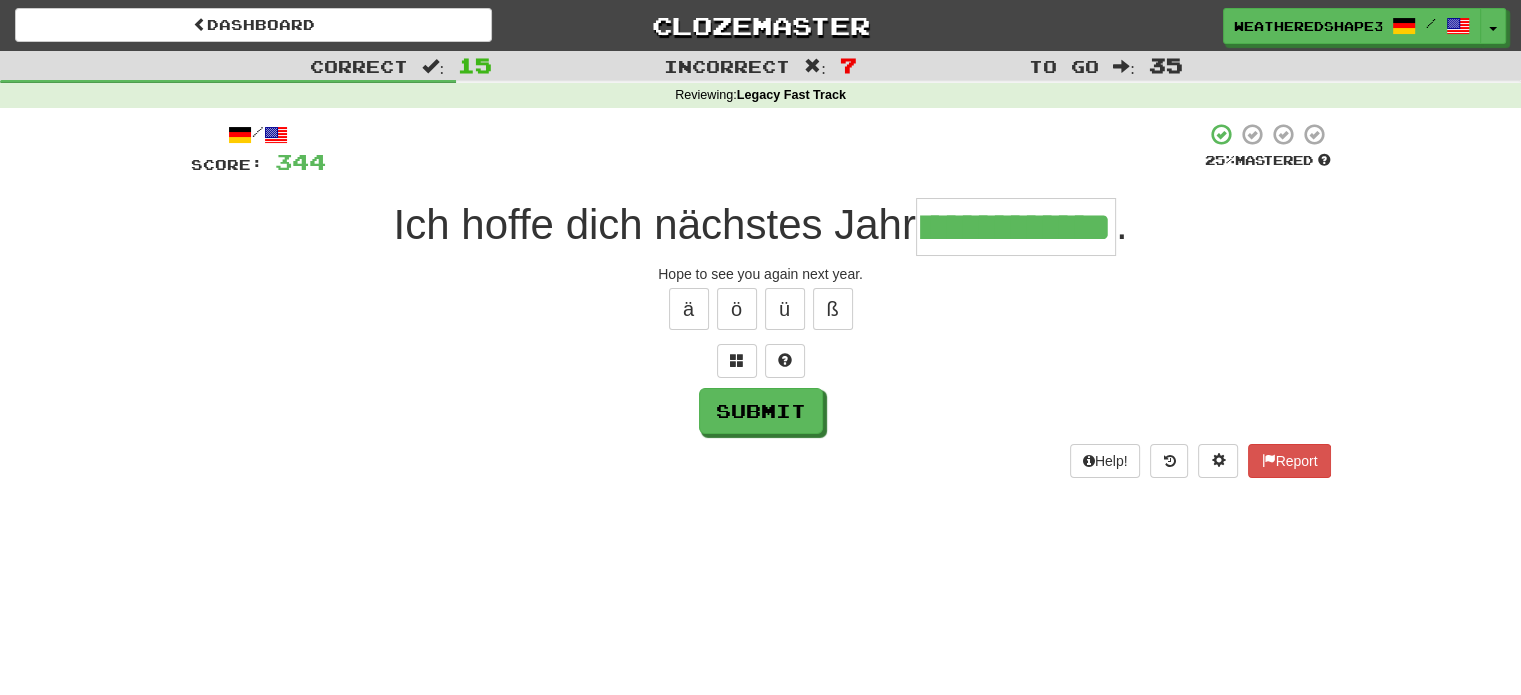 type on "**********" 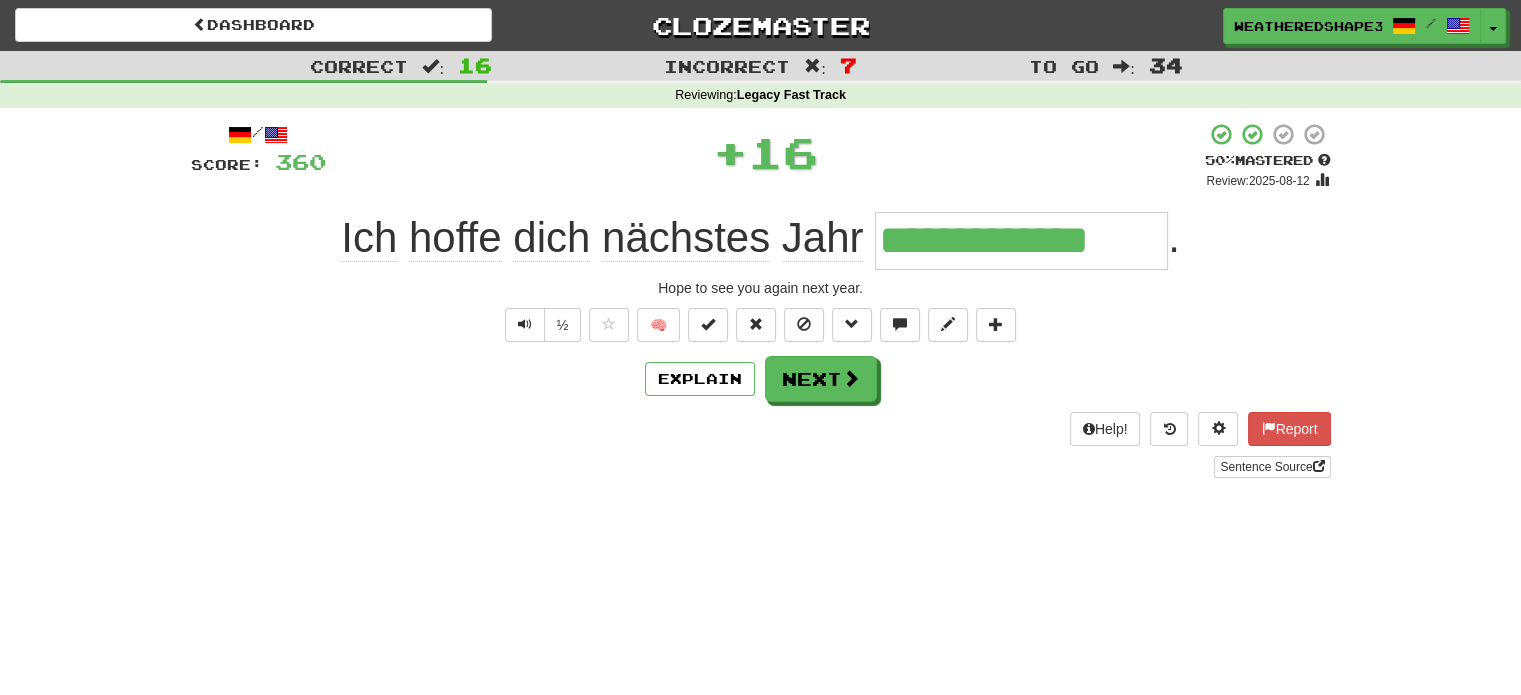 scroll, scrollTop: 0, scrollLeft: 0, axis: both 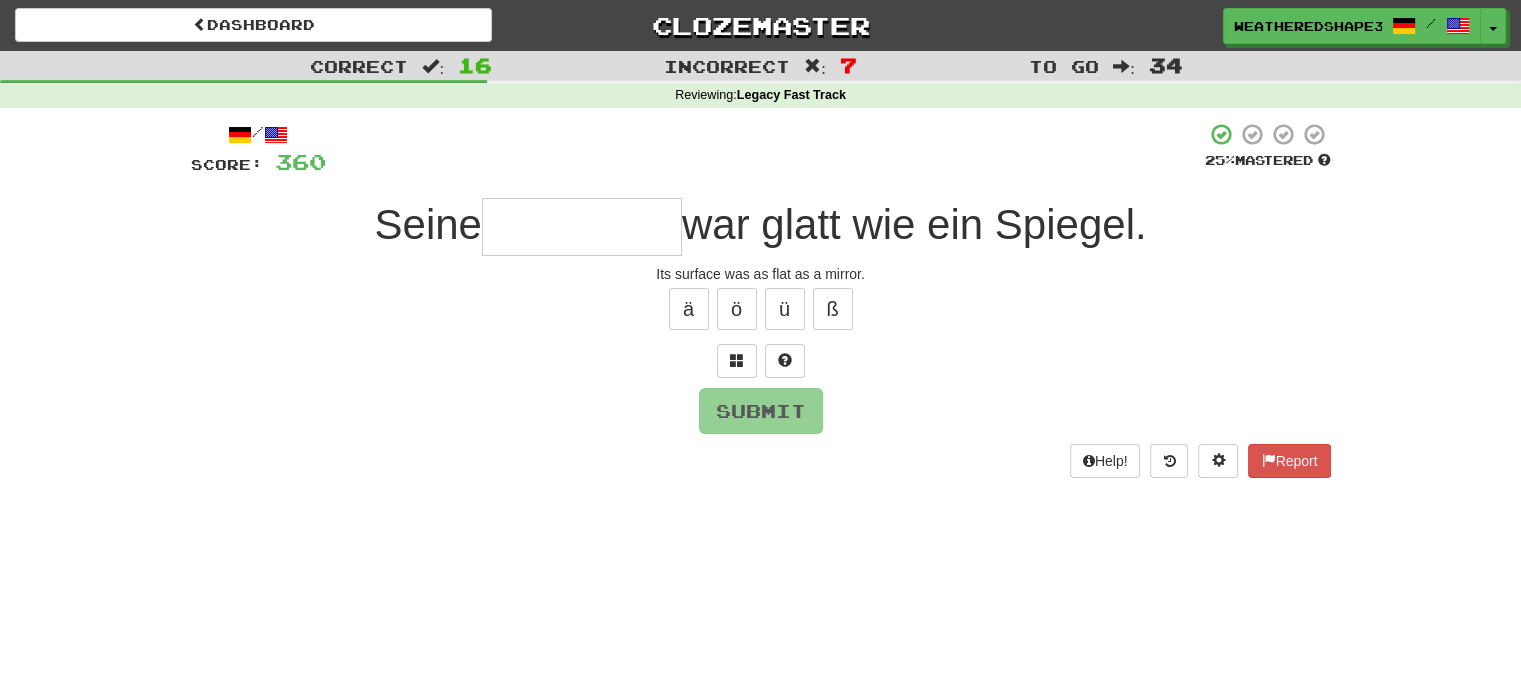 type on "*" 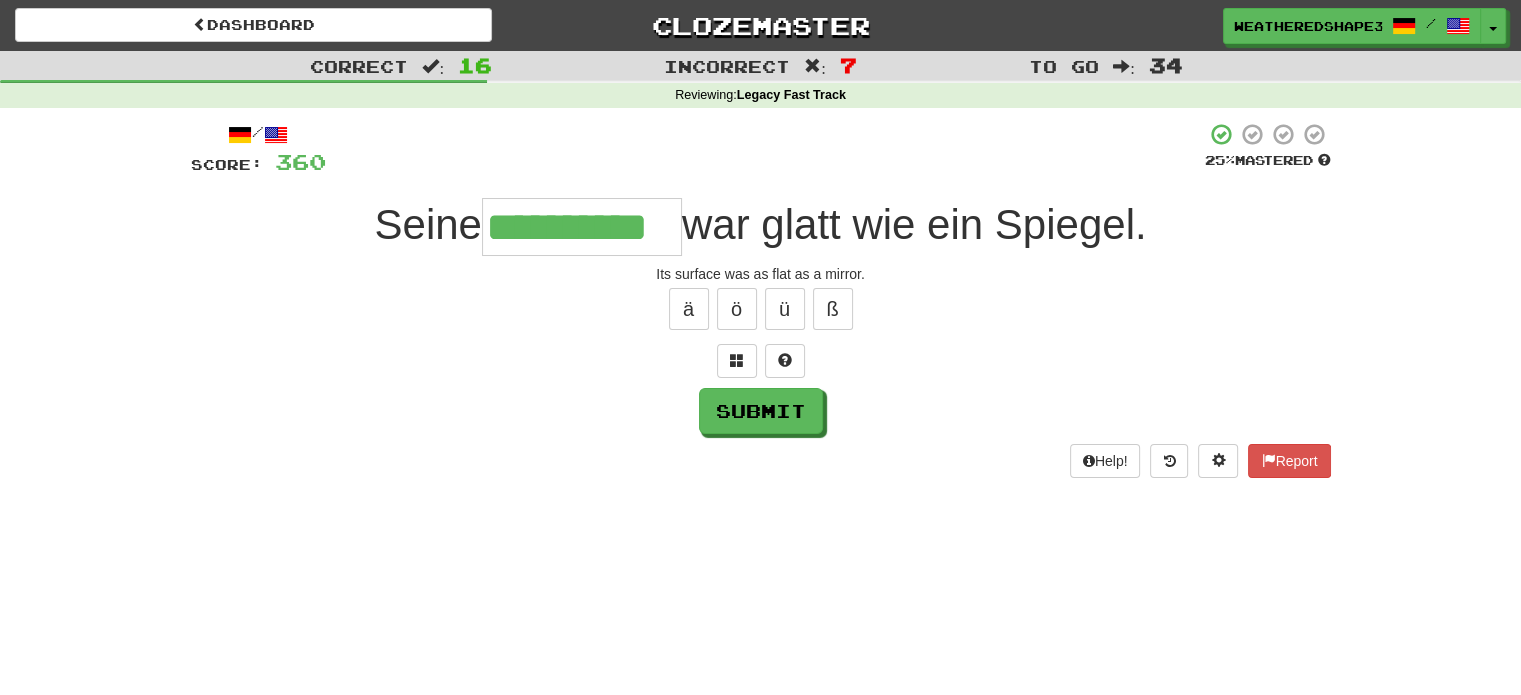 scroll, scrollTop: 0, scrollLeft: 3, axis: horizontal 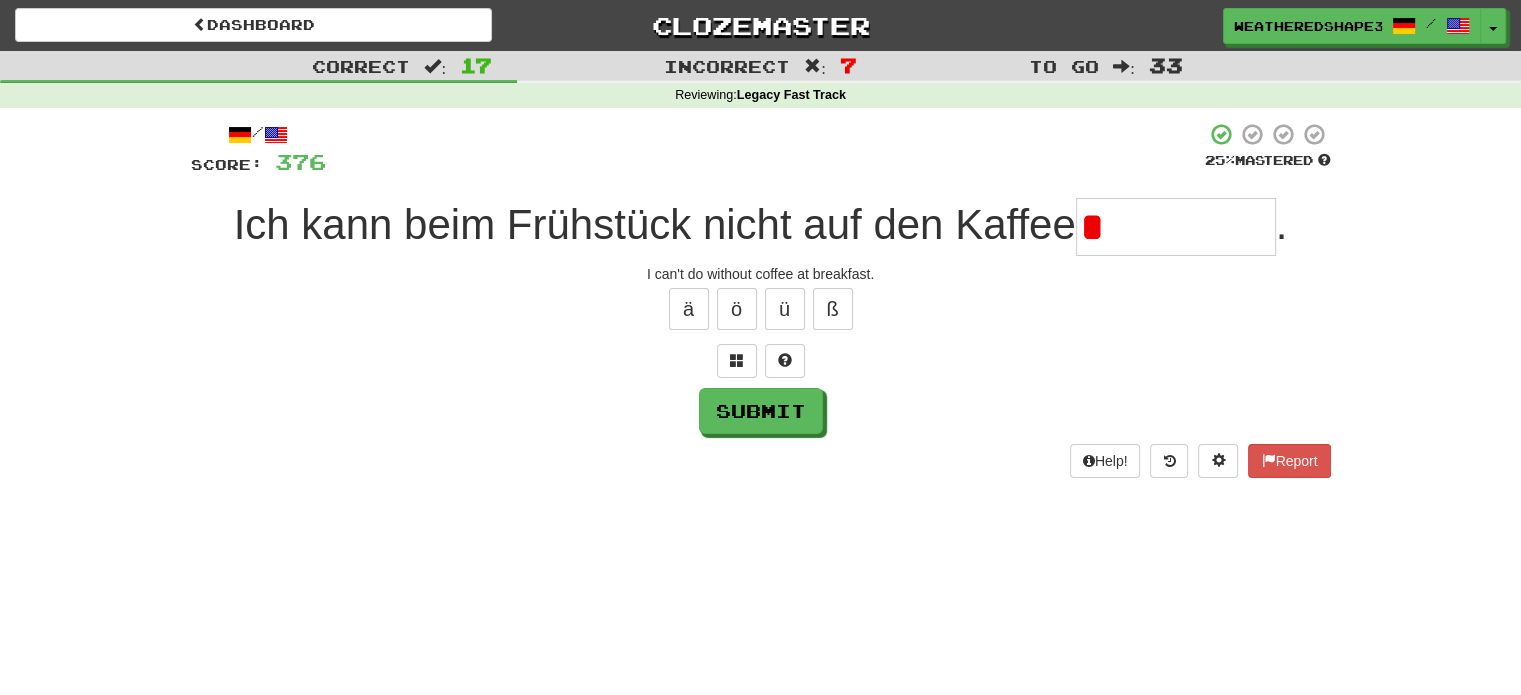 type on "**********" 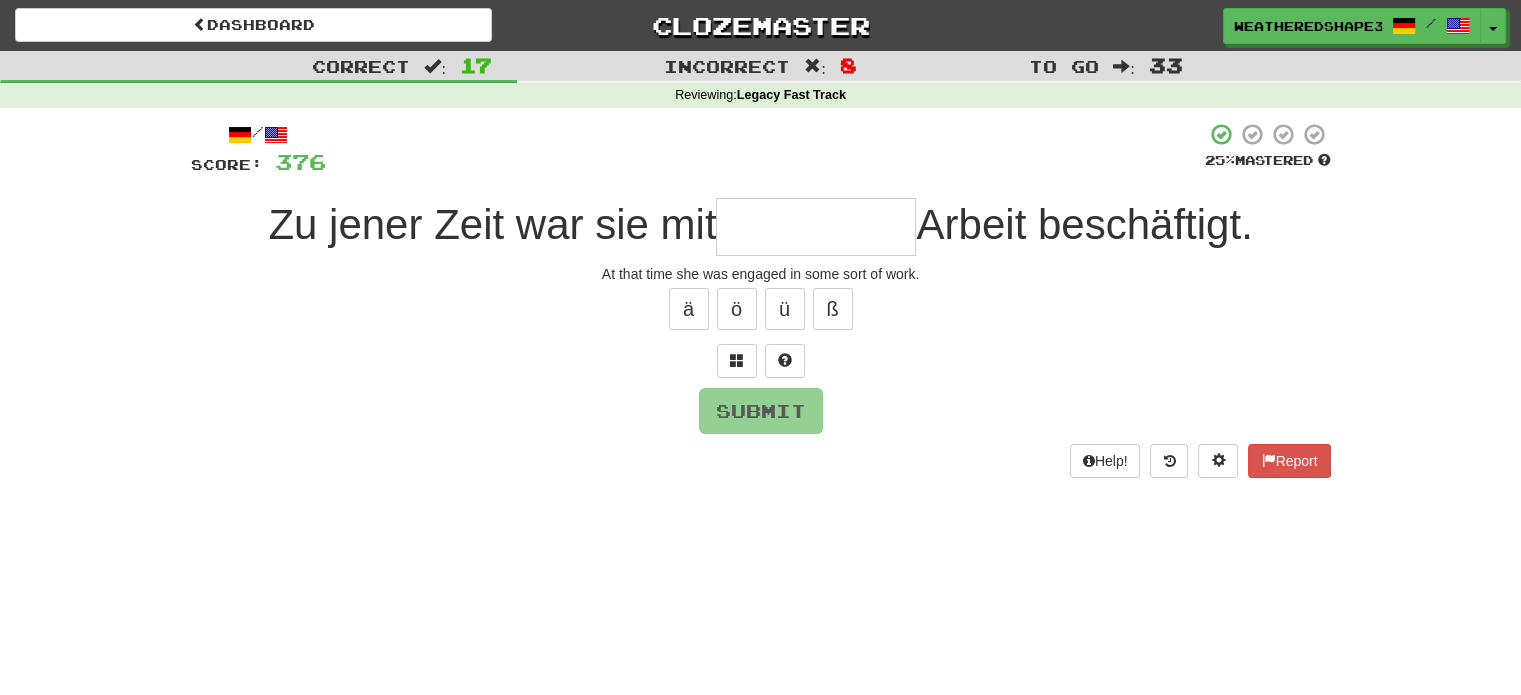 type on "*" 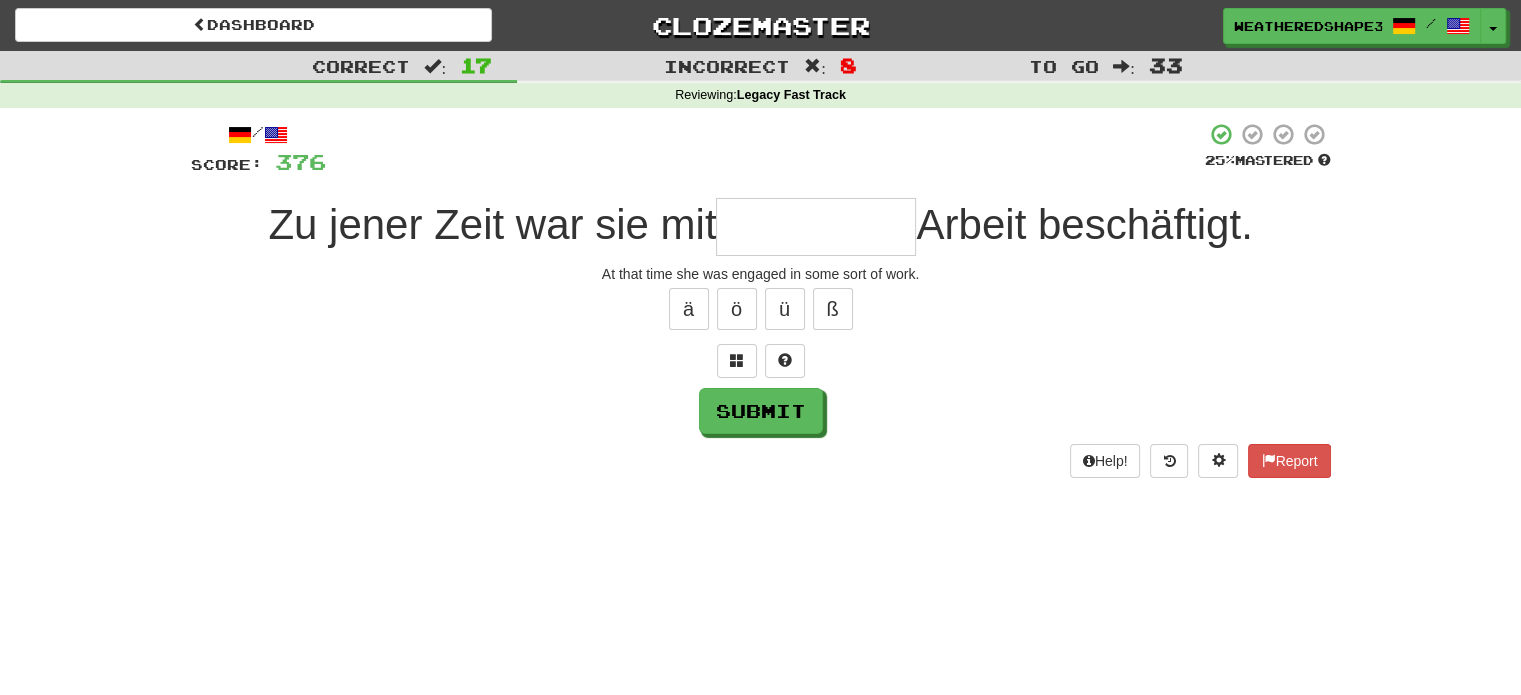 type on "*" 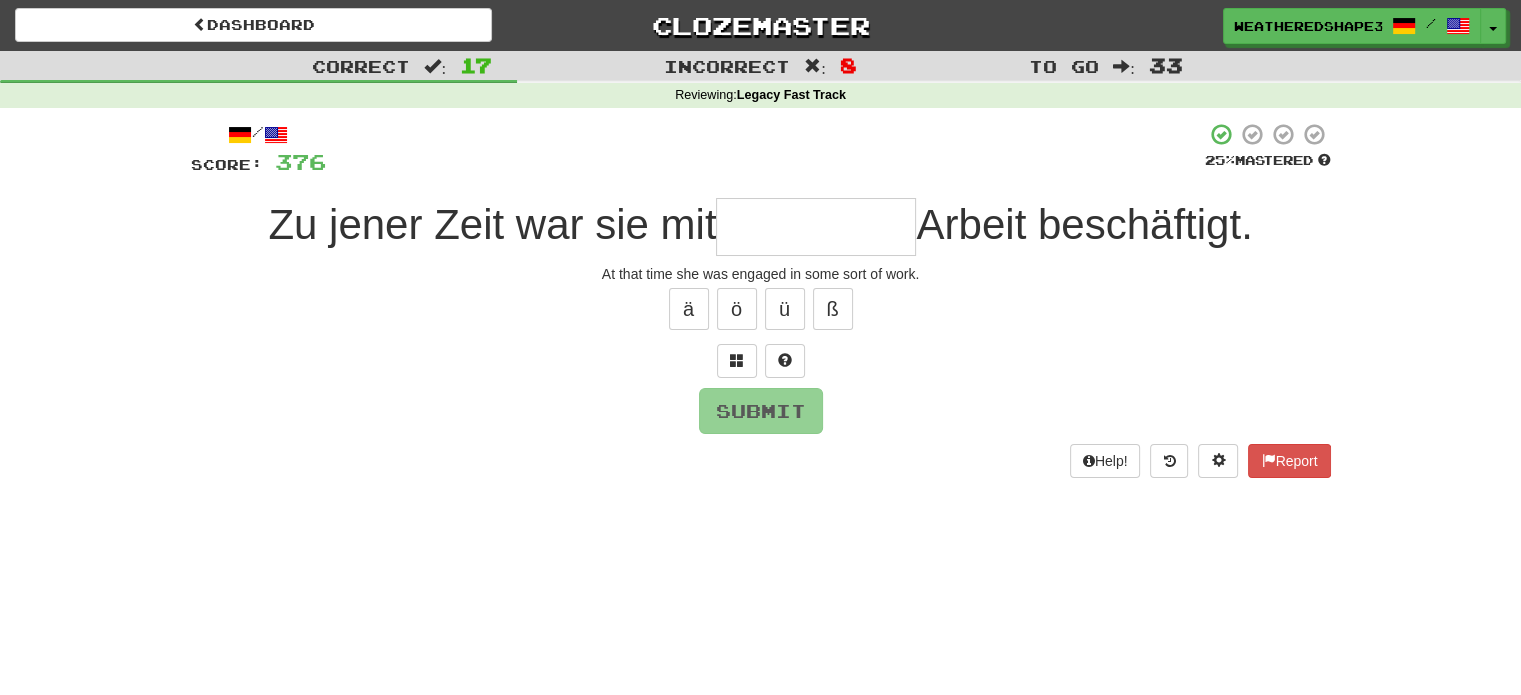 type on "*" 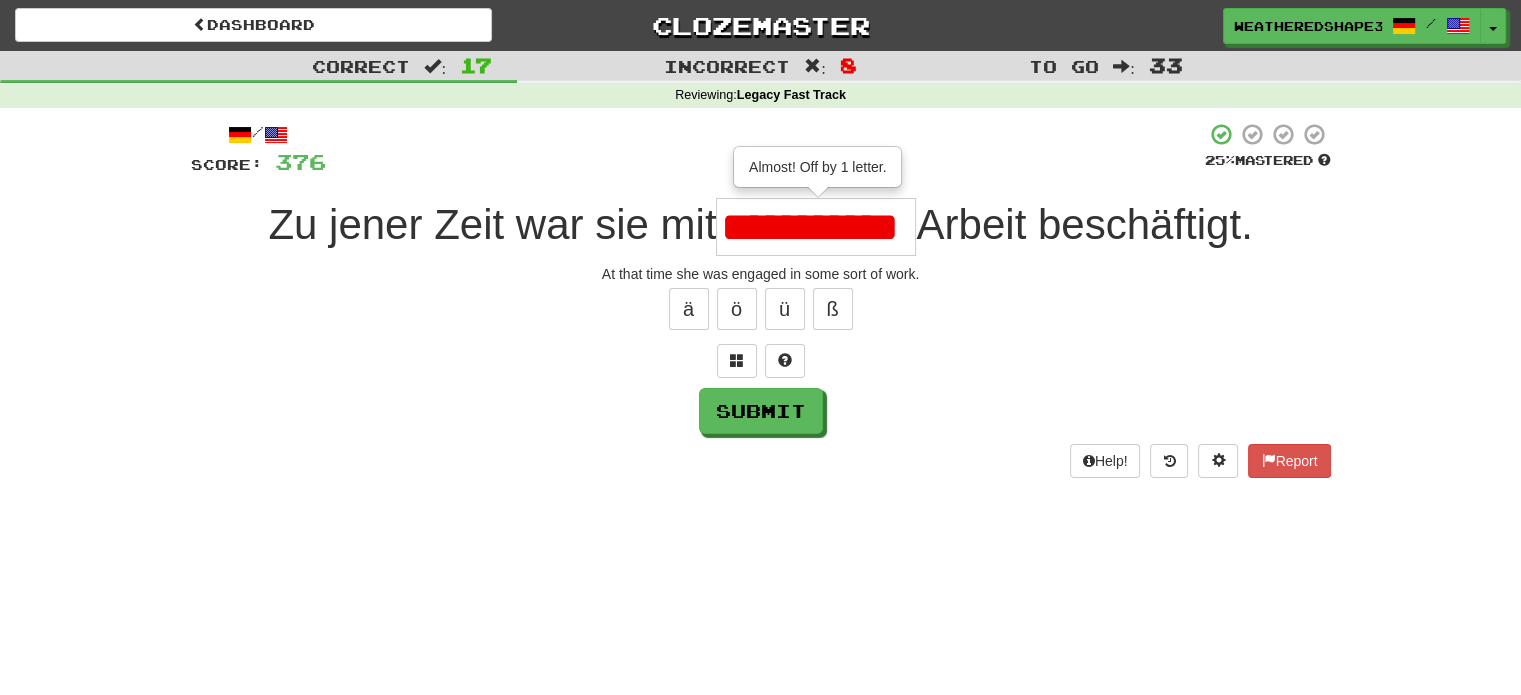scroll, scrollTop: 0, scrollLeft: 17, axis: horizontal 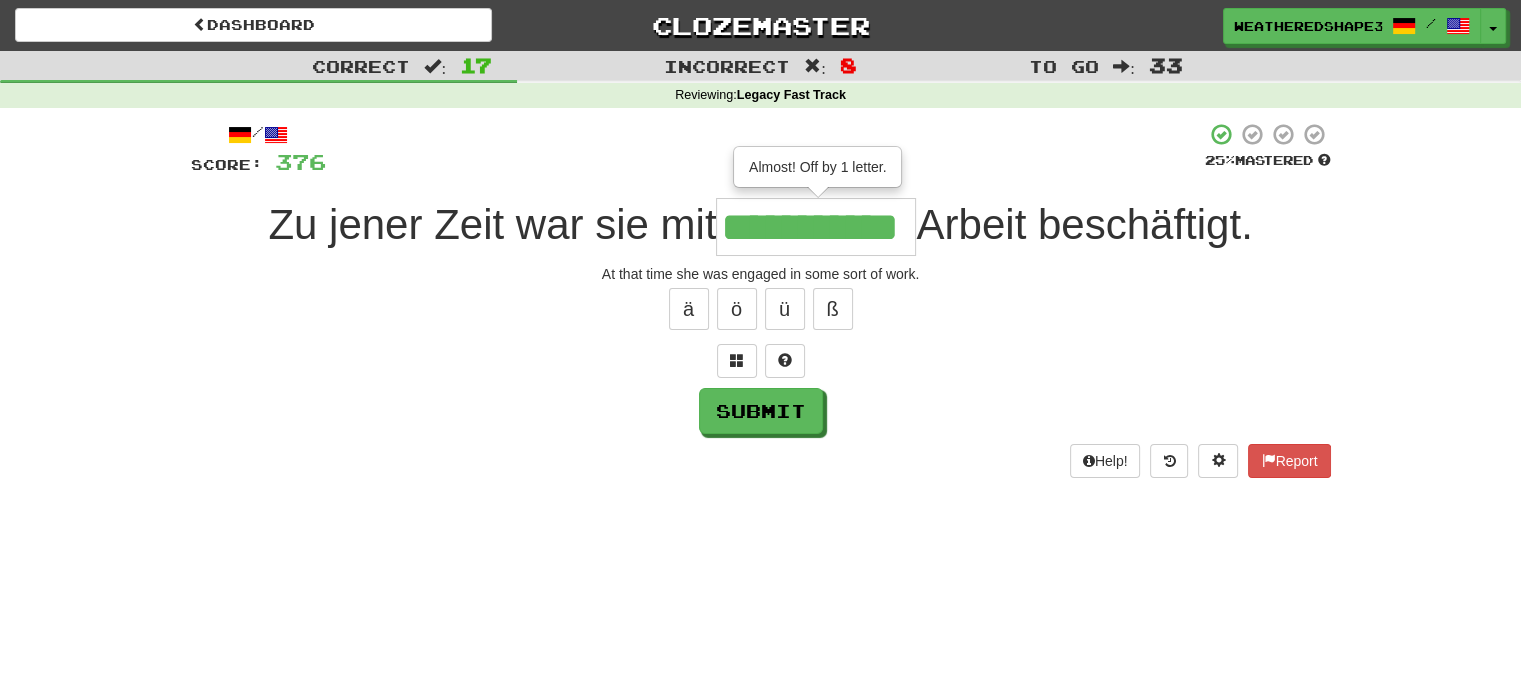 type on "**********" 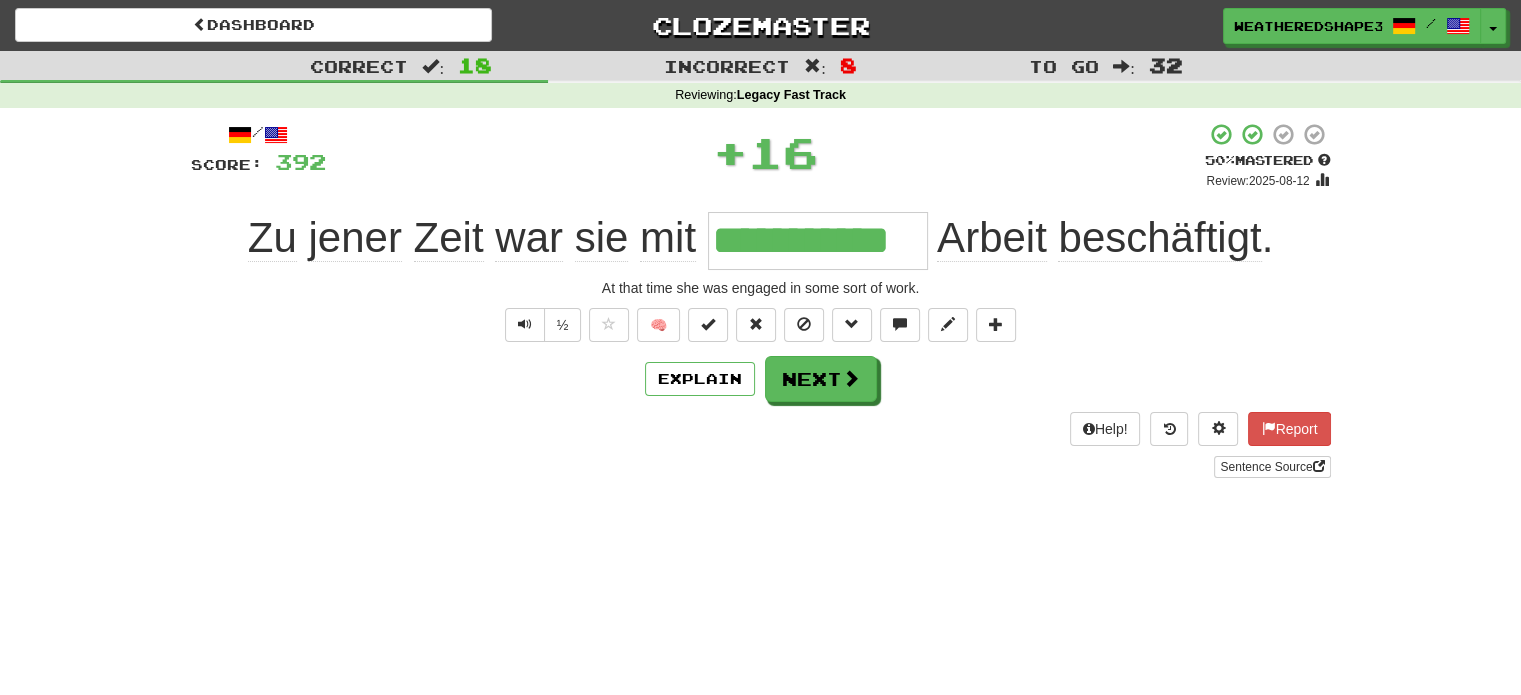 scroll, scrollTop: 0, scrollLeft: 0, axis: both 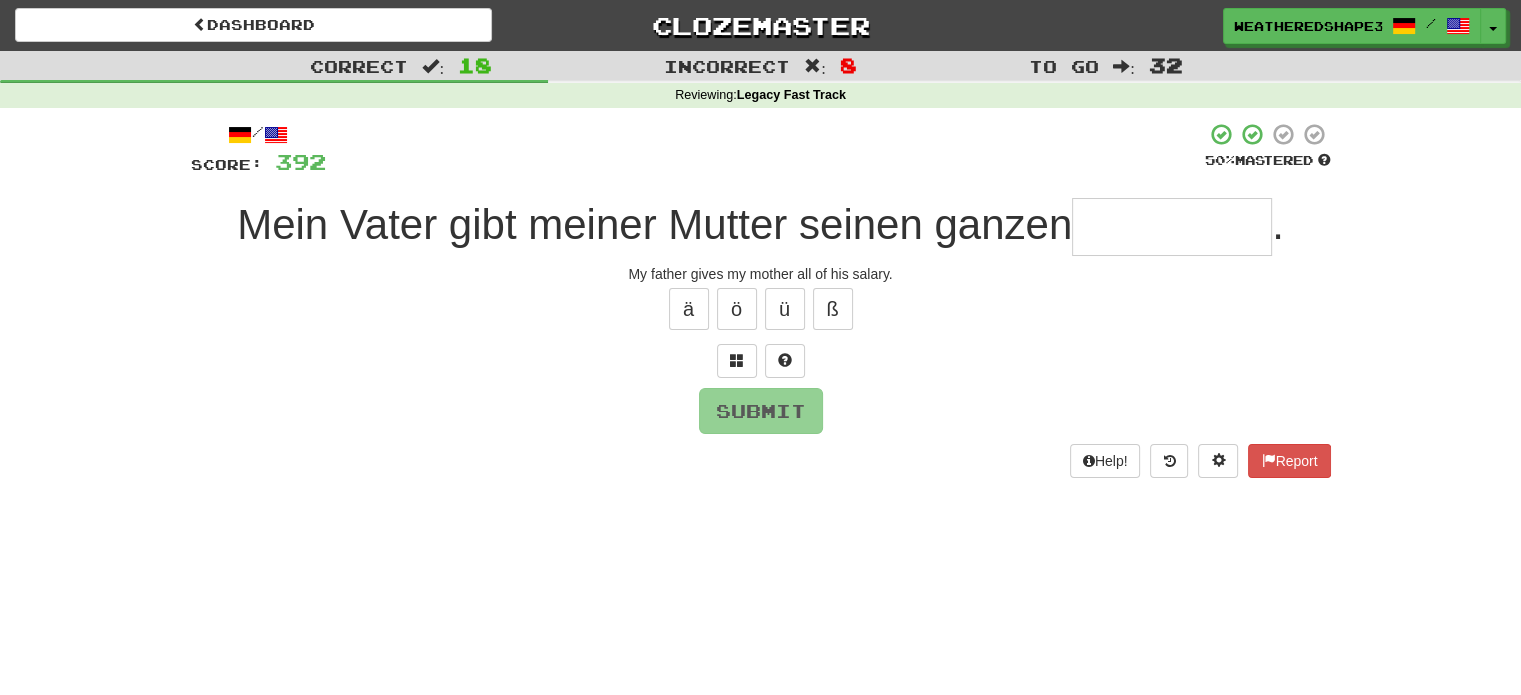 type on "*" 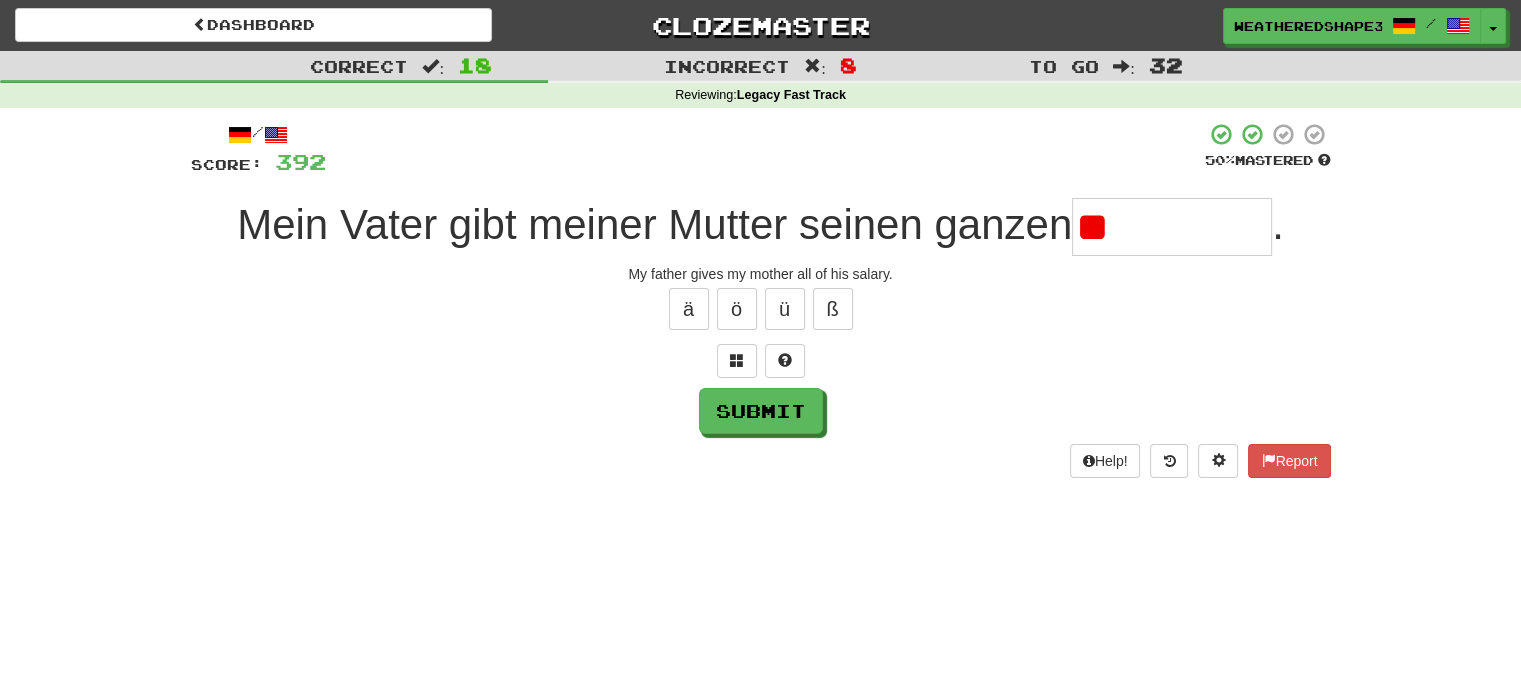 type on "*" 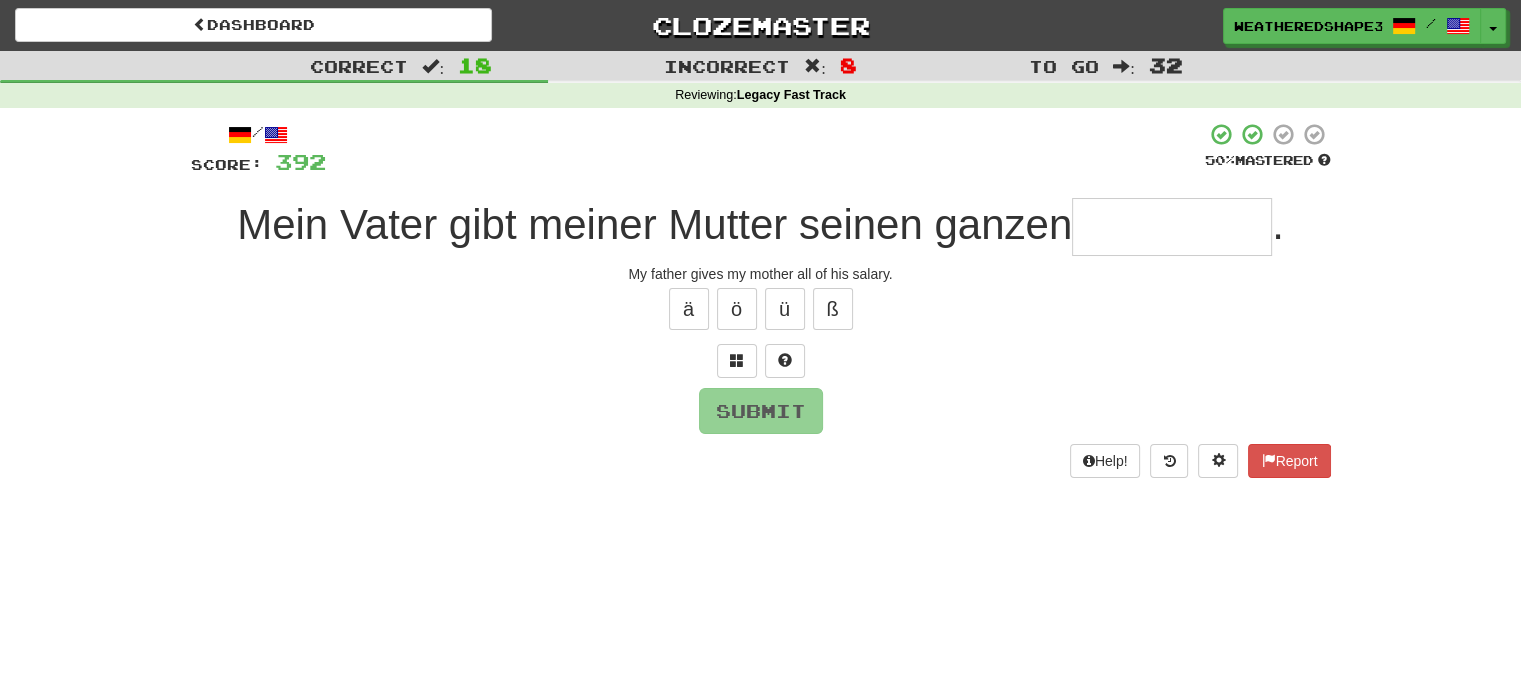 type on "*" 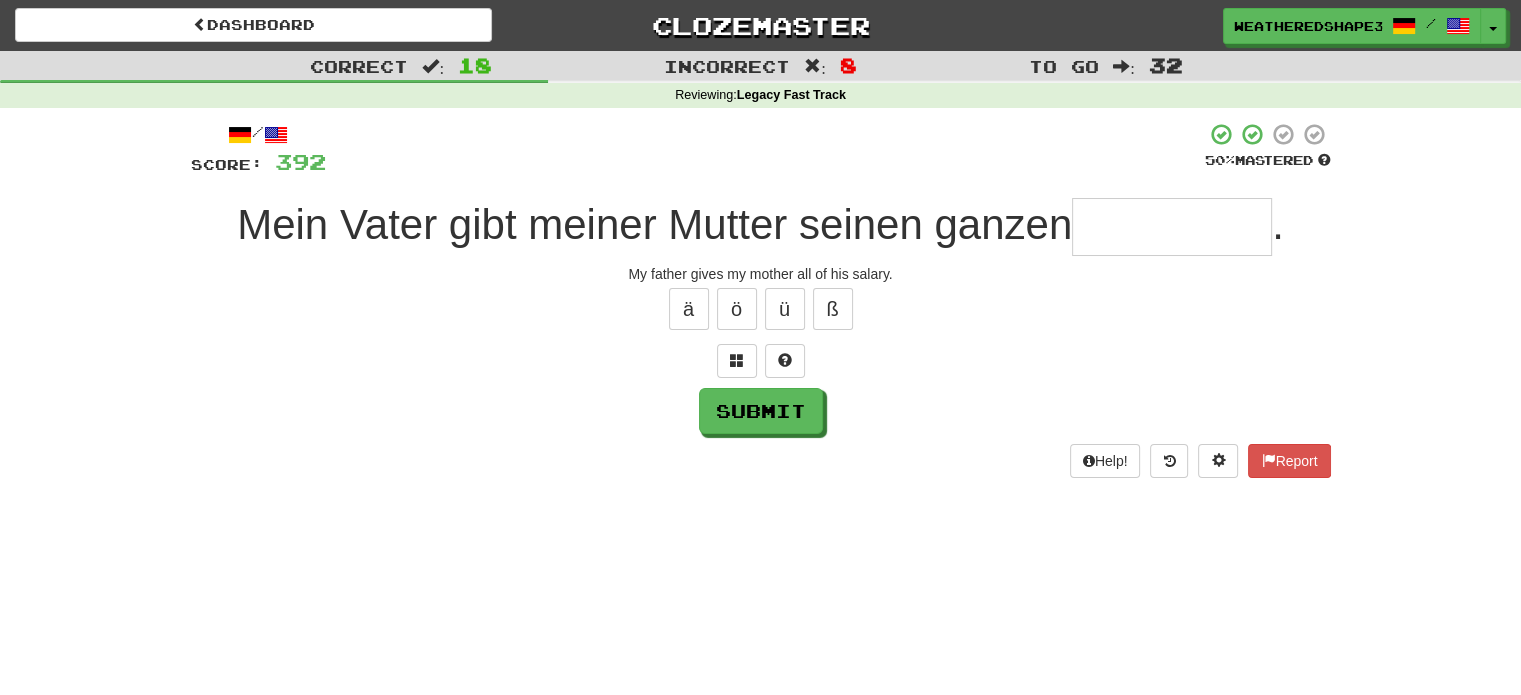 type on "*" 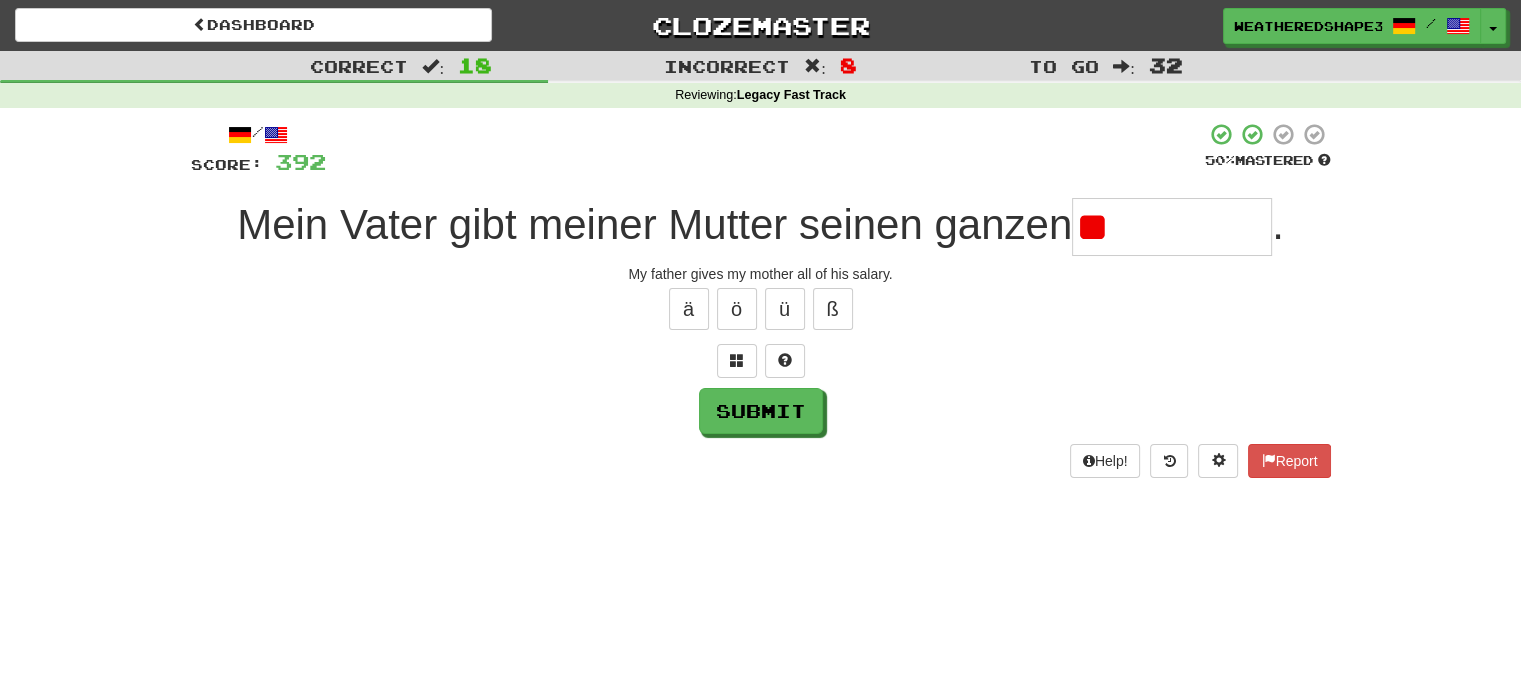 type on "*" 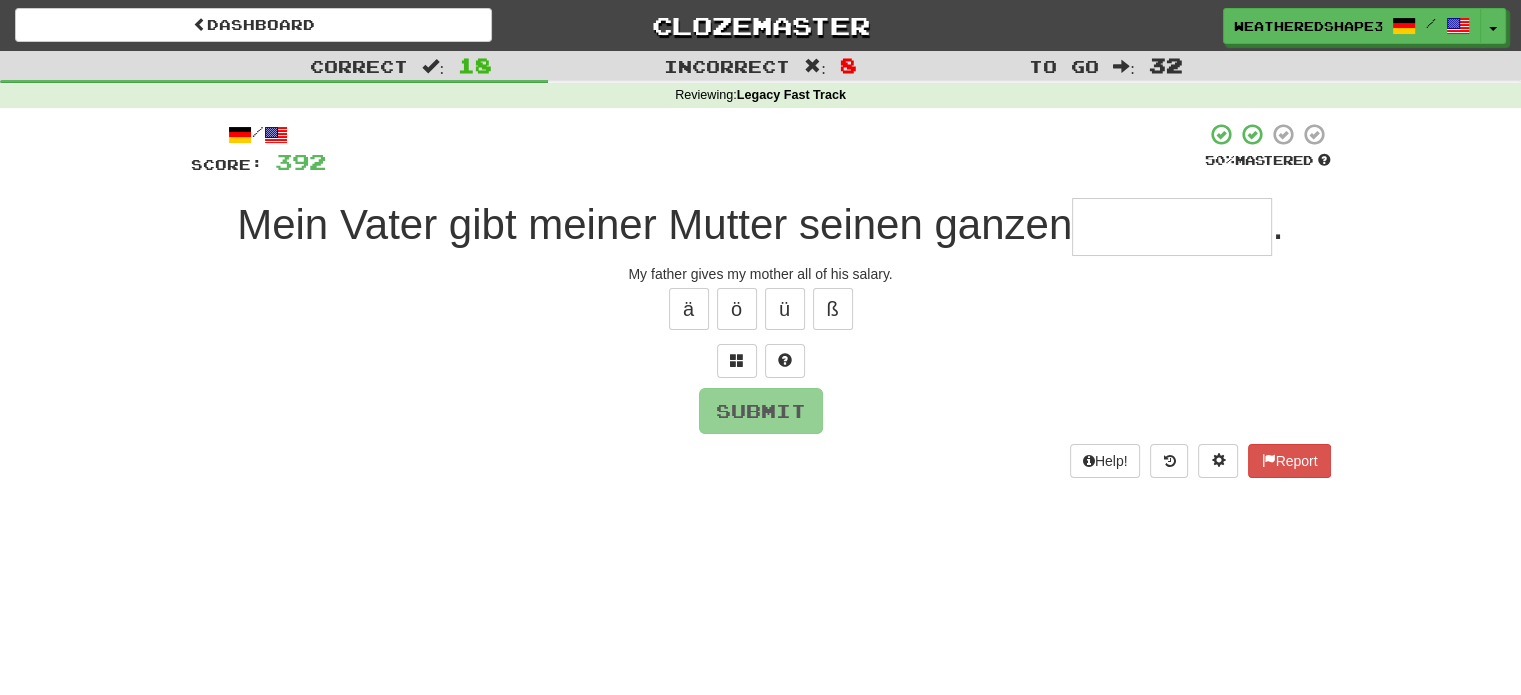 type on "*" 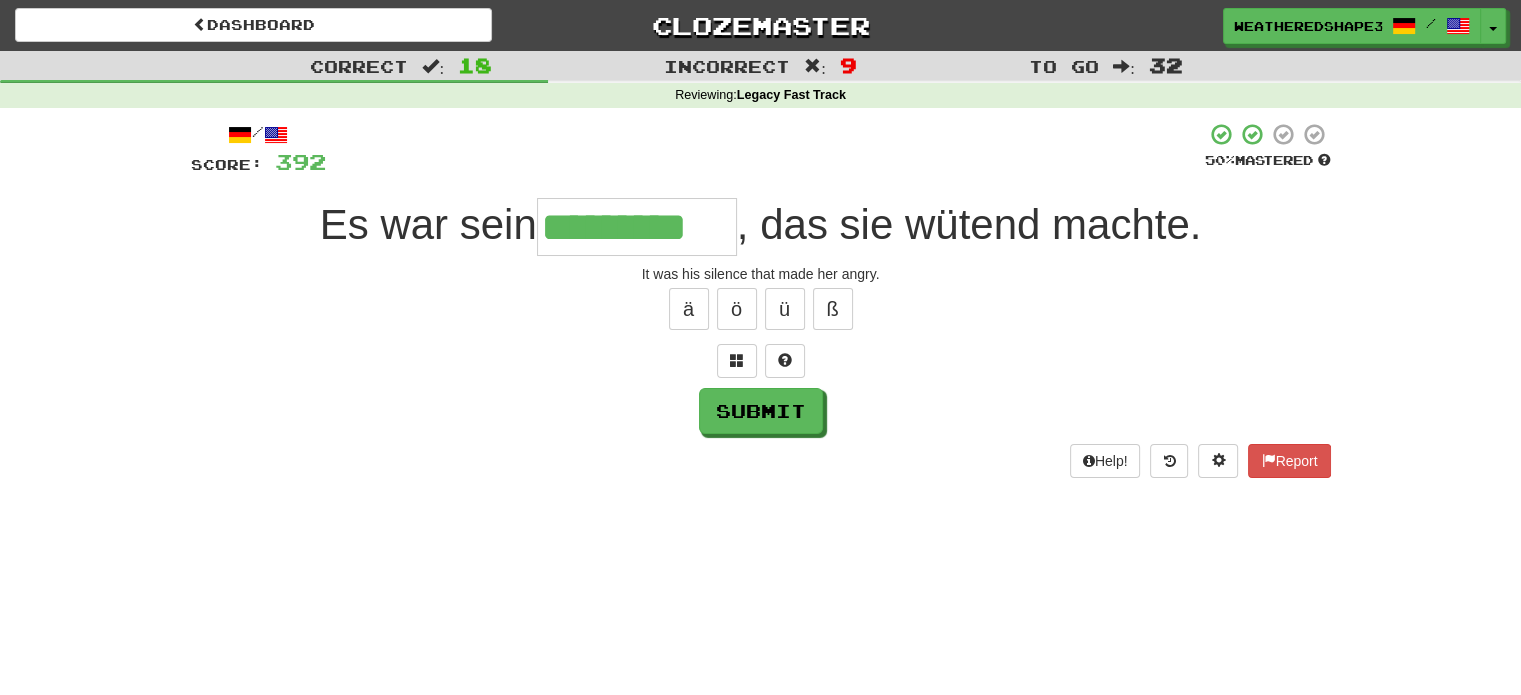 scroll, scrollTop: 0, scrollLeft: 5, axis: horizontal 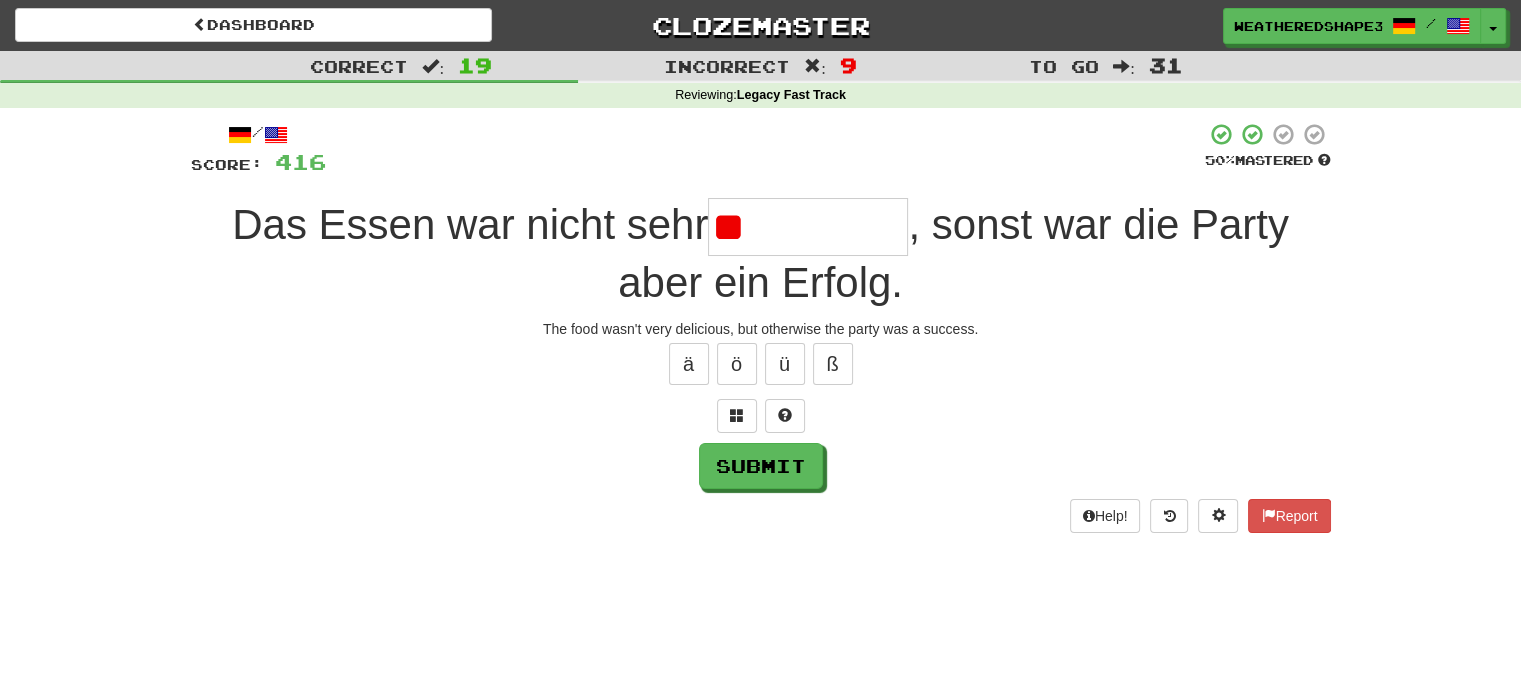 type on "*" 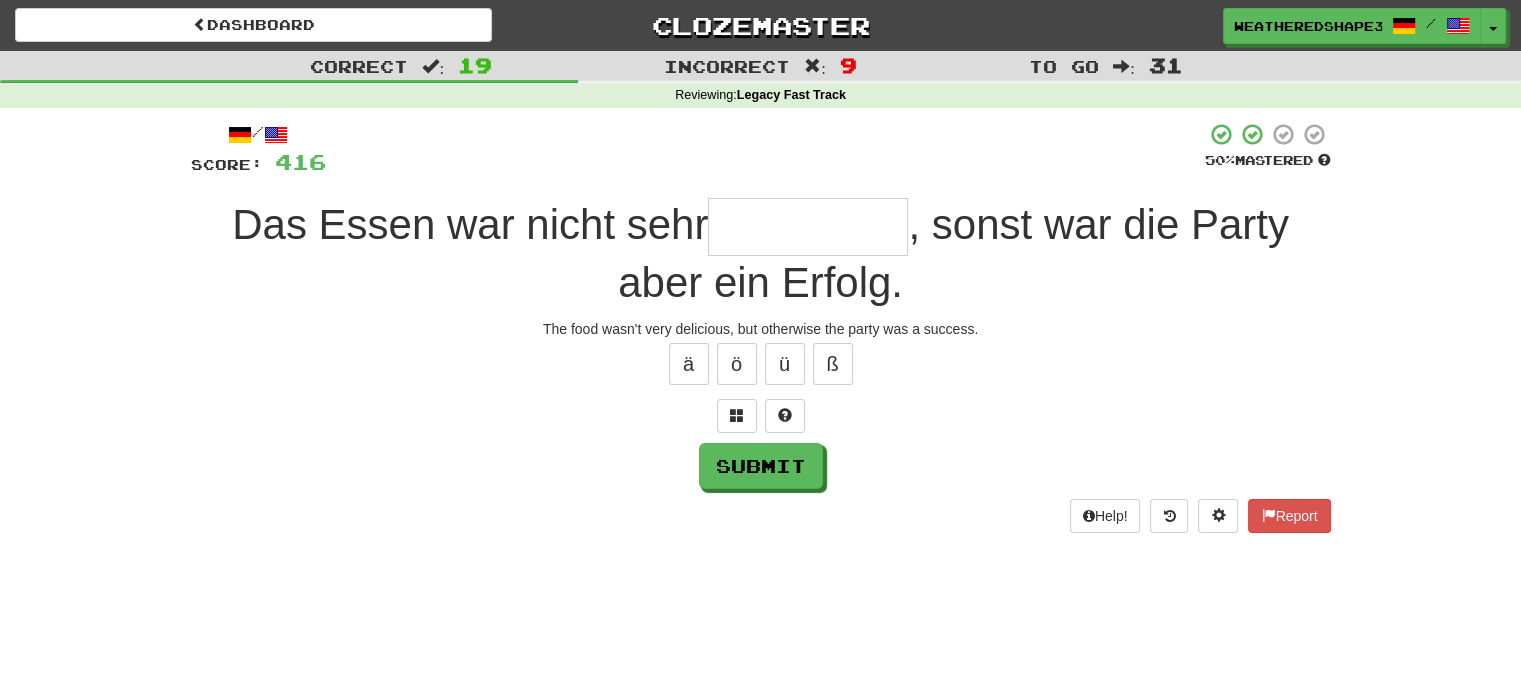 type on "*" 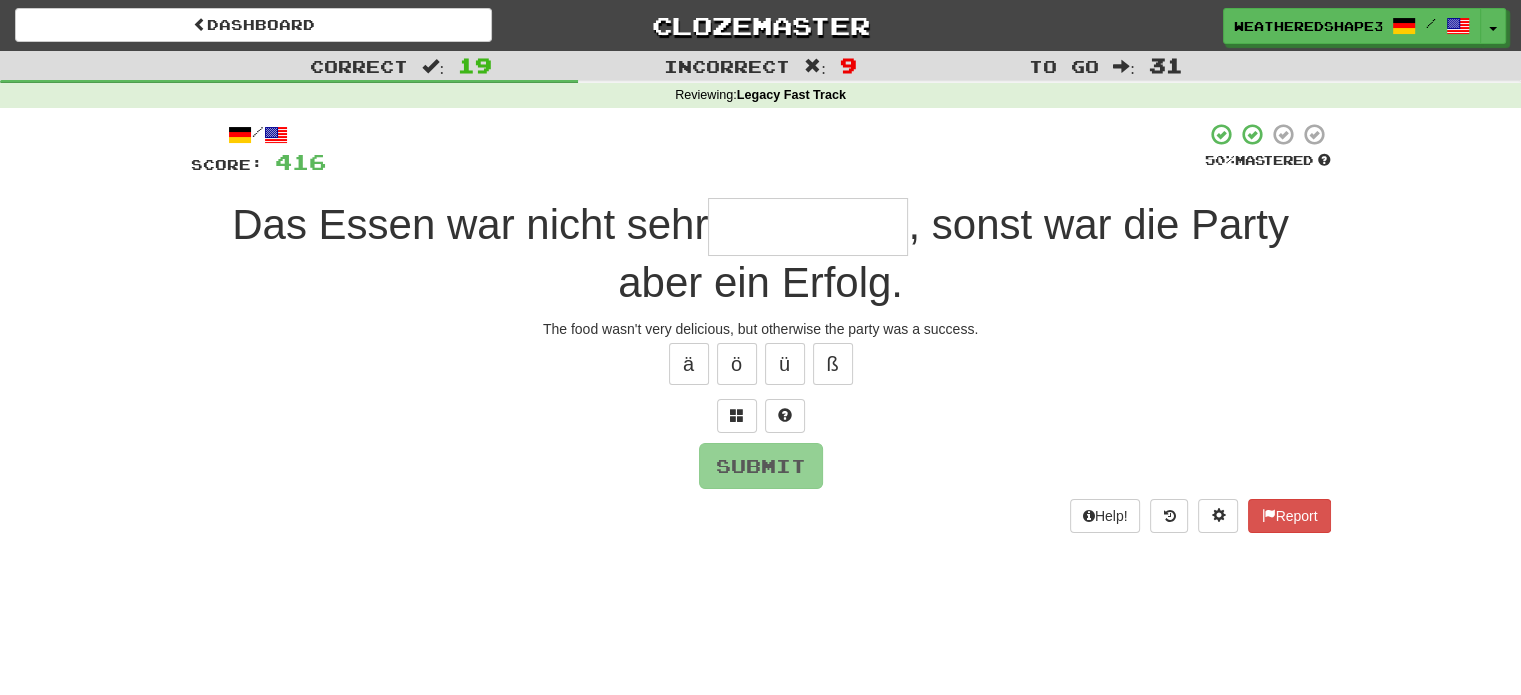 type on "*" 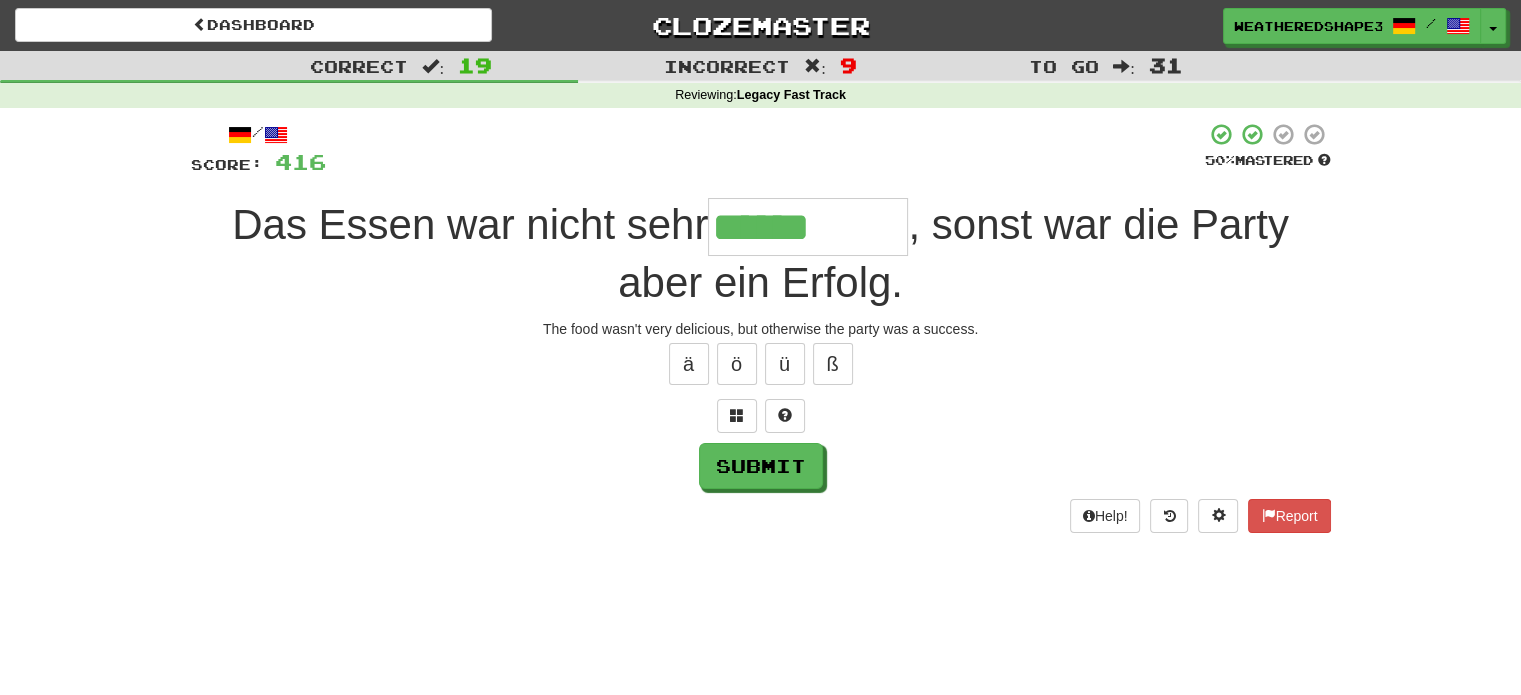 type on "******" 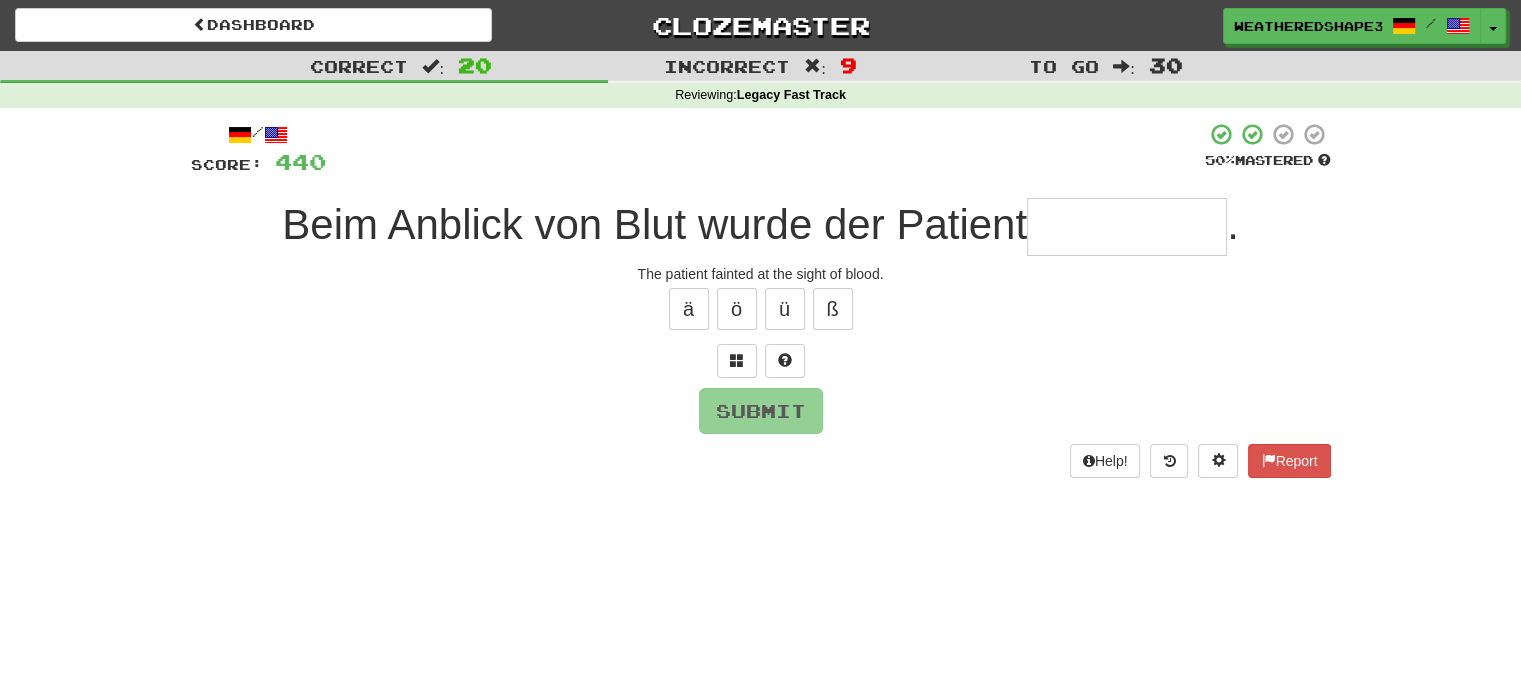 type on "*" 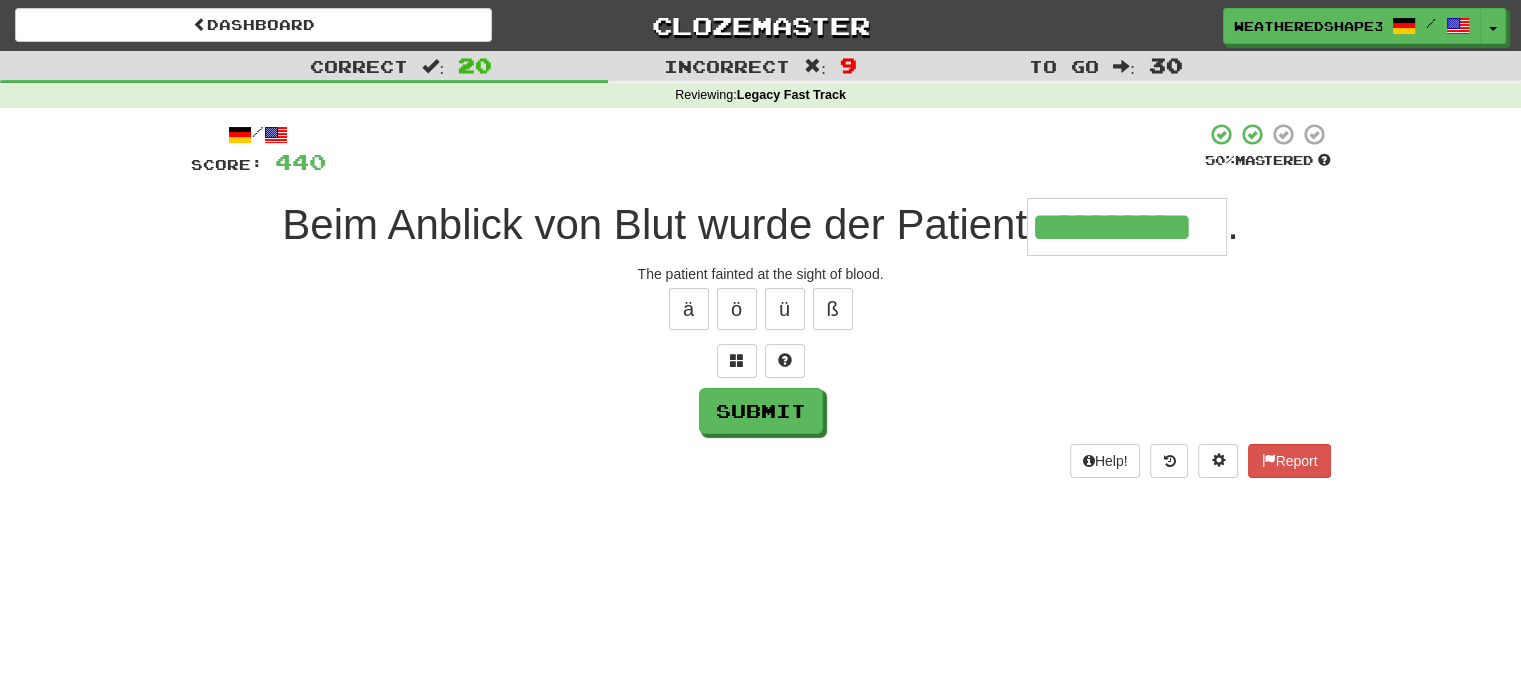 scroll, scrollTop: 0, scrollLeft: 24, axis: horizontal 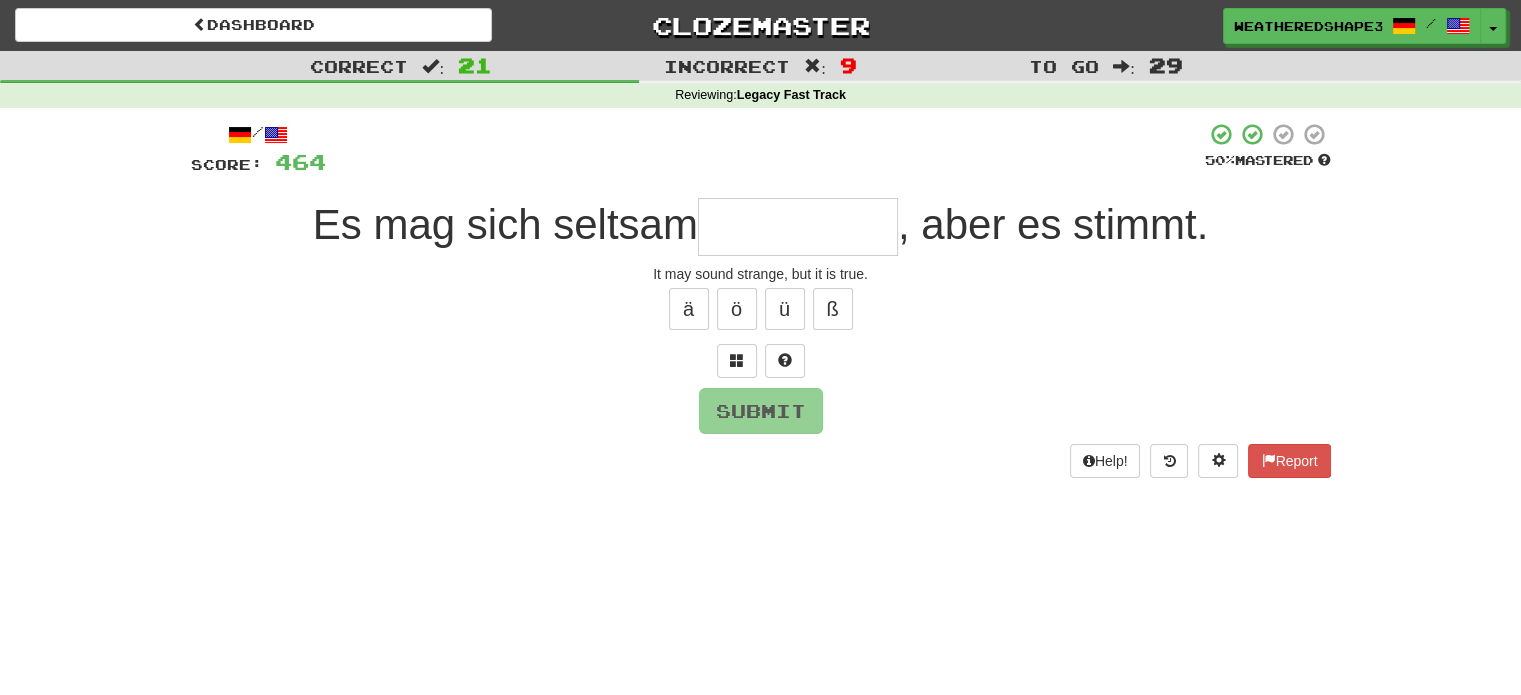 type on "*" 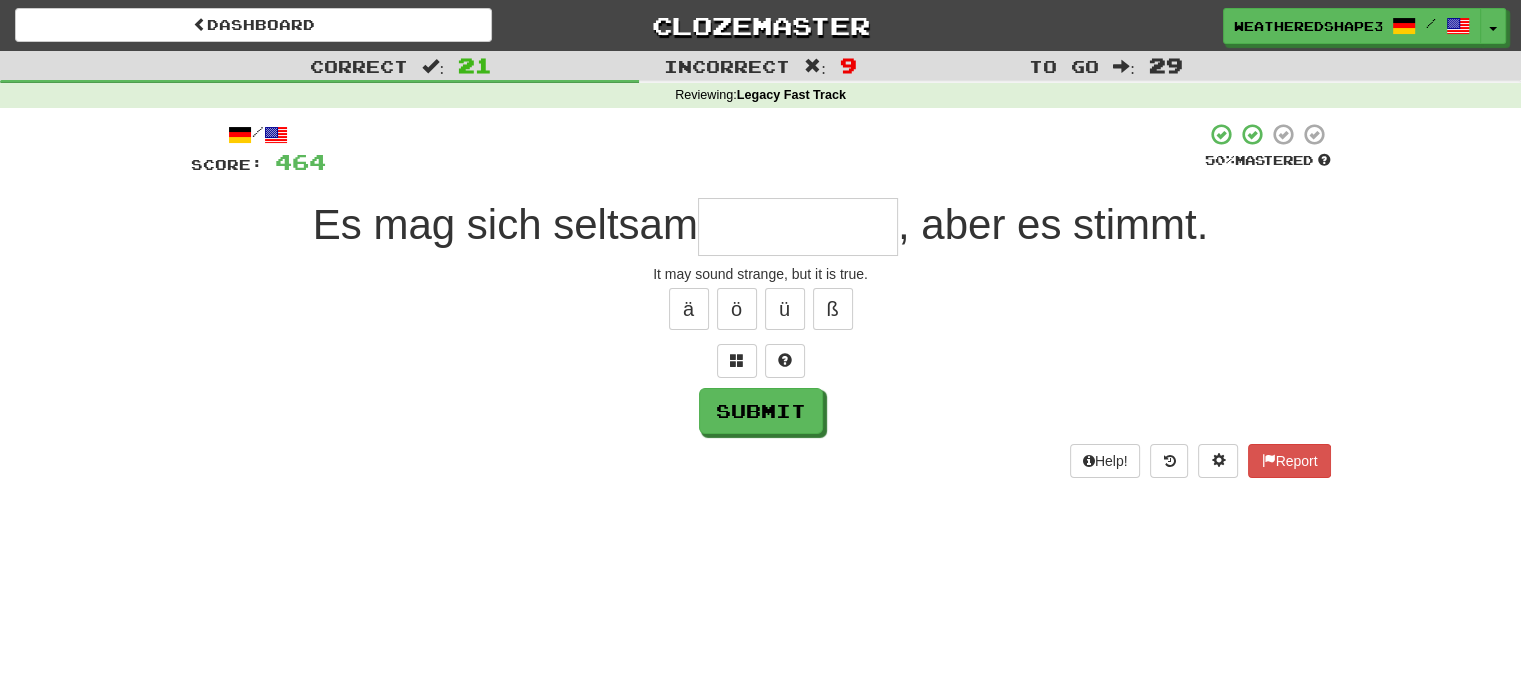 type on "*" 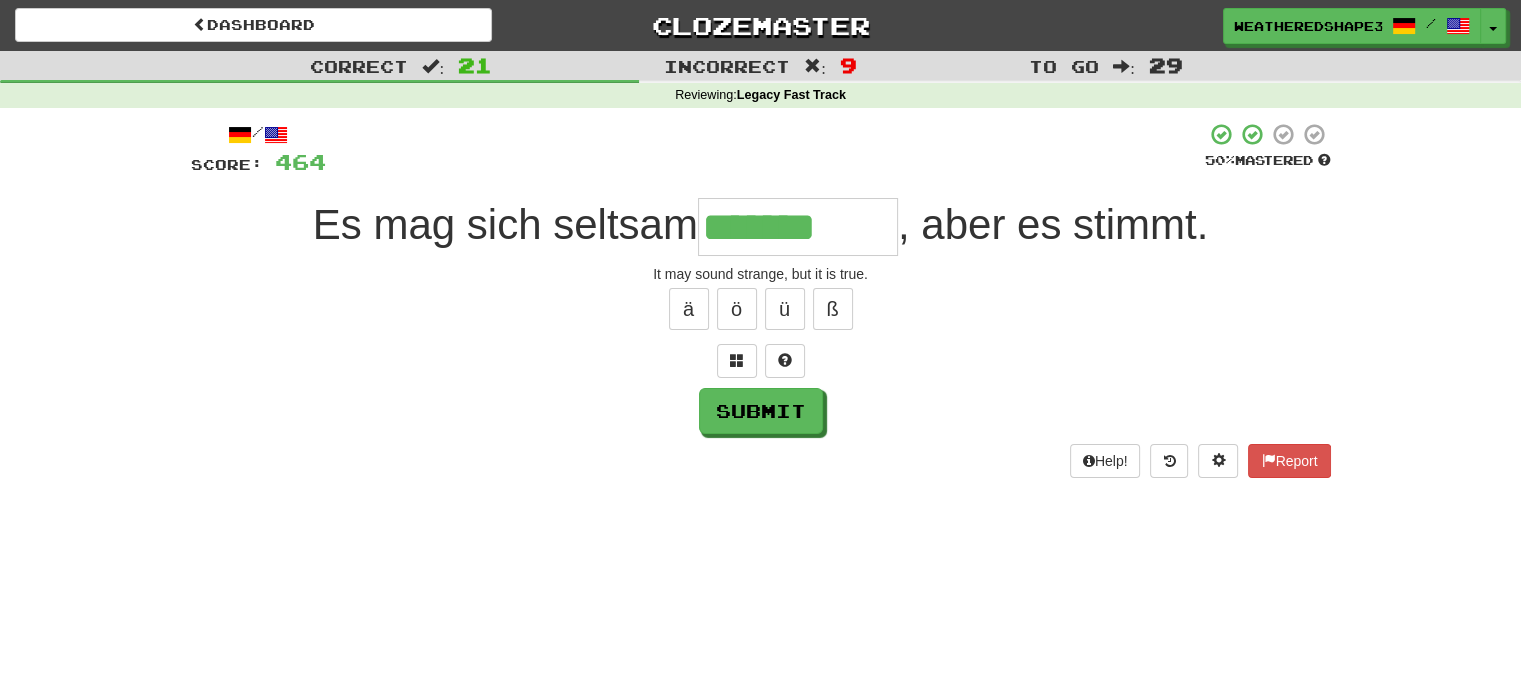 type on "*******" 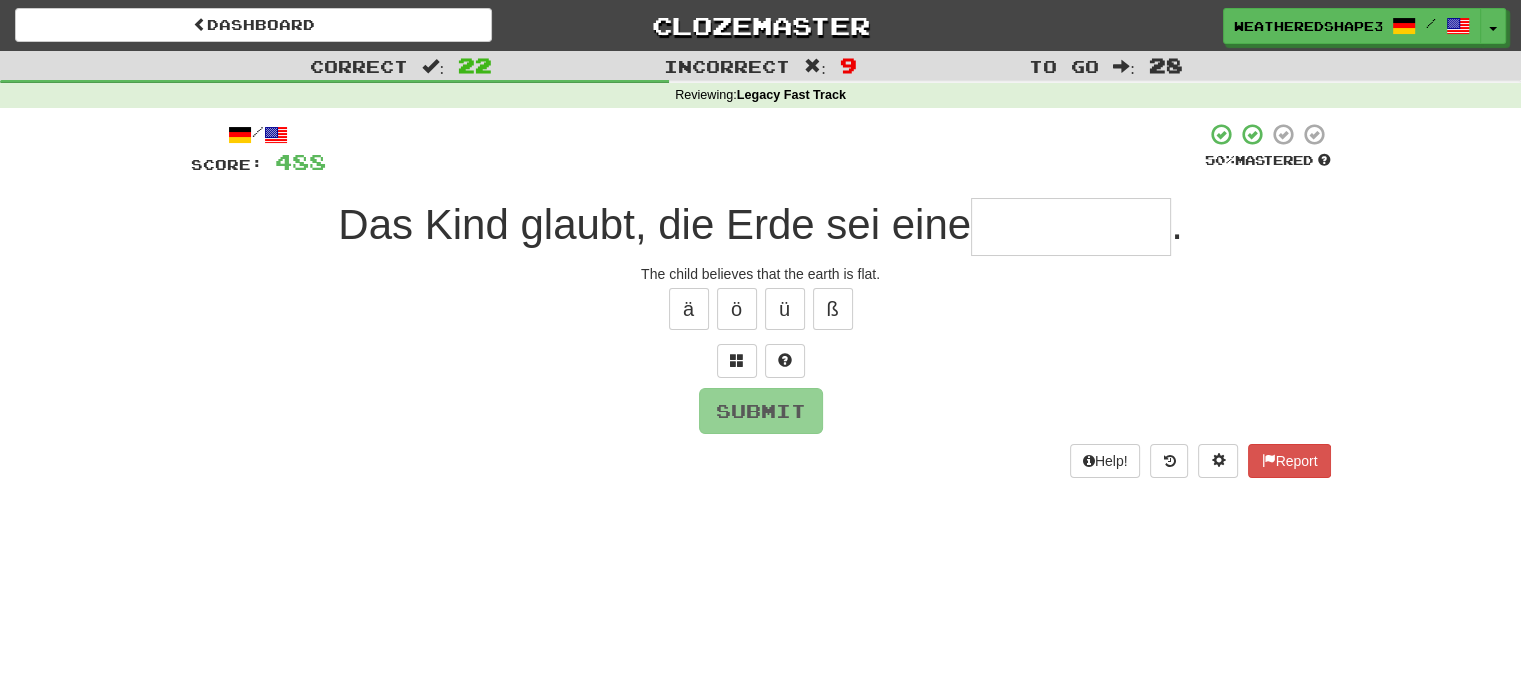 type on "*" 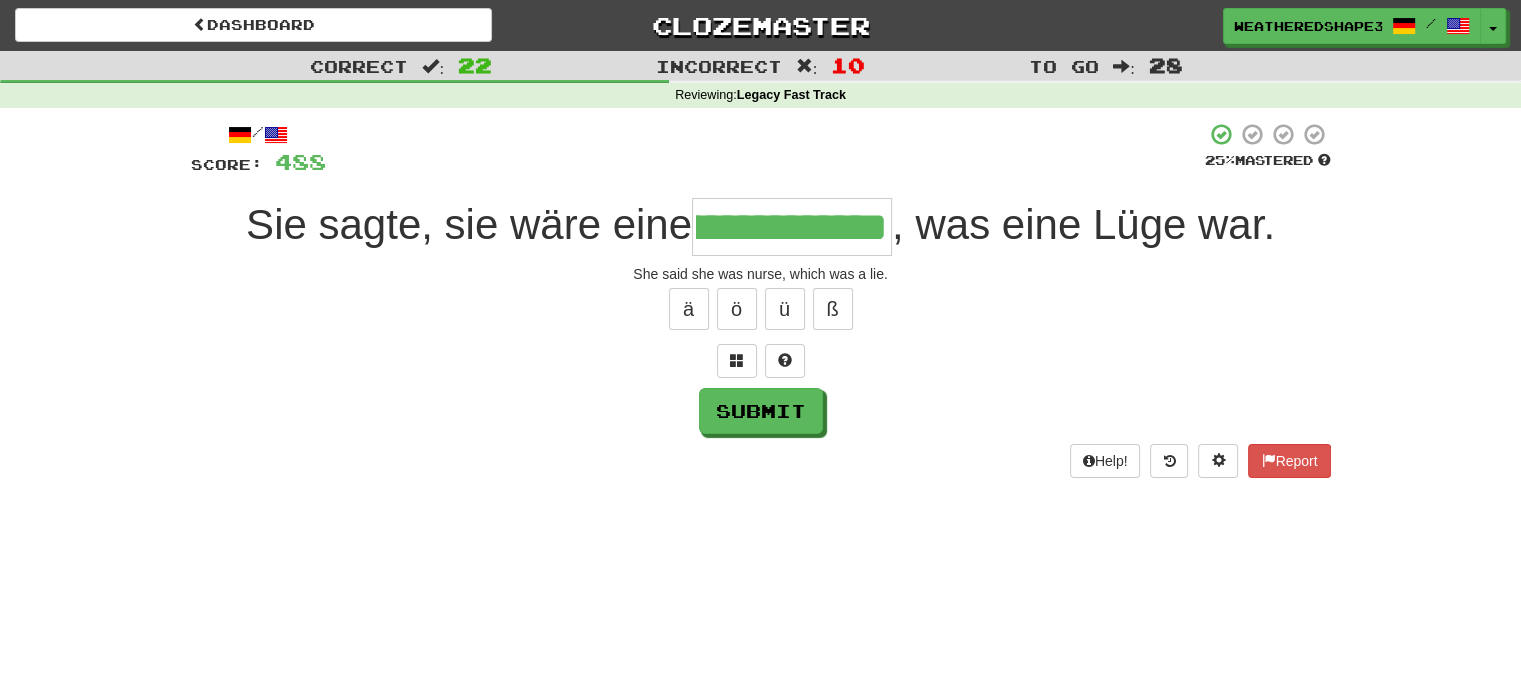scroll, scrollTop: 0, scrollLeft: 145, axis: horizontal 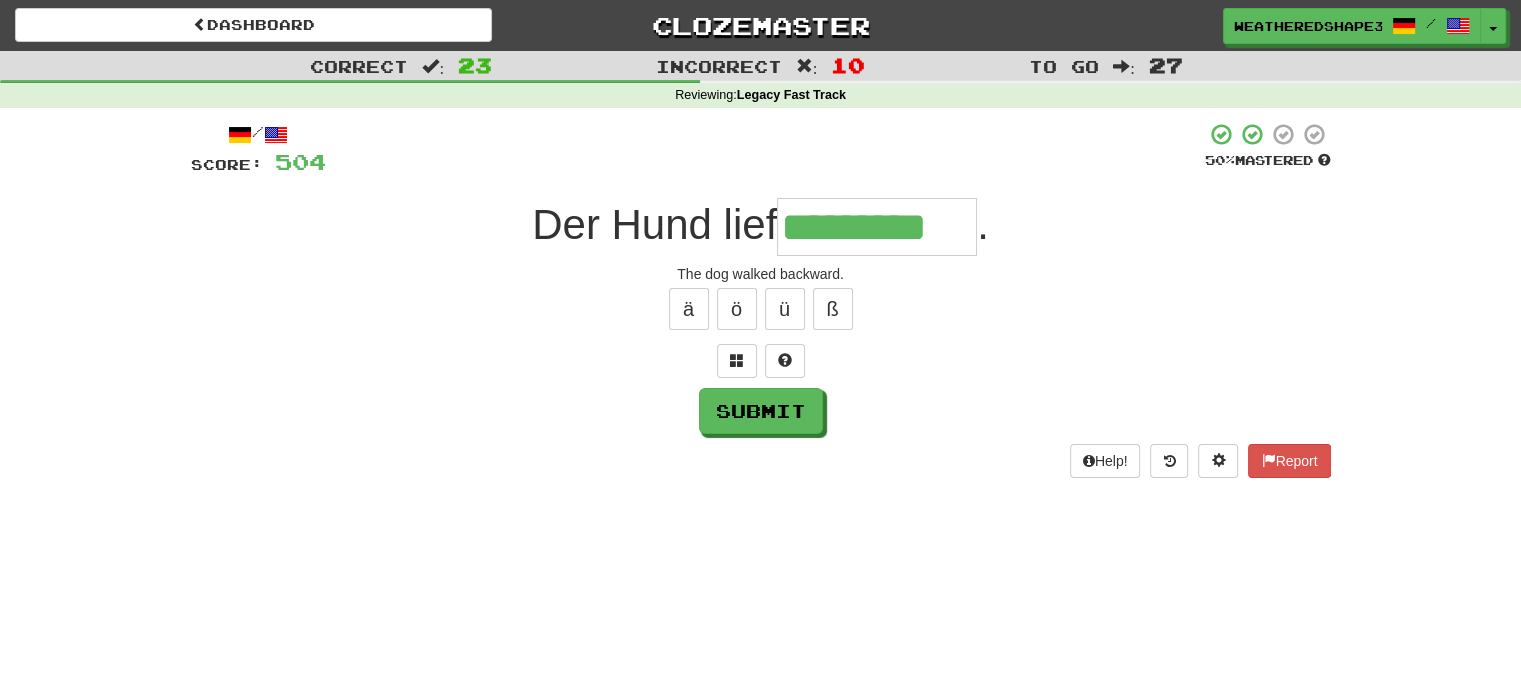 type on "*********" 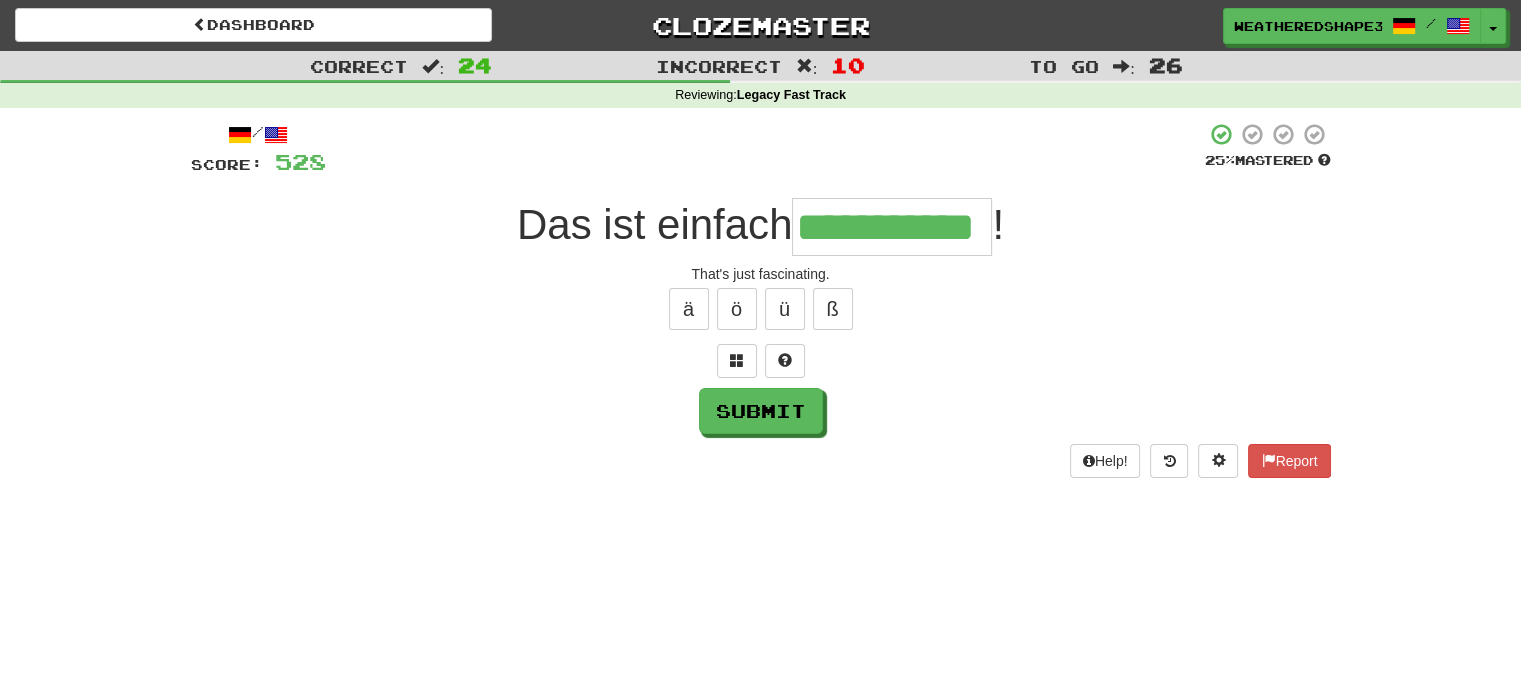 scroll, scrollTop: 0, scrollLeft: 33, axis: horizontal 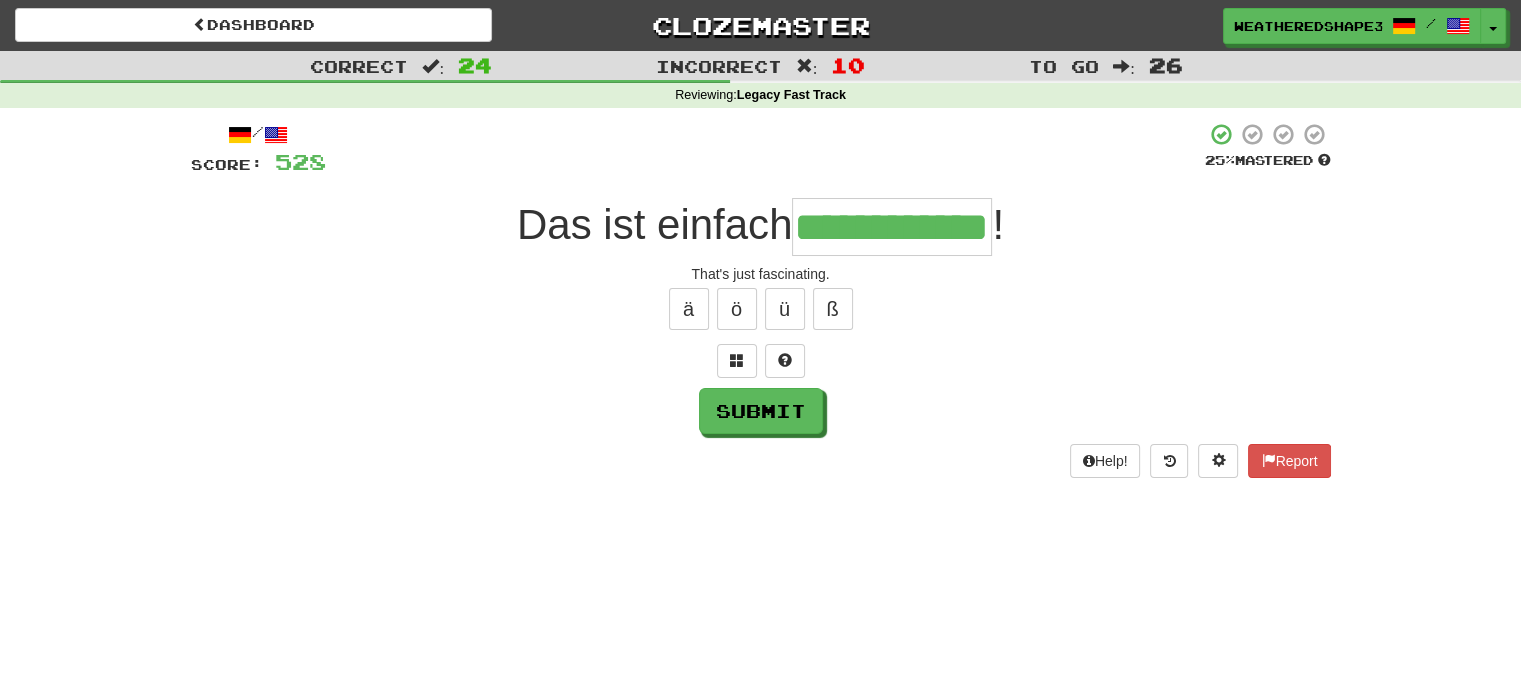 type on "**********" 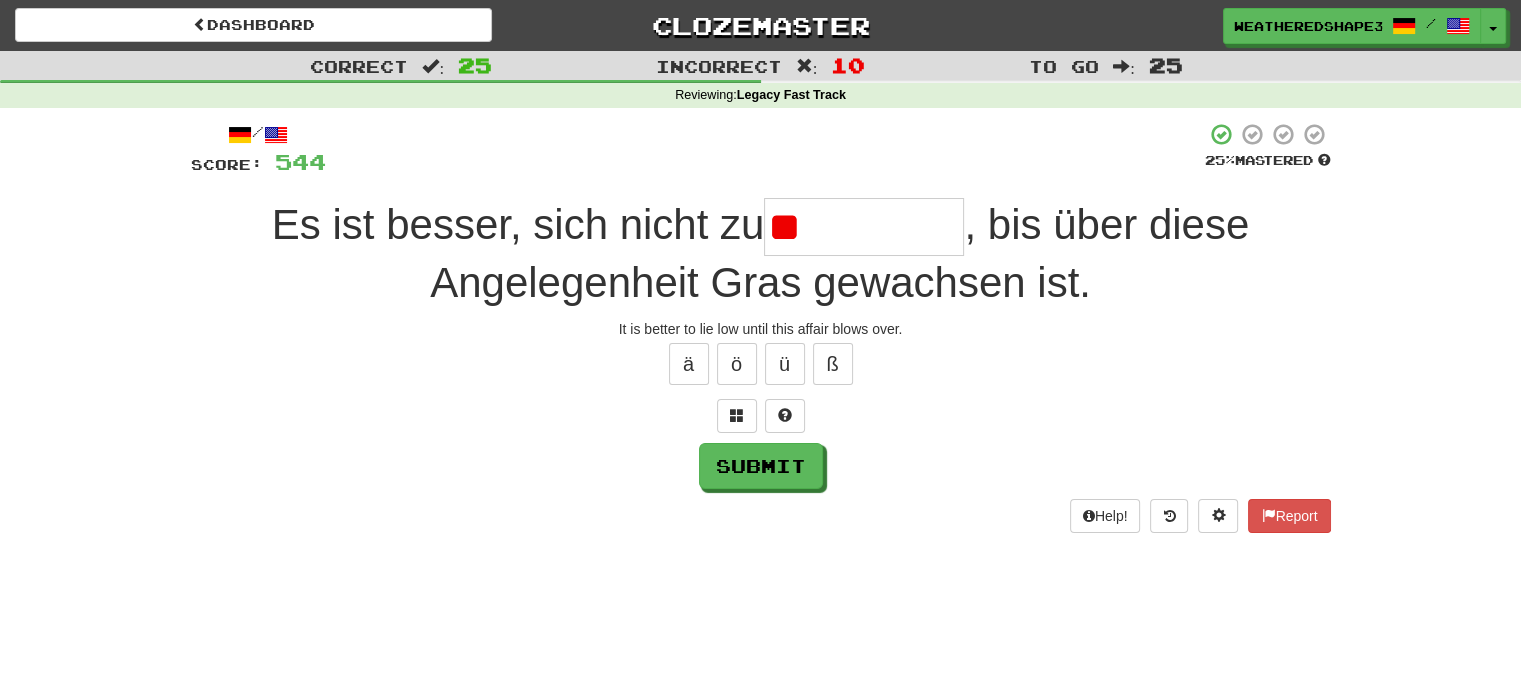 type on "*" 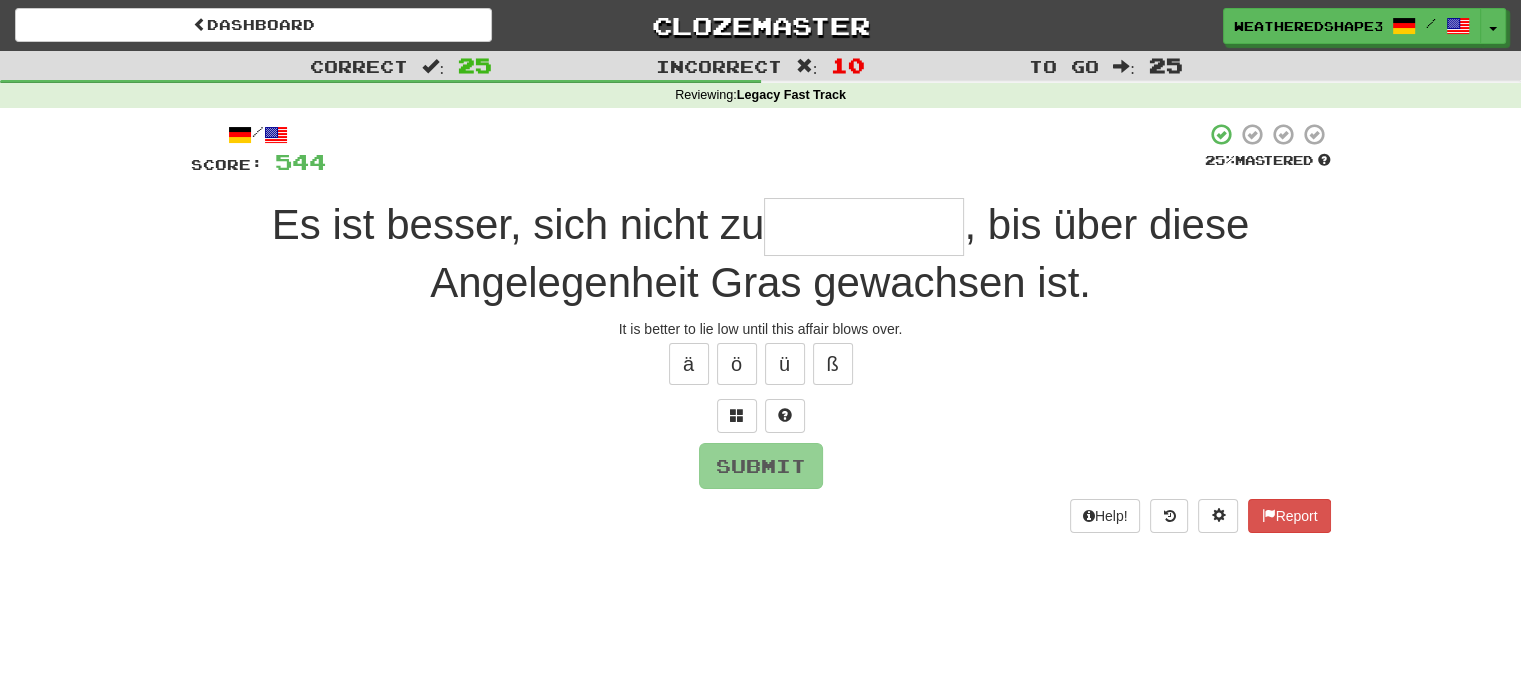 type on "*" 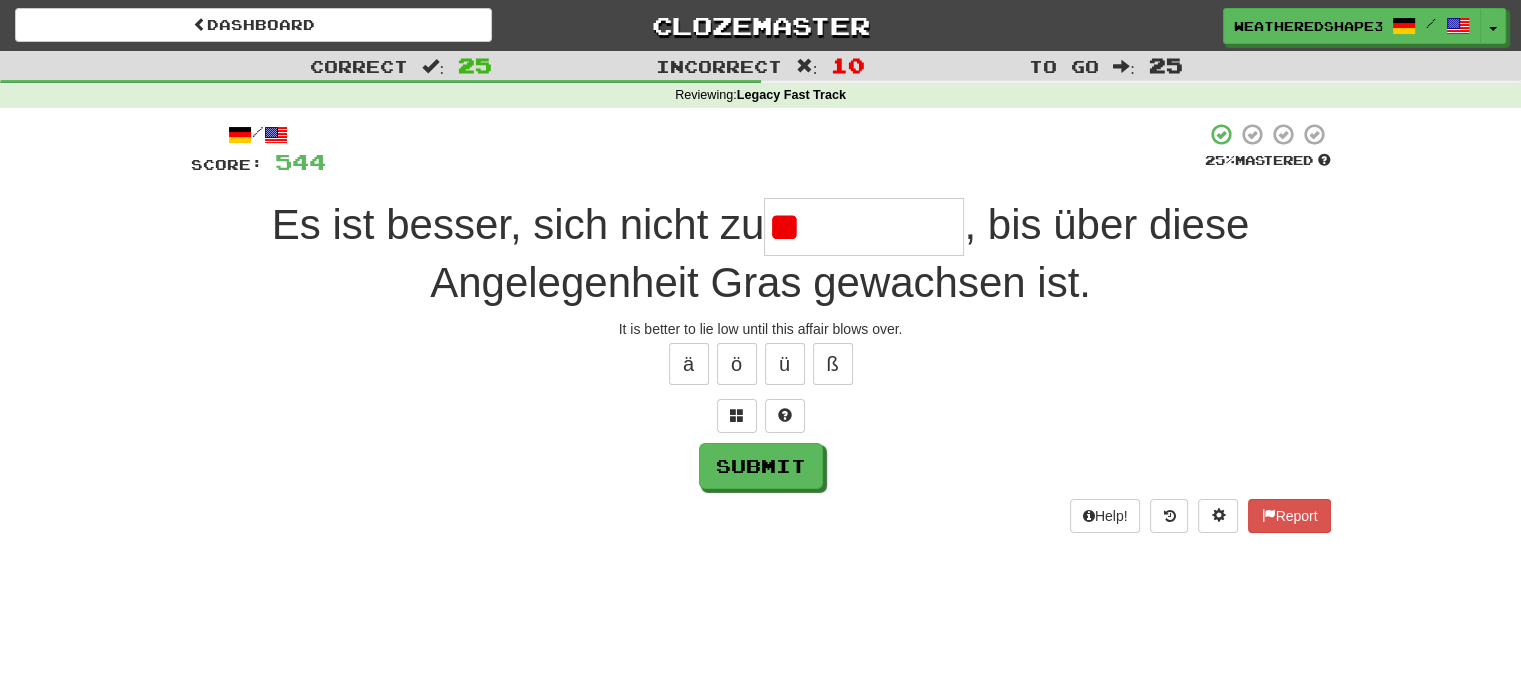 type on "*" 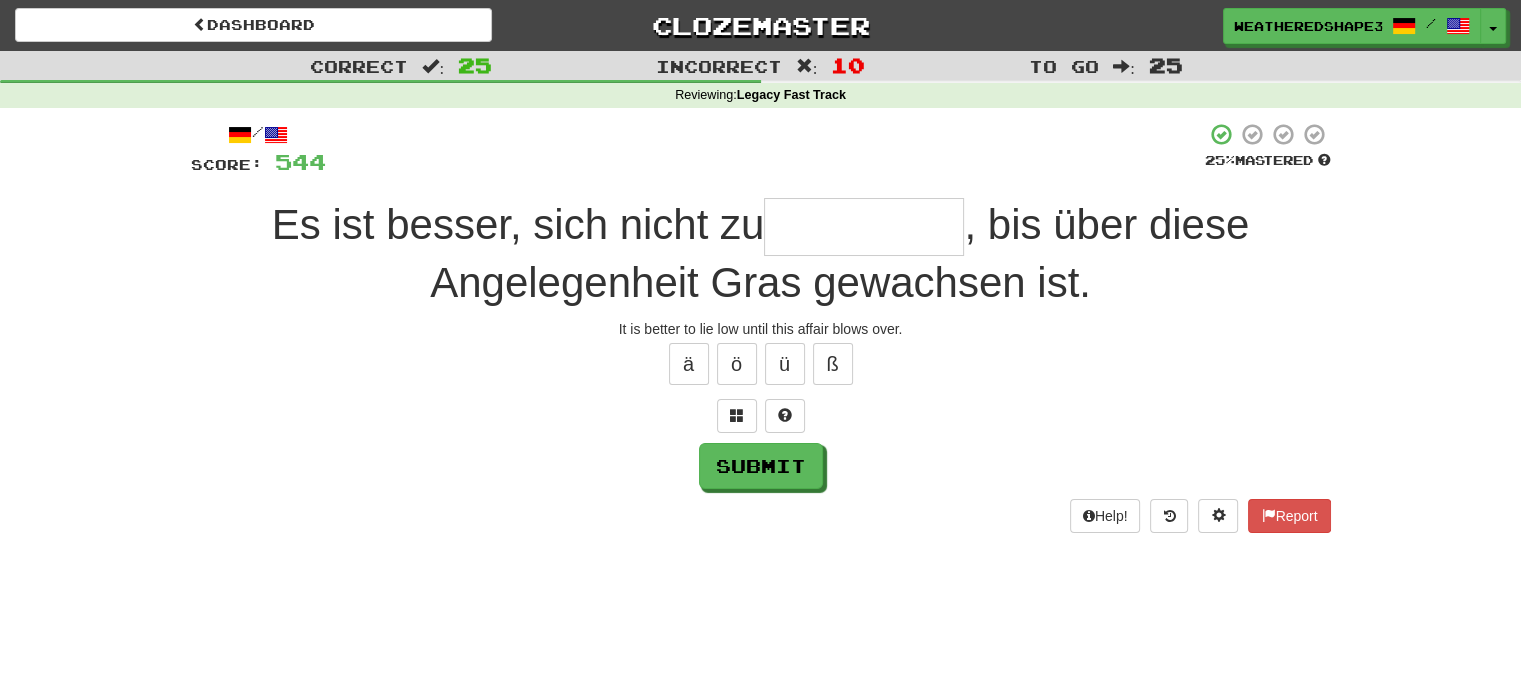 type on "*" 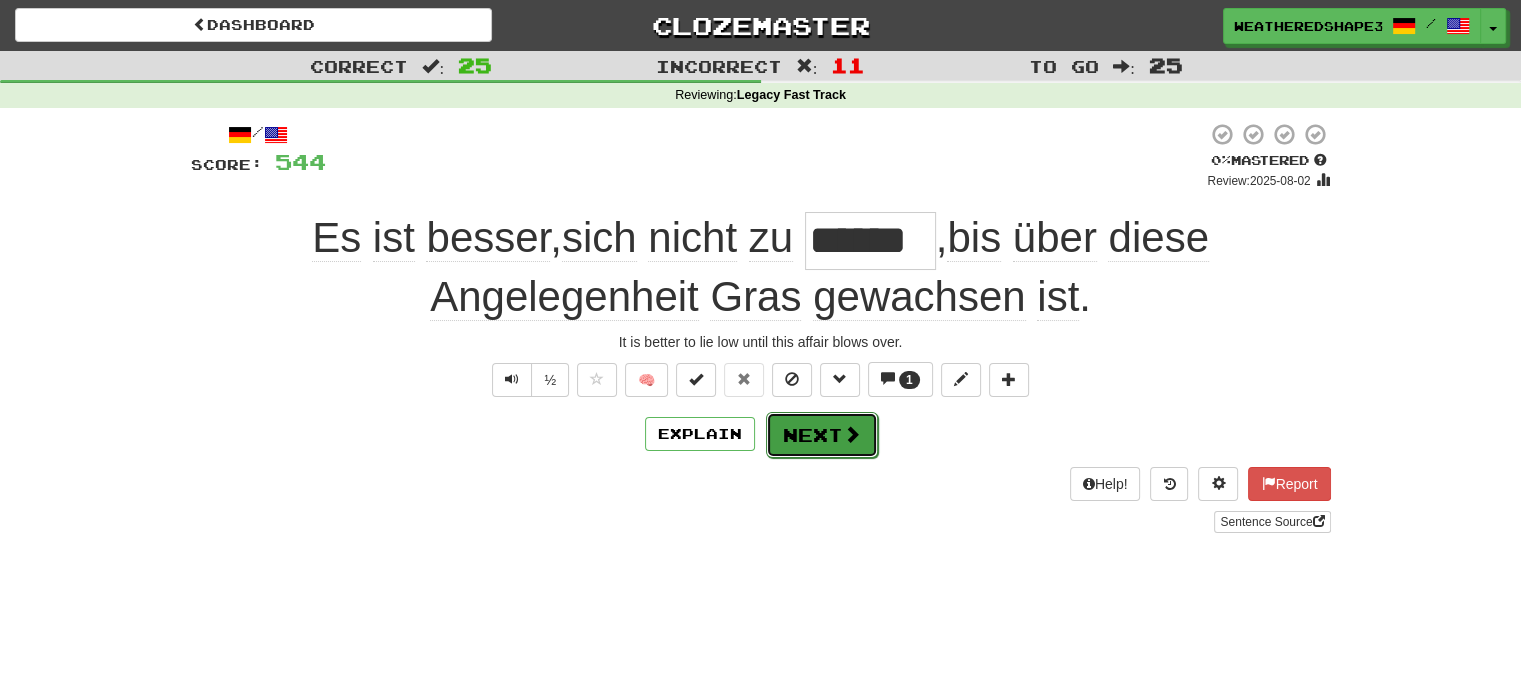 click on "Next" at bounding box center [822, 435] 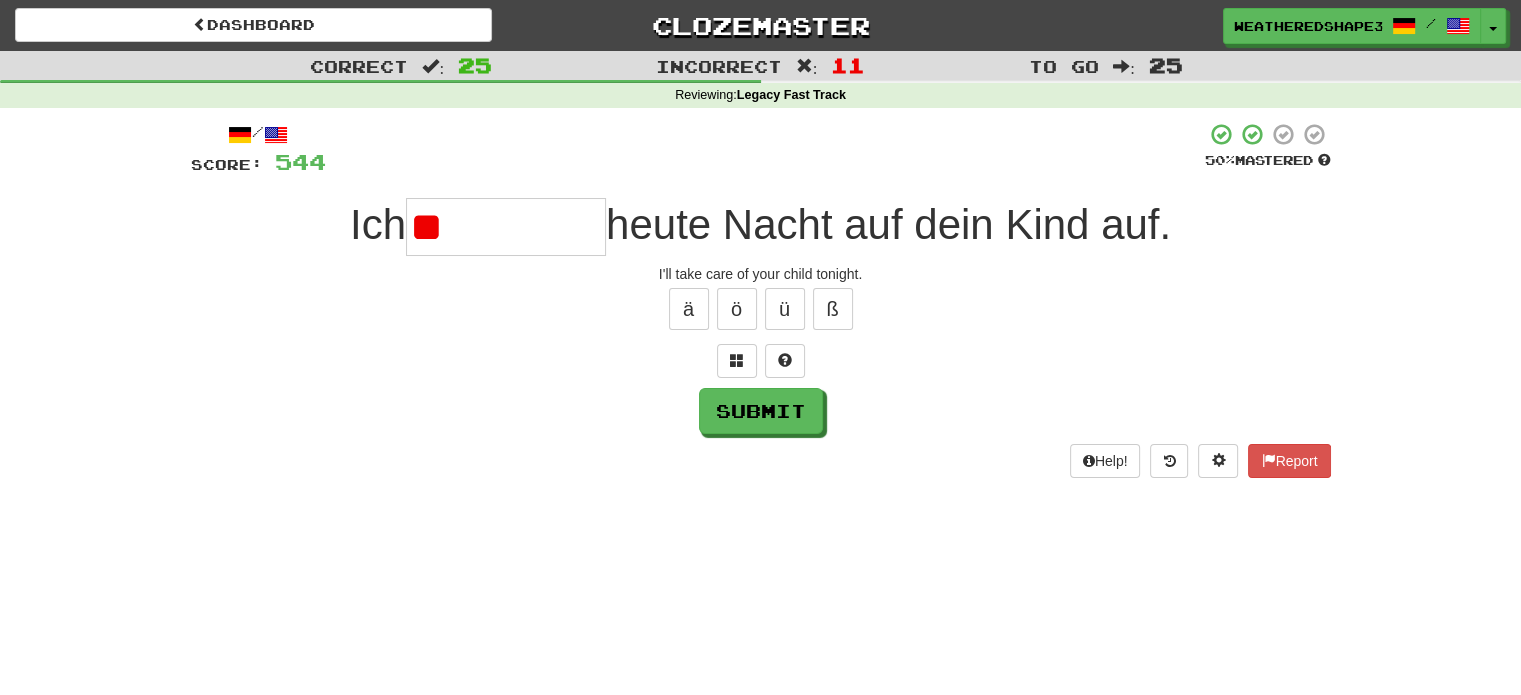 type on "*" 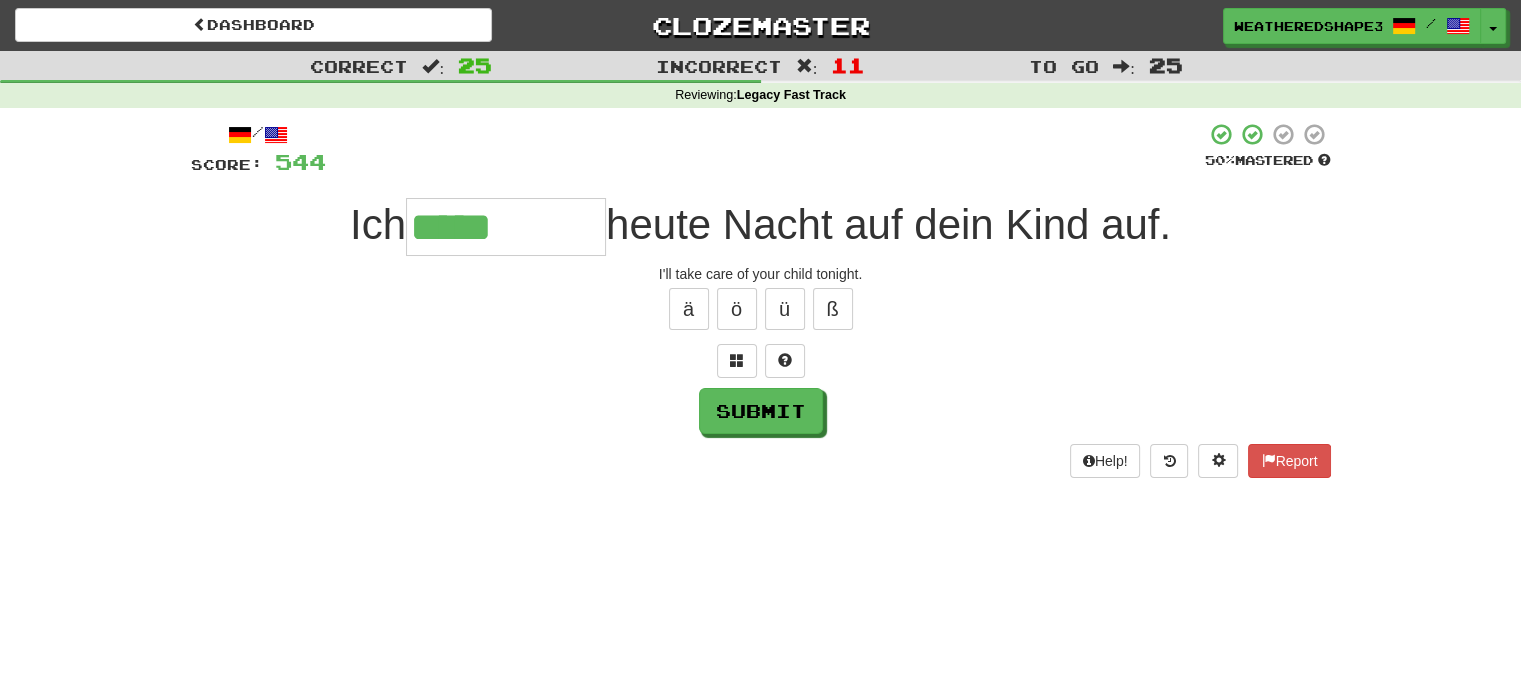 type on "*****" 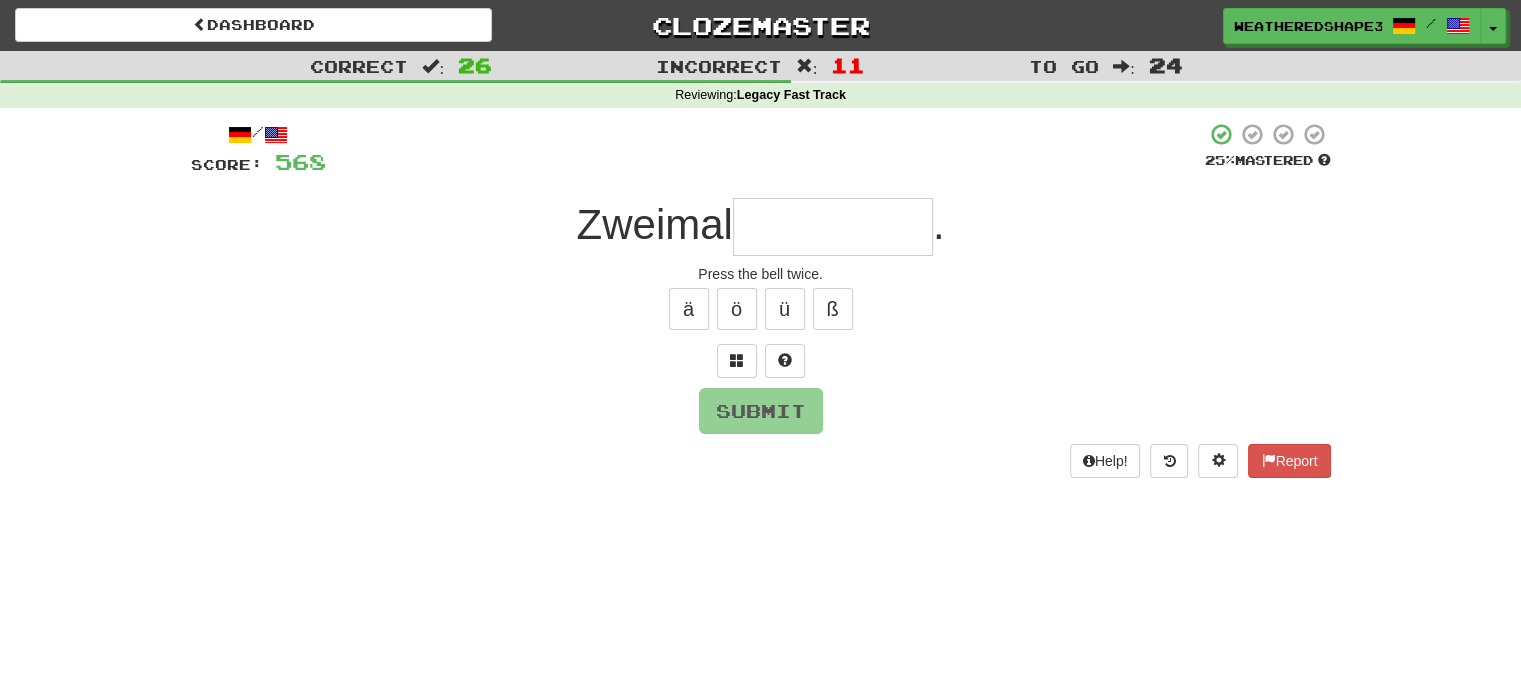 type on "*" 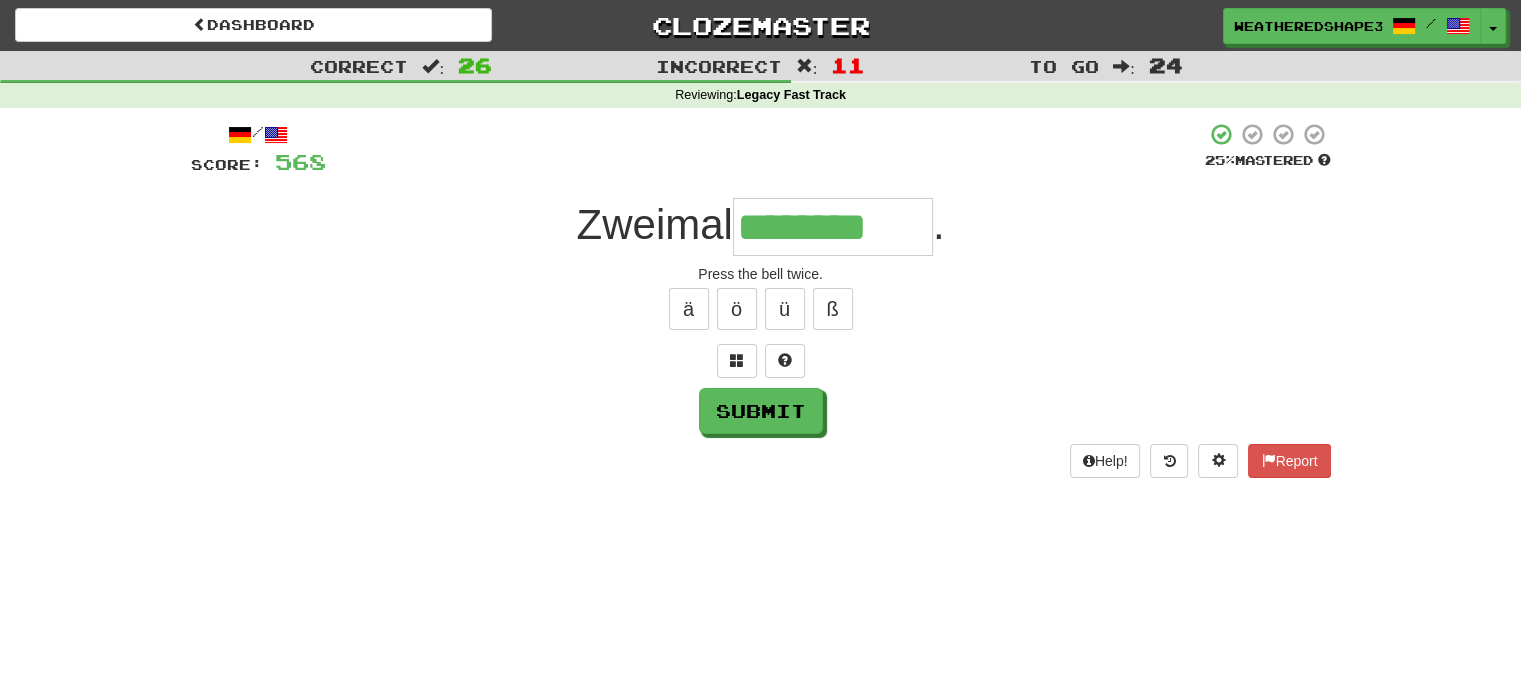 type on "********" 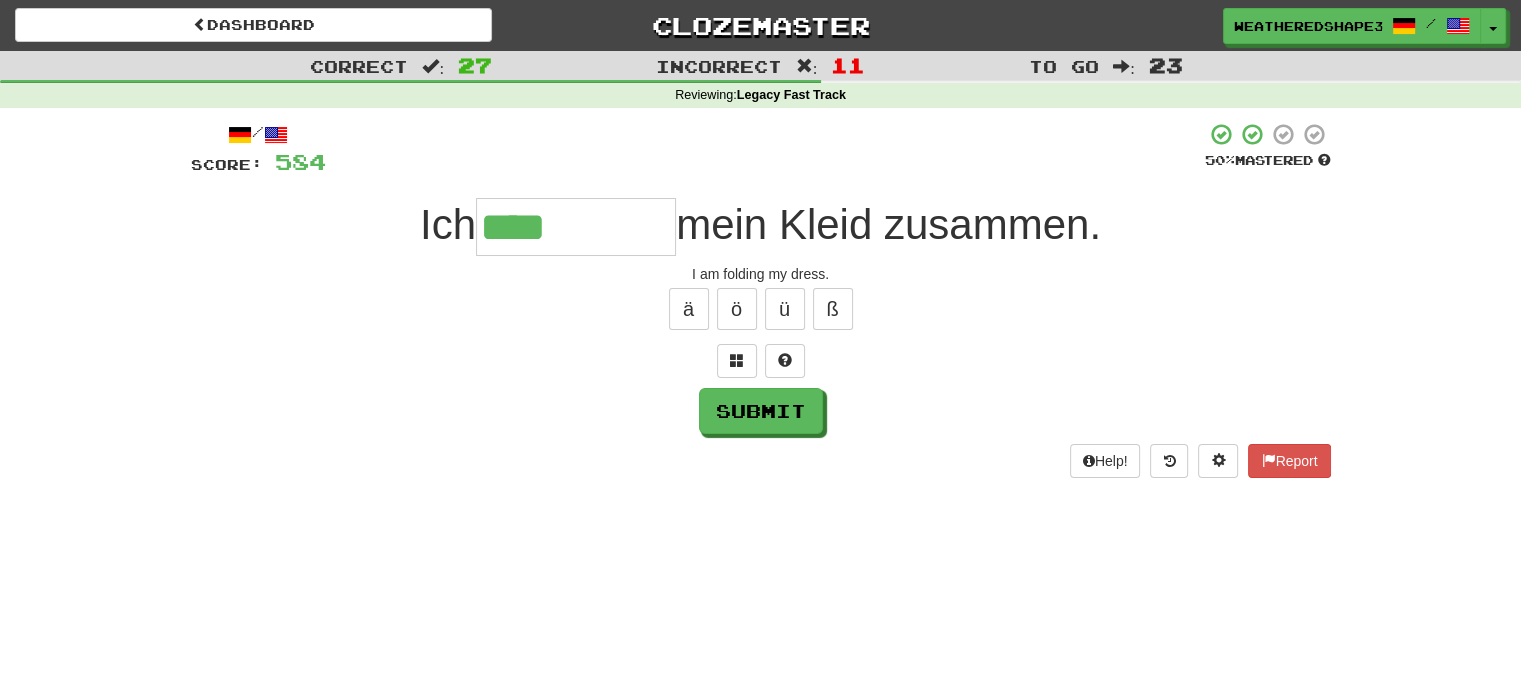 type on "****" 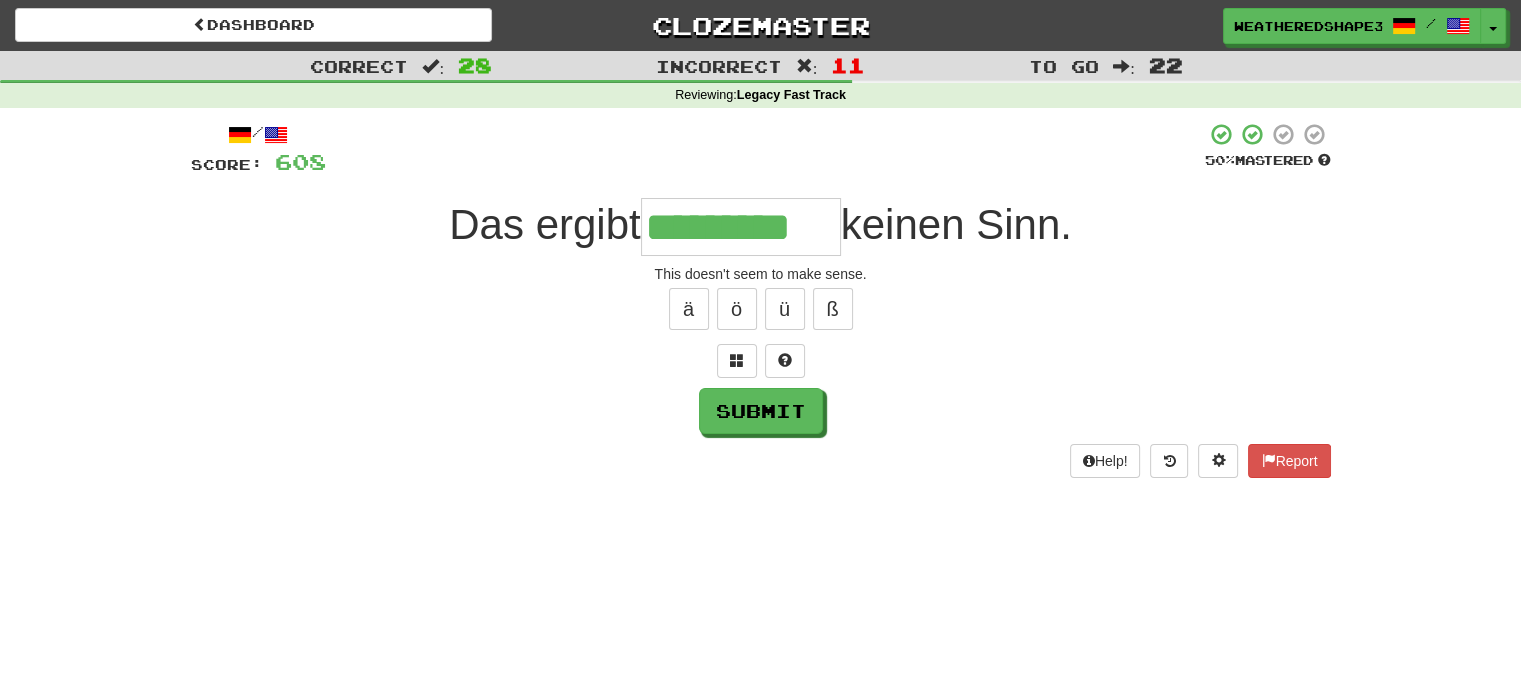 type on "*********" 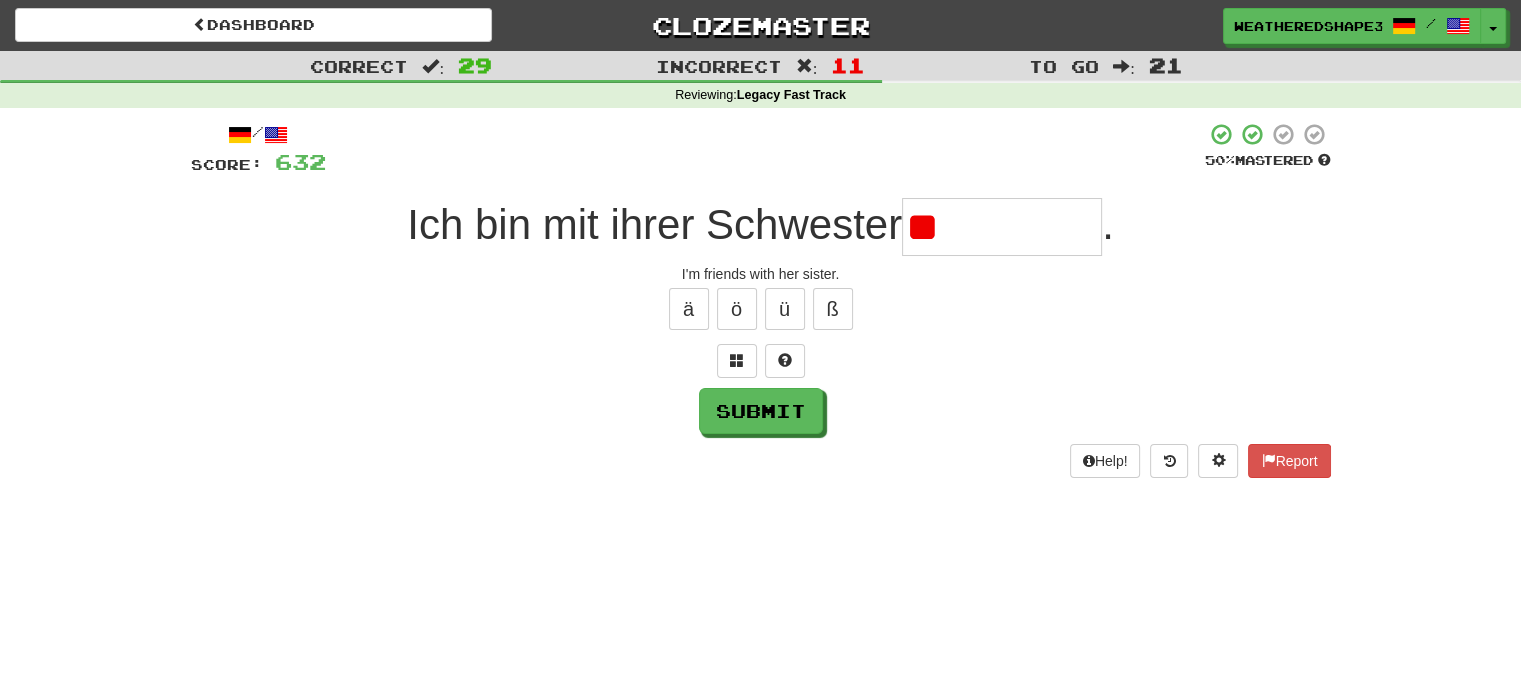 type on "*" 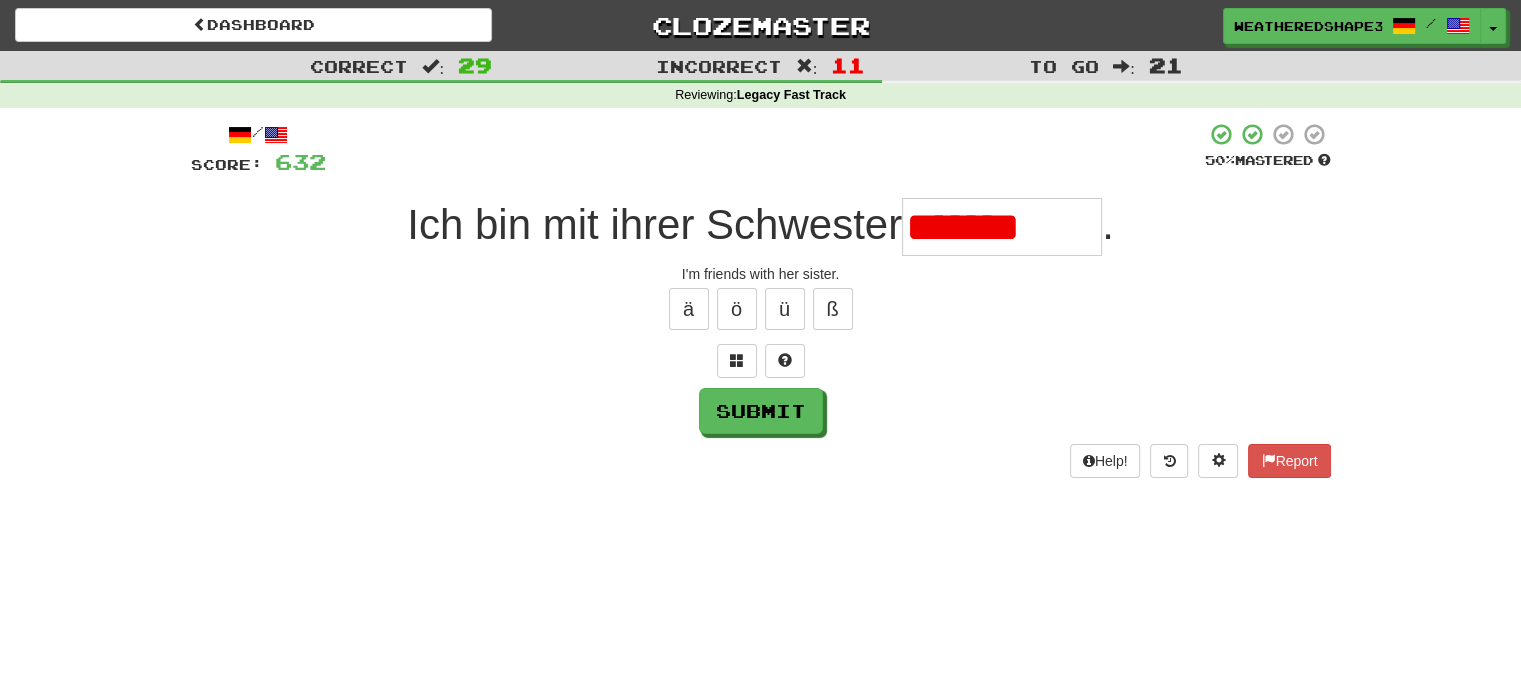 type on "**********" 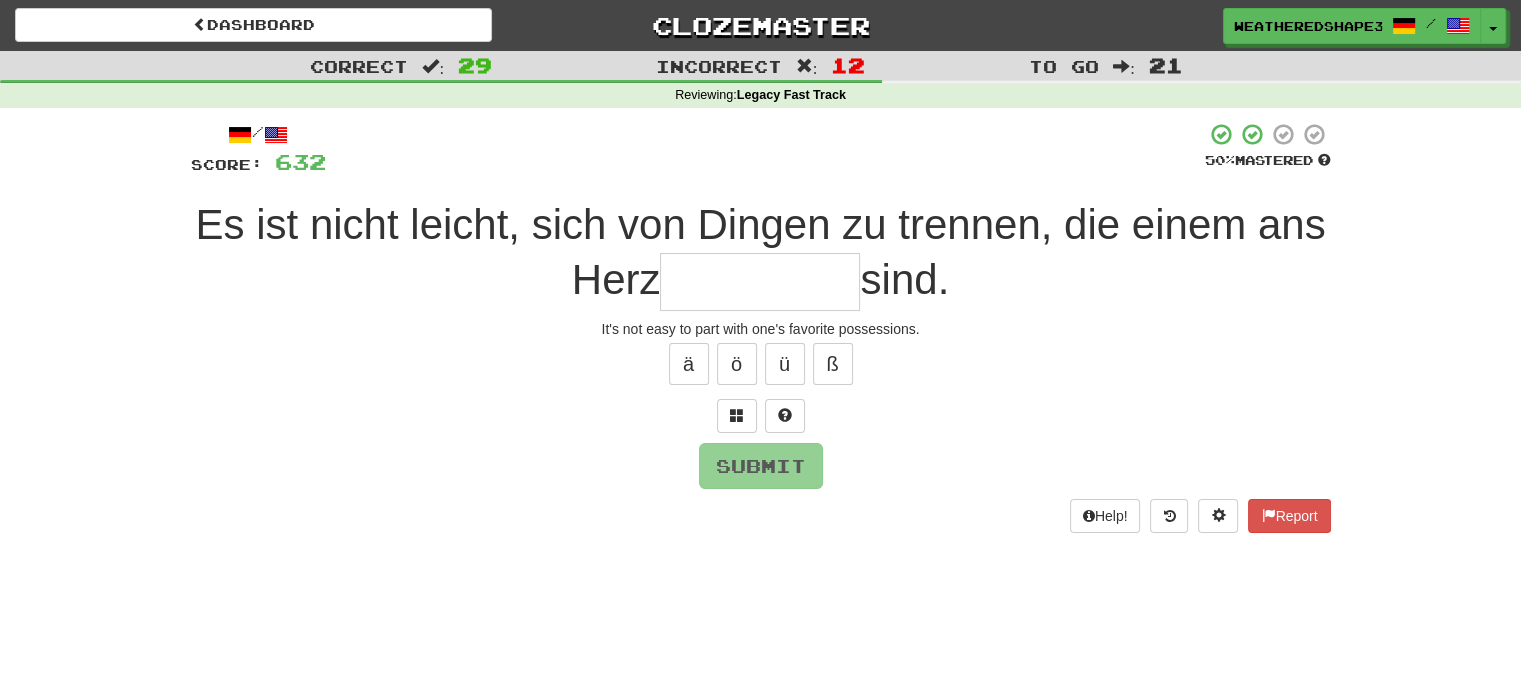 type on "*" 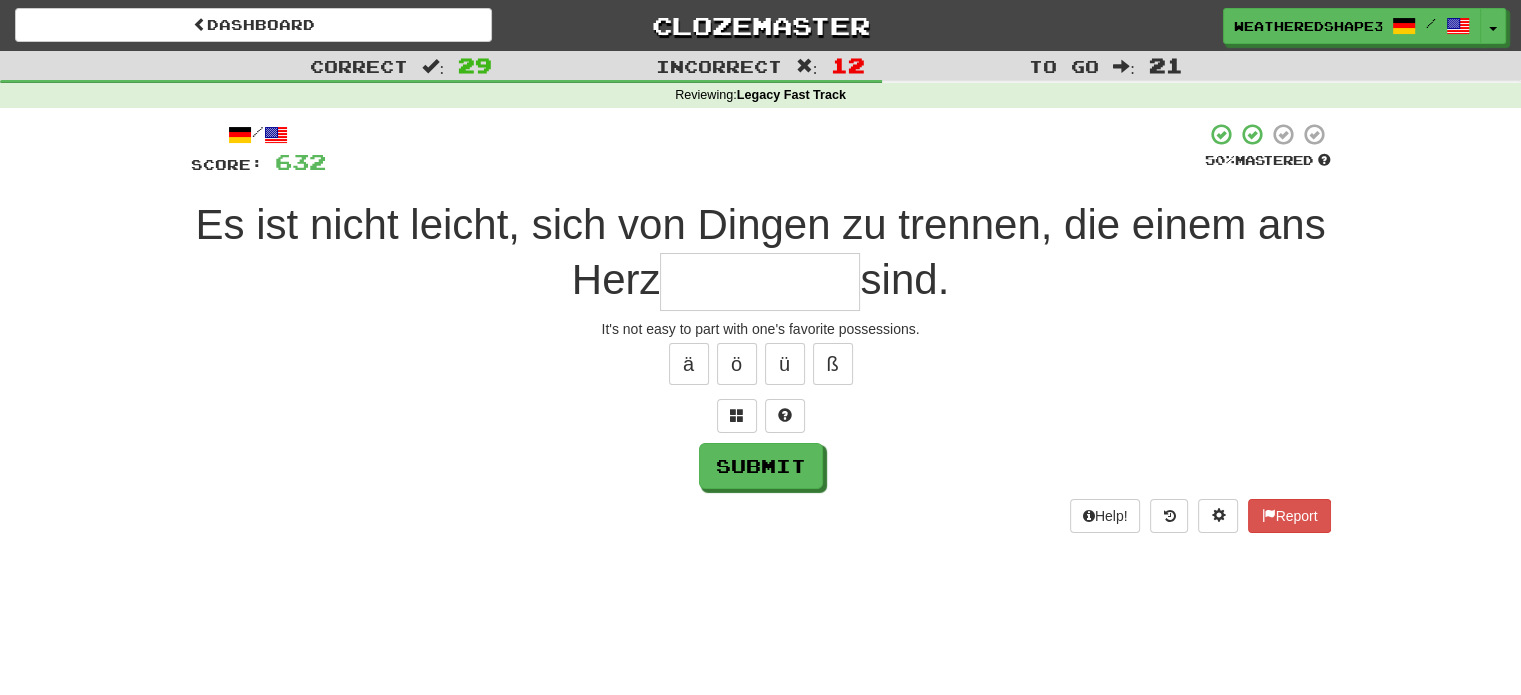 type on "*" 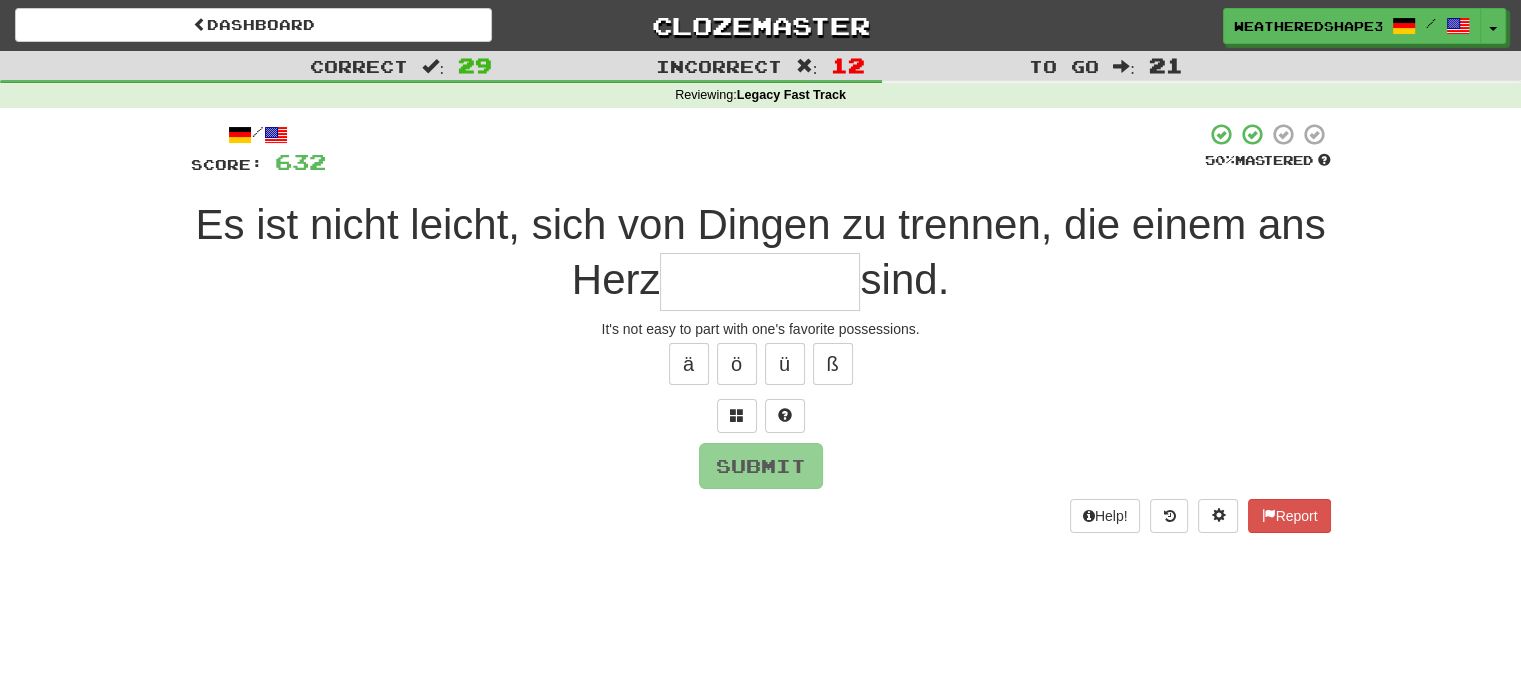 type on "*********" 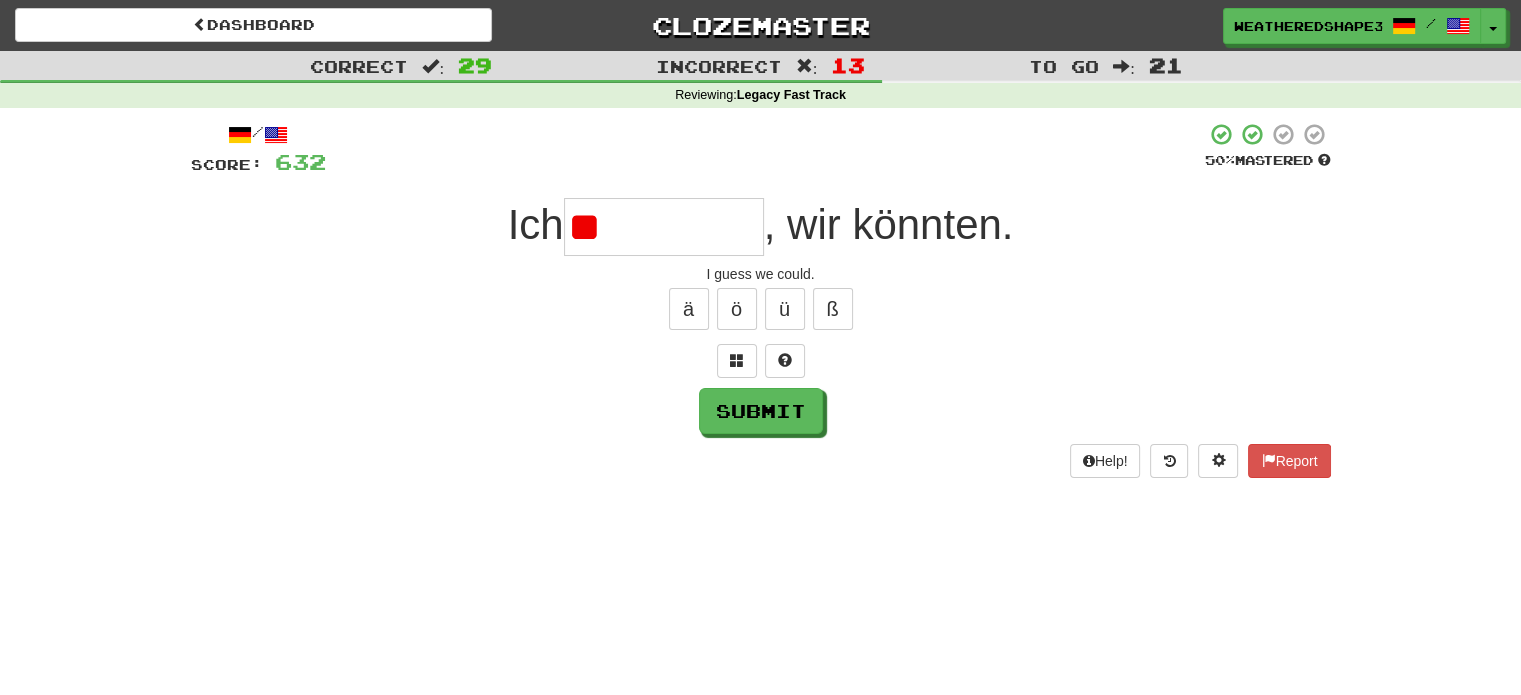 type on "*" 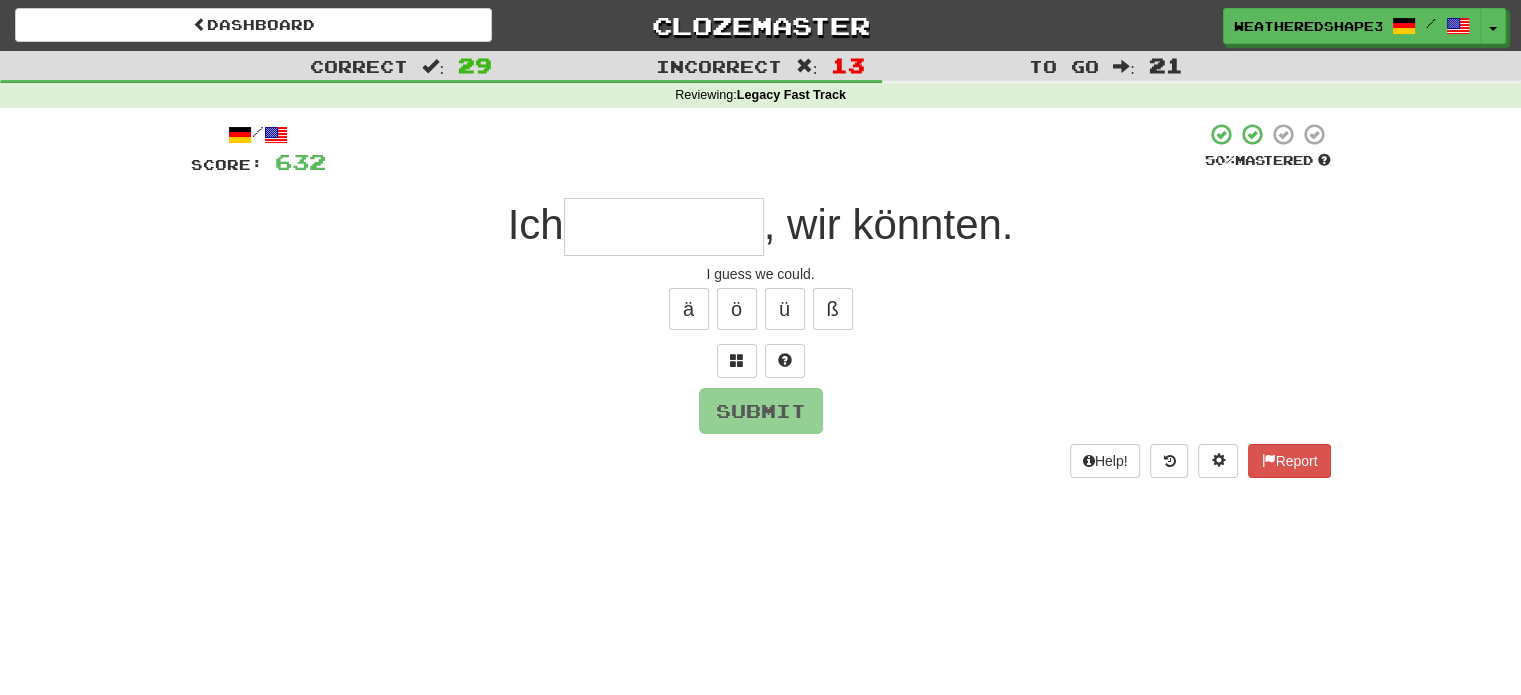 type on "*" 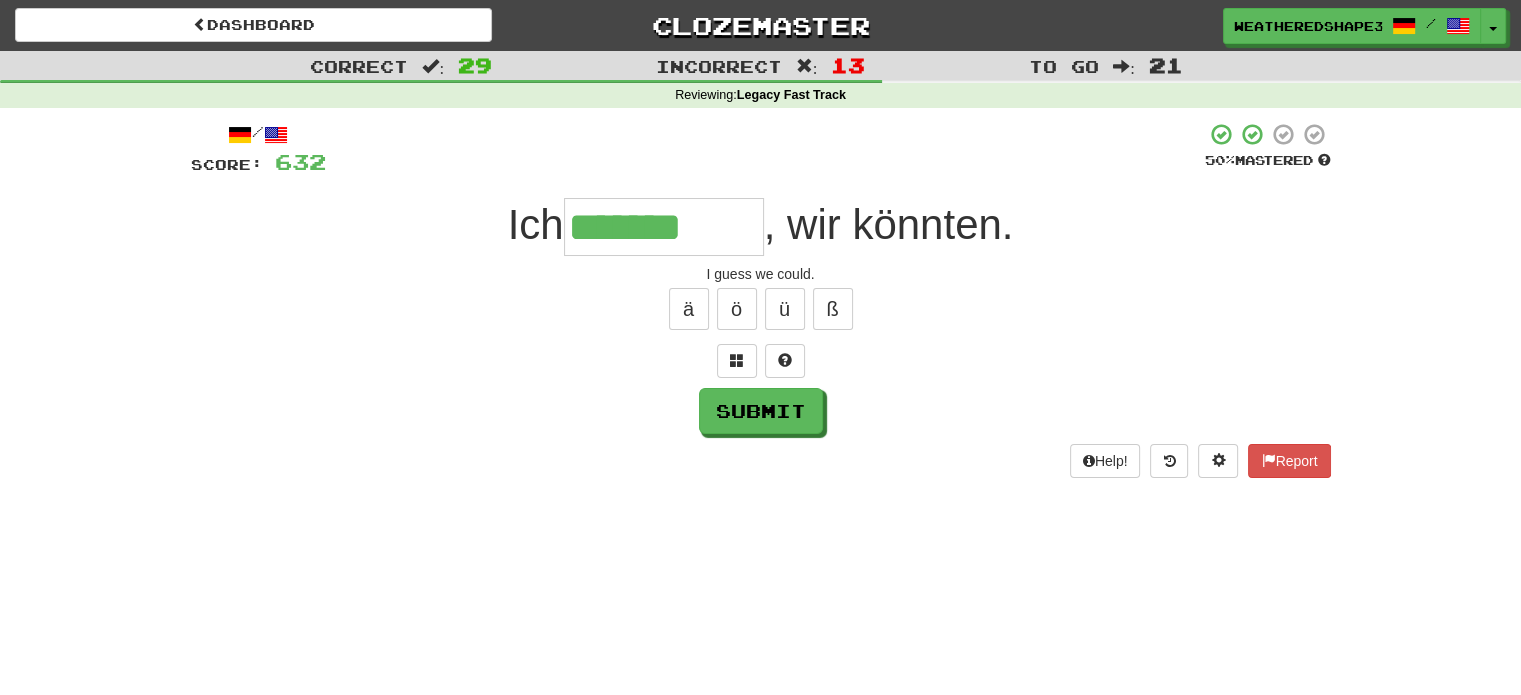 type on "*******" 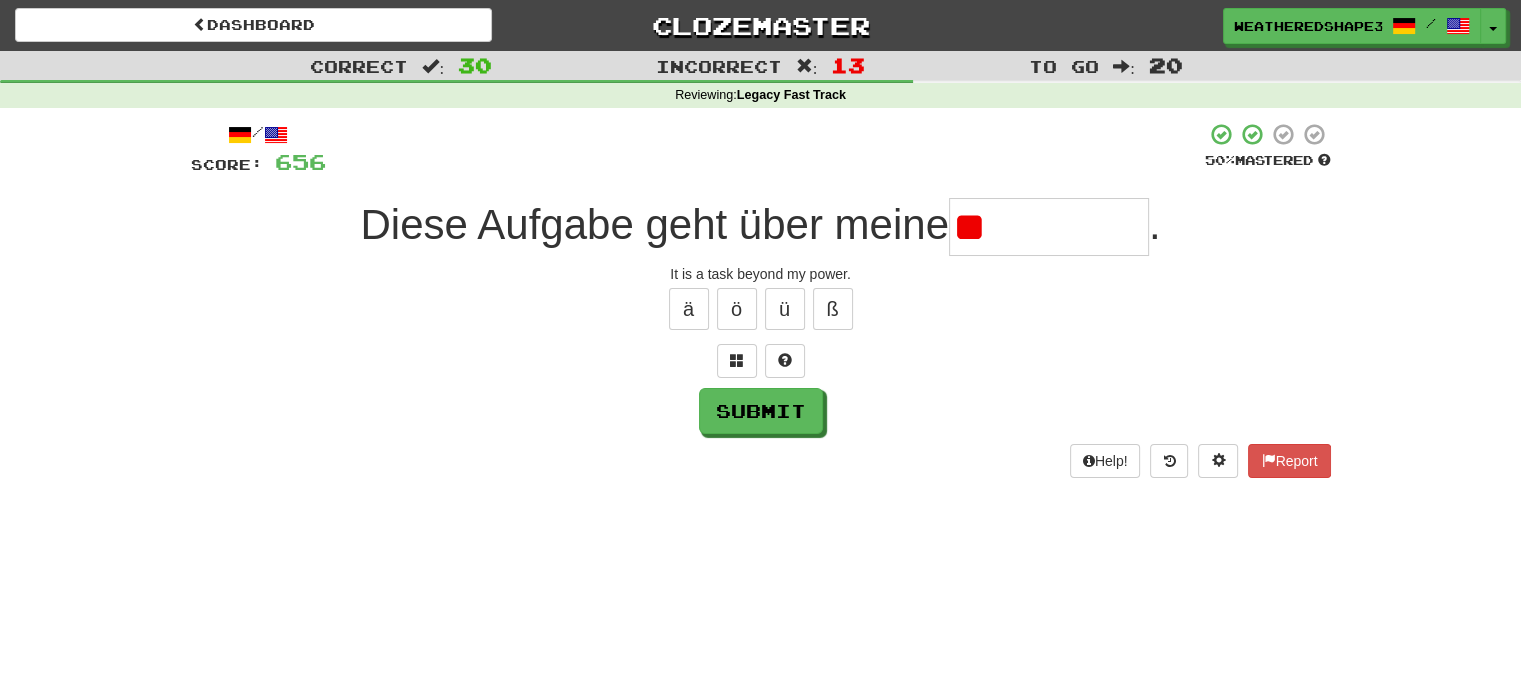 type on "*" 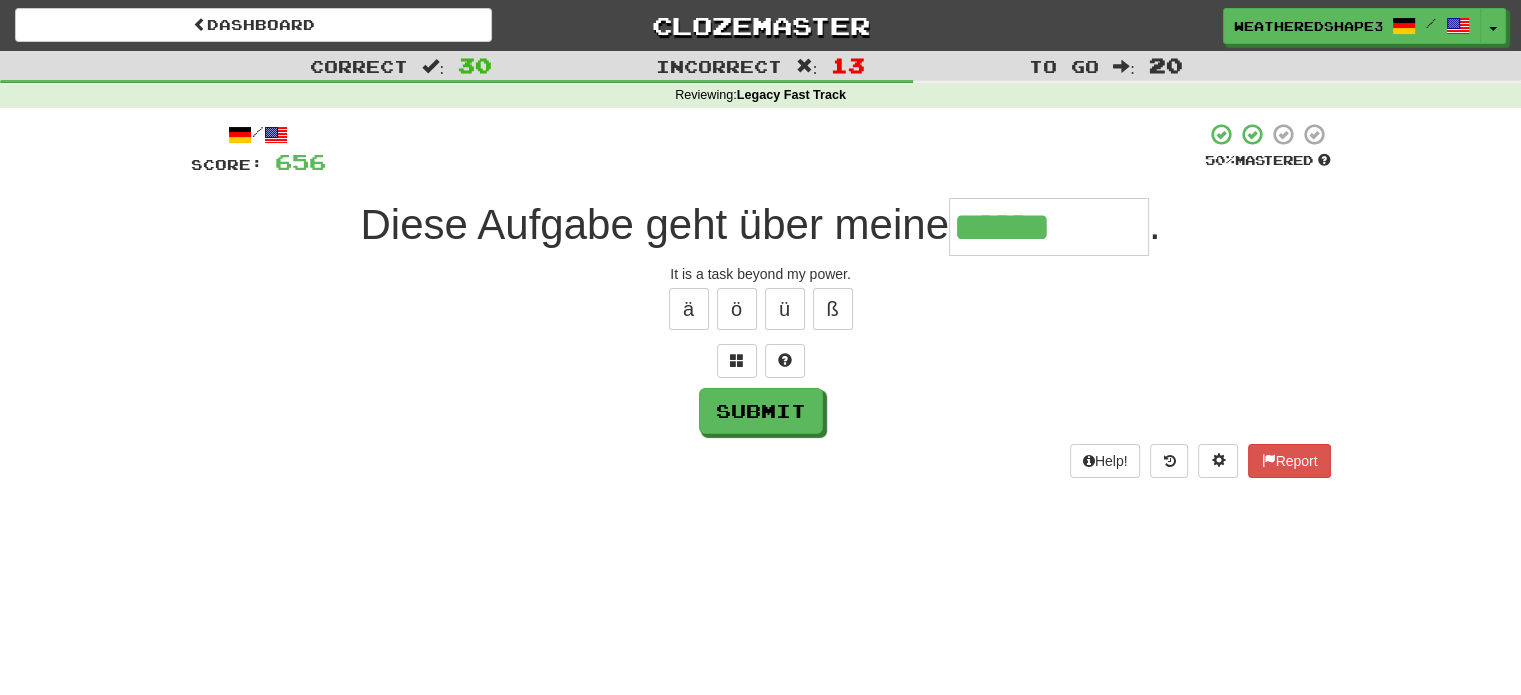 type on "******" 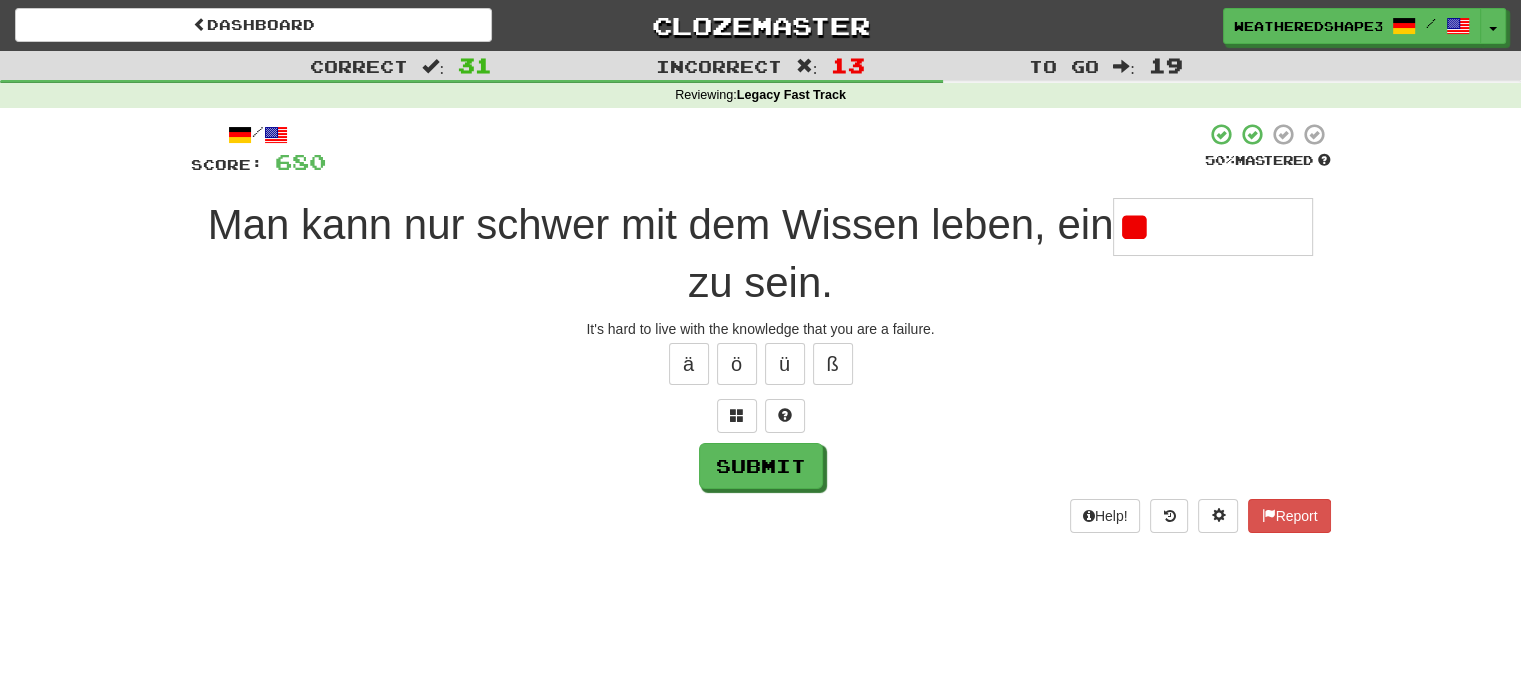 type on "*" 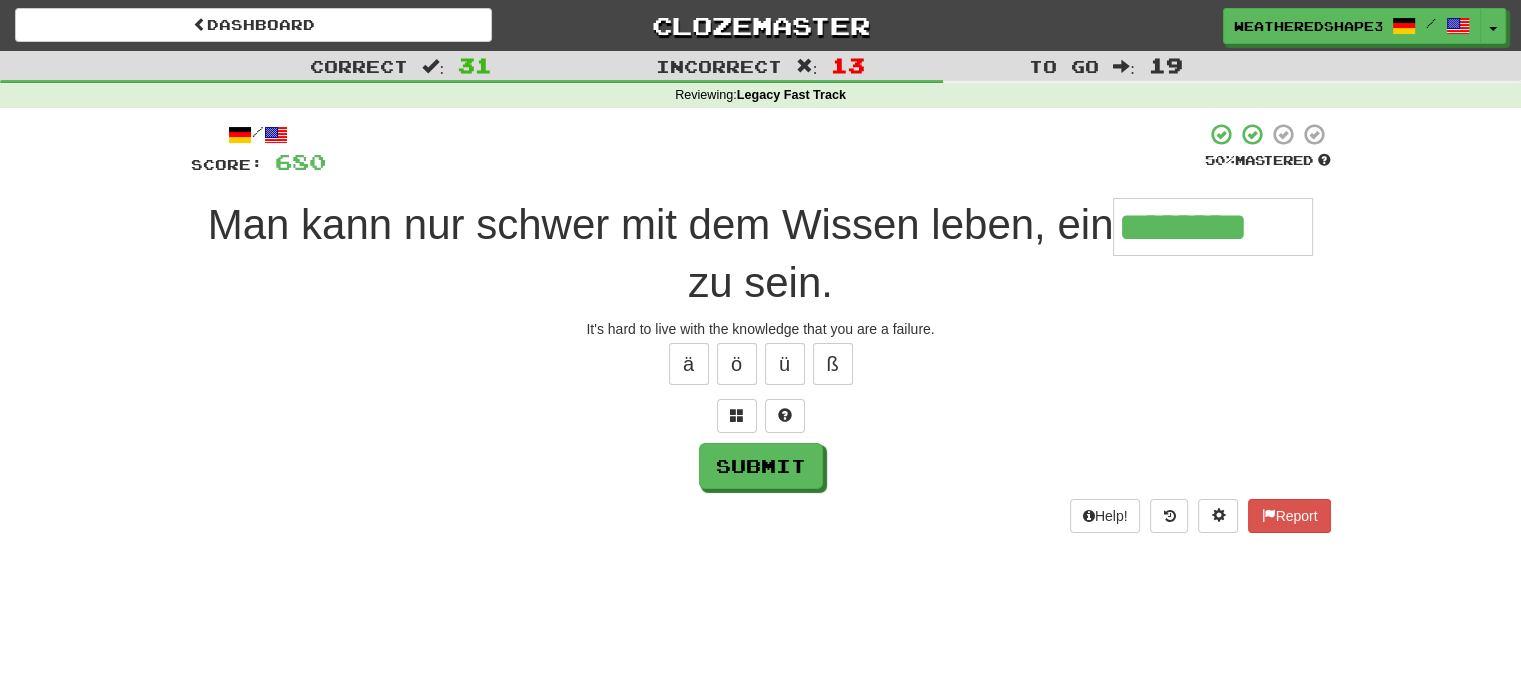 type on "********" 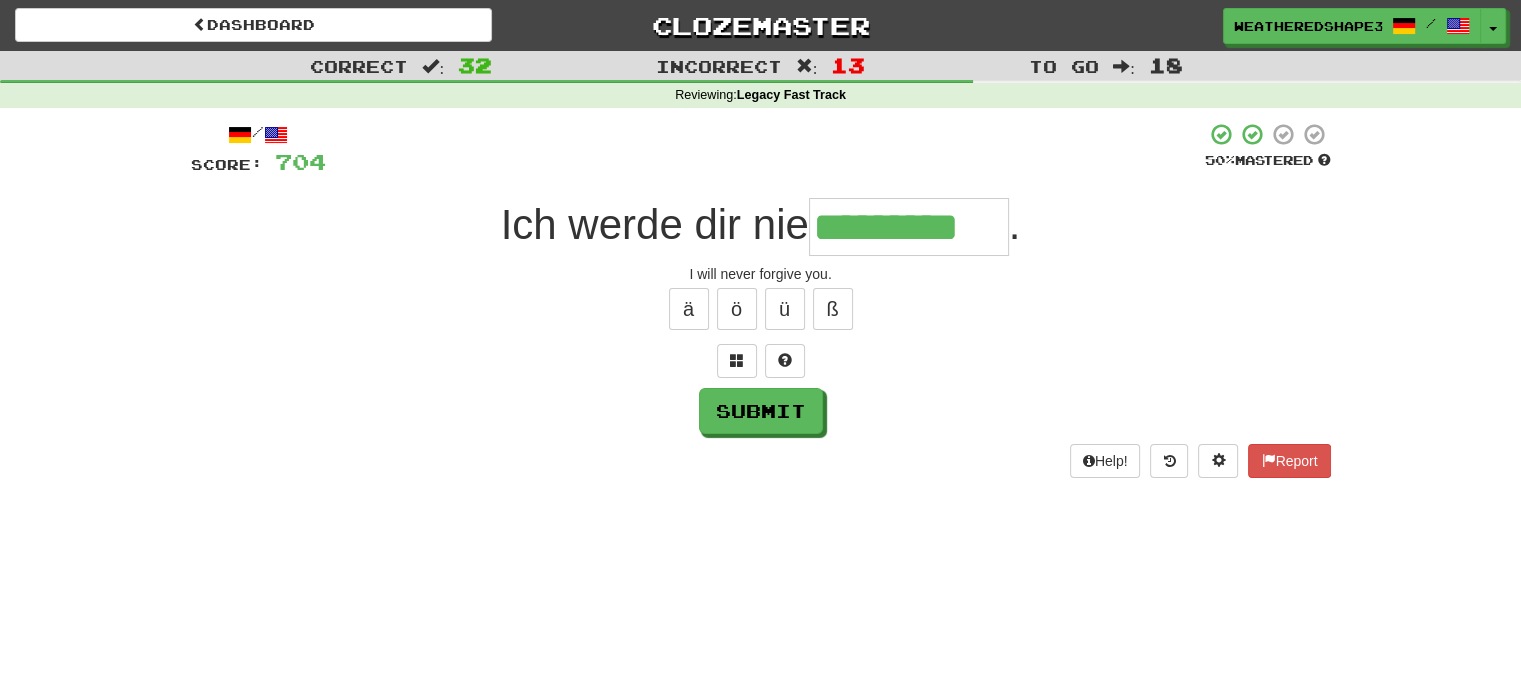 type on "*********" 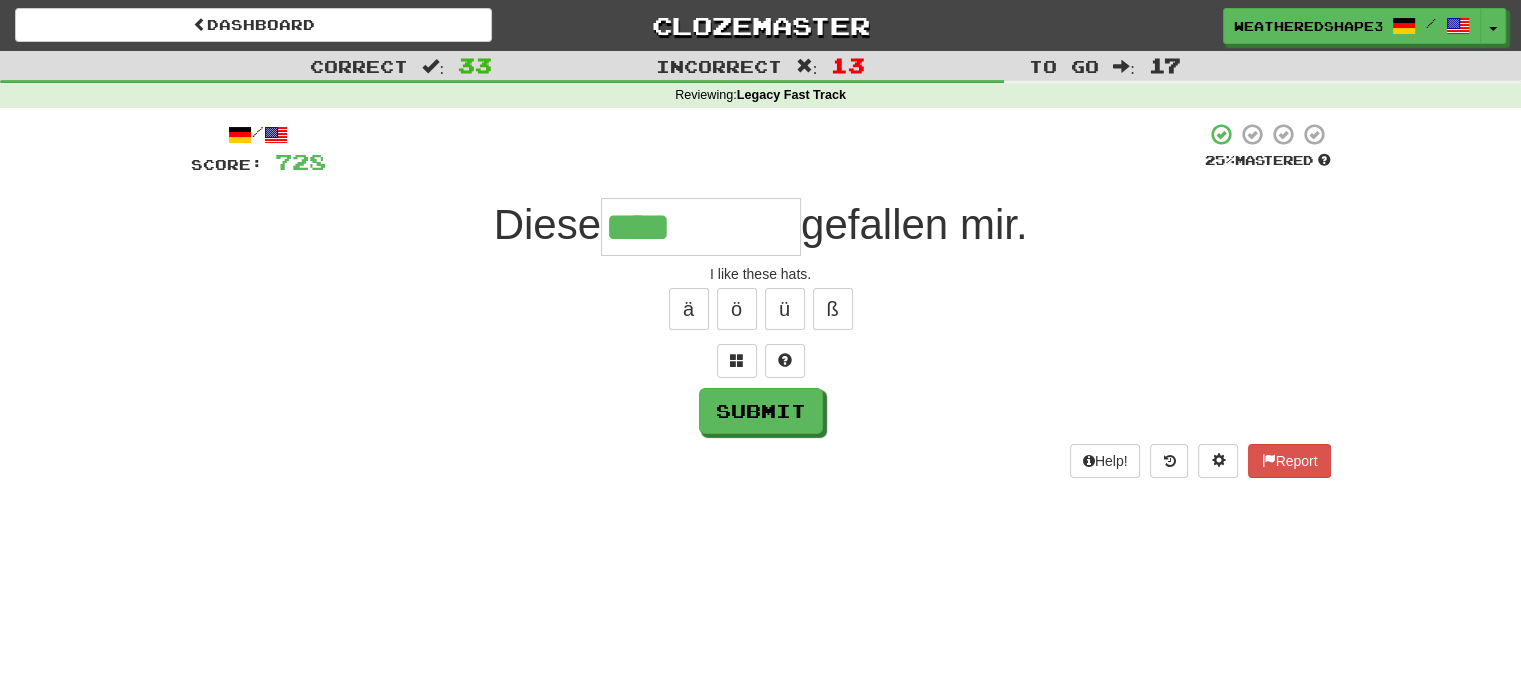type on "****" 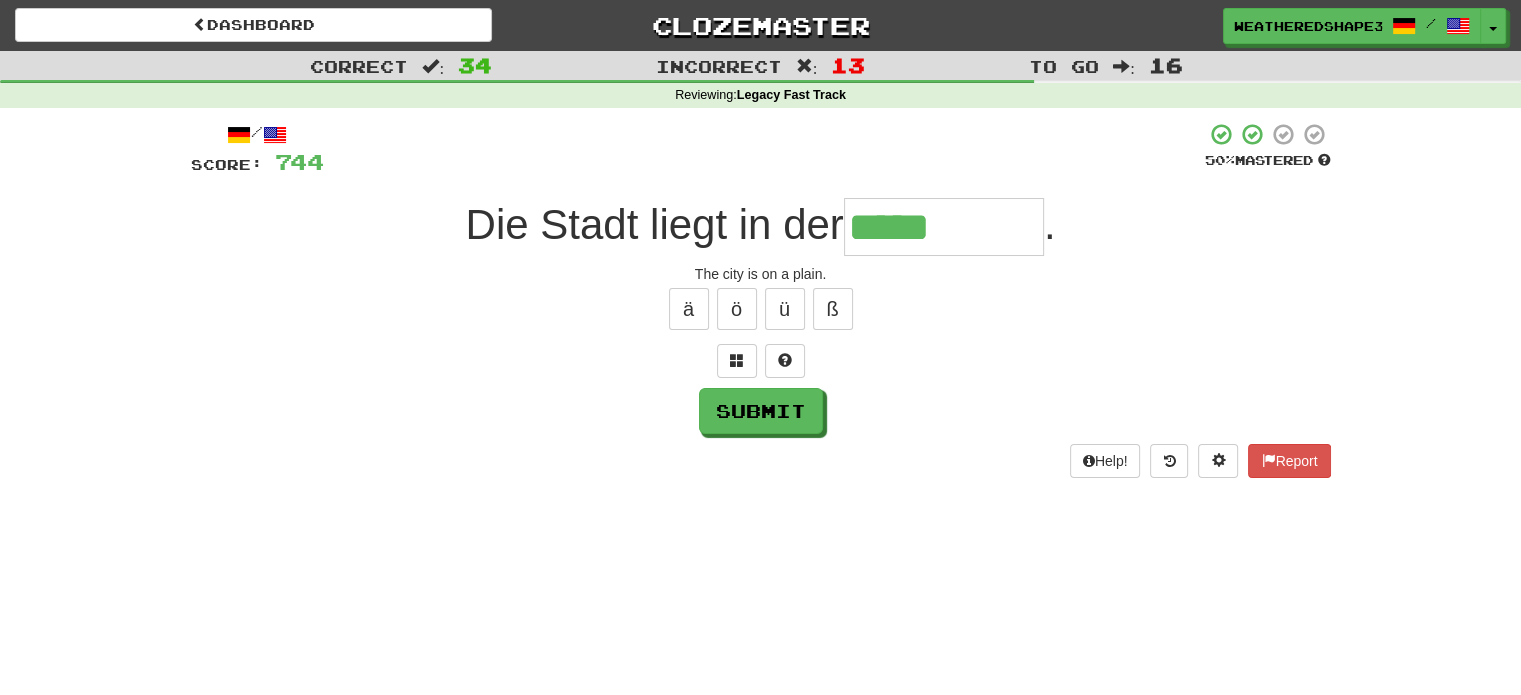 type on "*****" 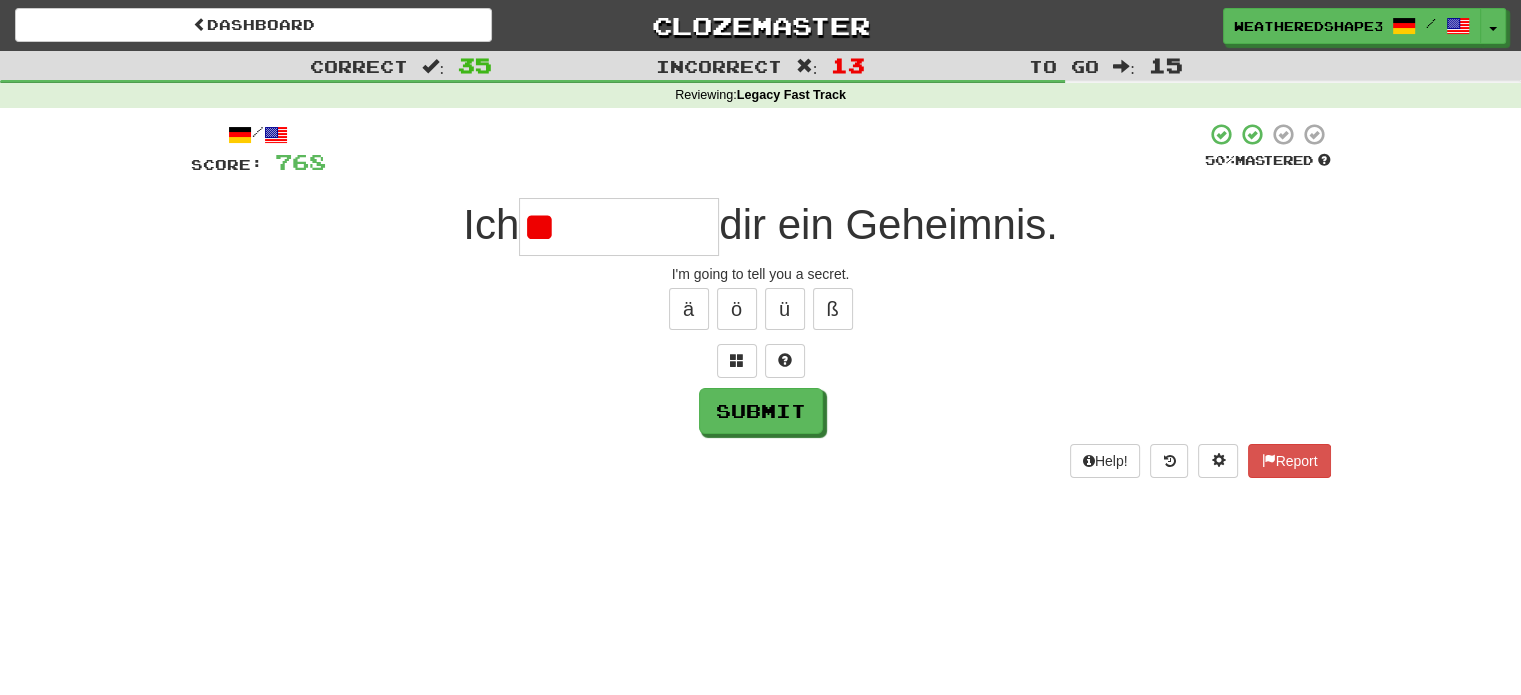 type on "*" 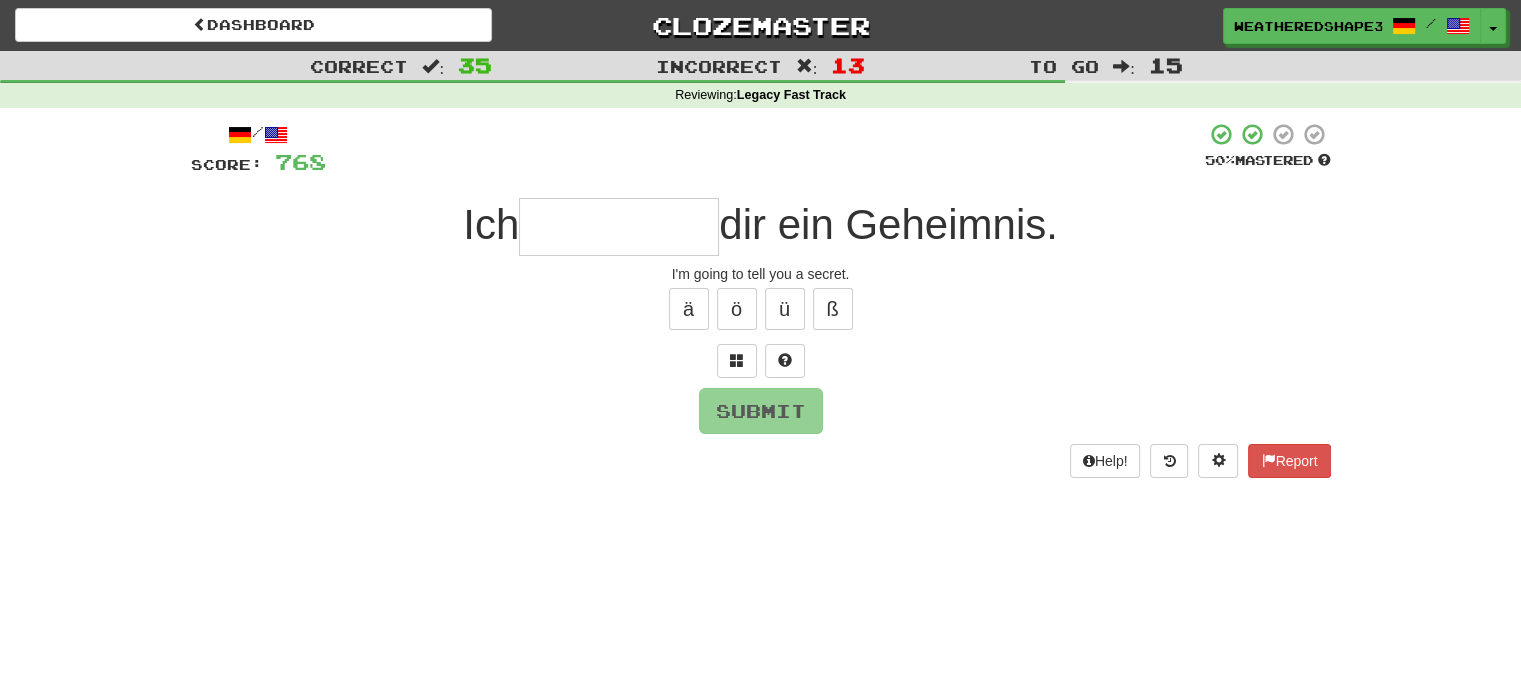 type on "*" 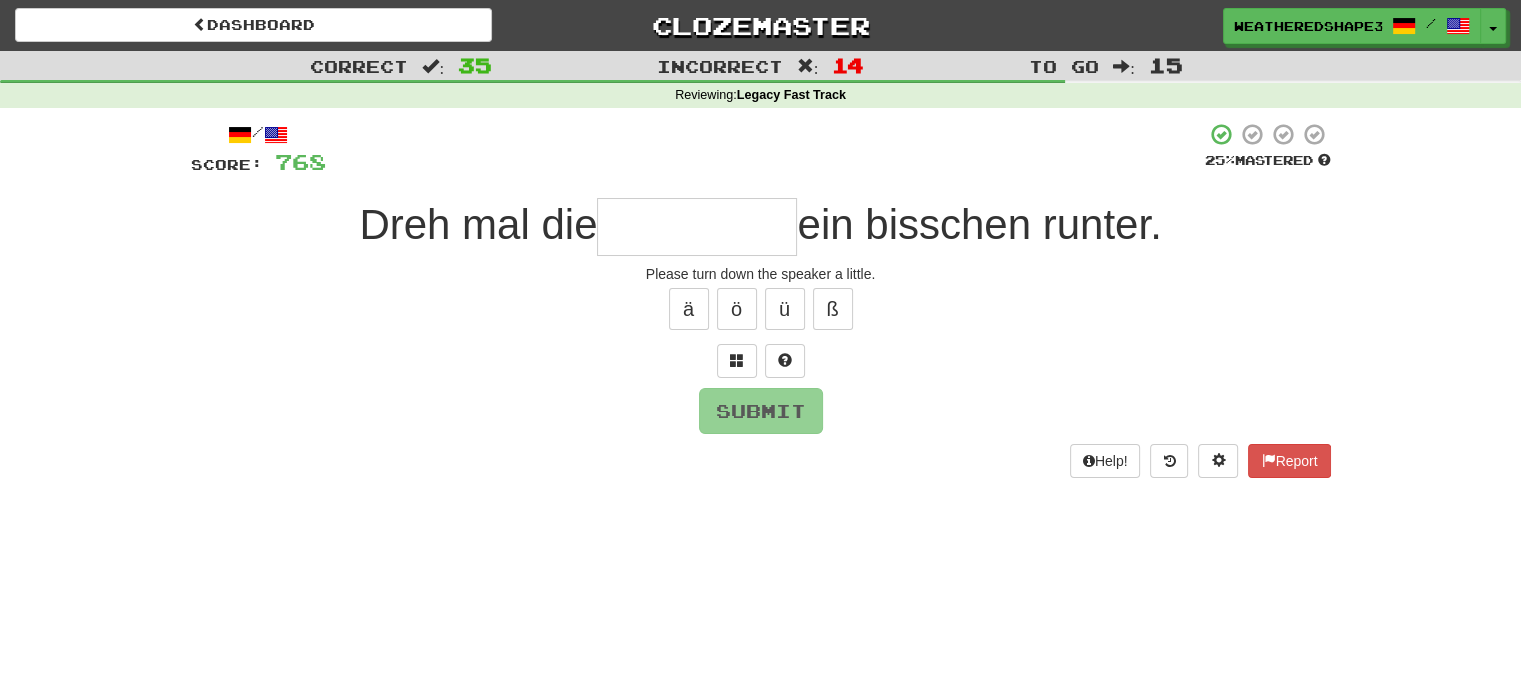 type on "*" 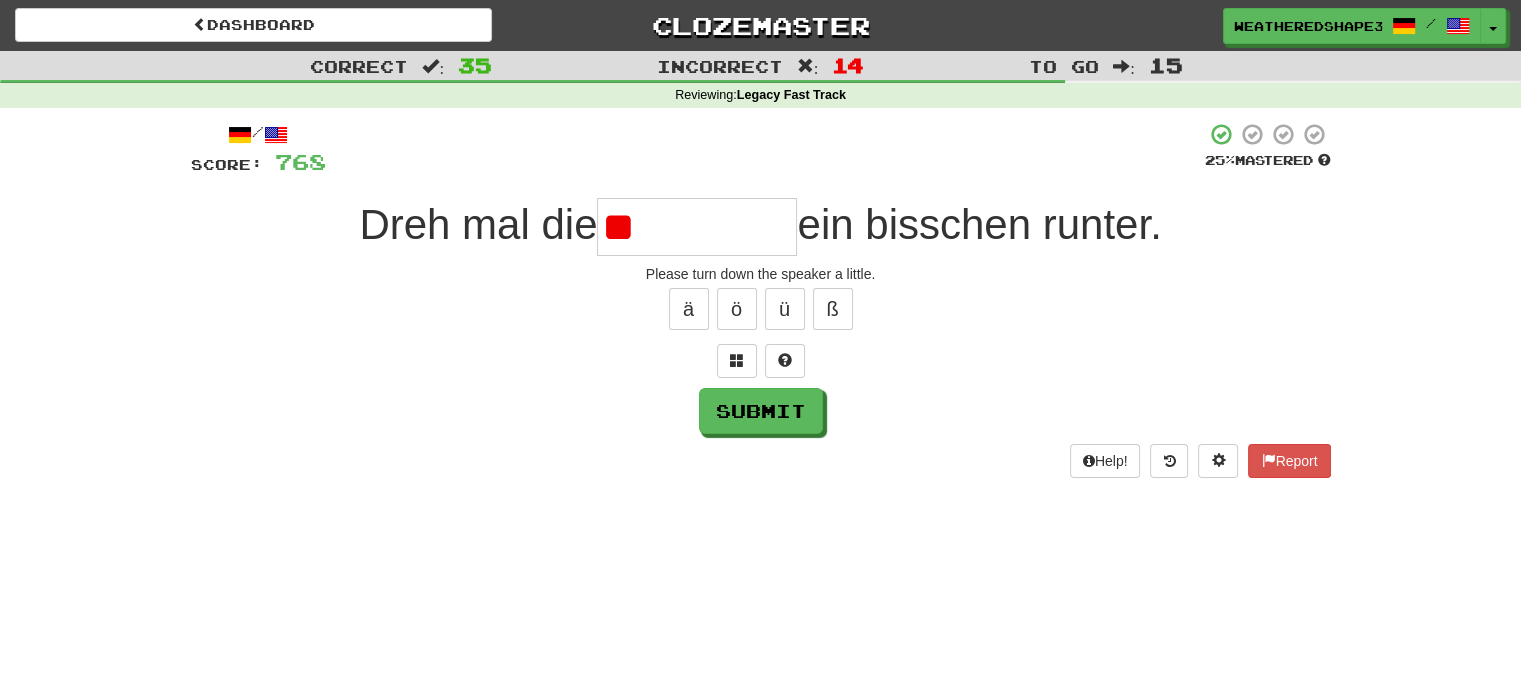 type on "*" 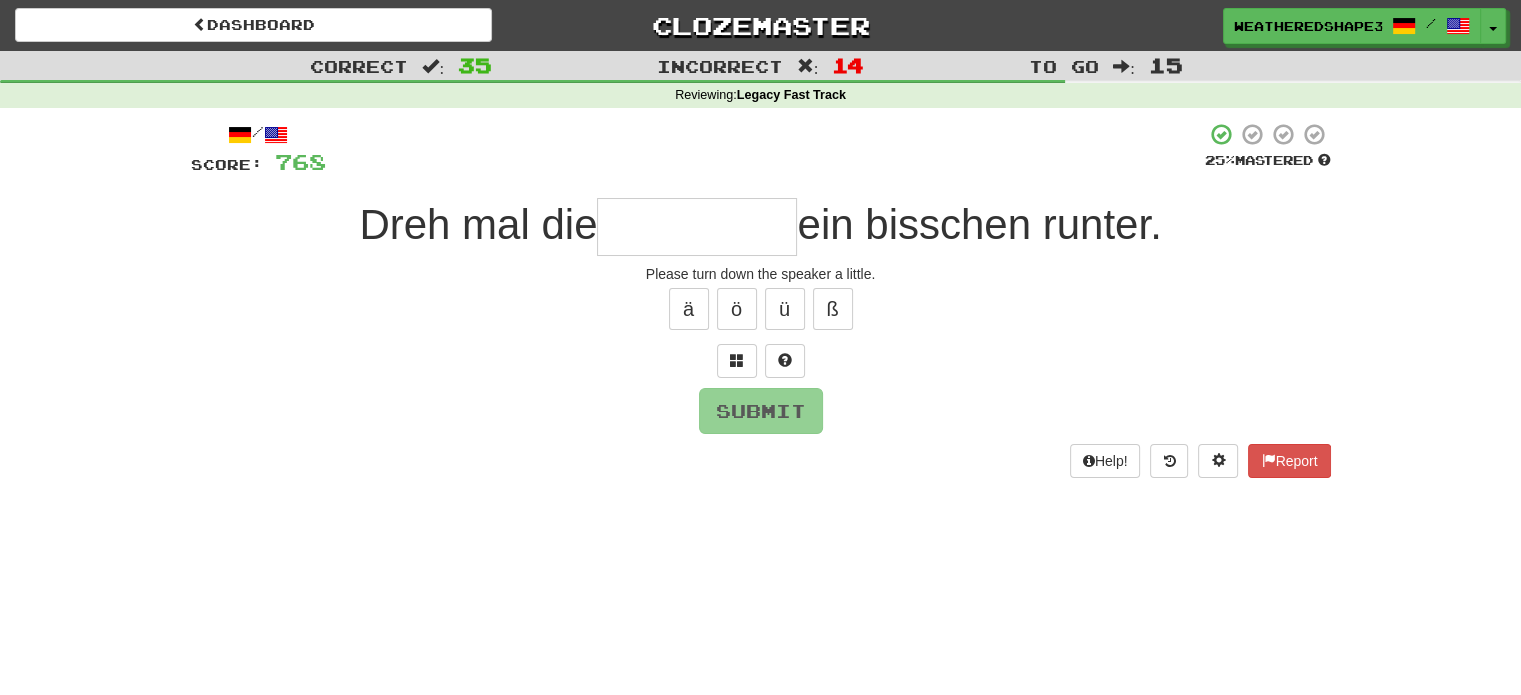 type on "******" 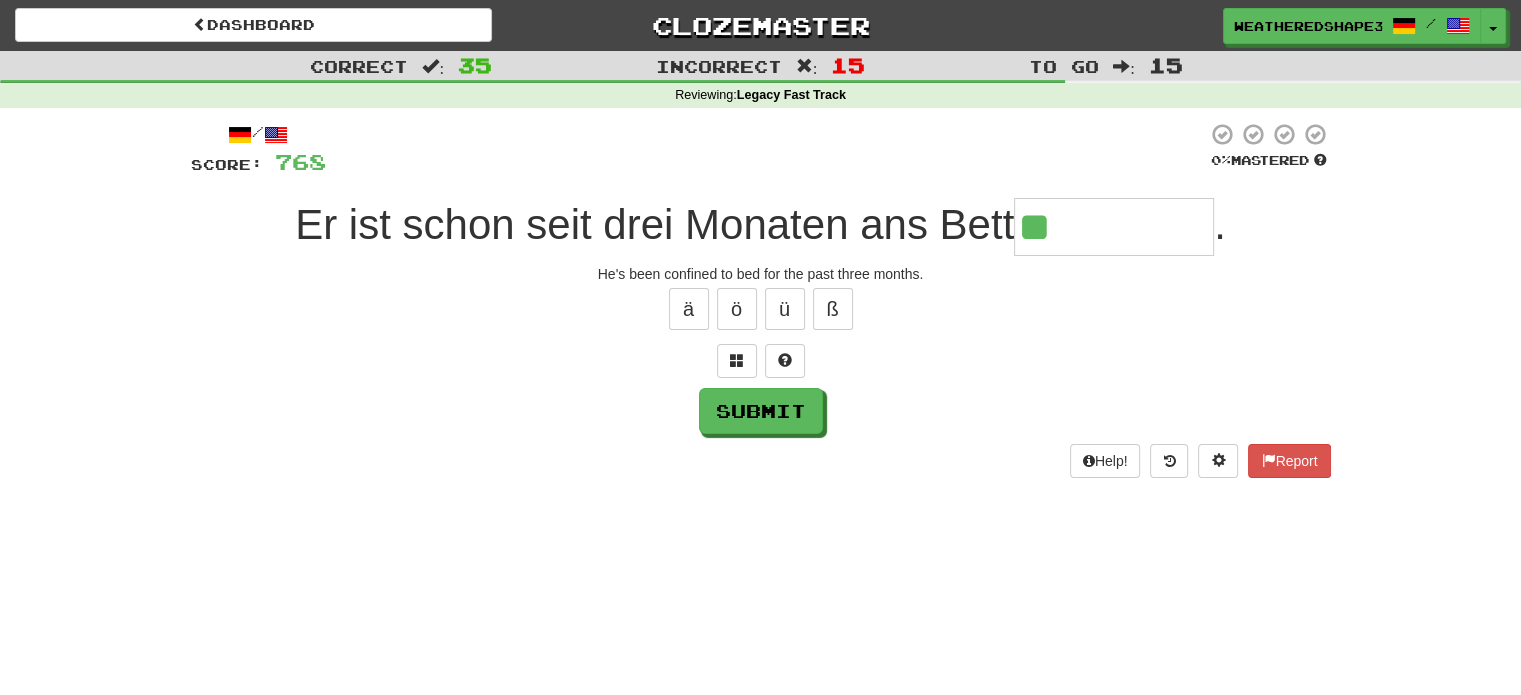 type on "*********" 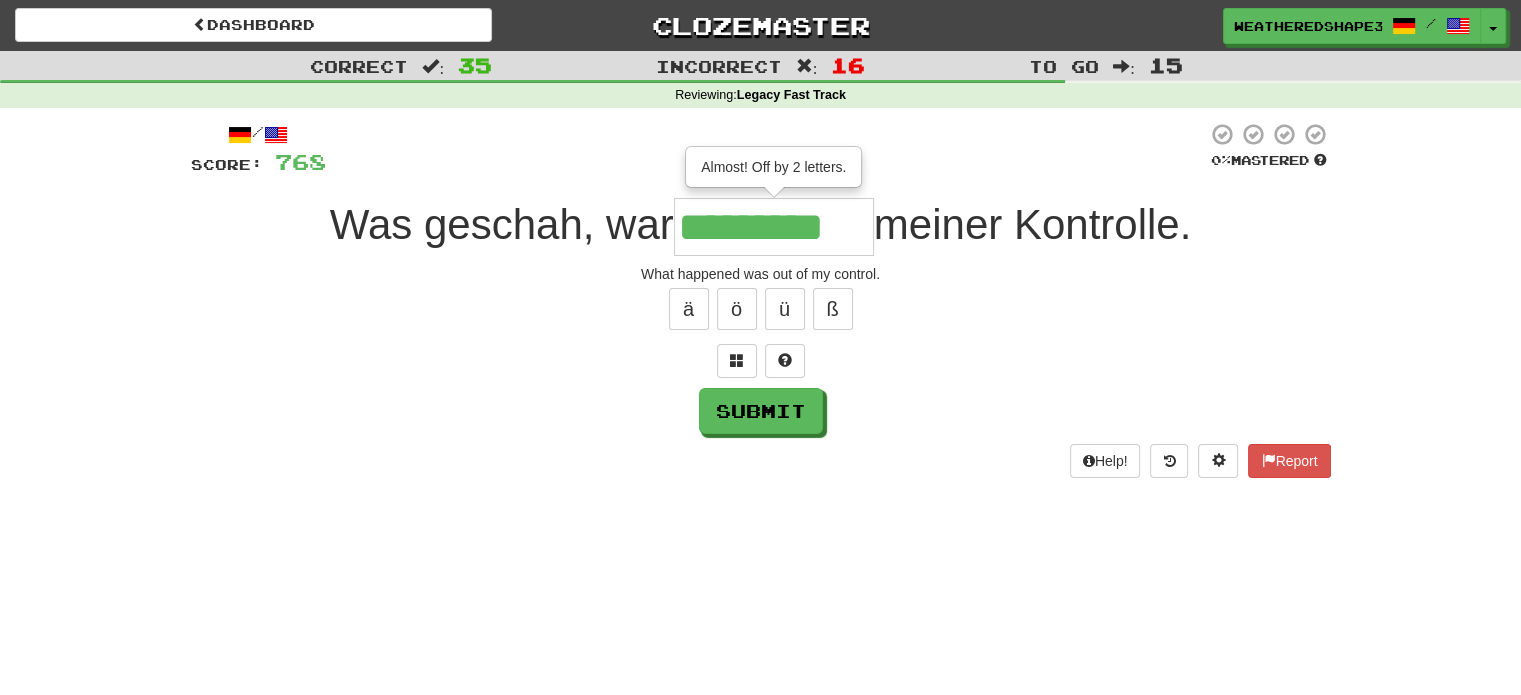type on "*********" 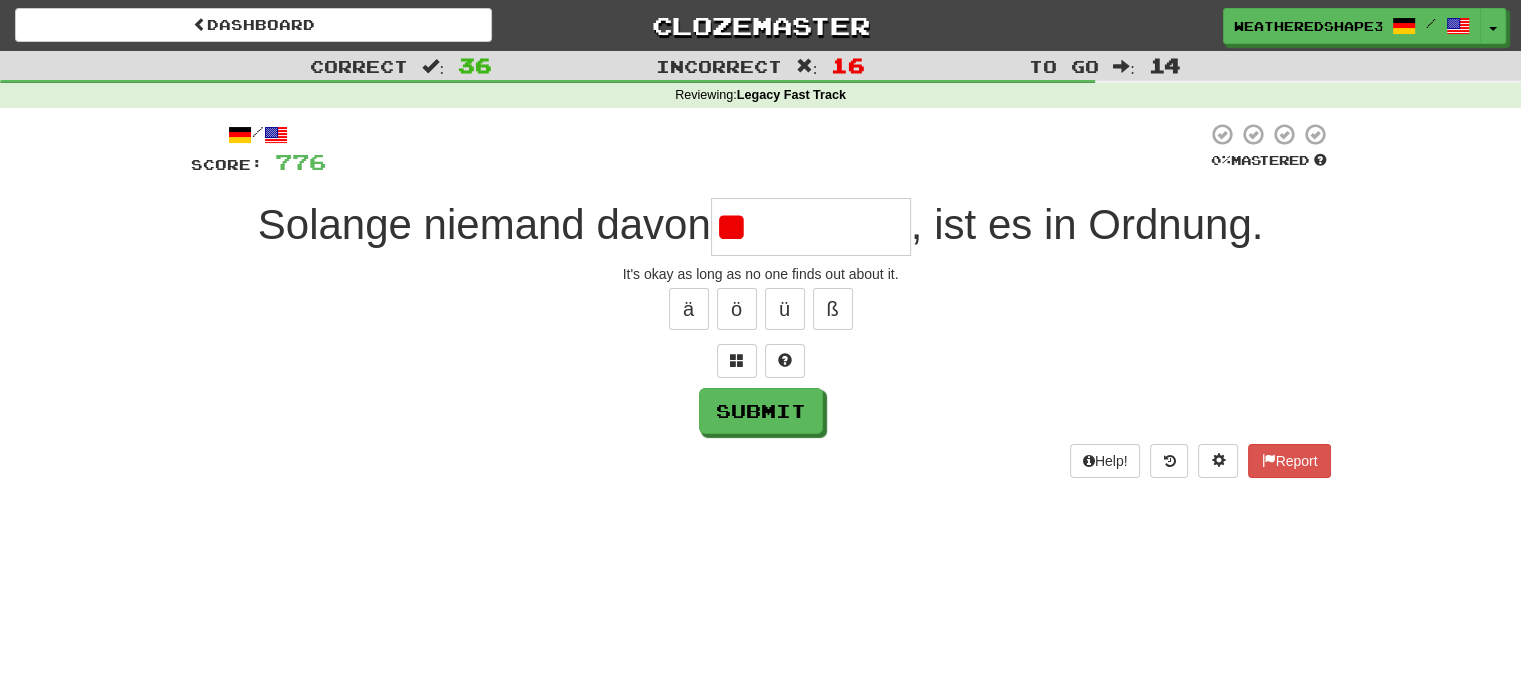 type on "*" 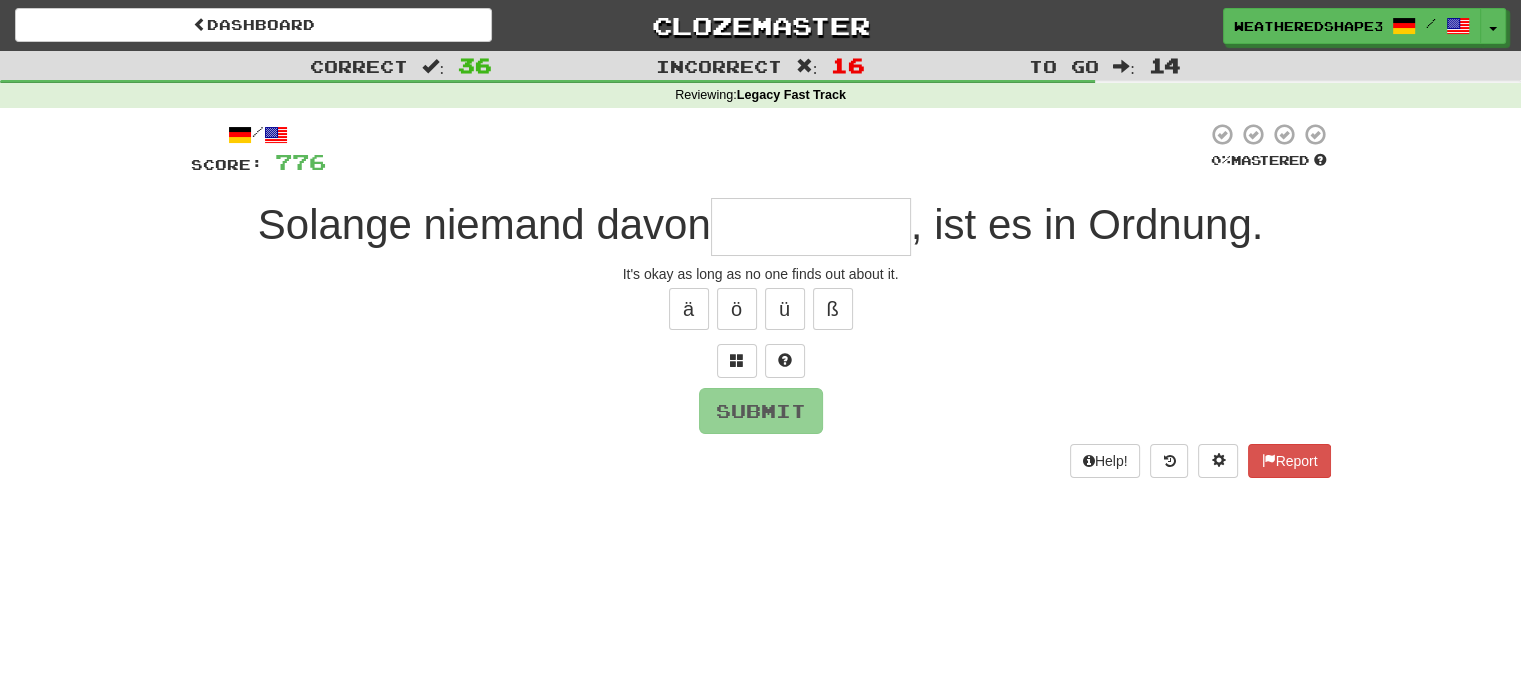 type on "*" 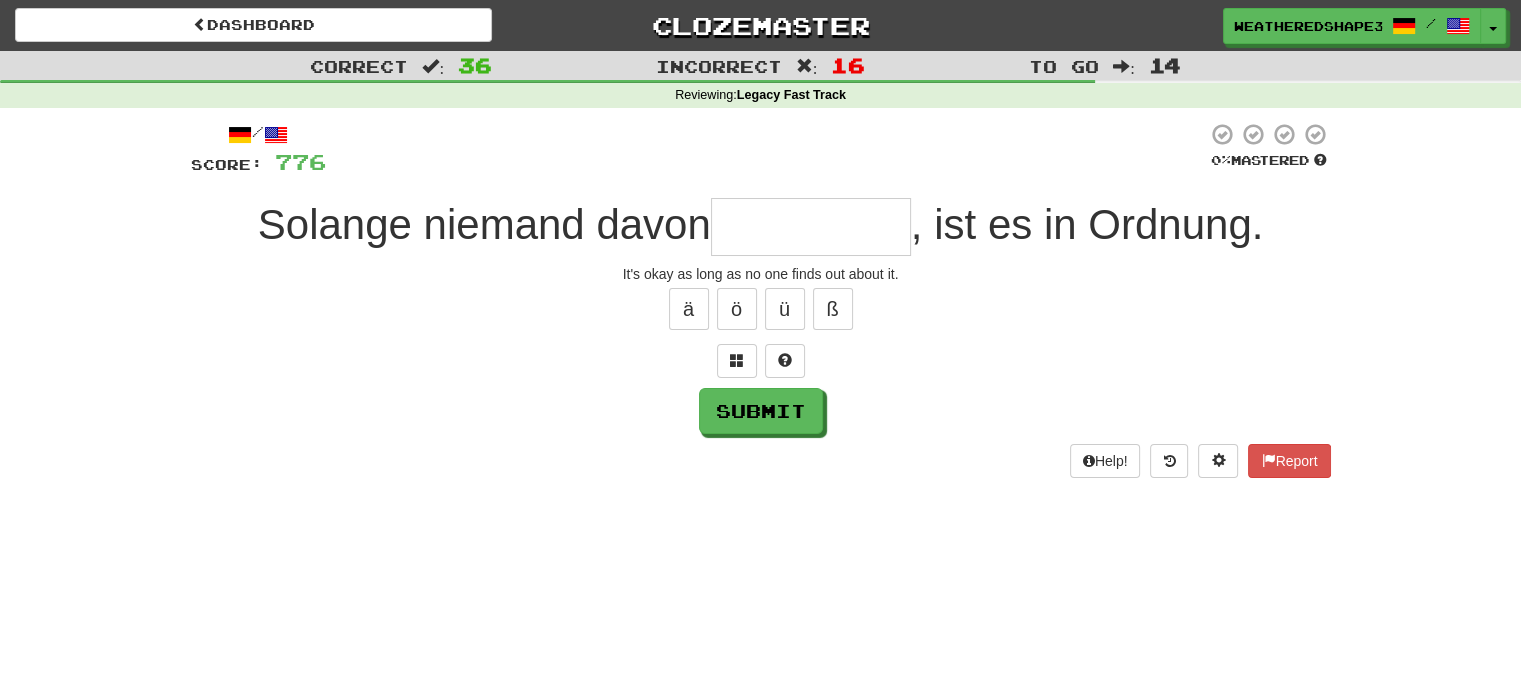type on "*" 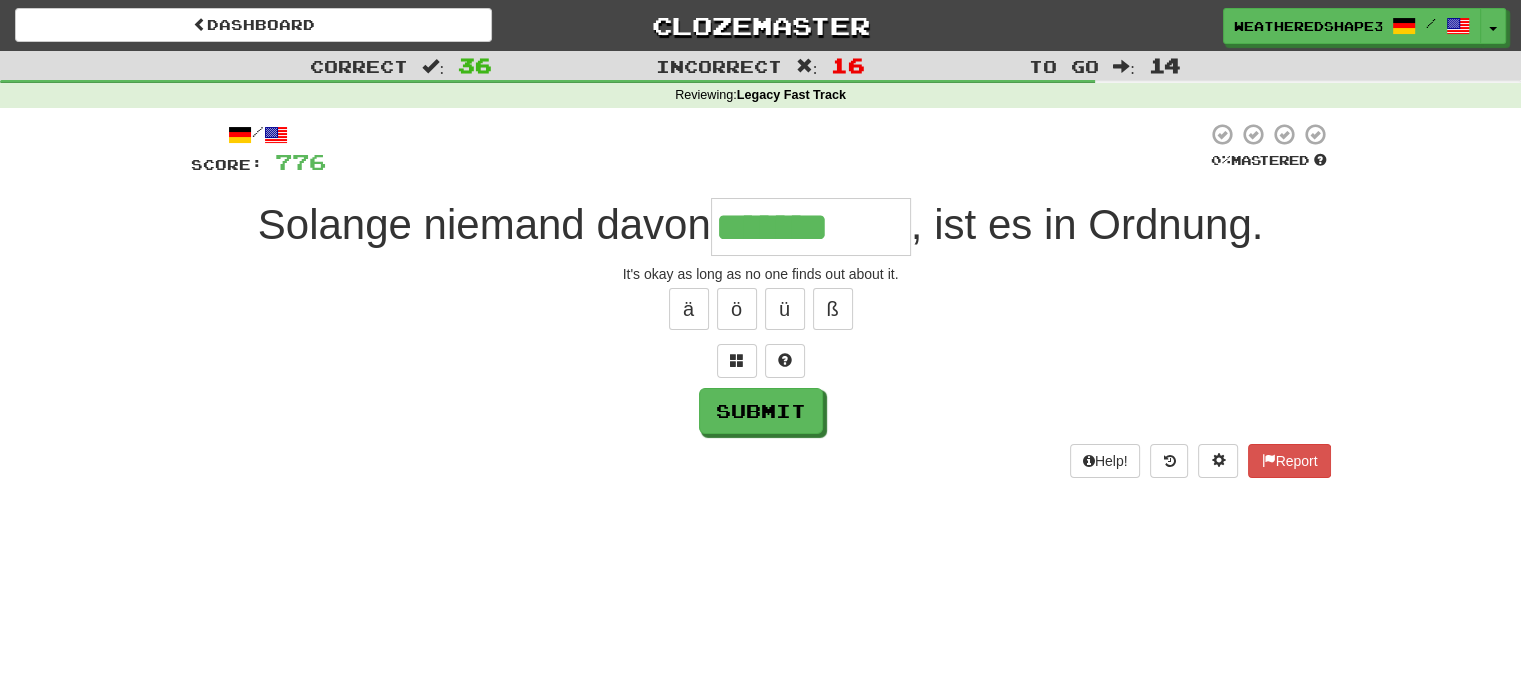 type on "*******" 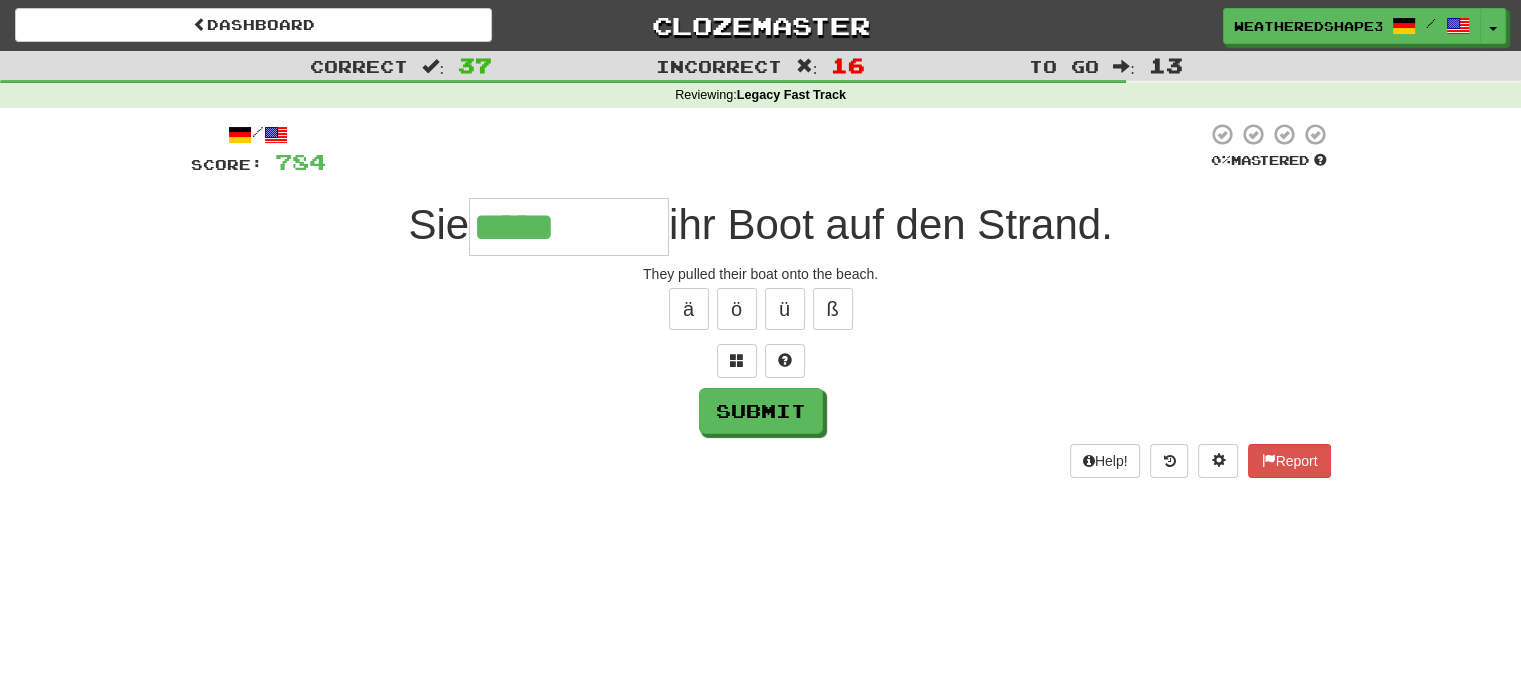 type on "*****" 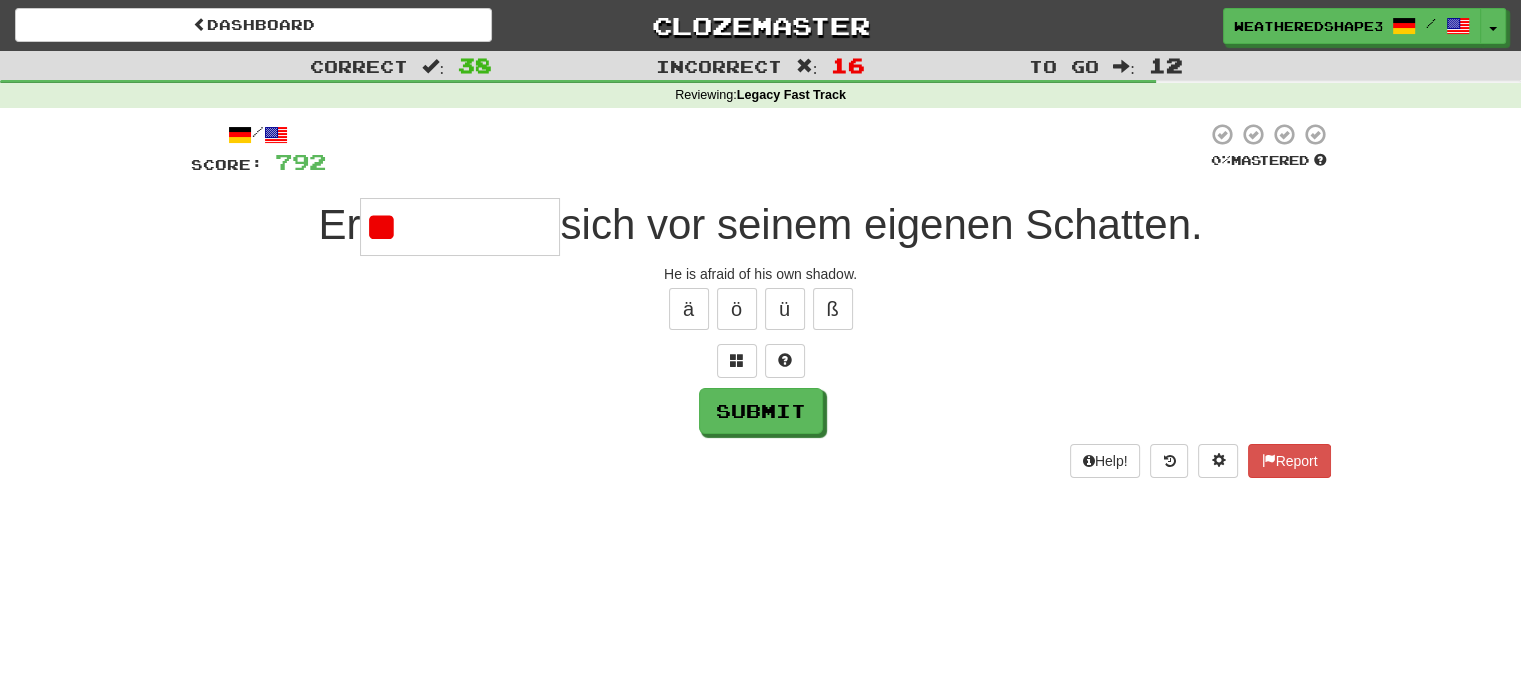 type on "*" 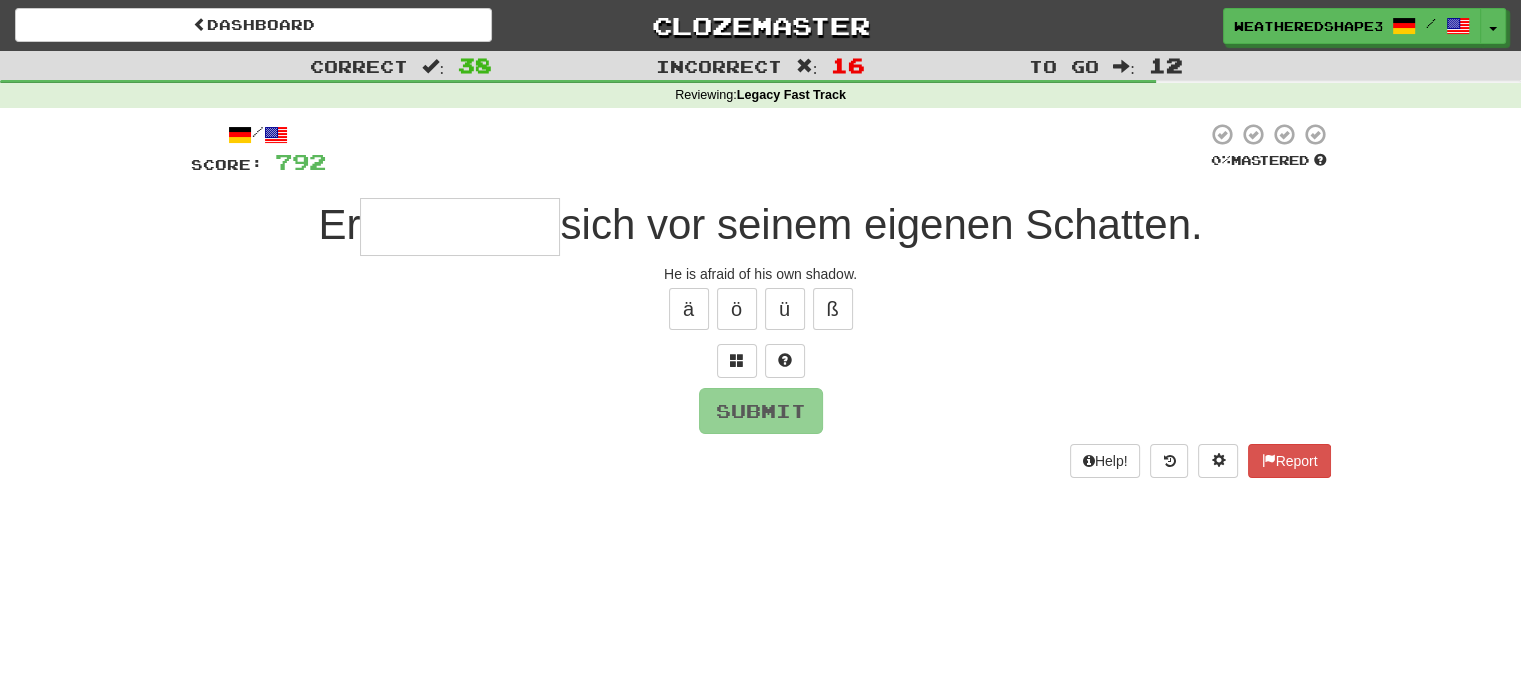type on "*" 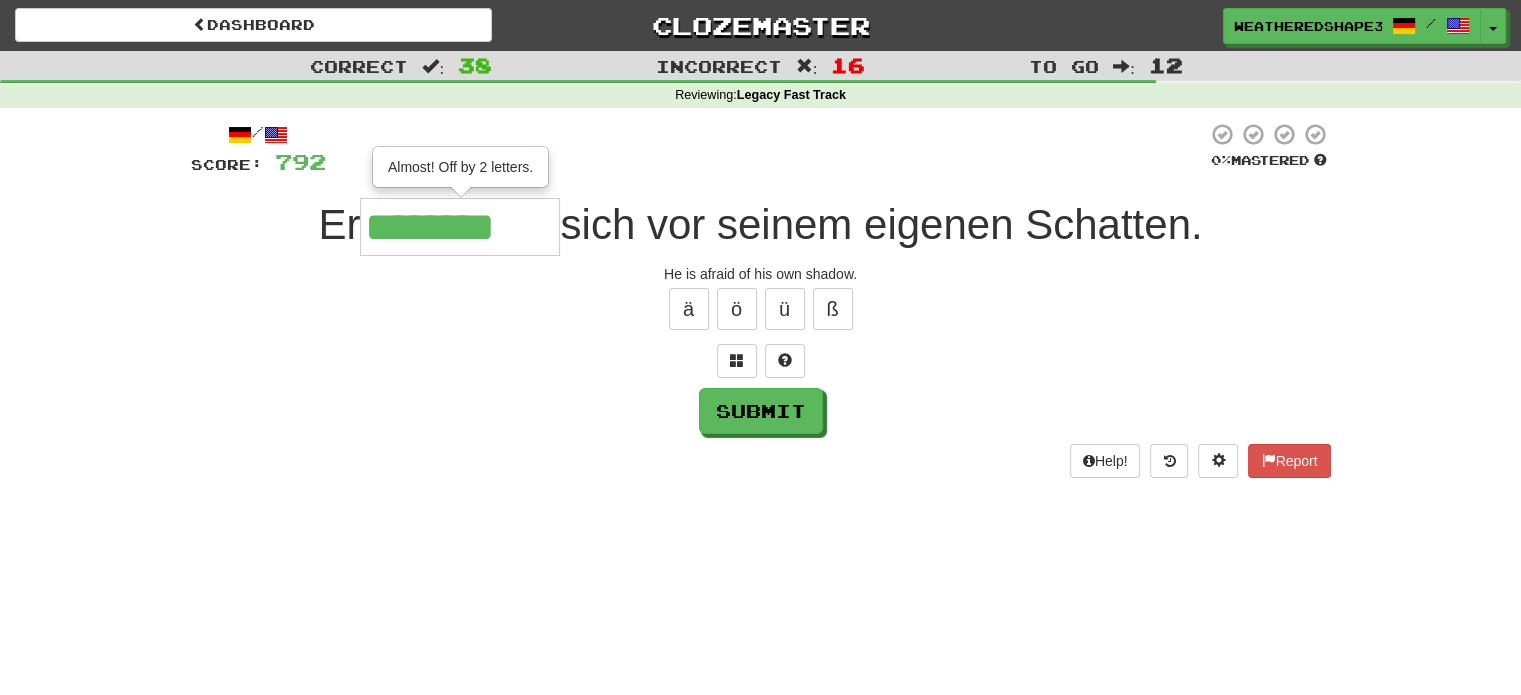 type on "********" 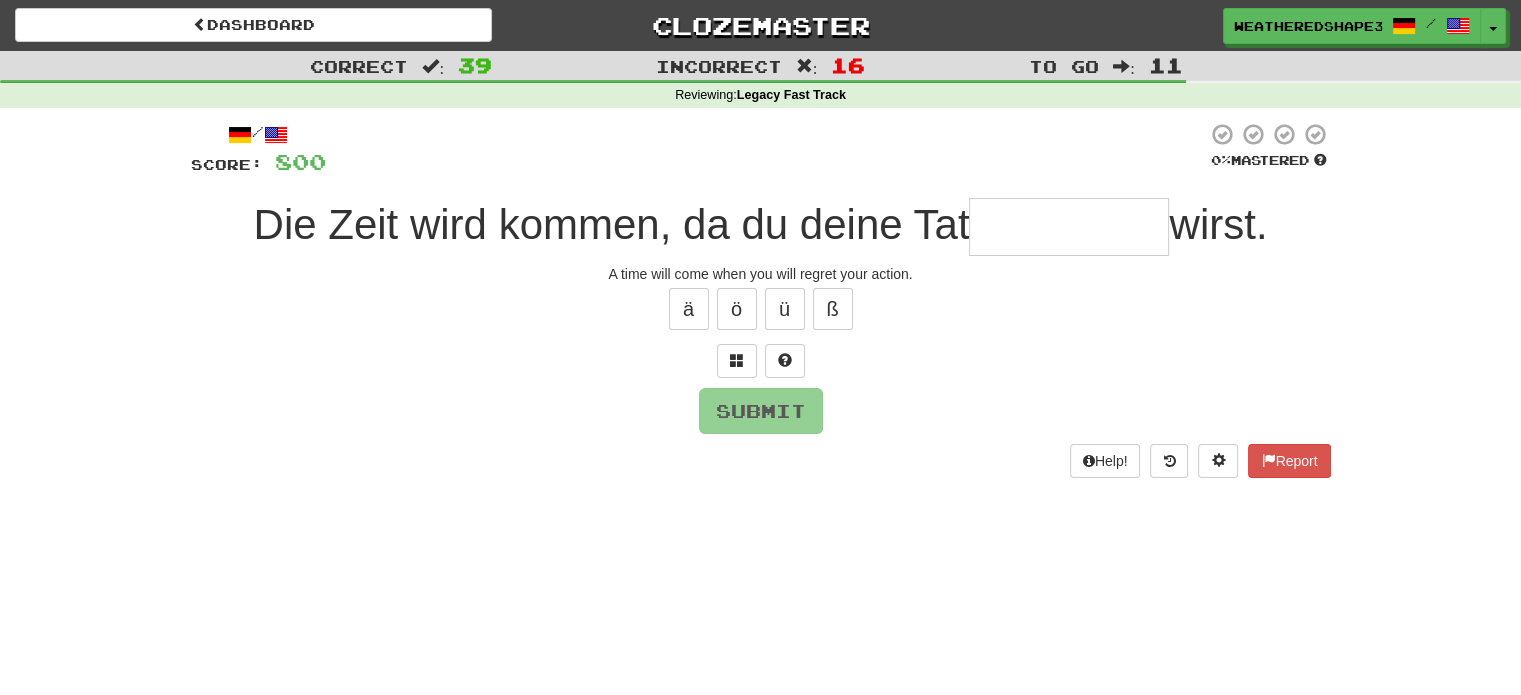 type on "*" 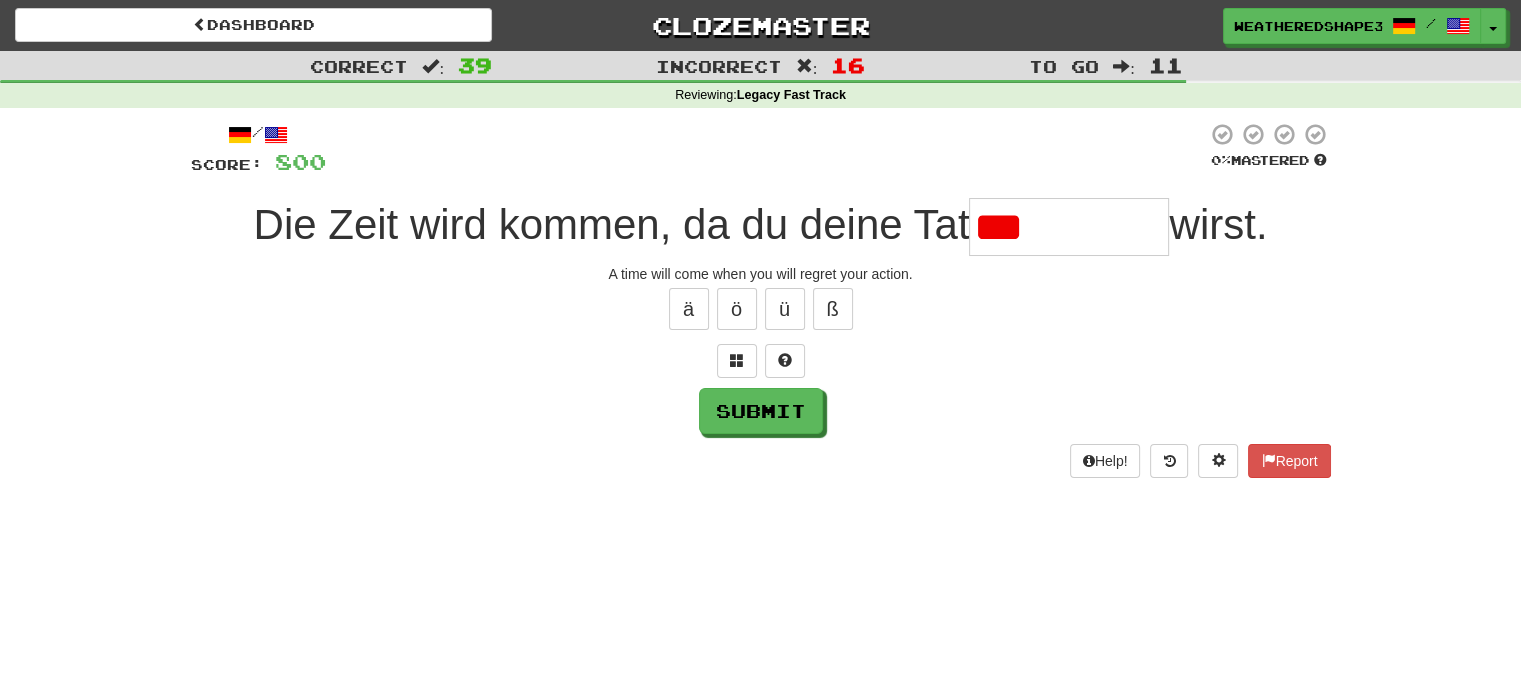 type on "*******" 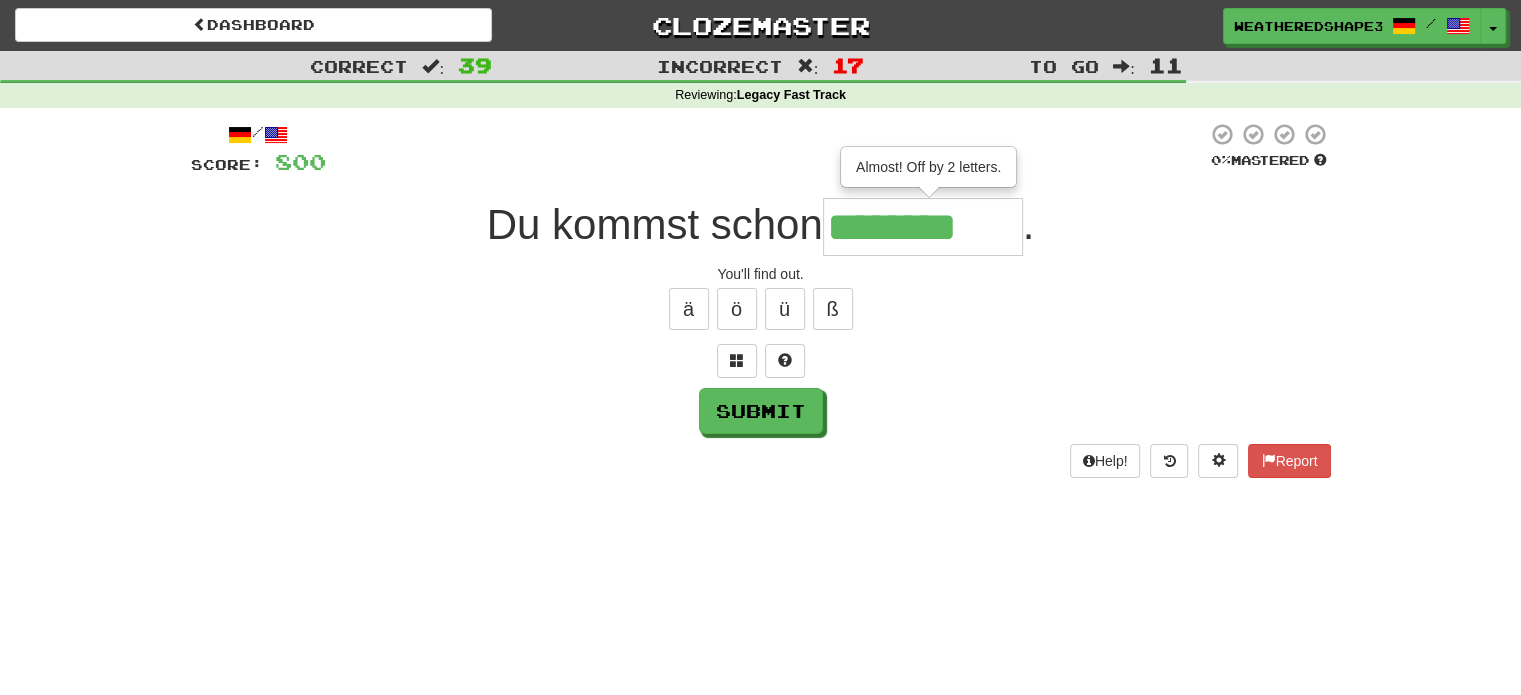 type on "********" 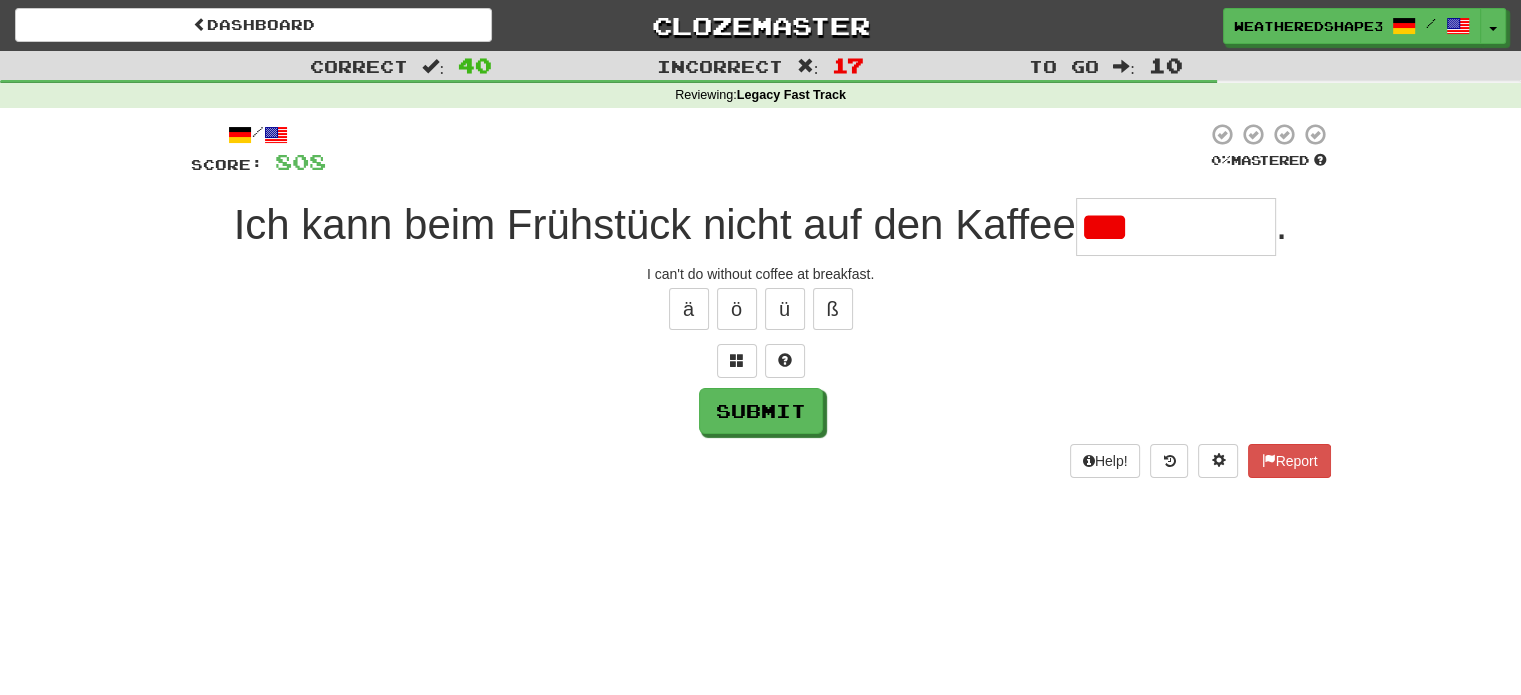 type on "**********" 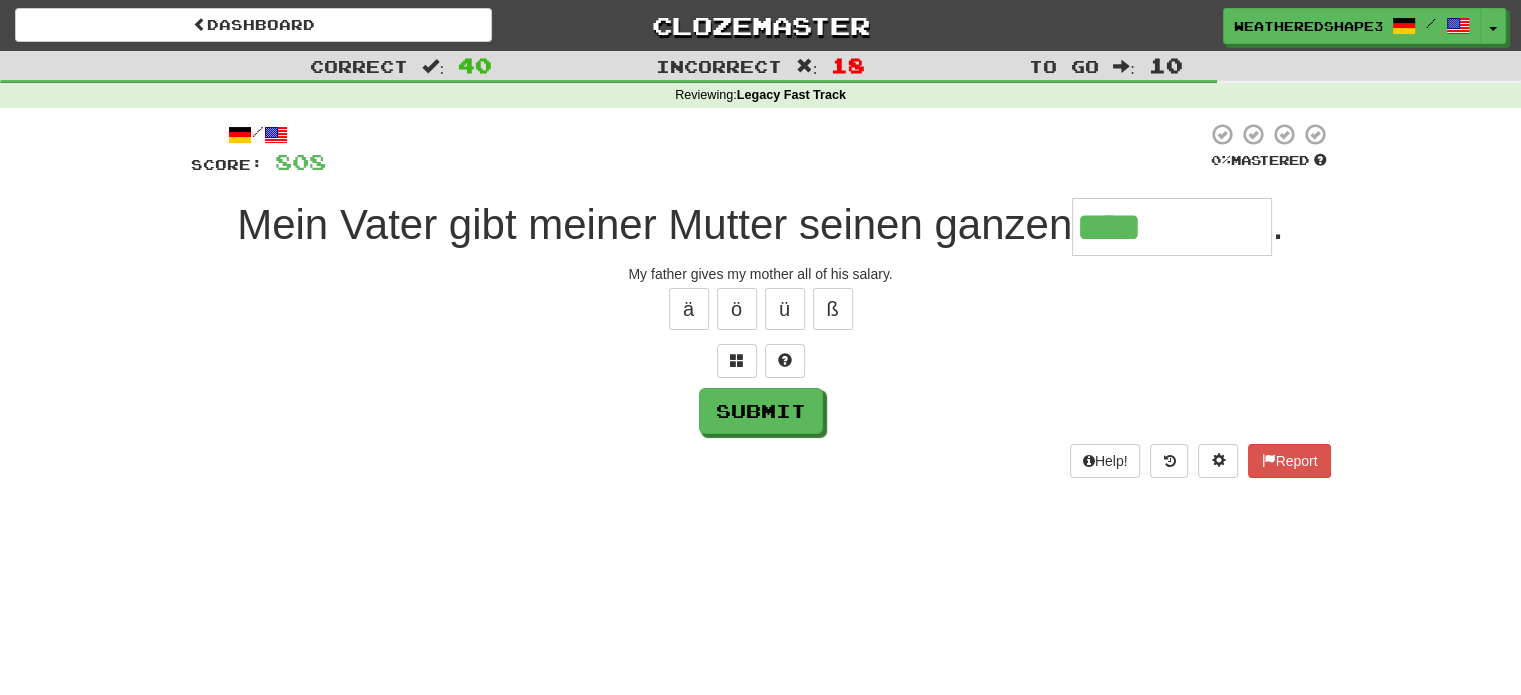 type on "****" 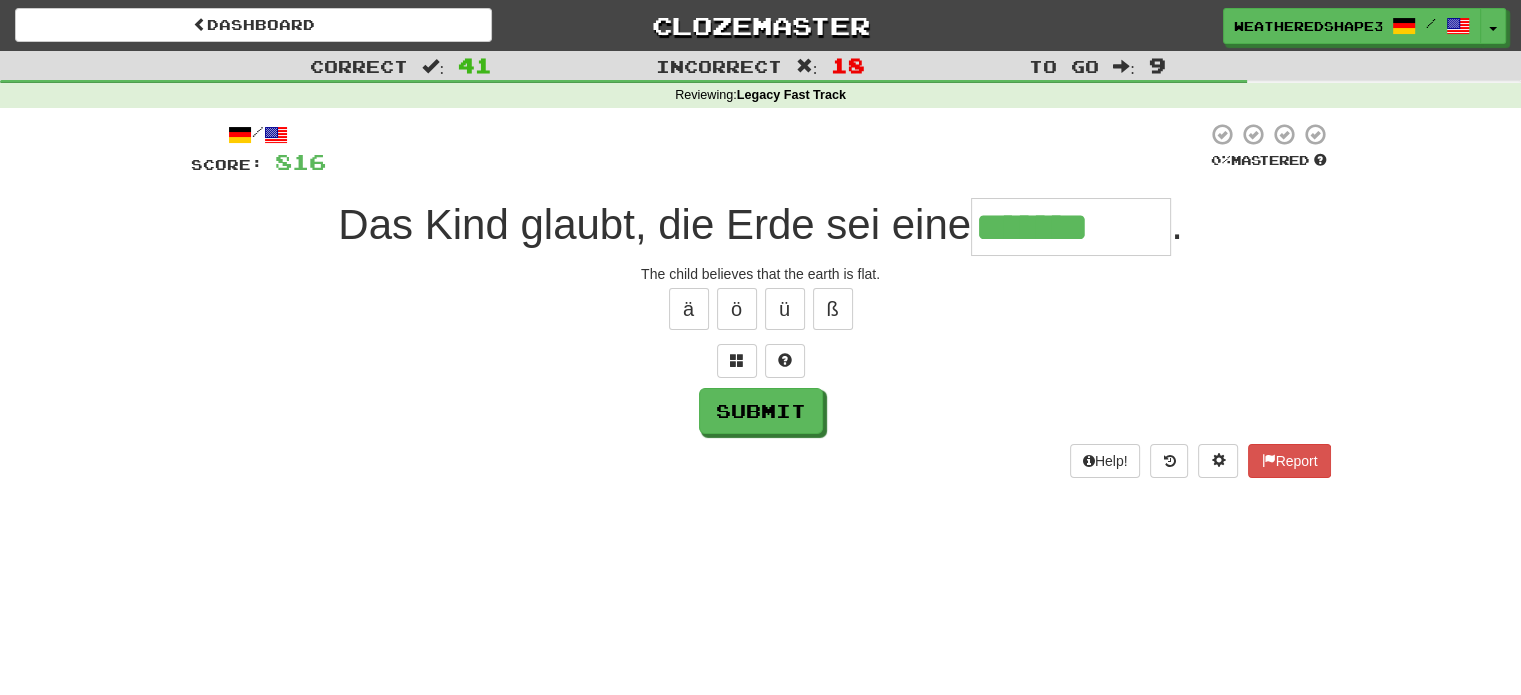 type on "*******" 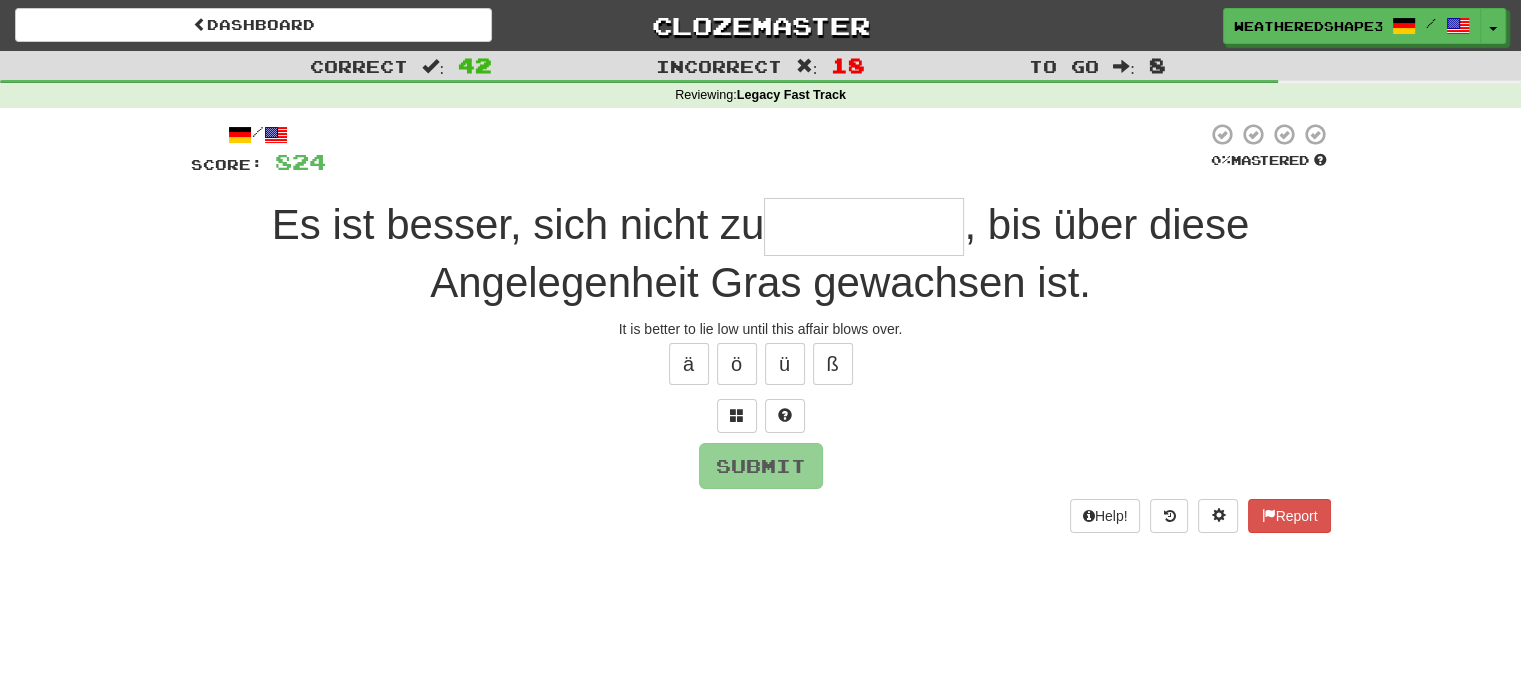 type on "*" 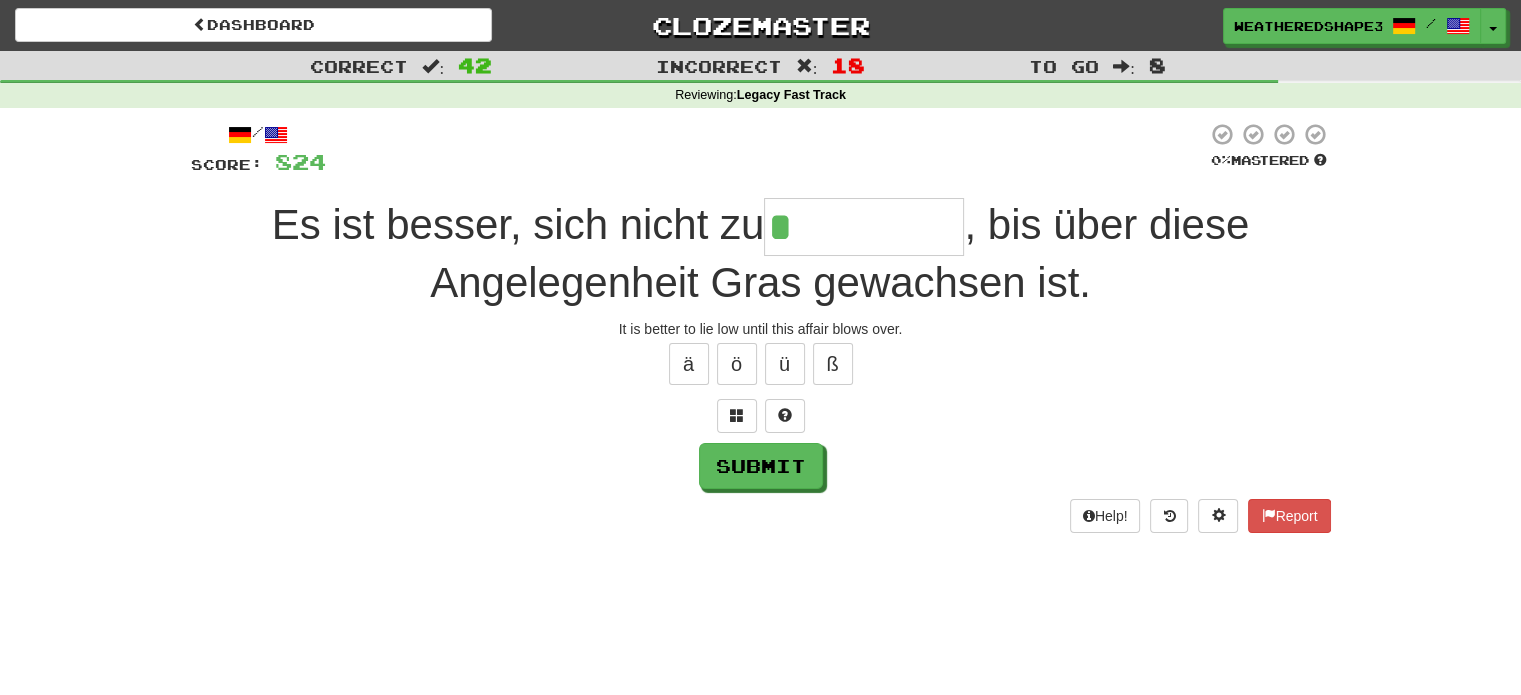 type on "******" 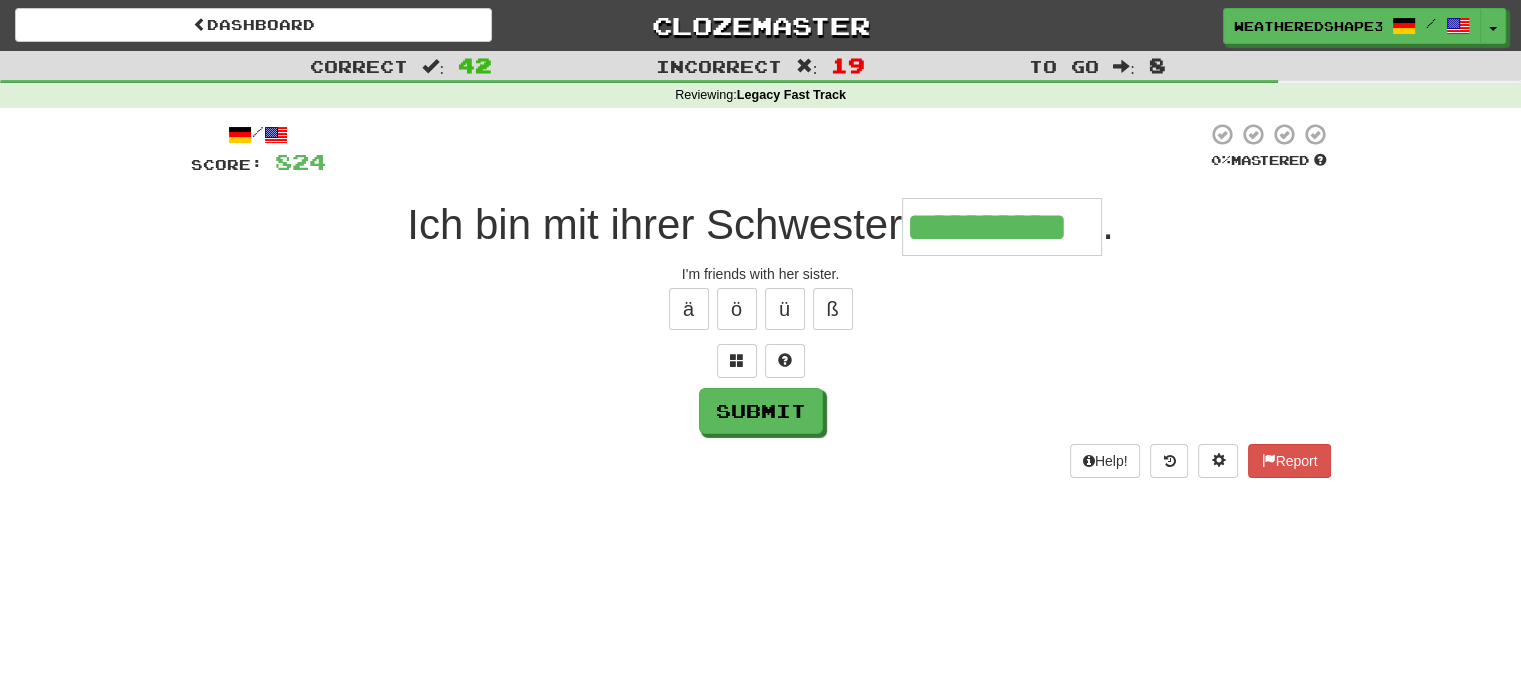scroll, scrollTop: 0, scrollLeft: 0, axis: both 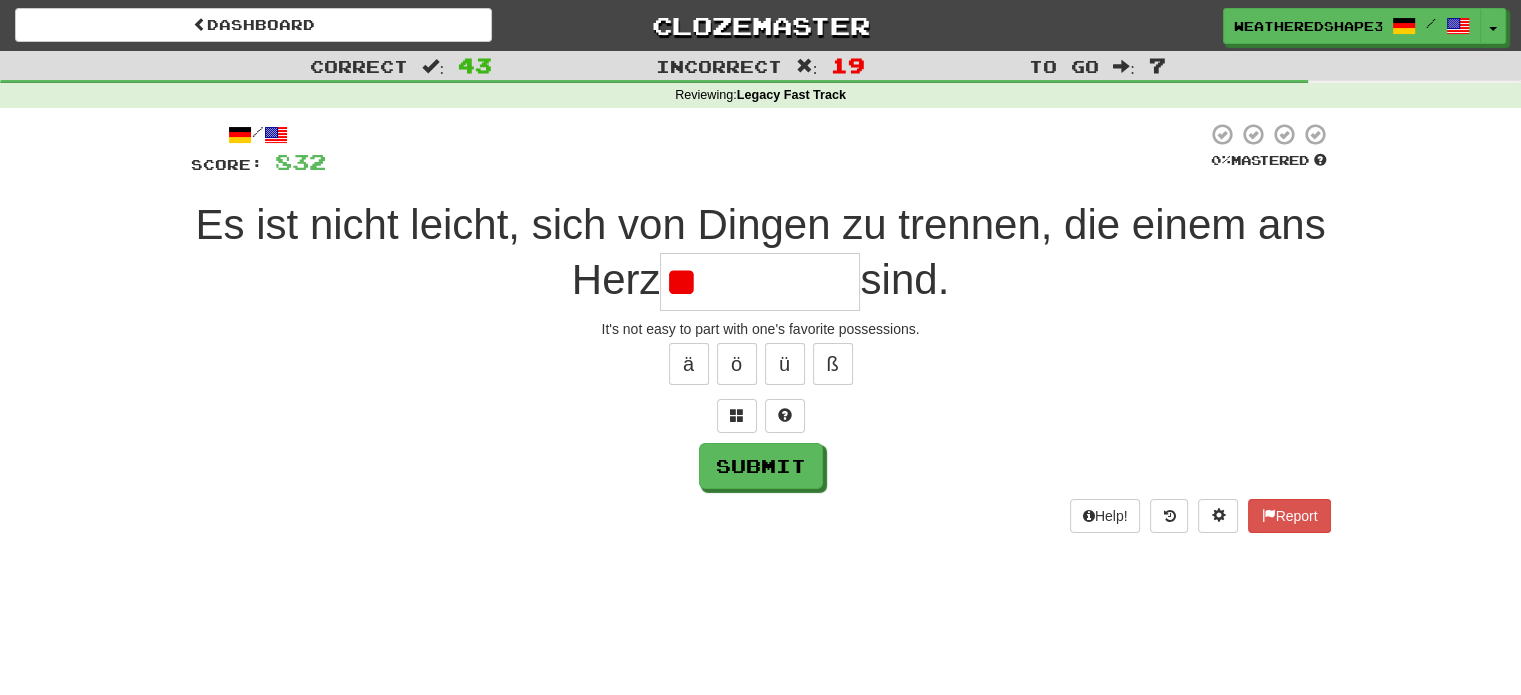 type on "*" 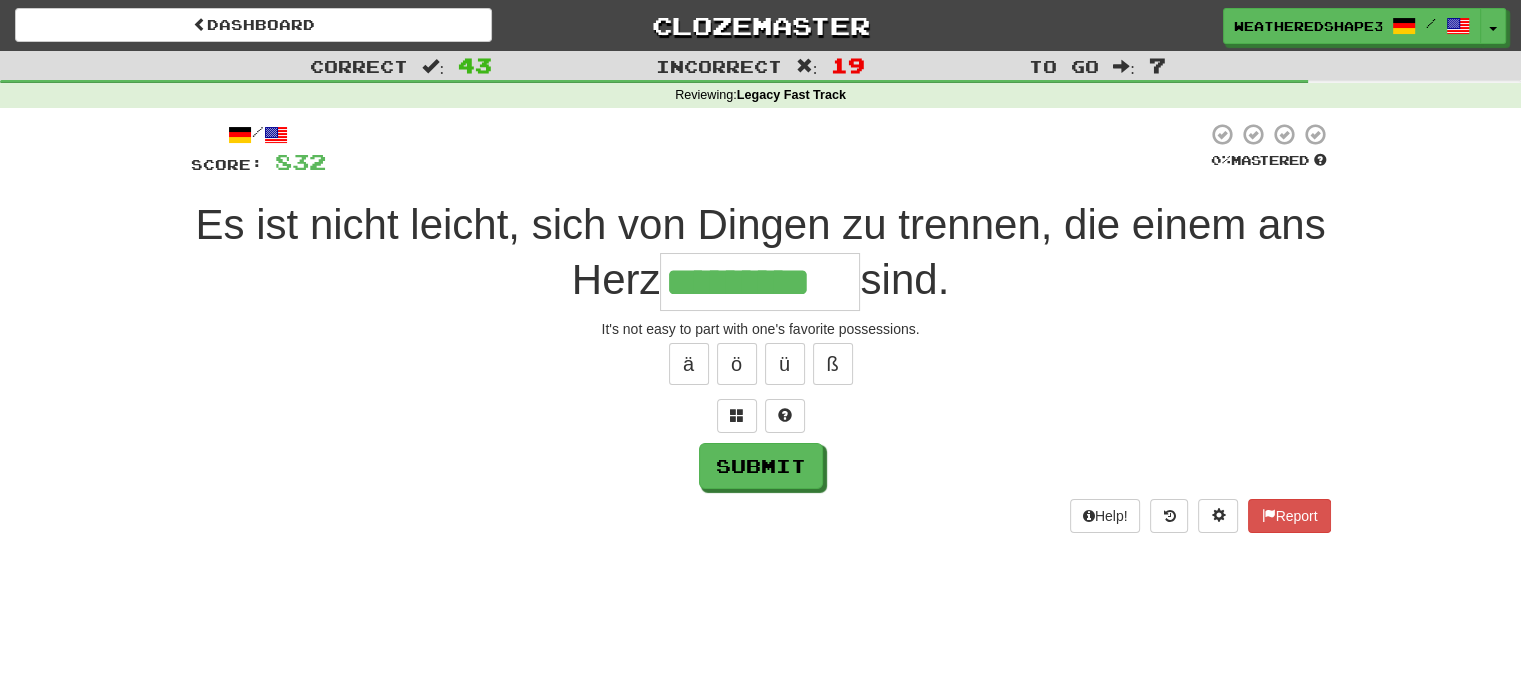 type on "*********" 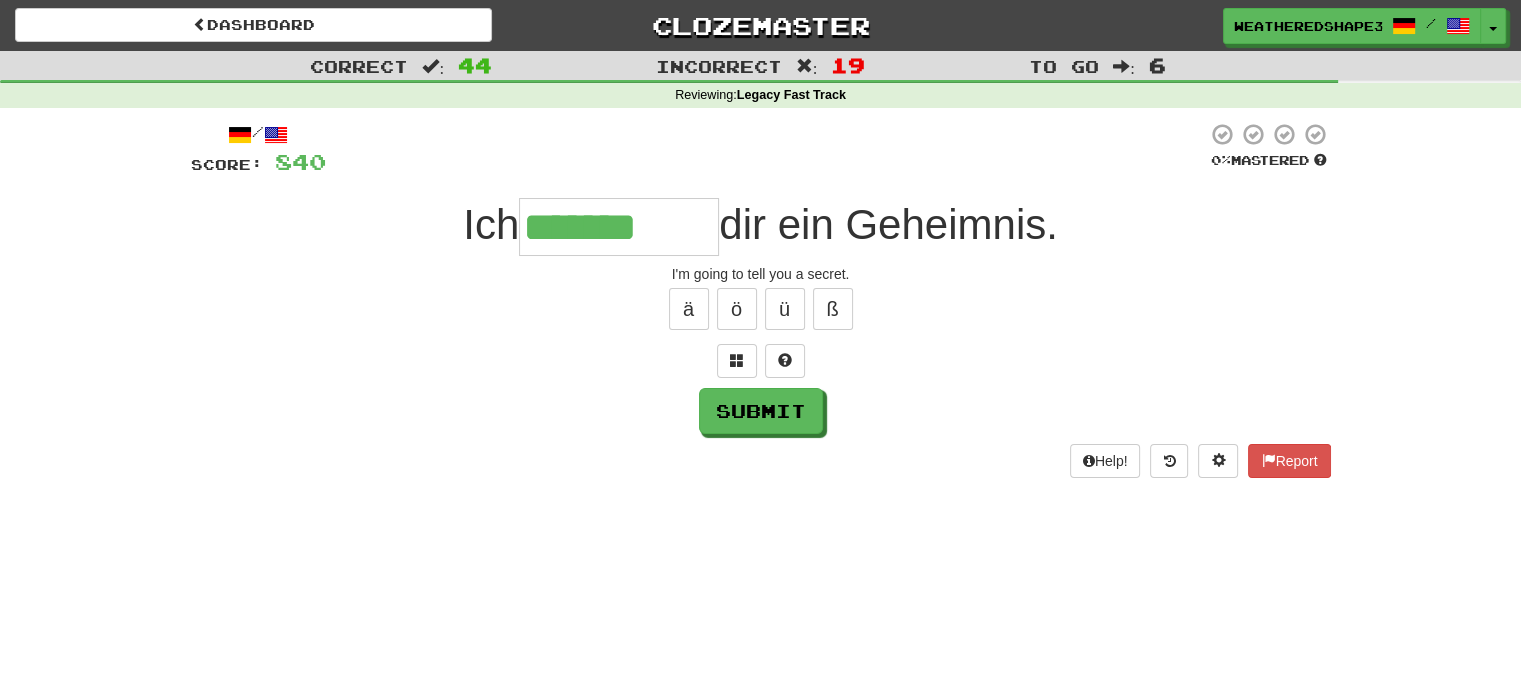 type on "*******" 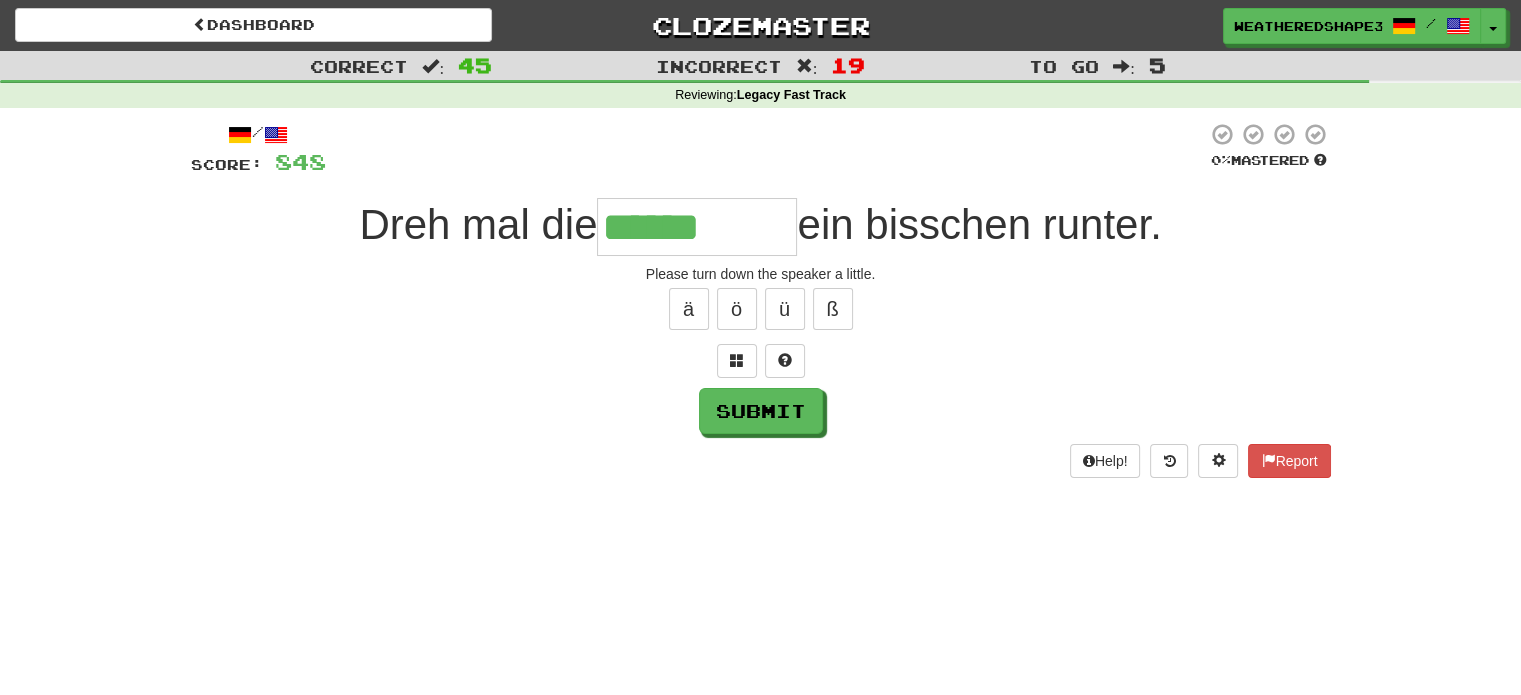 type on "******" 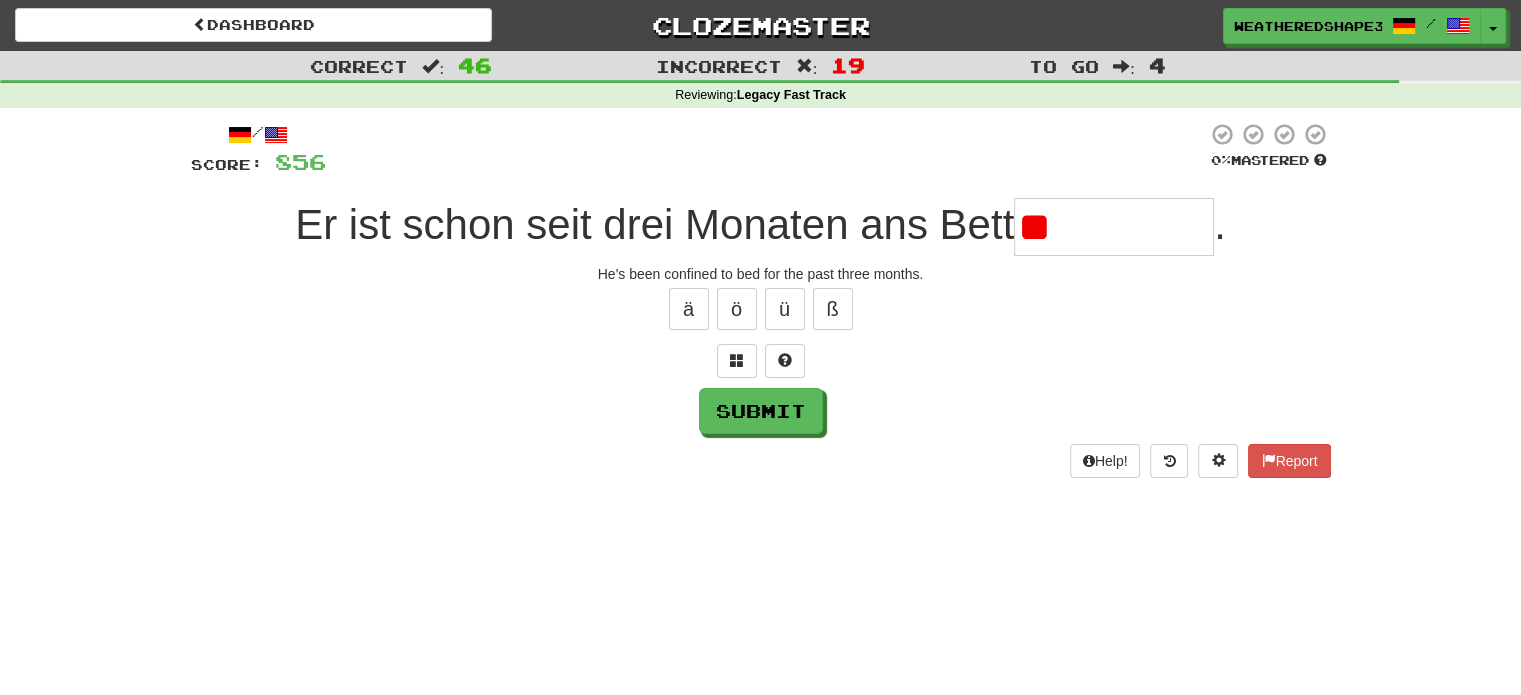 type on "*" 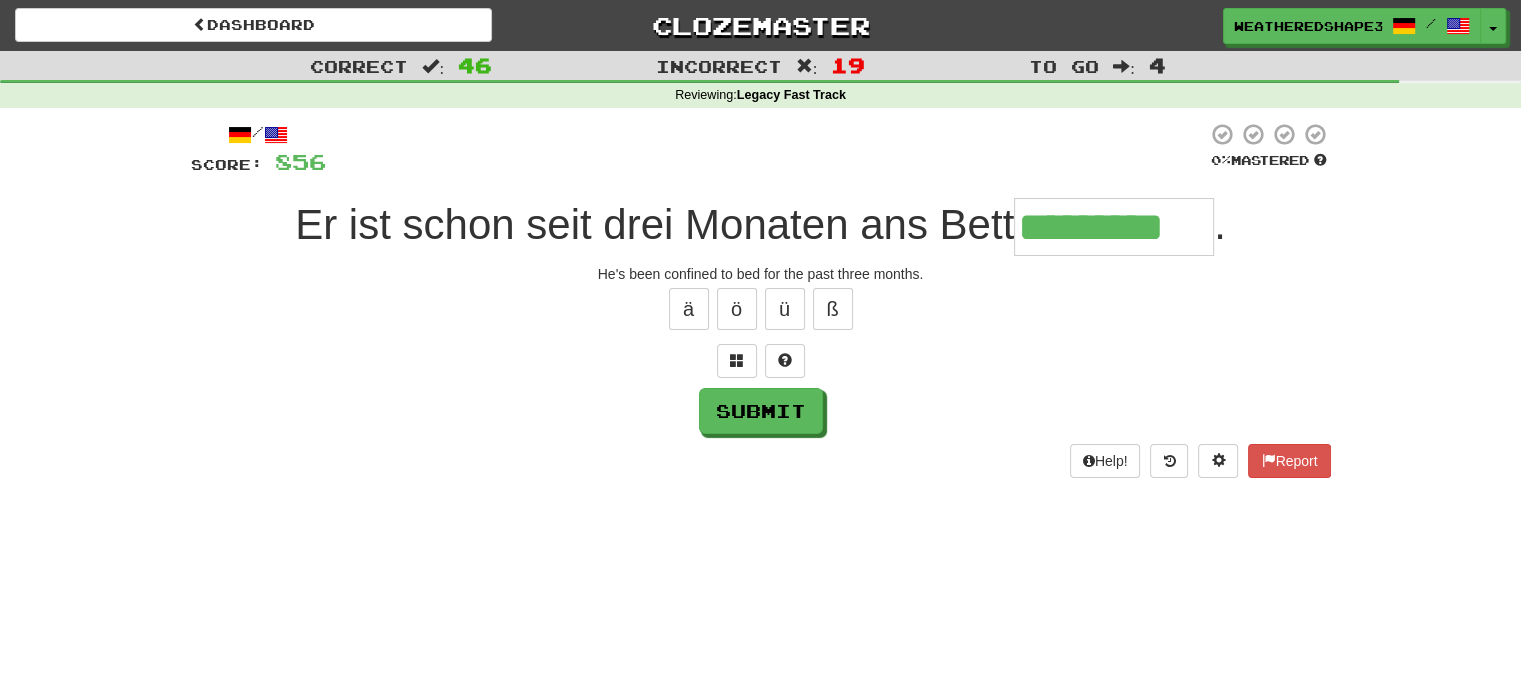 type on "*********" 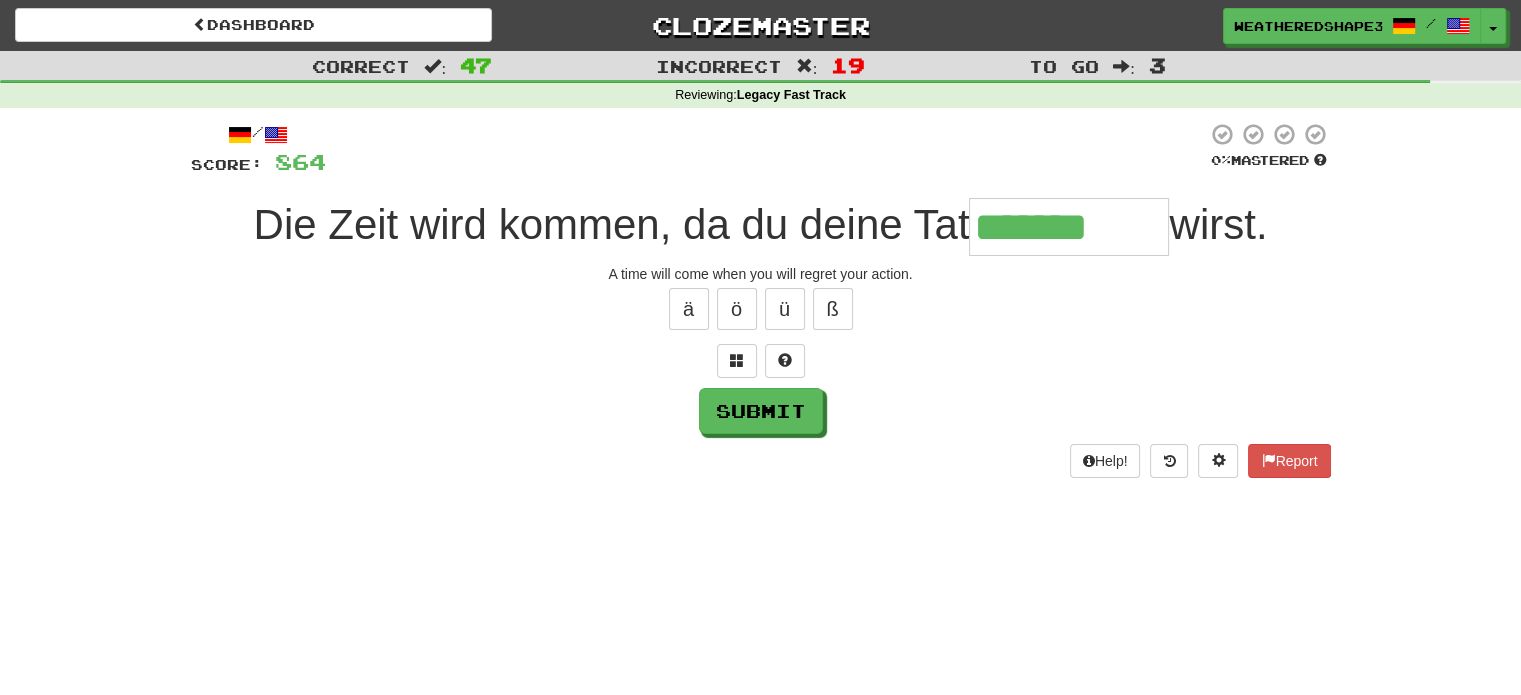 type on "*******" 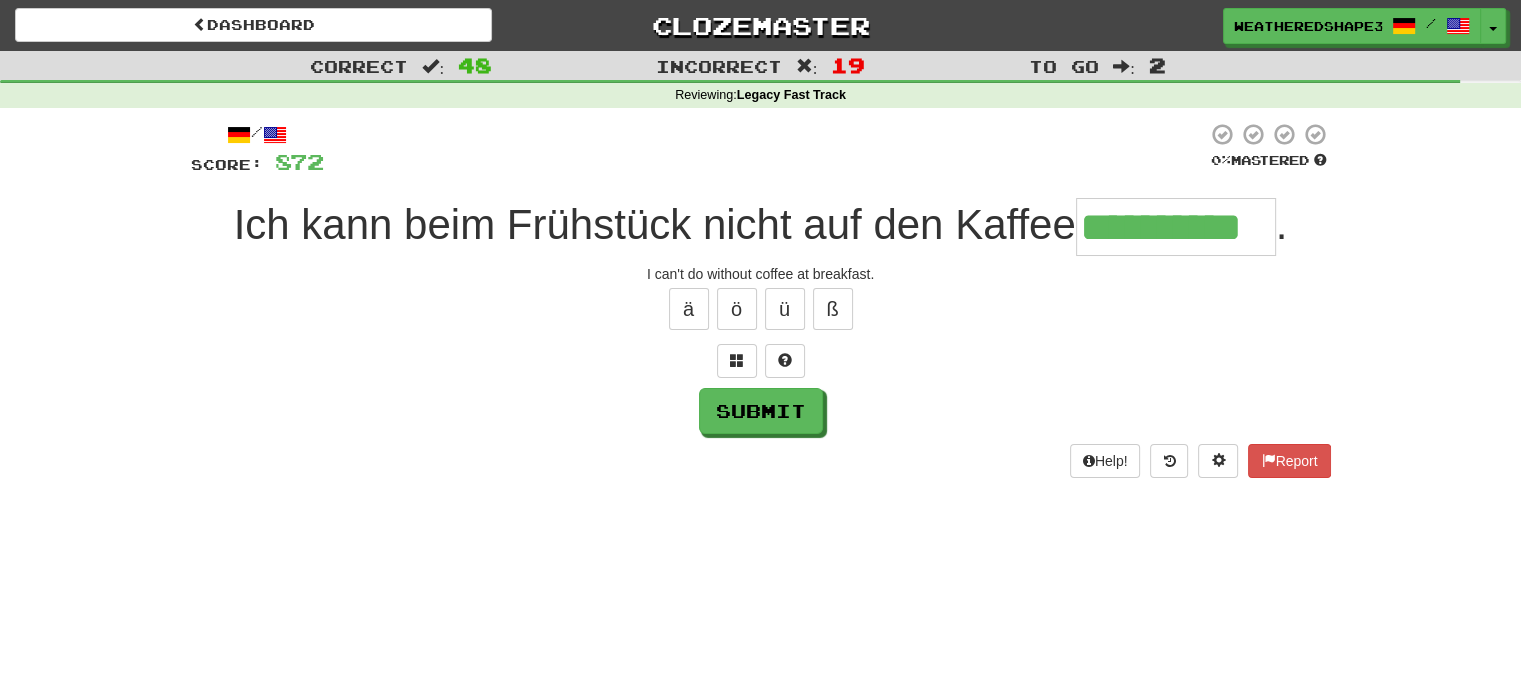 type on "**********" 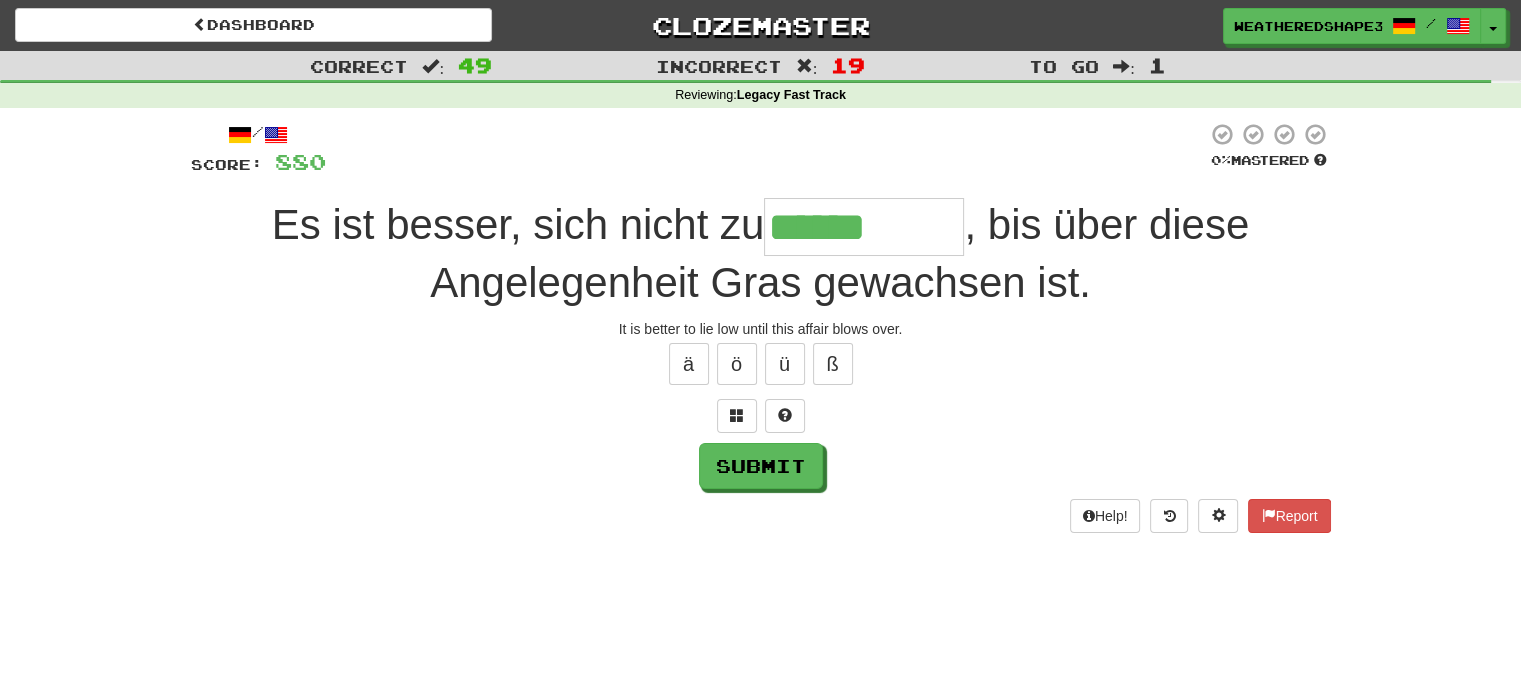 type on "******" 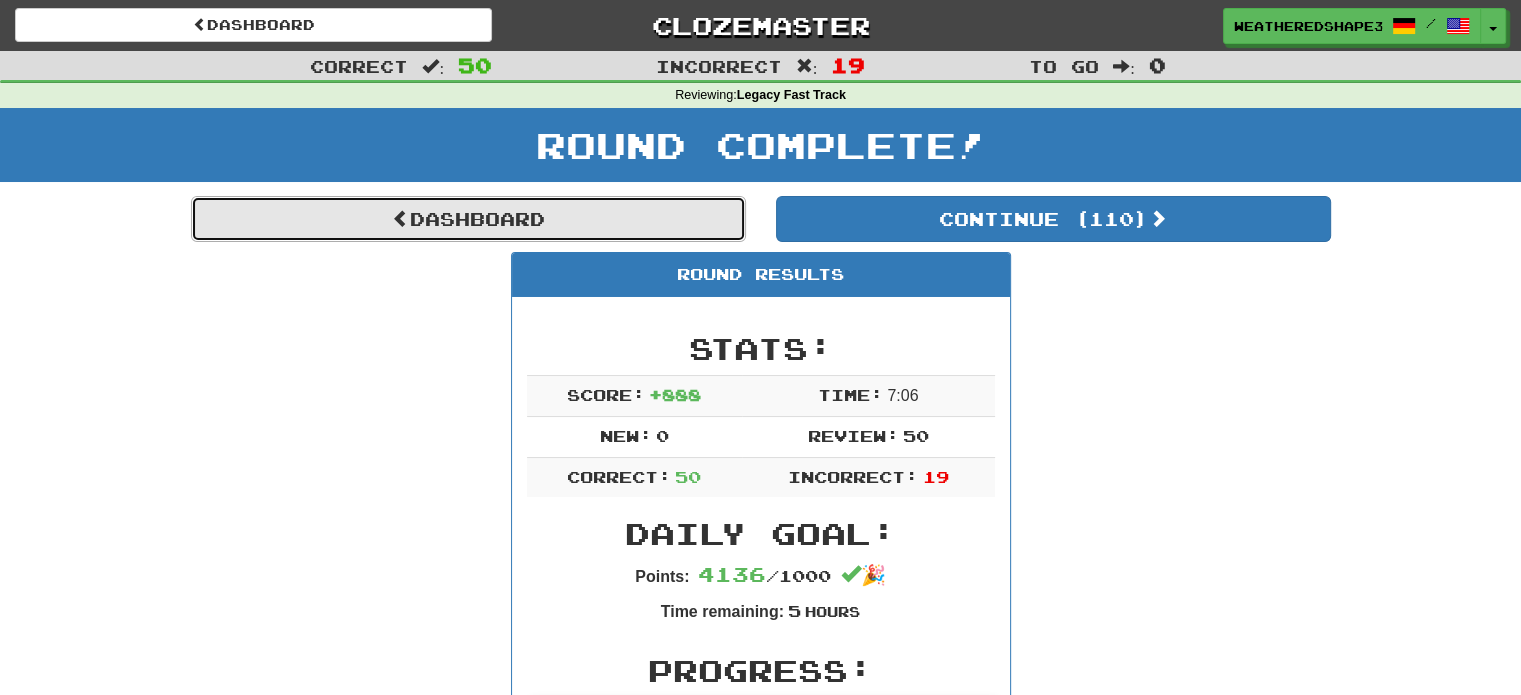 click on "Dashboard" at bounding box center [468, 219] 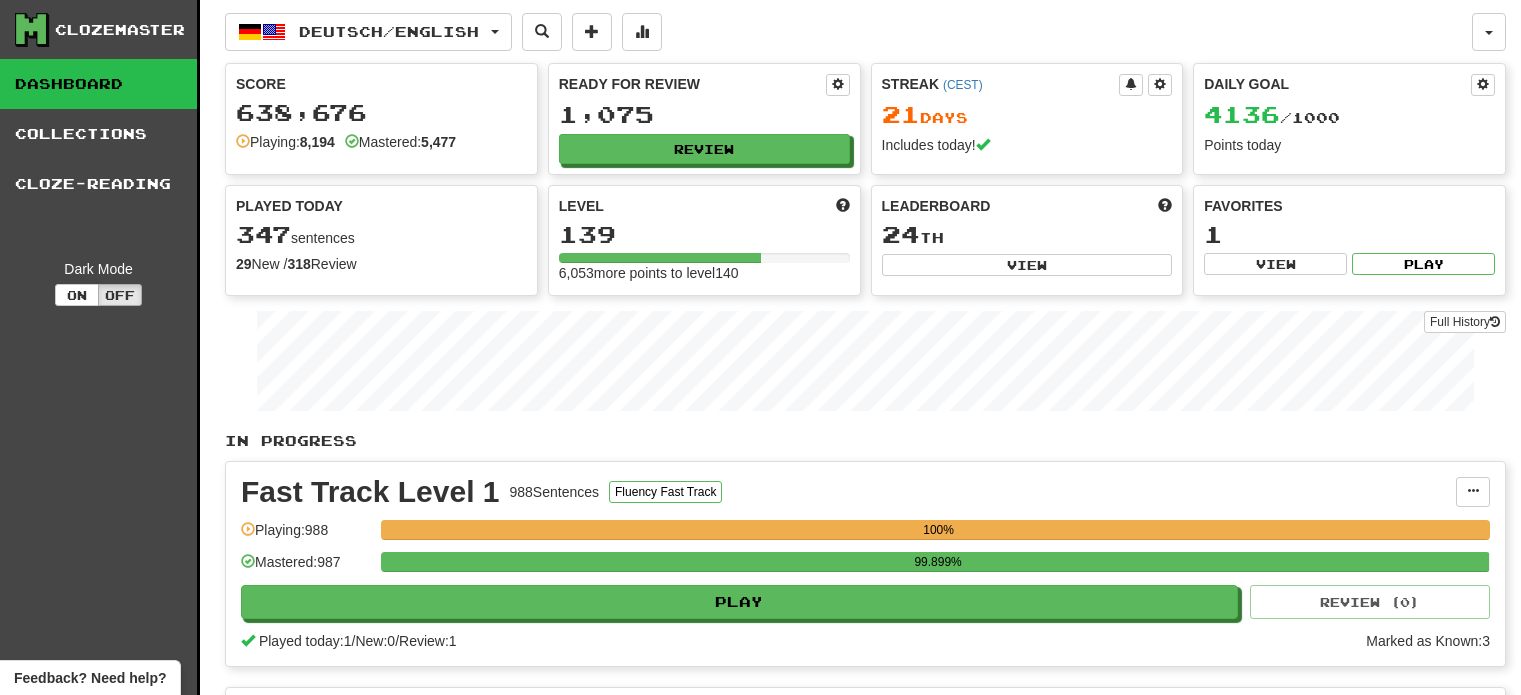 scroll, scrollTop: 0, scrollLeft: 0, axis: both 